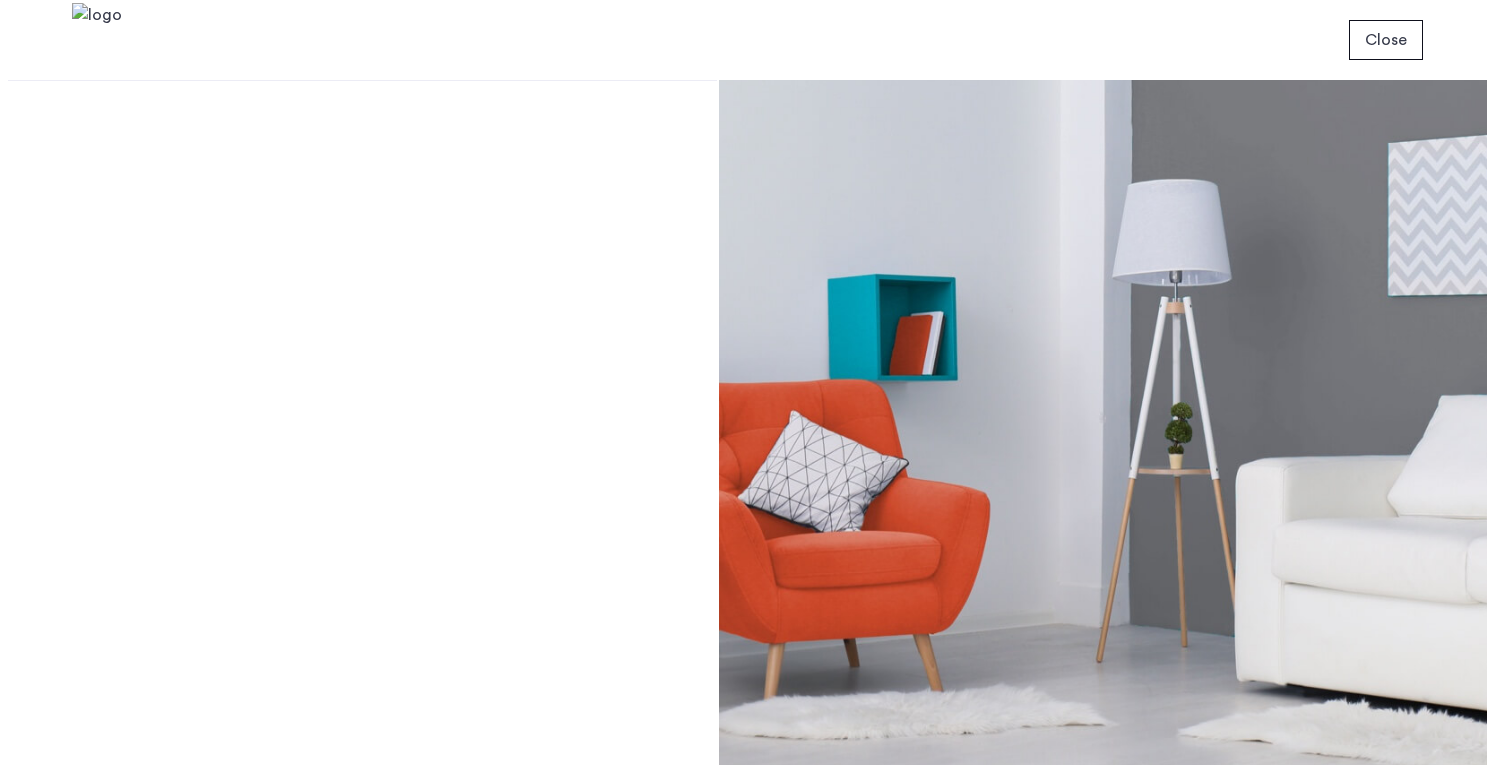 scroll, scrollTop: 0, scrollLeft: 0, axis: both 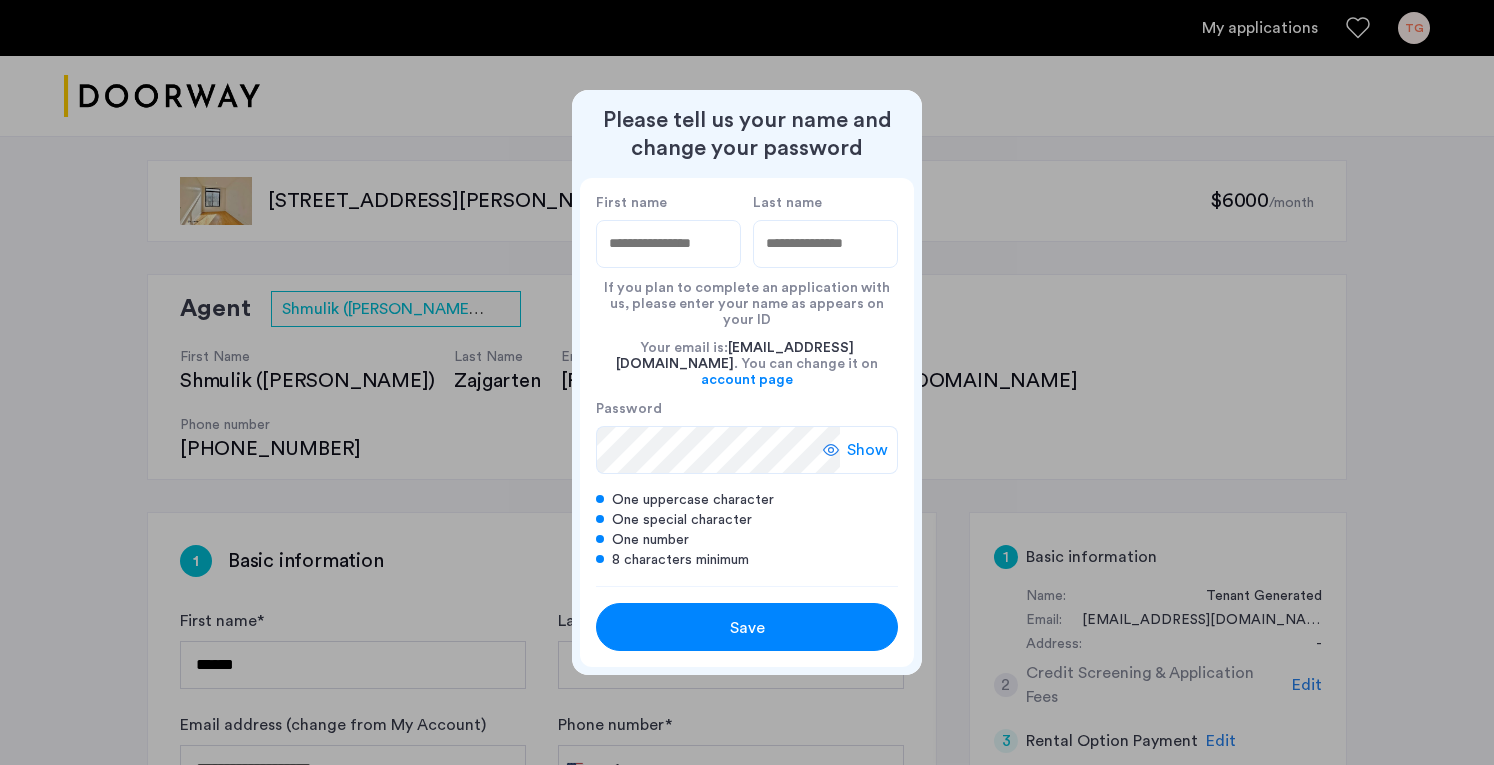 click on "First name" at bounding box center (668, 244) 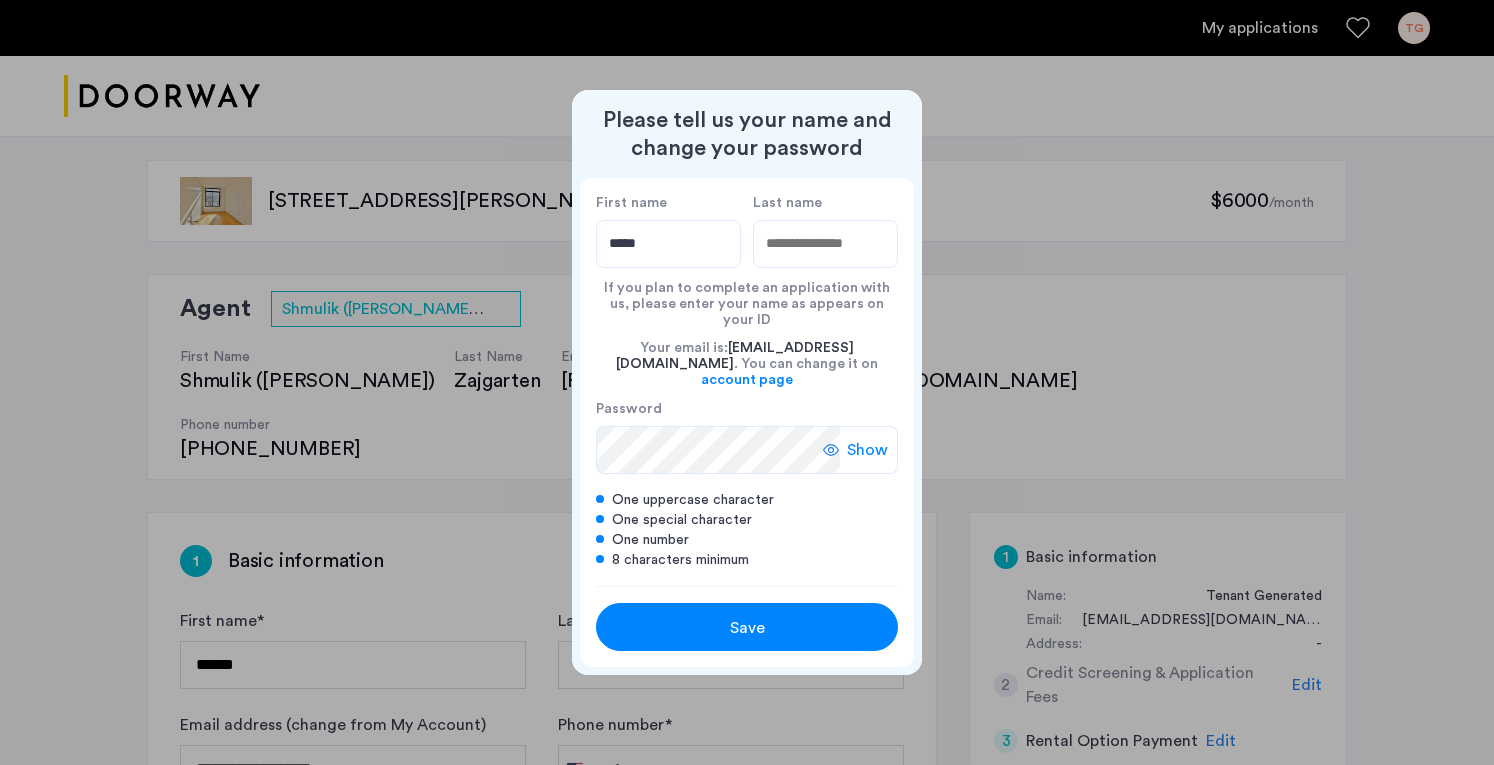 type on "*****" 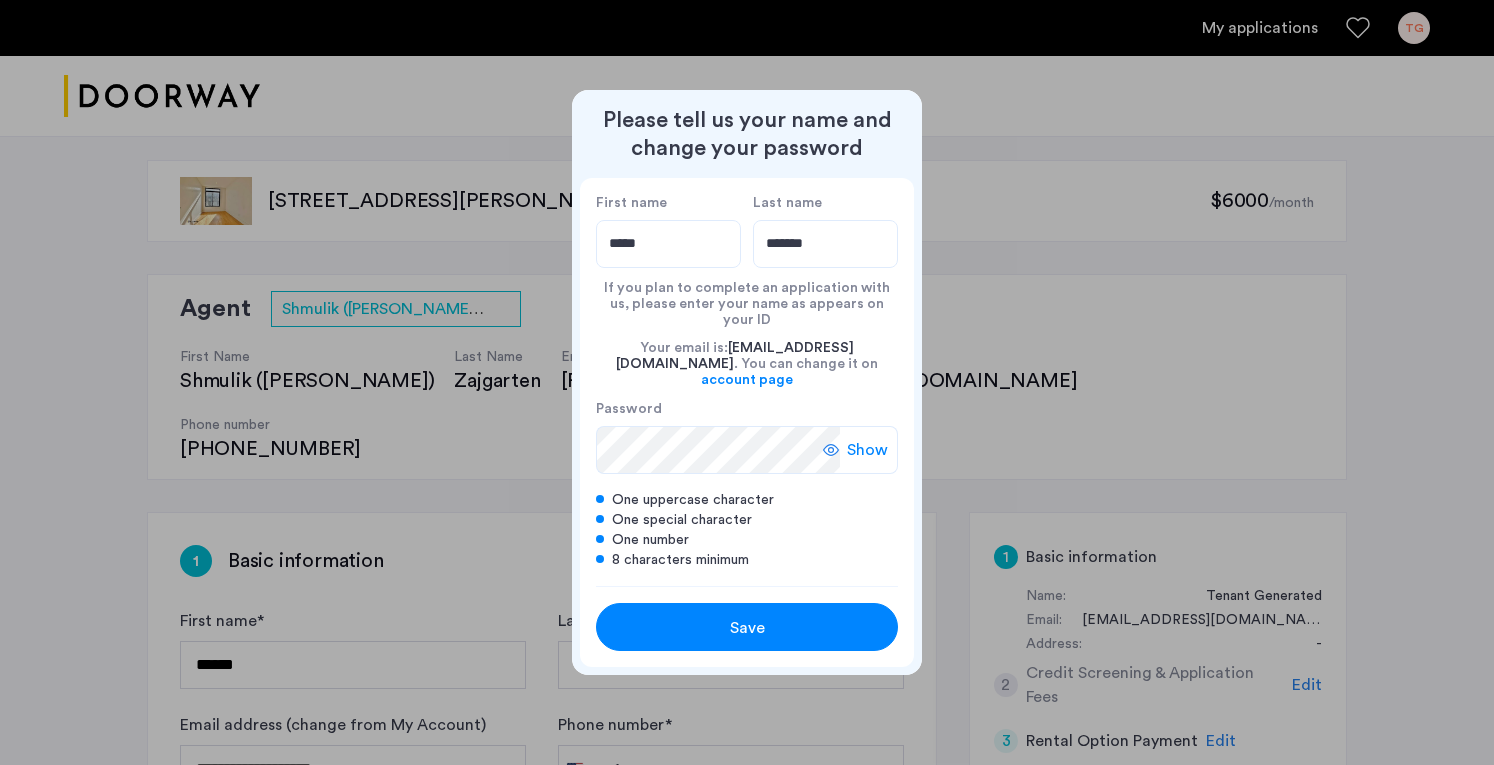 type on "*******" 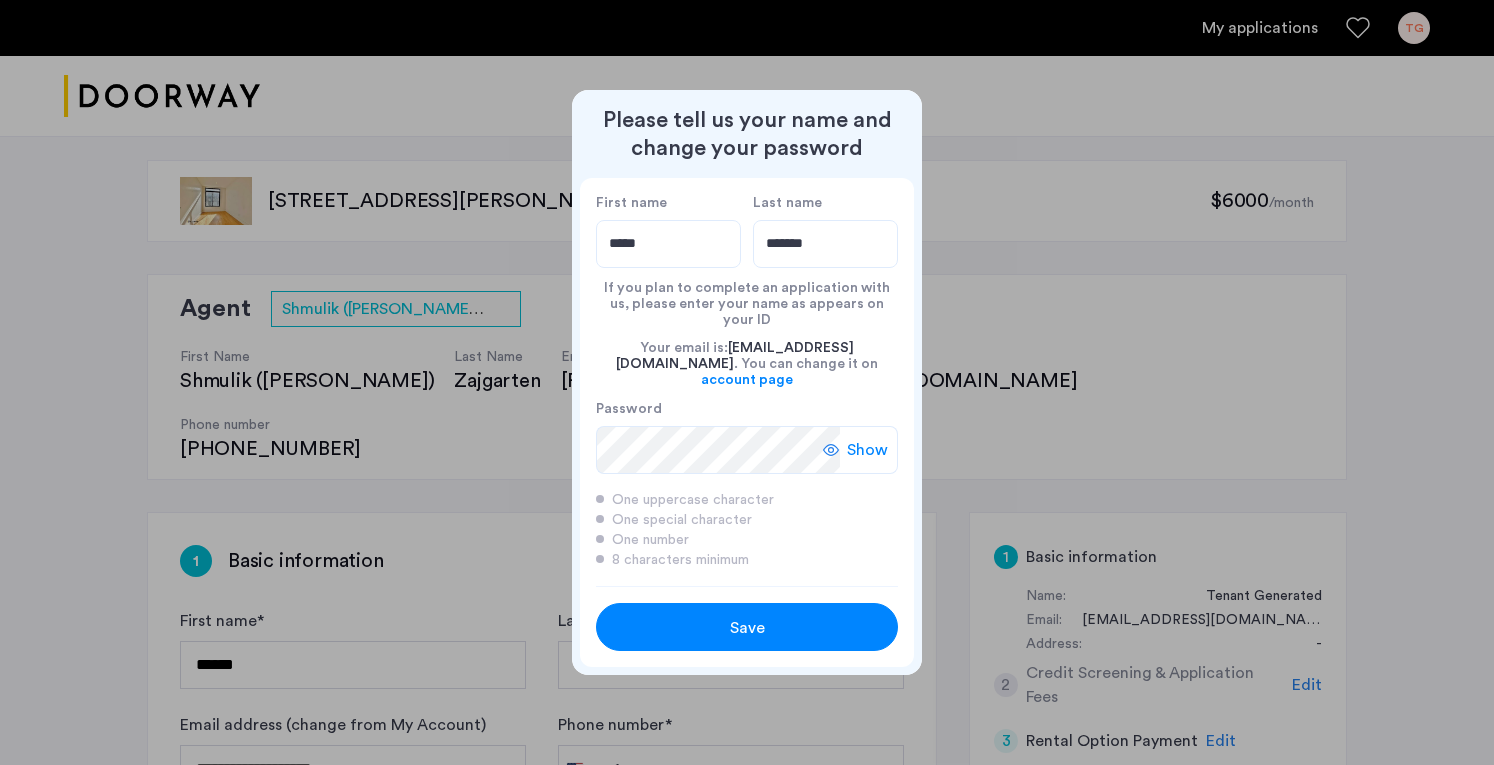 click on "Save" at bounding box center [747, 628] 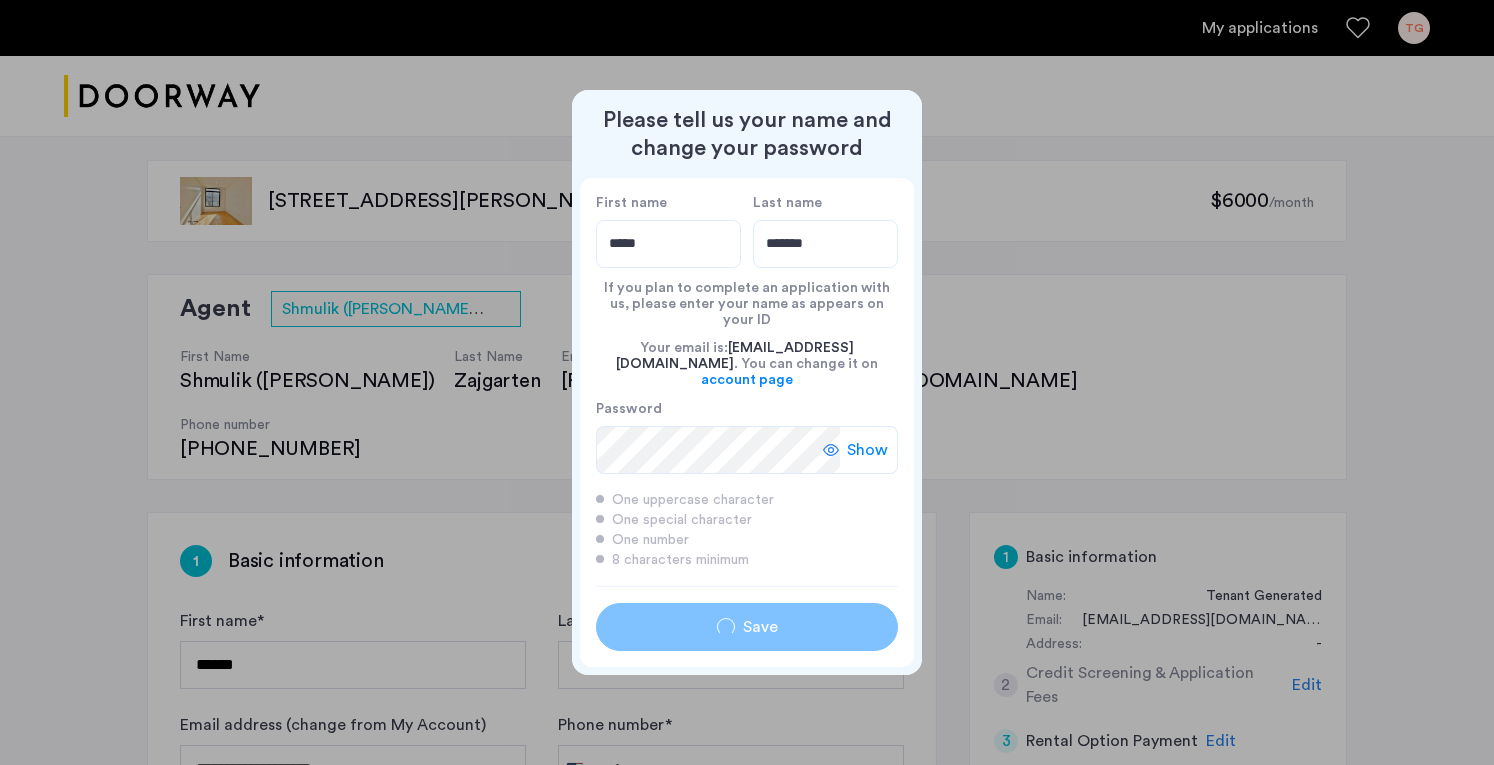 type on "*****" 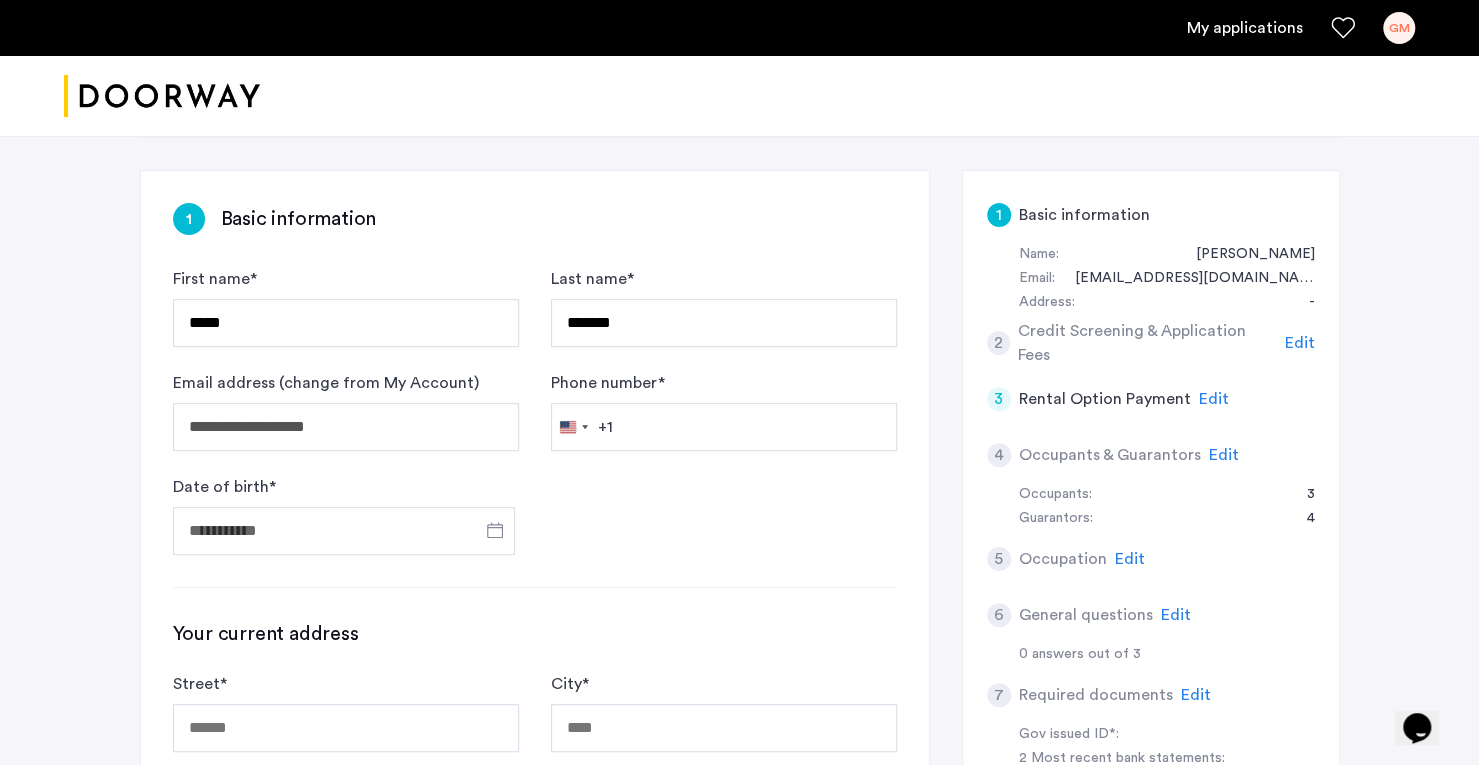 scroll, scrollTop: 348, scrollLeft: 0, axis: vertical 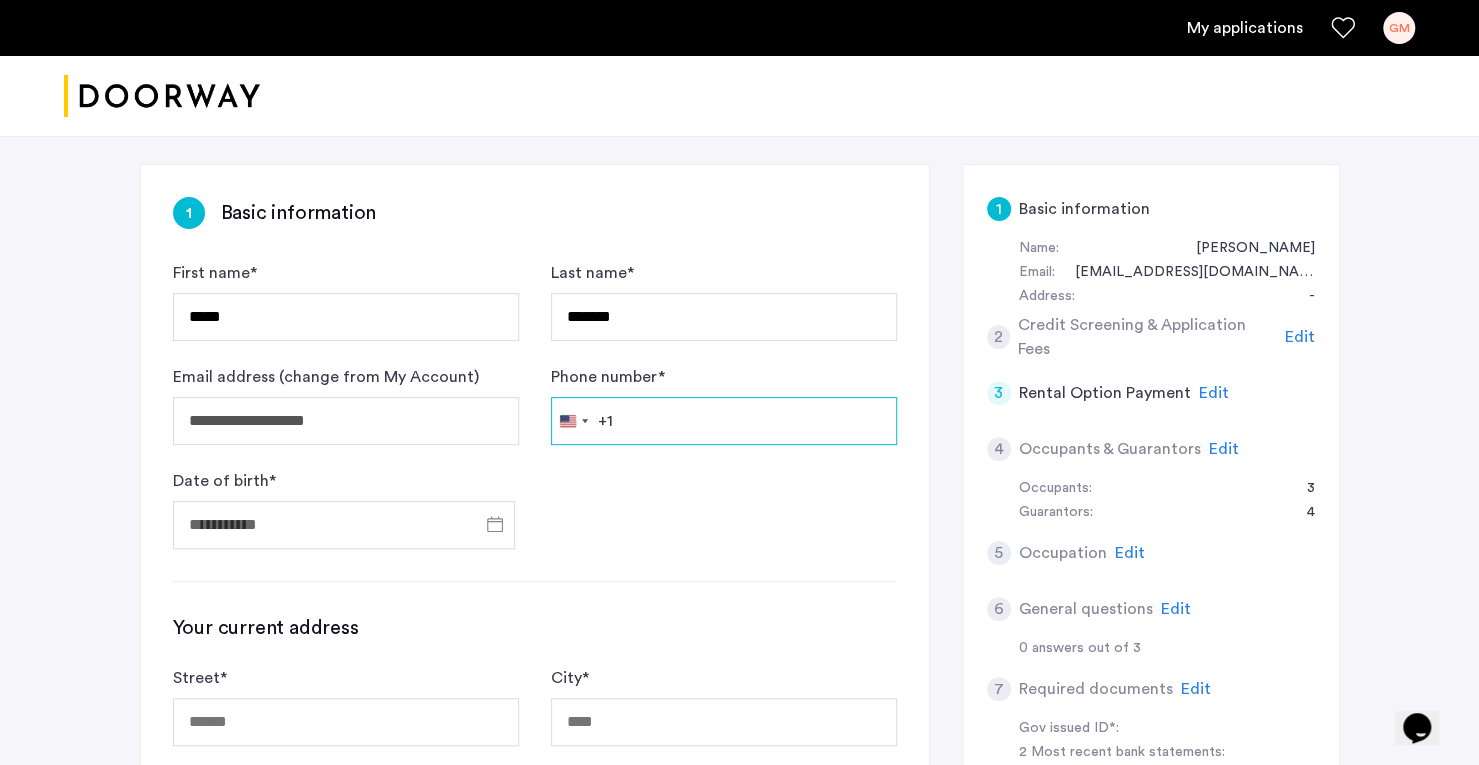click on "Phone number  *" at bounding box center (724, 421) 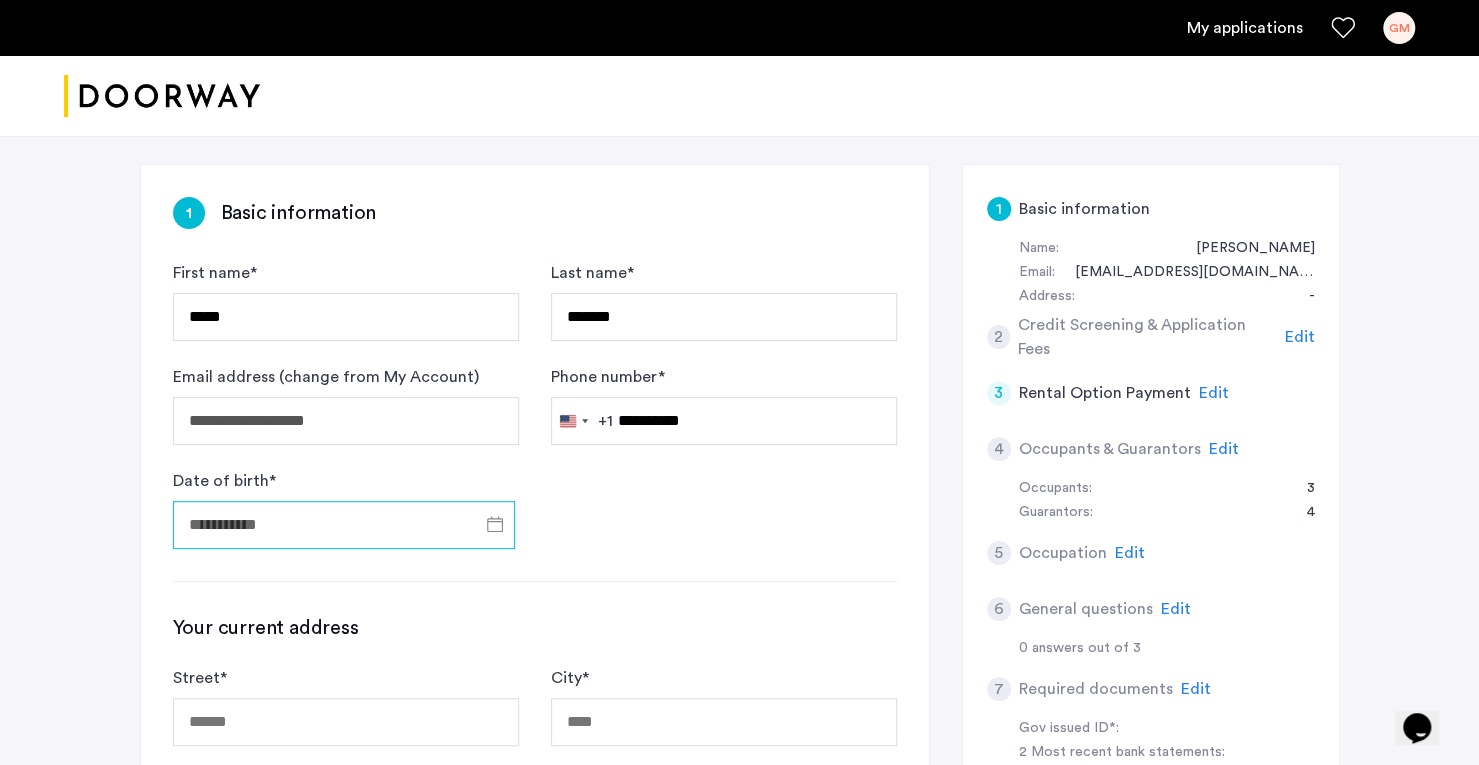 click on "Date of birth  *" at bounding box center [344, 525] 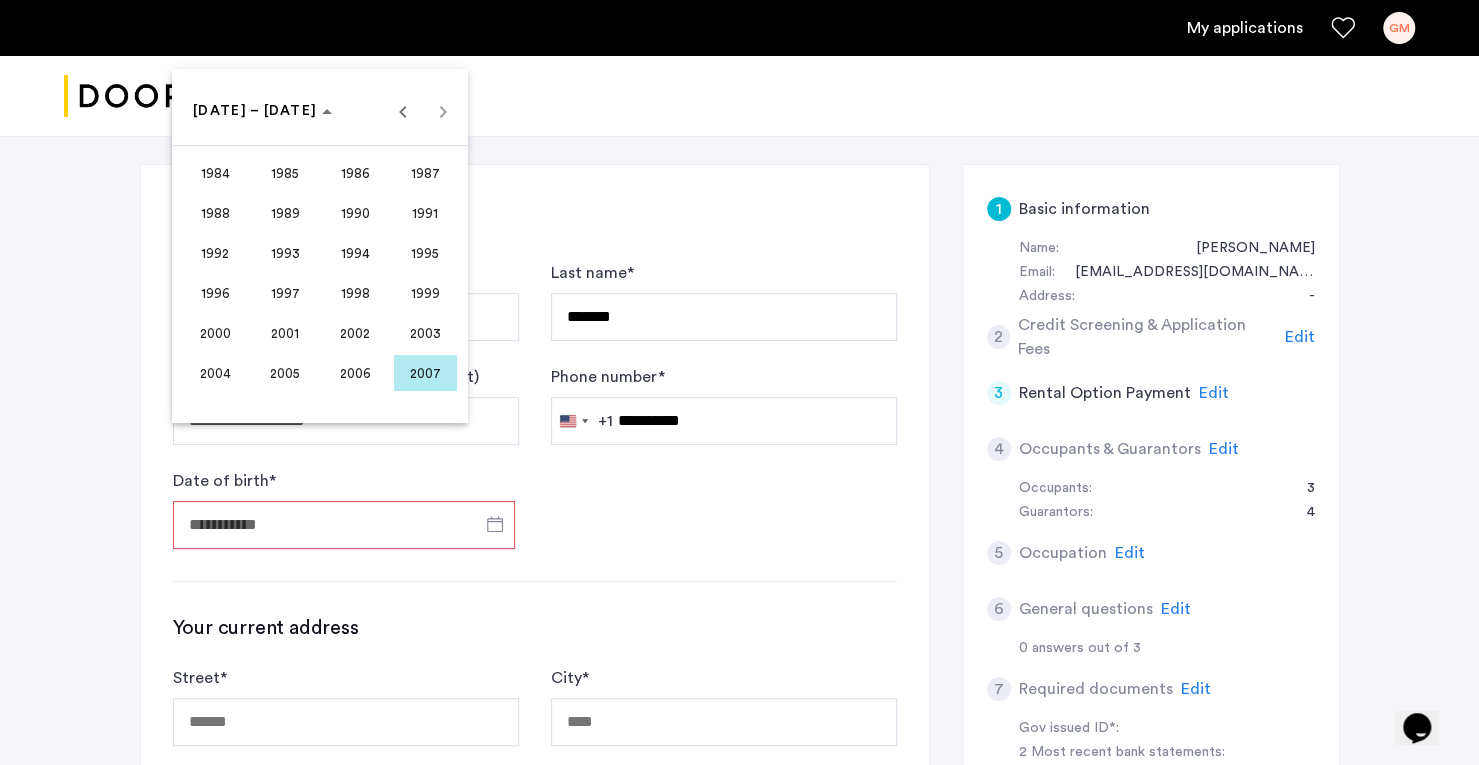 click at bounding box center [739, 382] 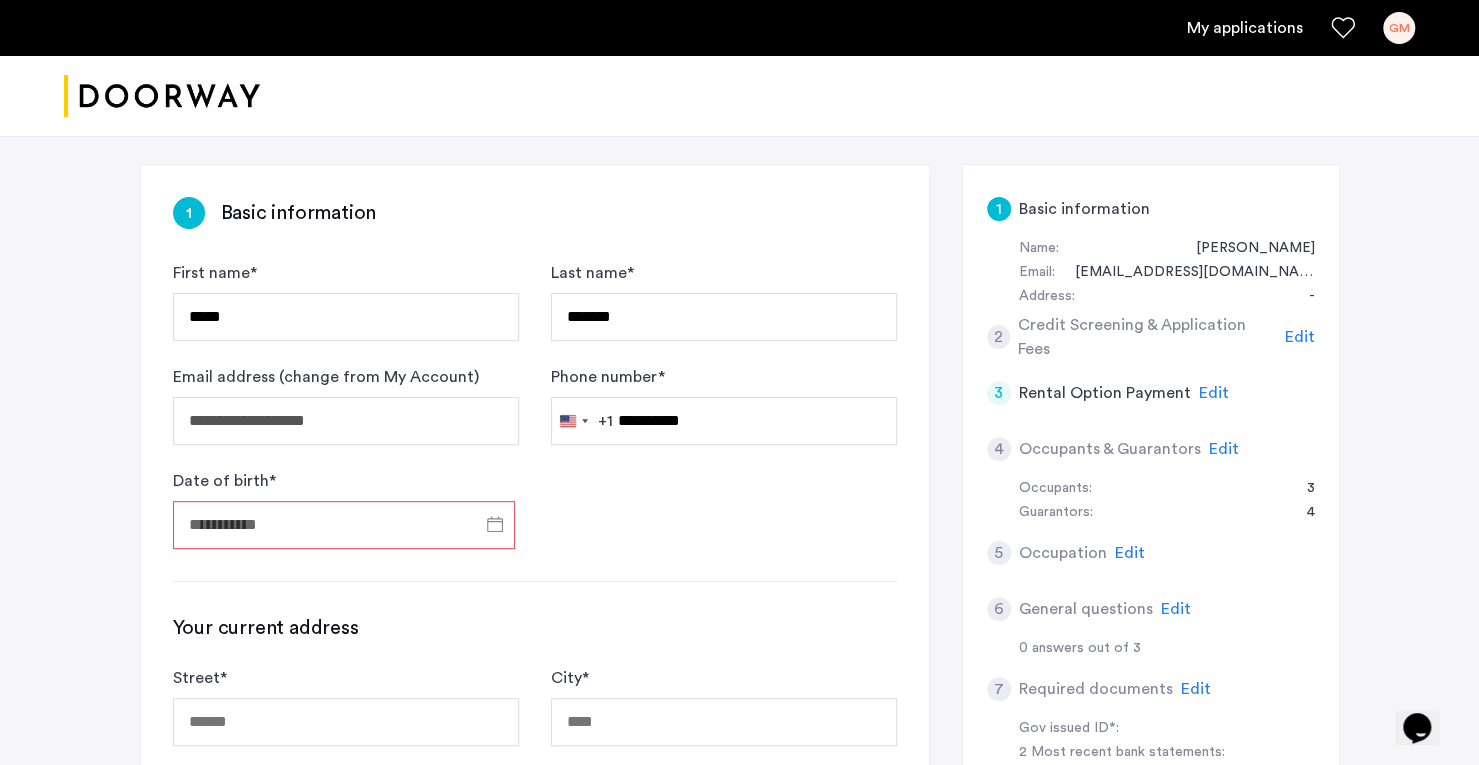 click on "Date of birth  *" at bounding box center (344, 525) 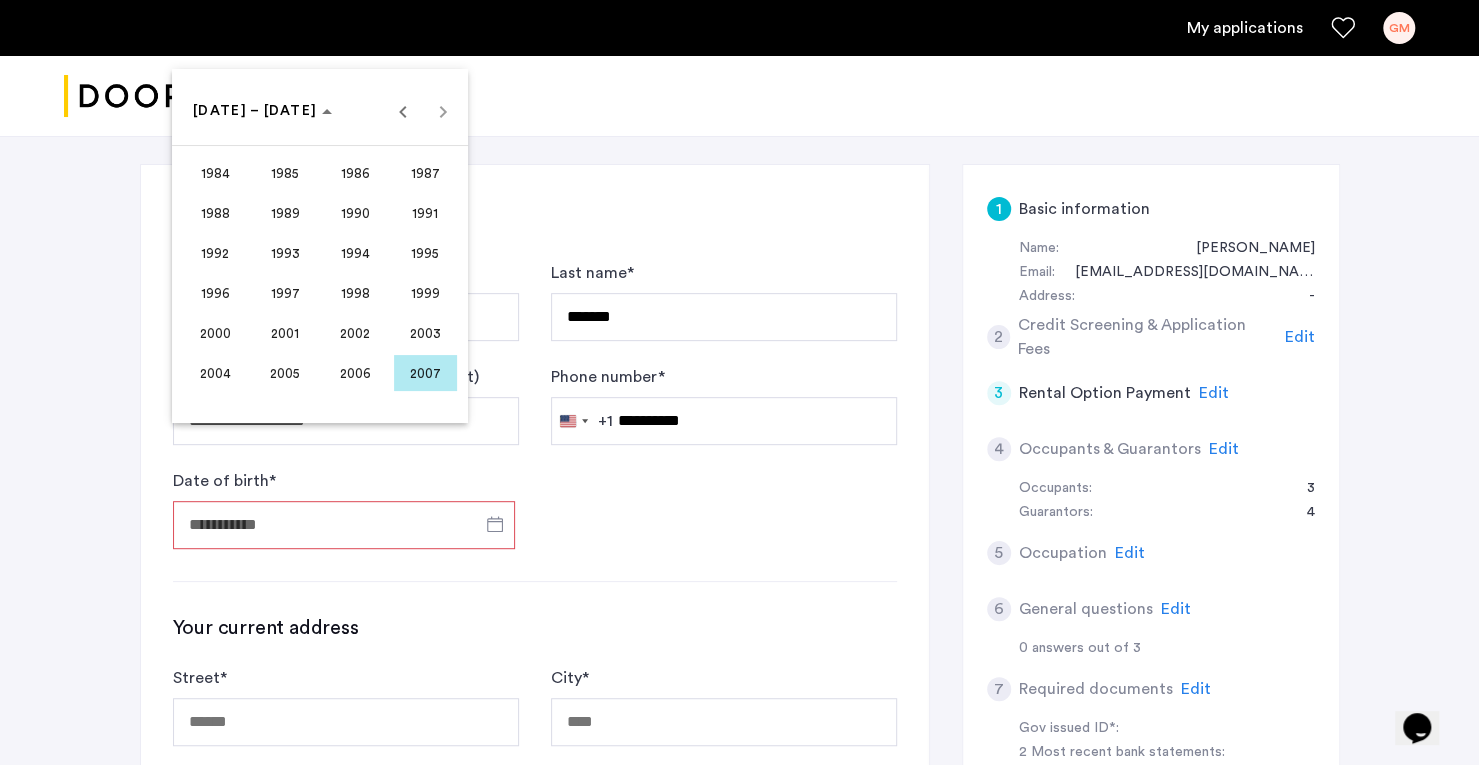type 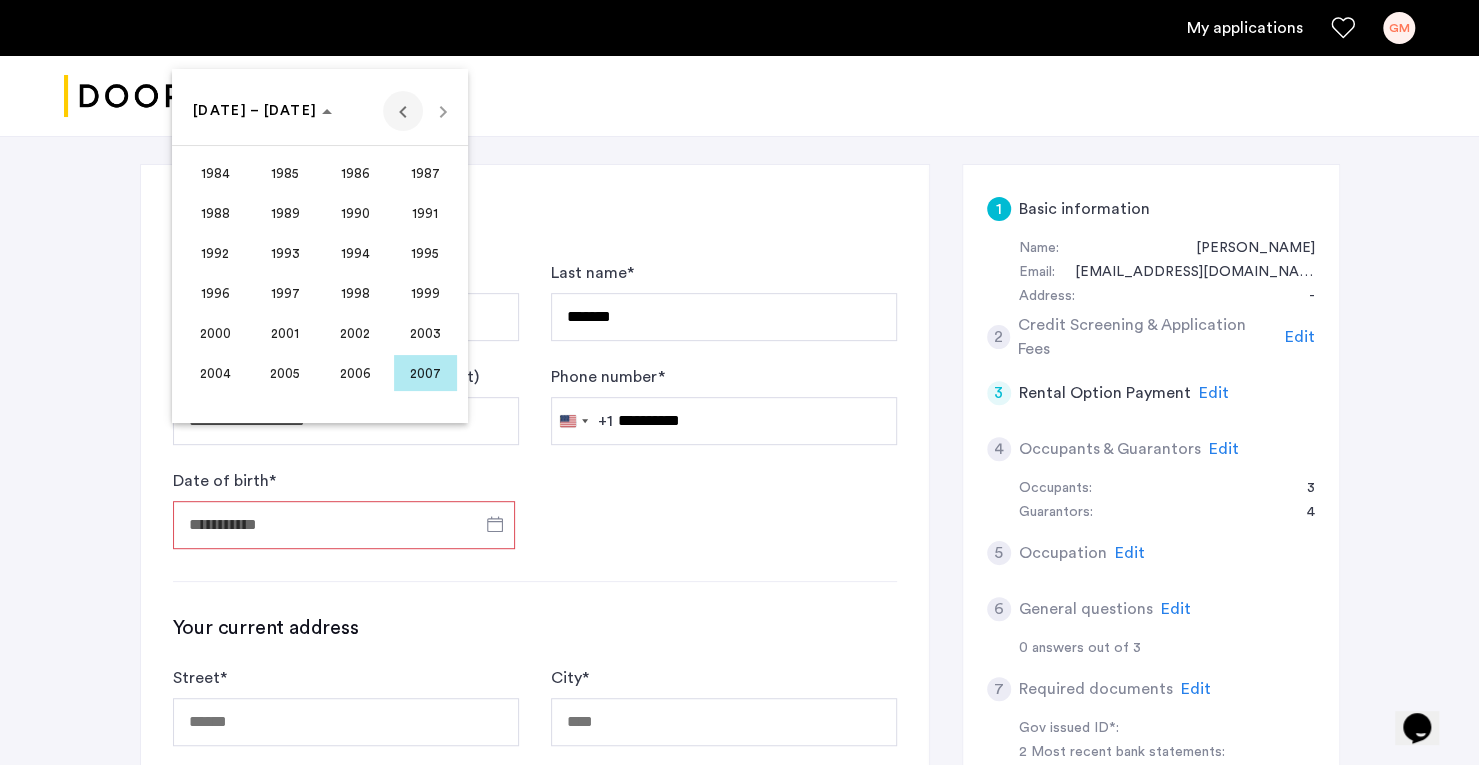 click at bounding box center [403, 111] 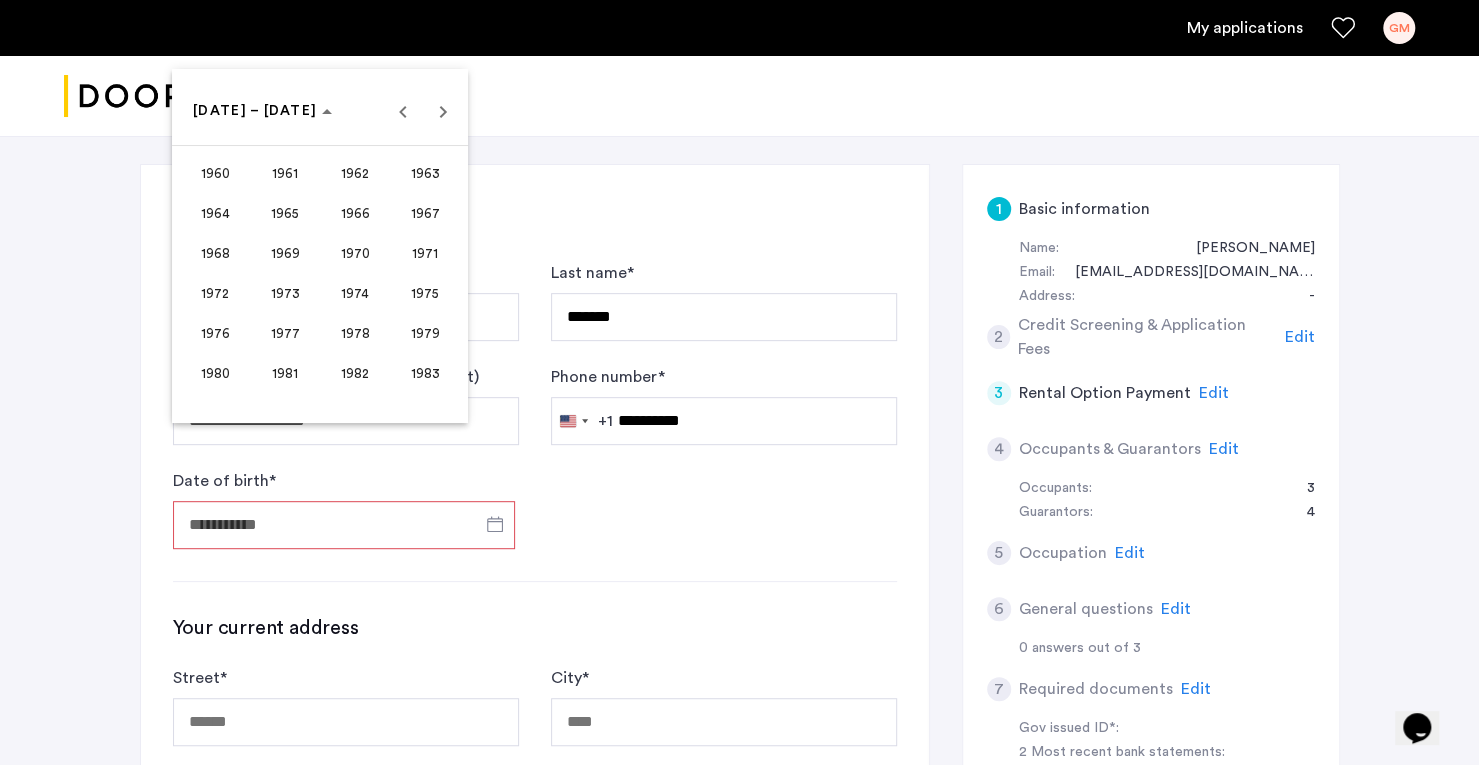 click on "1962" at bounding box center [355, 173] 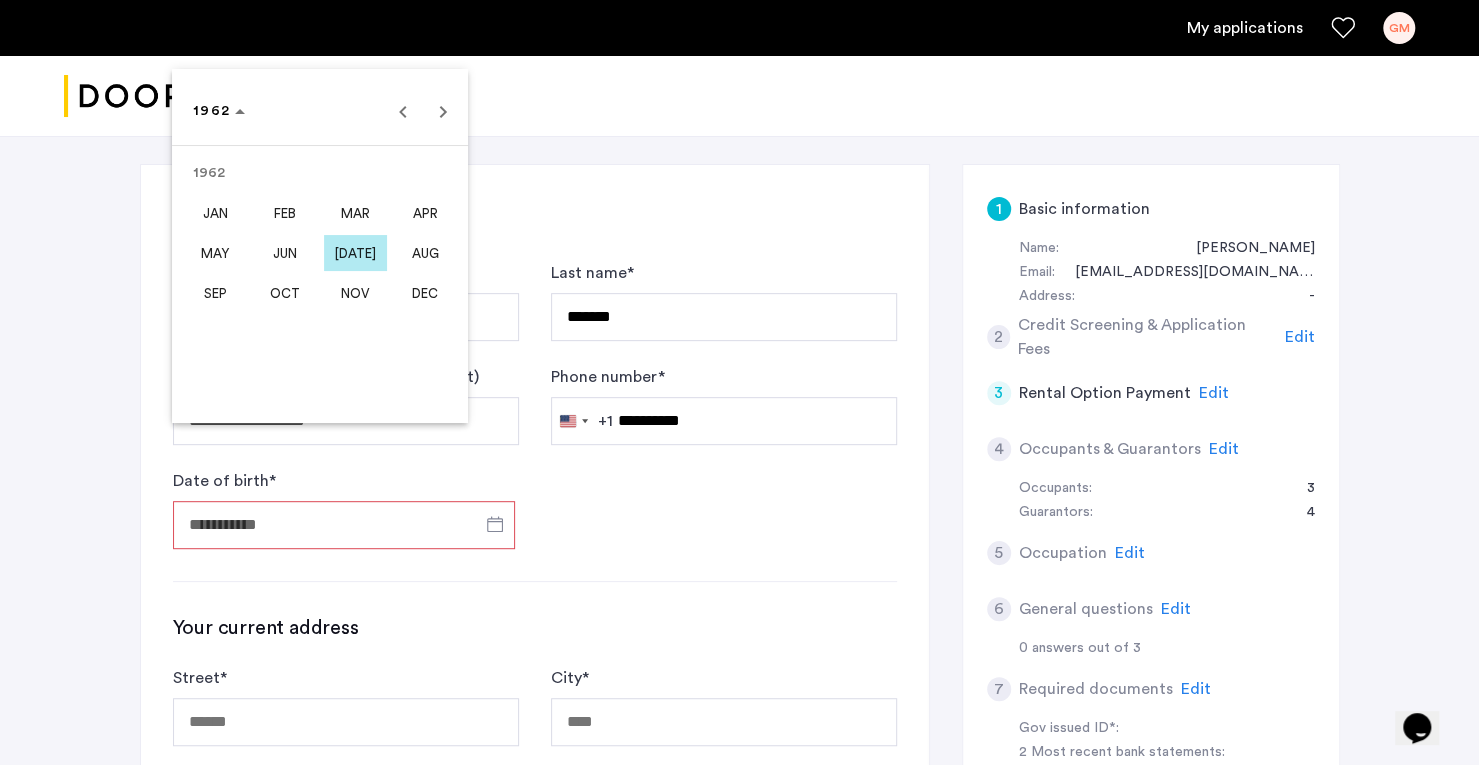 click on "SEP" at bounding box center [215, 293] 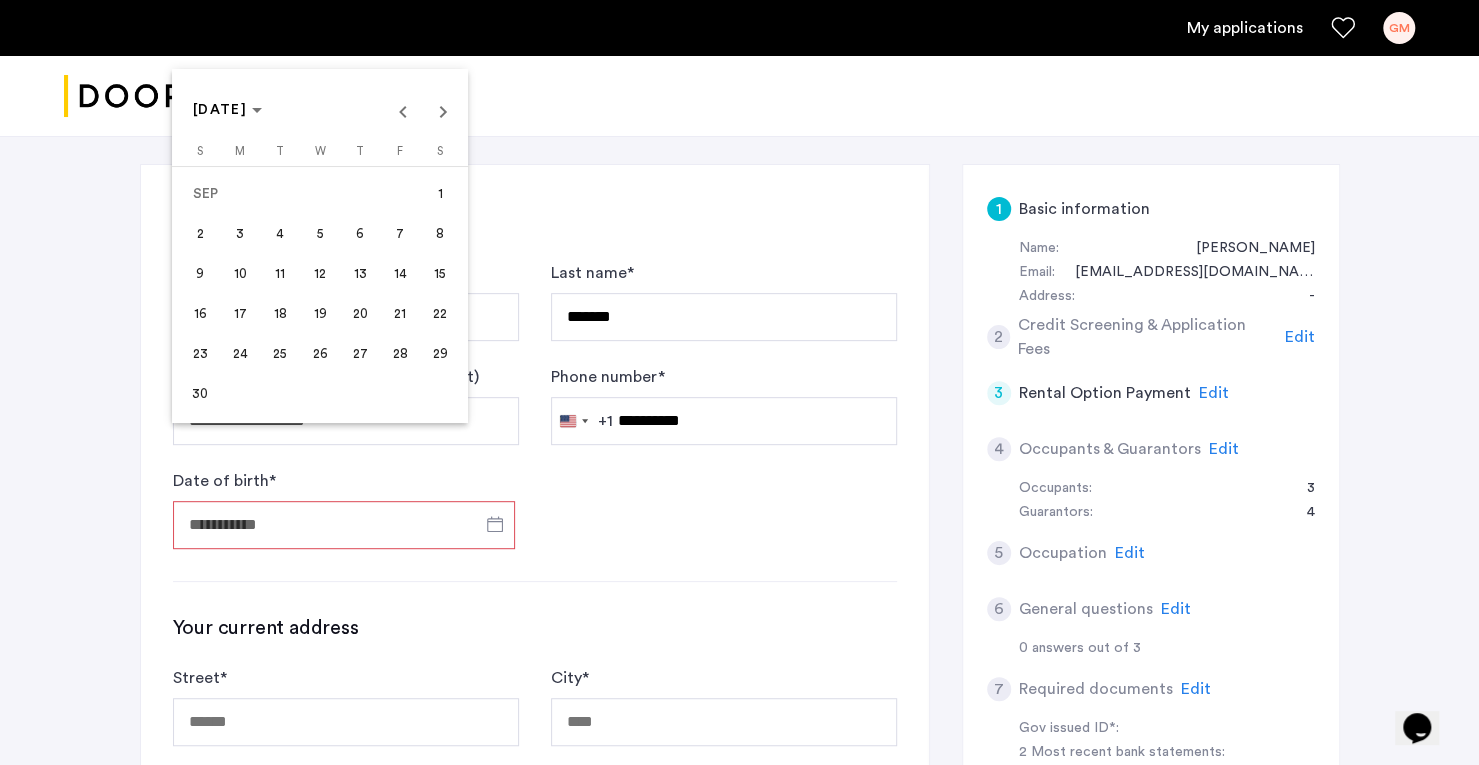 click on "15" at bounding box center [440, 274] 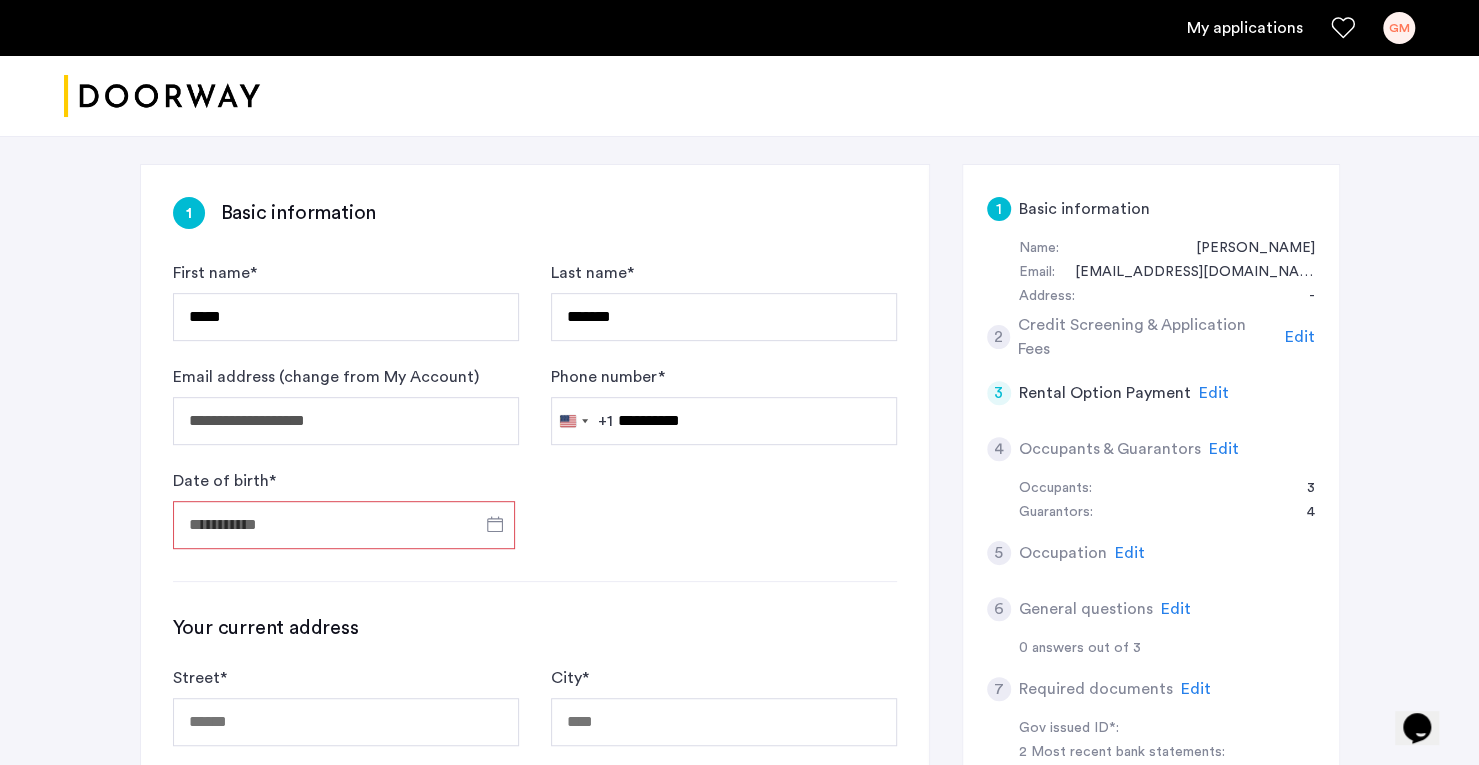 type on "**********" 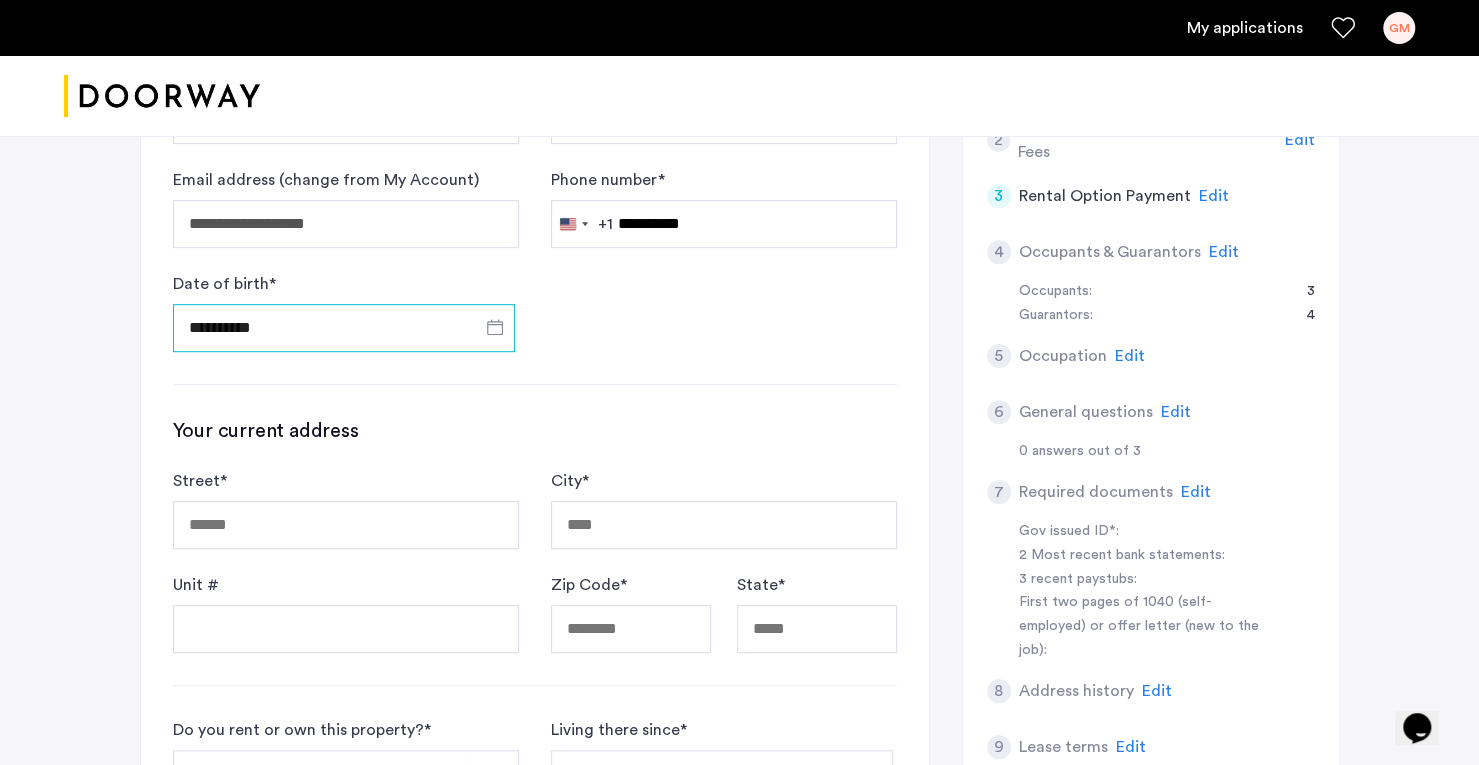 scroll, scrollTop: 546, scrollLeft: 0, axis: vertical 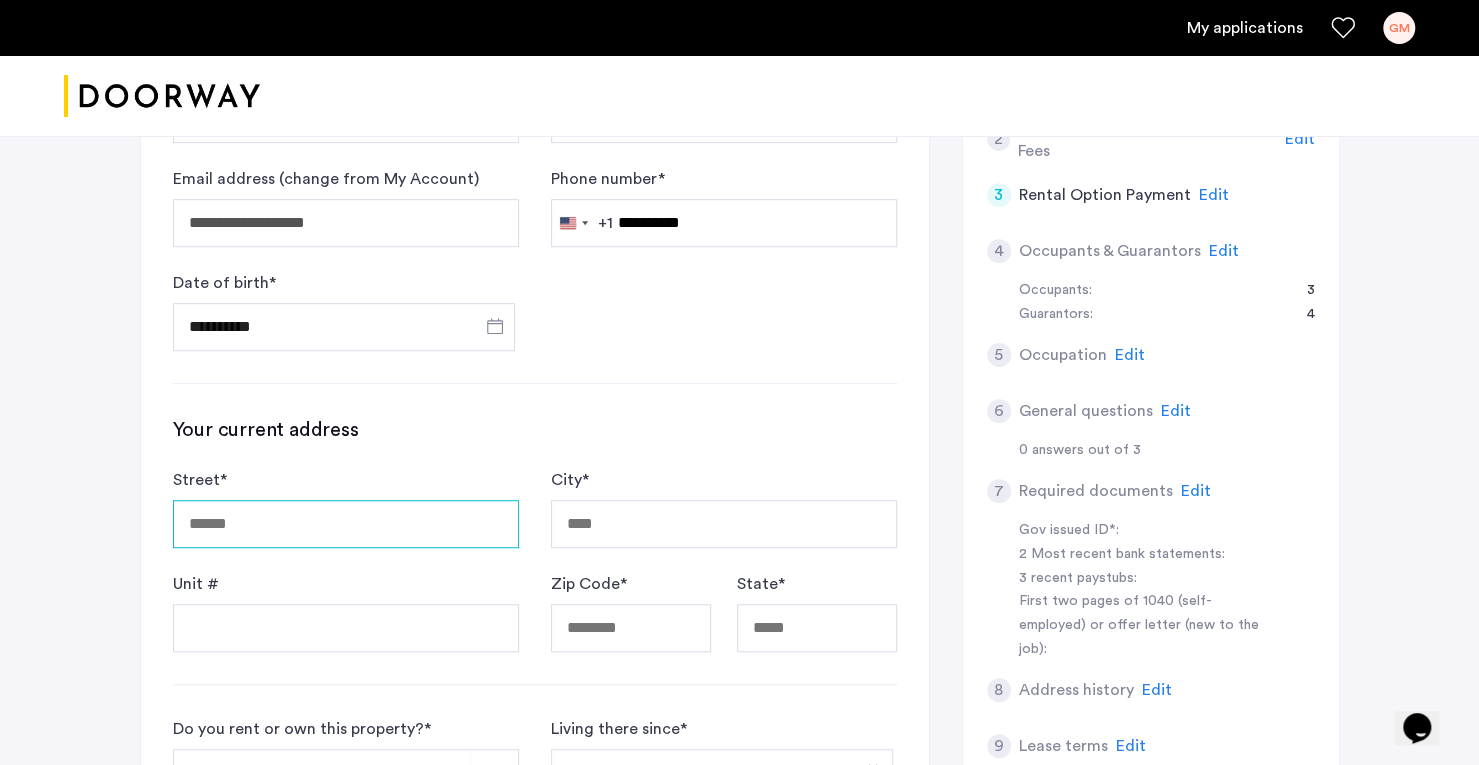 click on "Street  *" at bounding box center (346, 524) 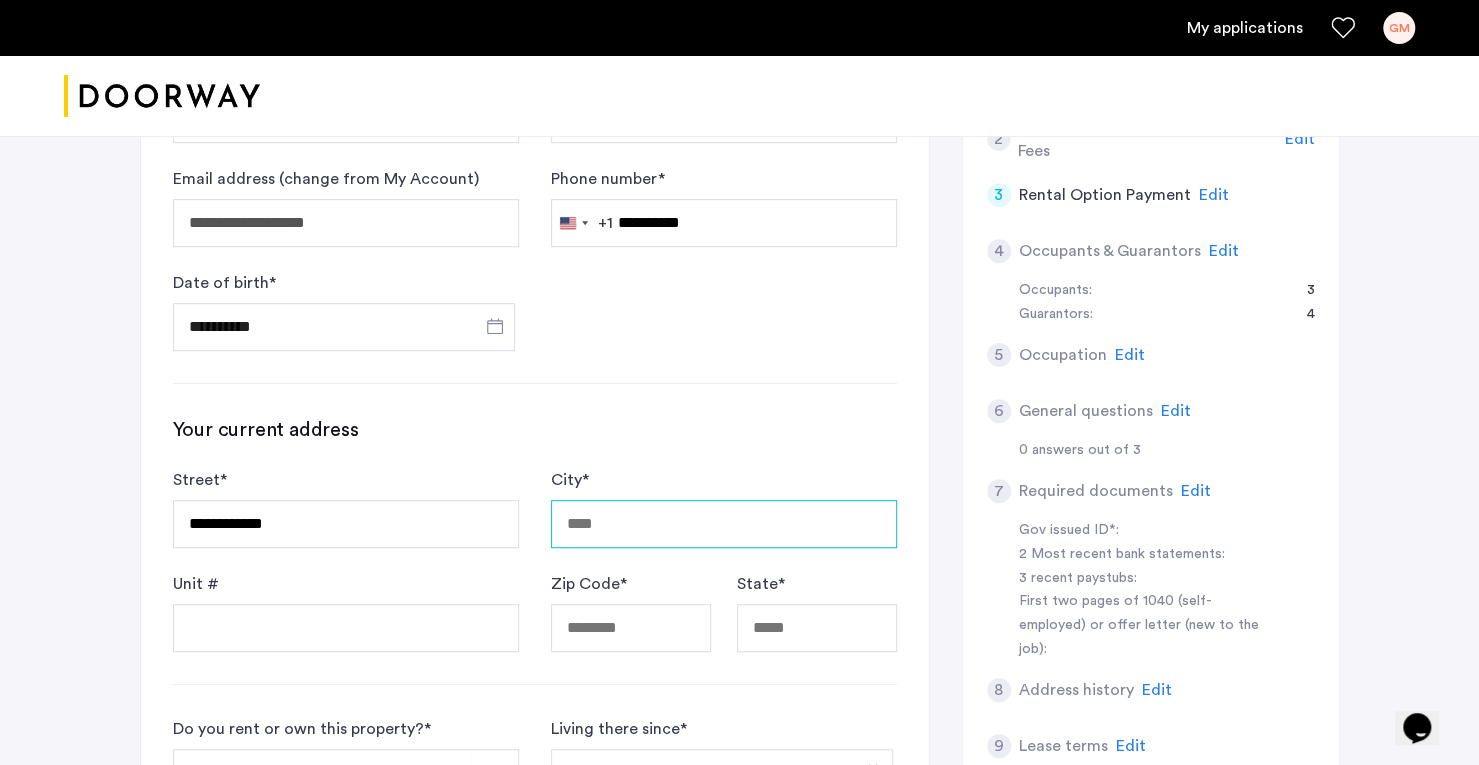 type on "*********" 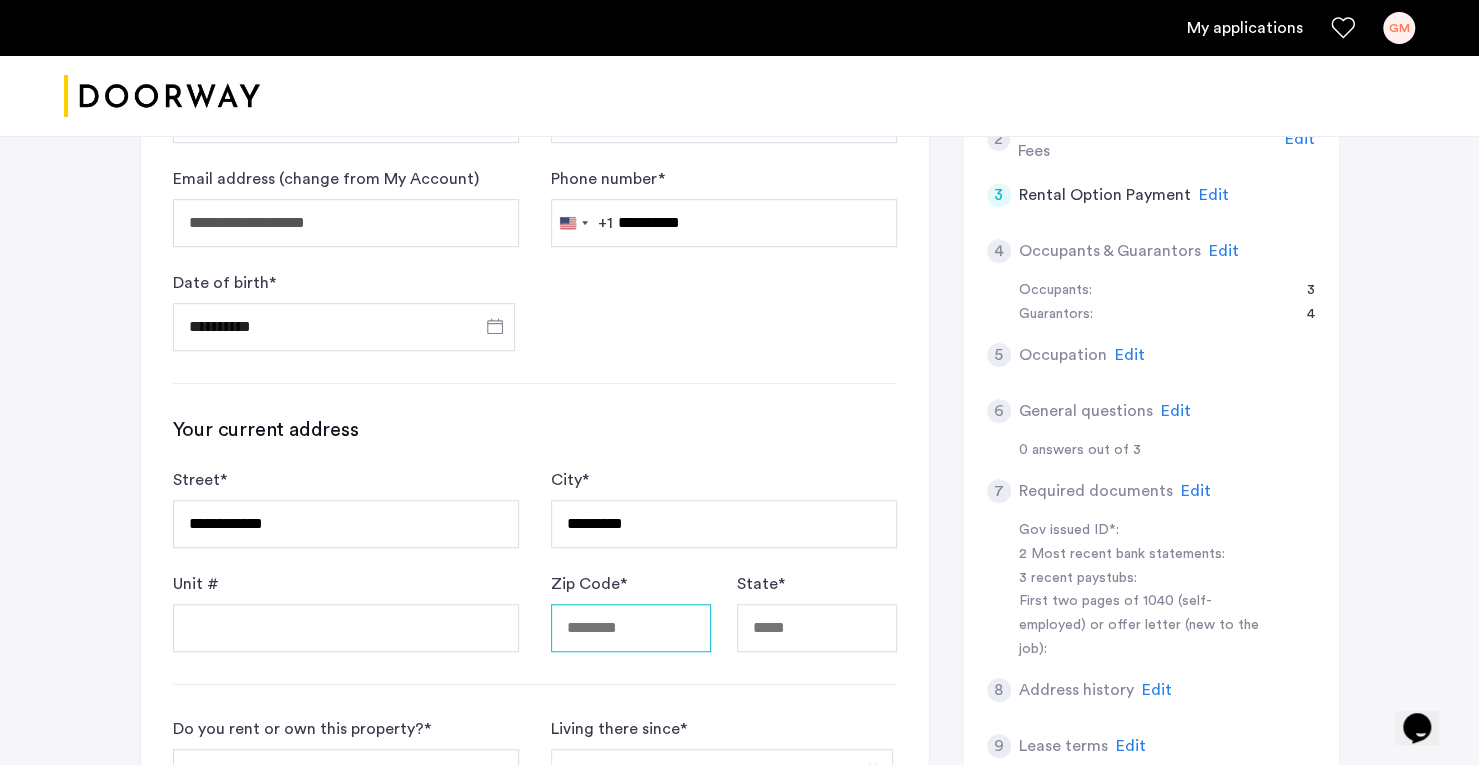type on "**********" 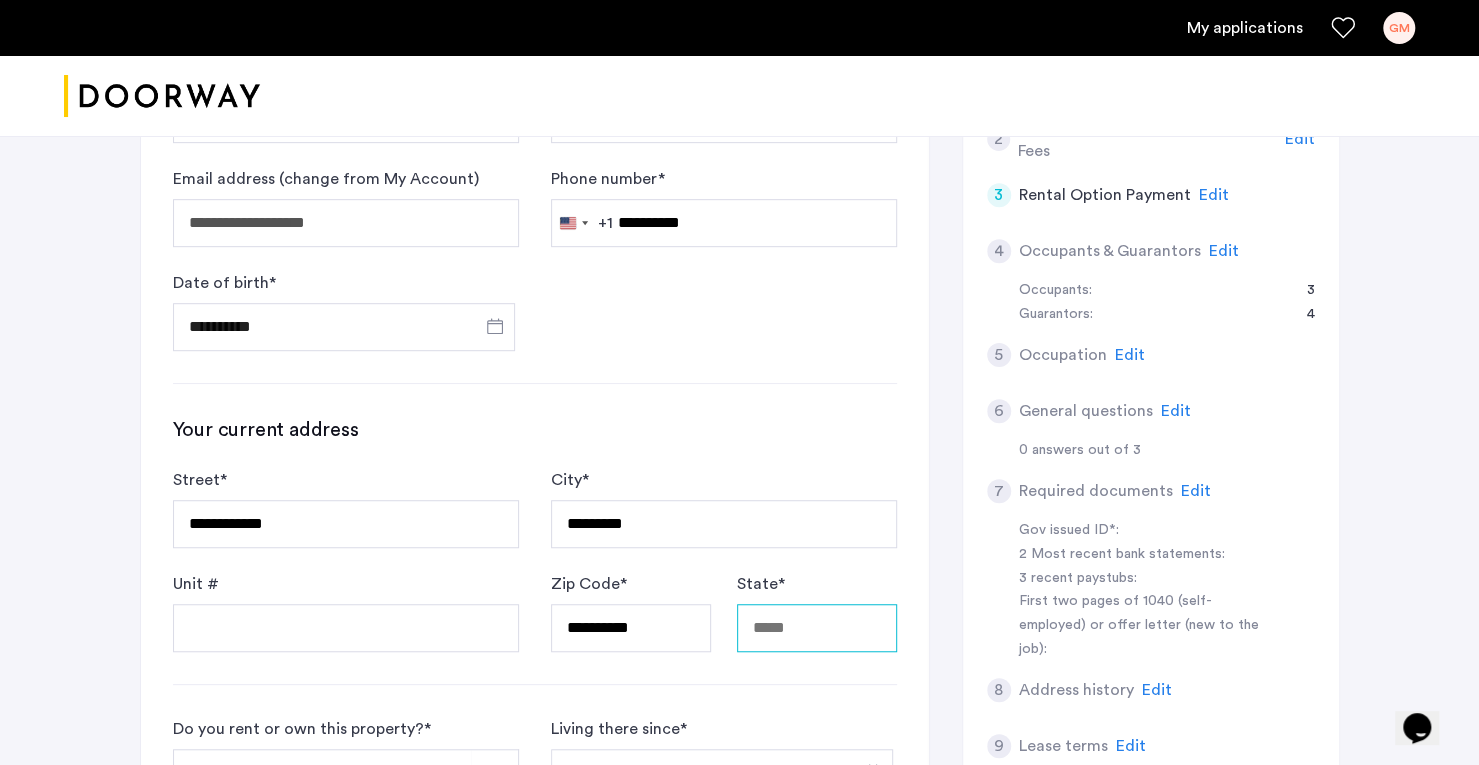 type on "**" 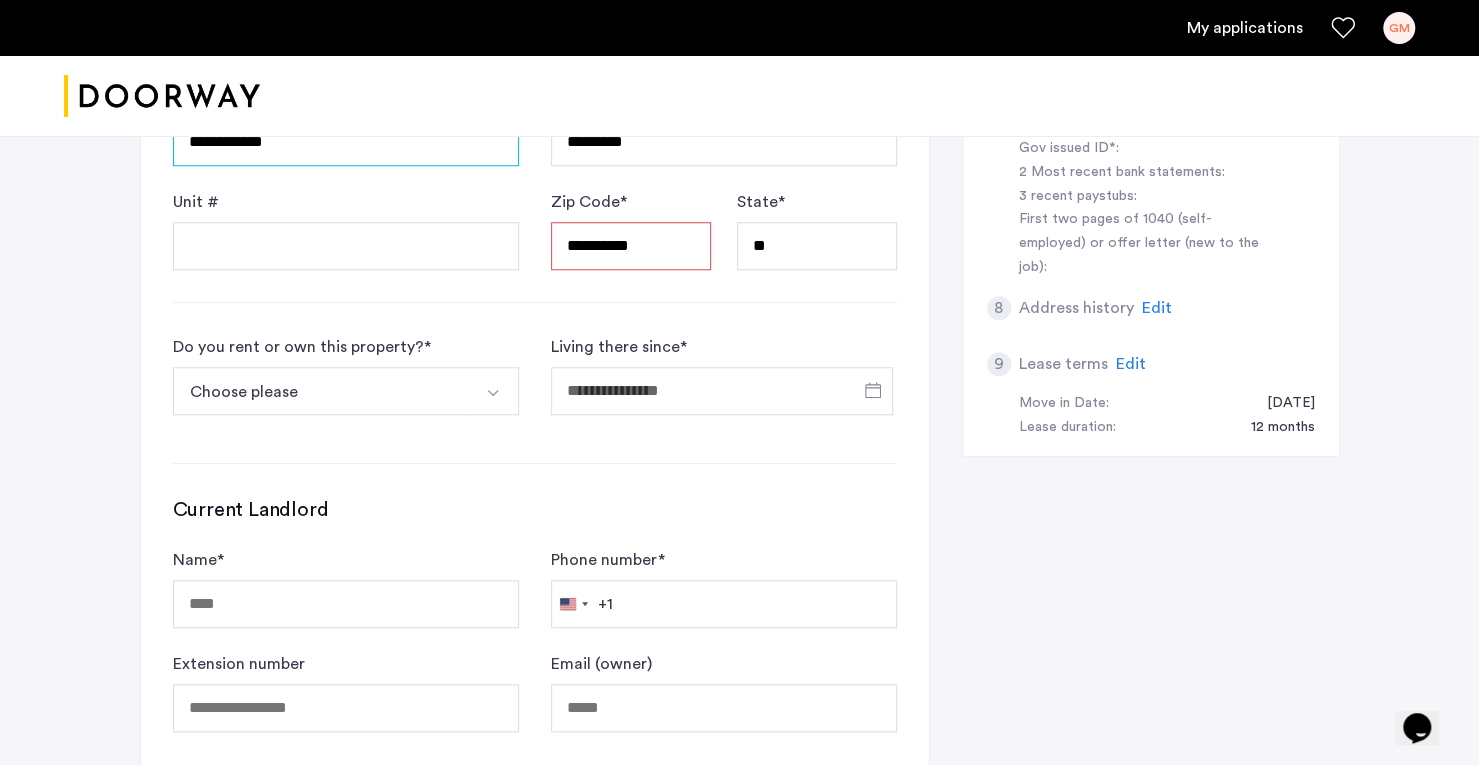 scroll, scrollTop: 929, scrollLeft: 0, axis: vertical 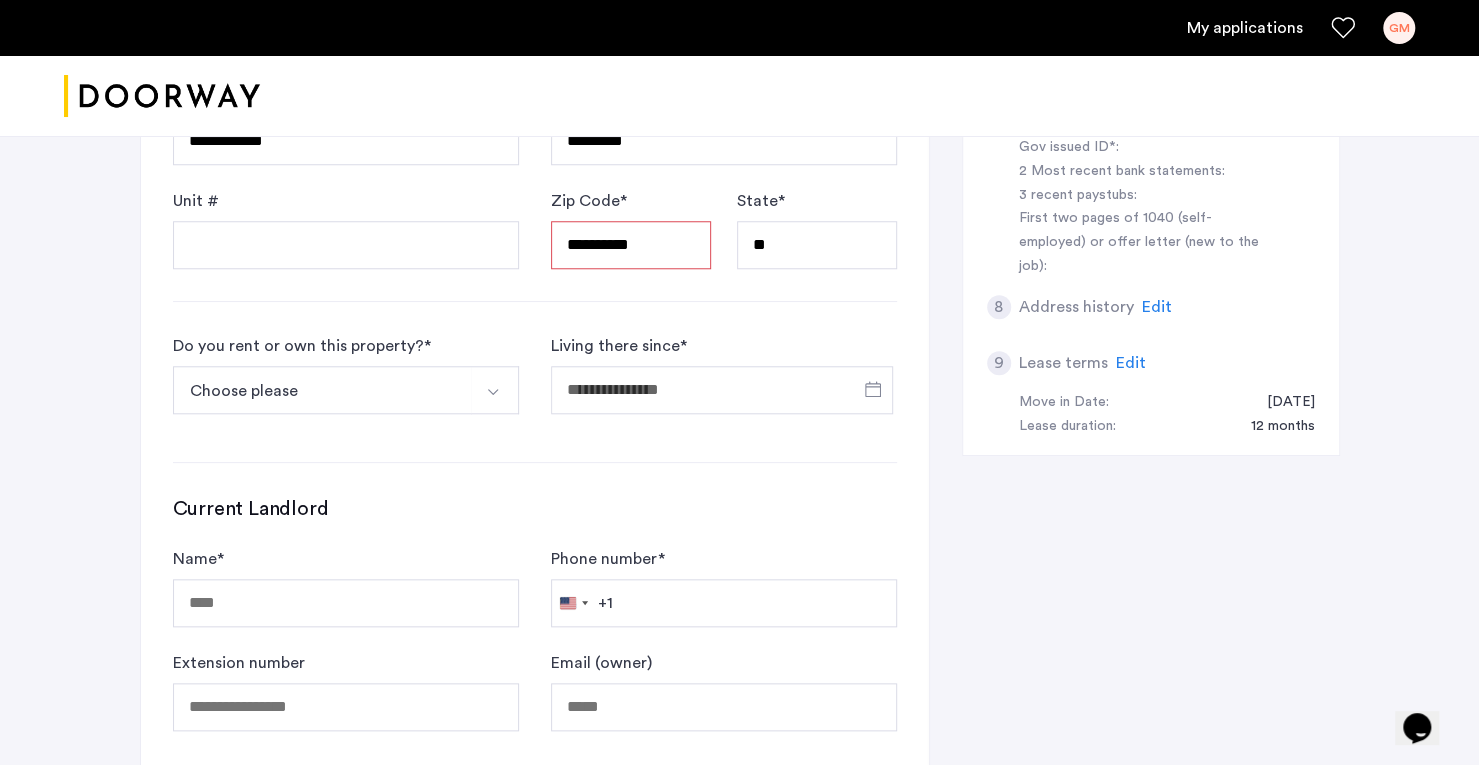 click on "Choose please" at bounding box center [322, 390] 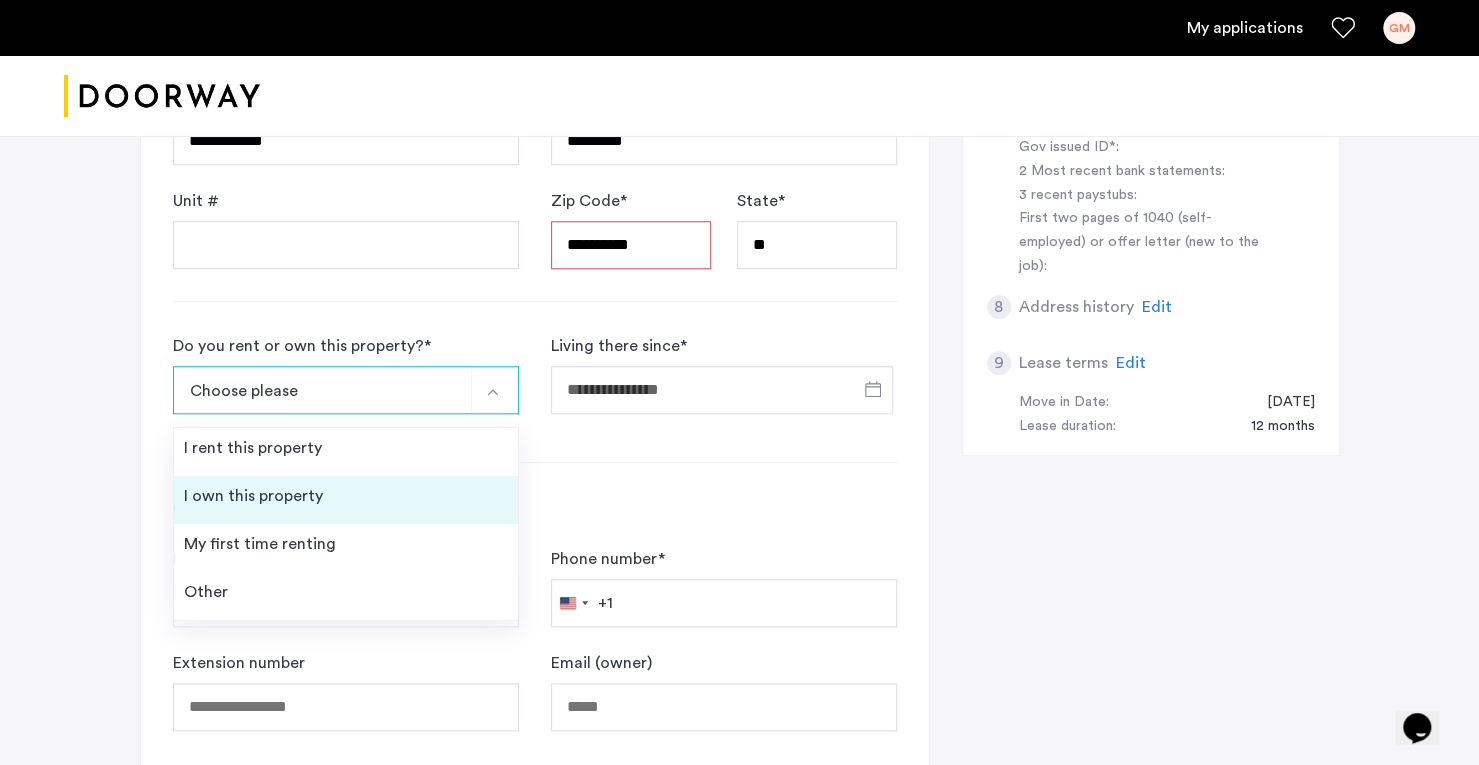 click on "I own this property" at bounding box center (346, 500) 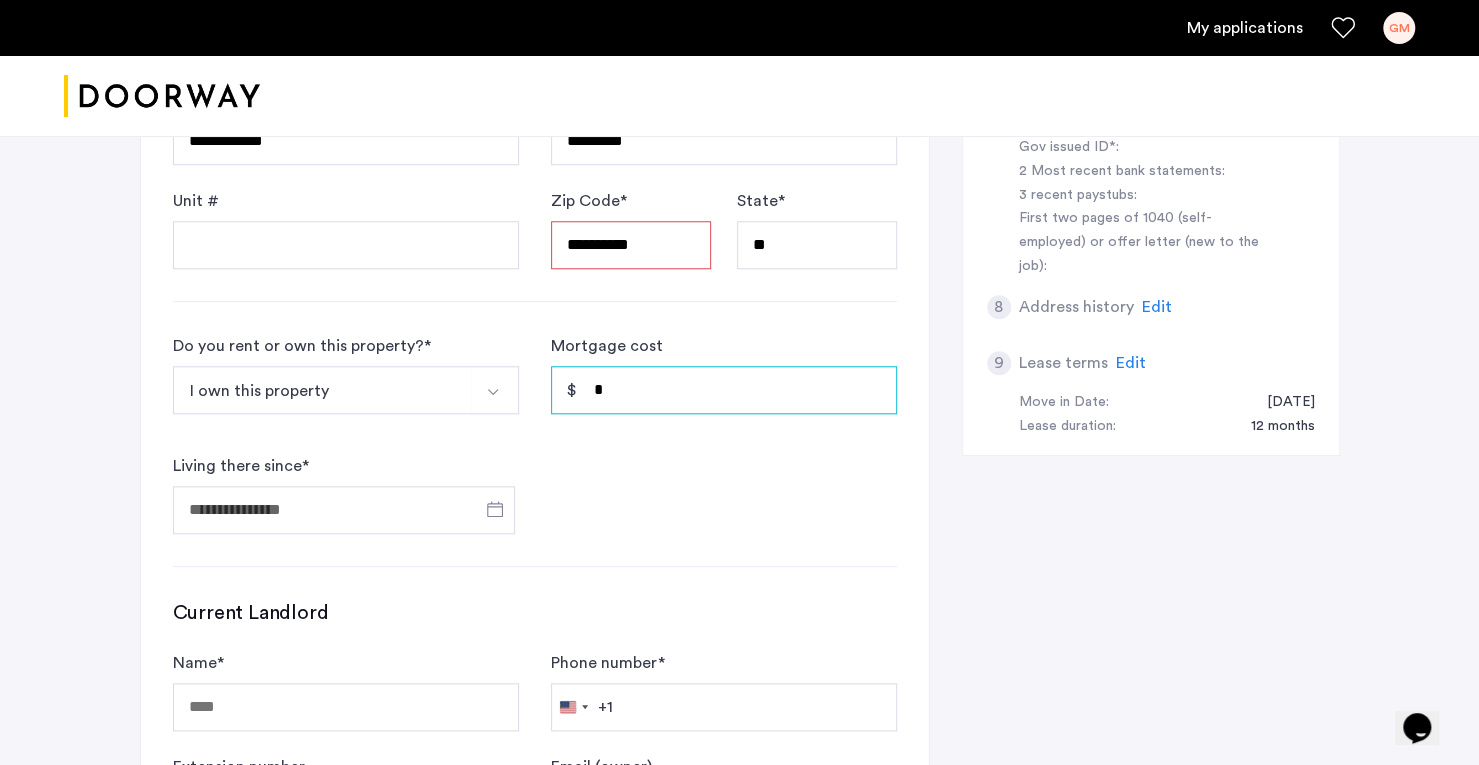 click on "*" at bounding box center (724, 390) 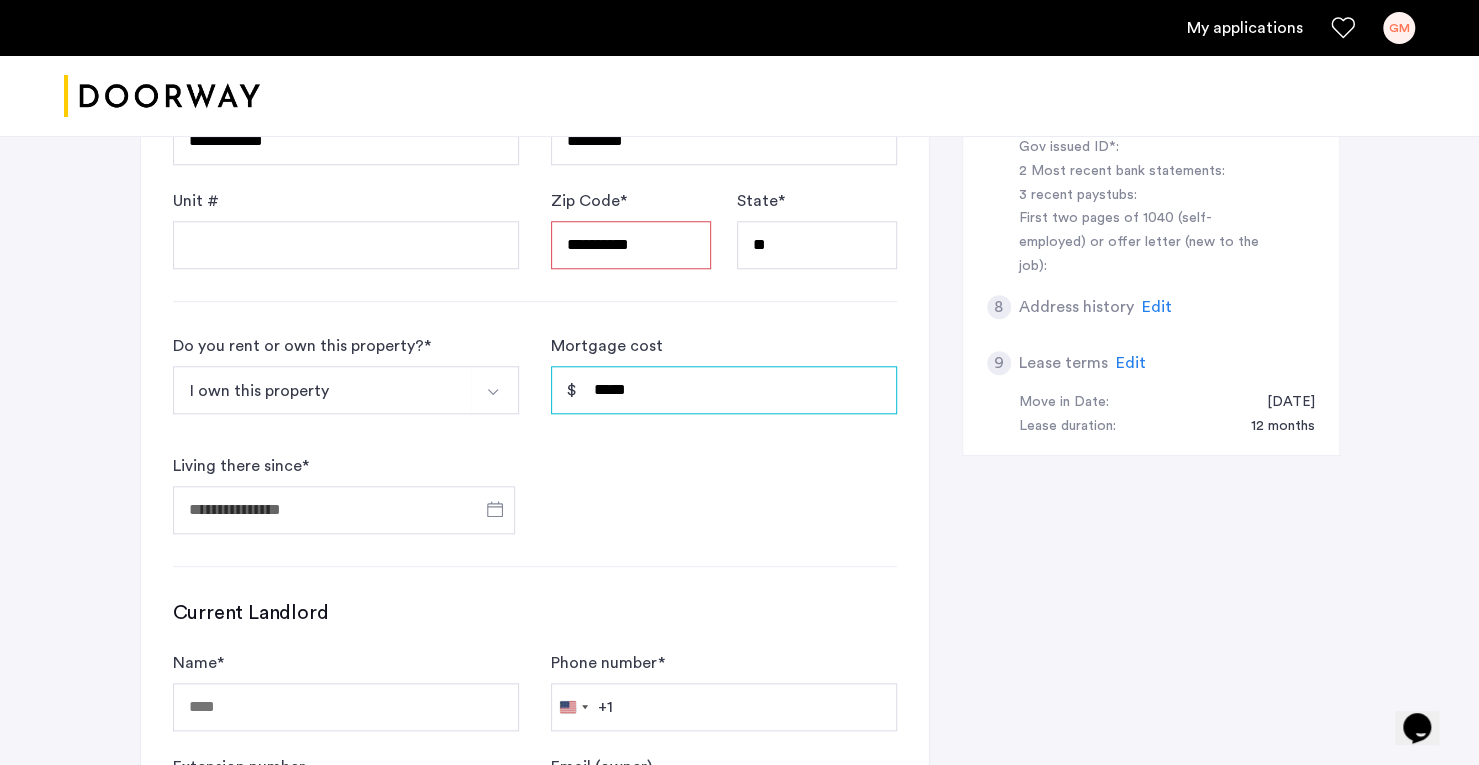 type on "*****" 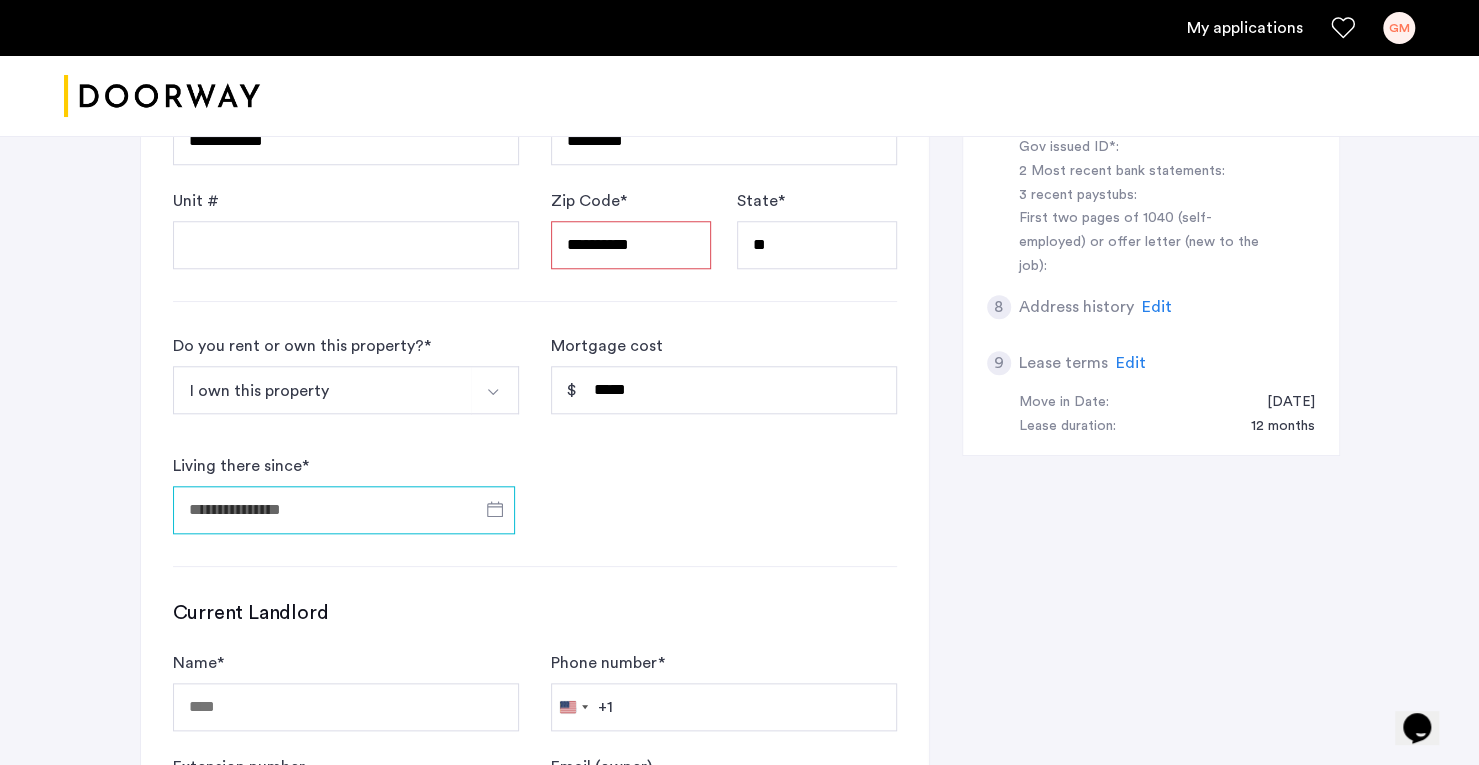 click on "Living there since  *" at bounding box center [344, 510] 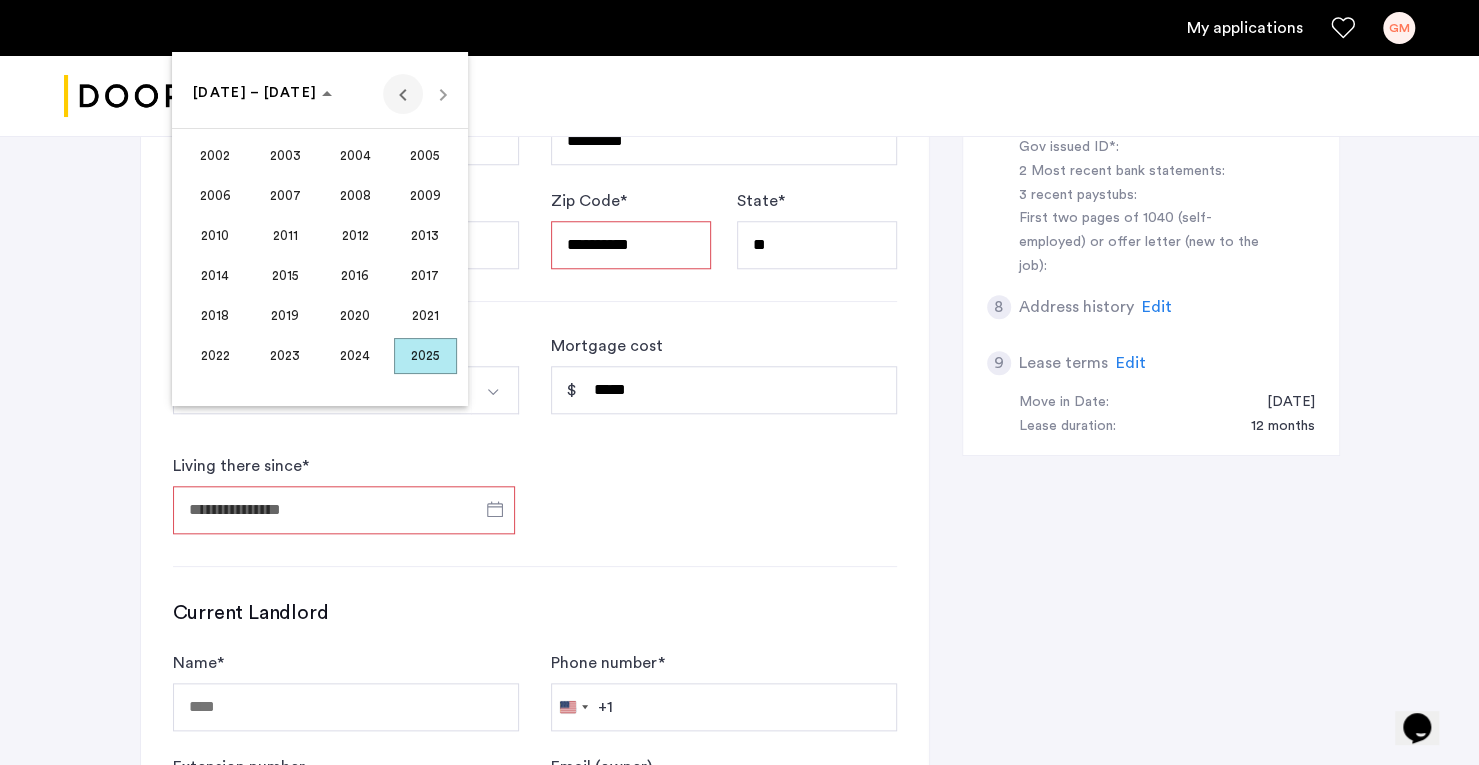 click at bounding box center [403, 94] 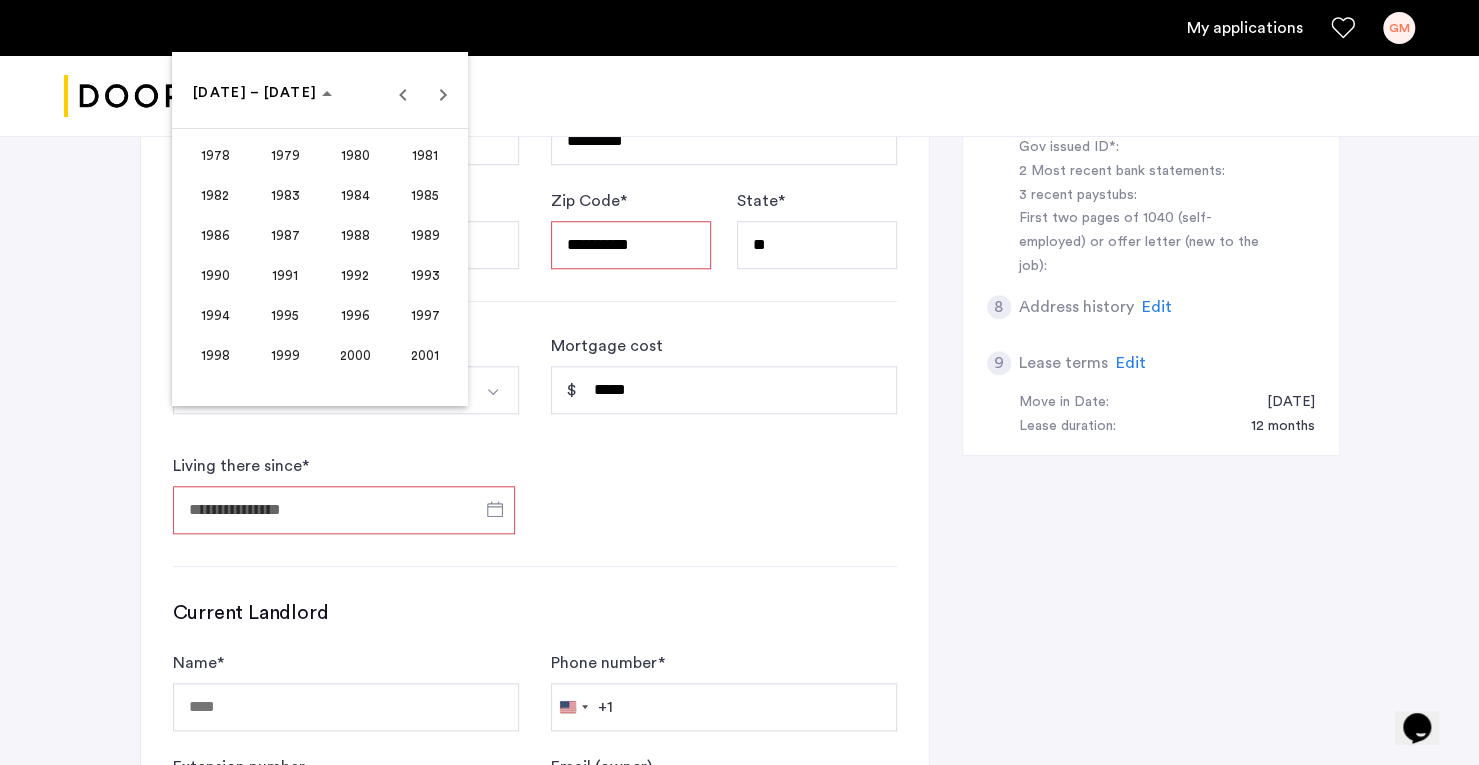 click on "1996" at bounding box center (355, 316) 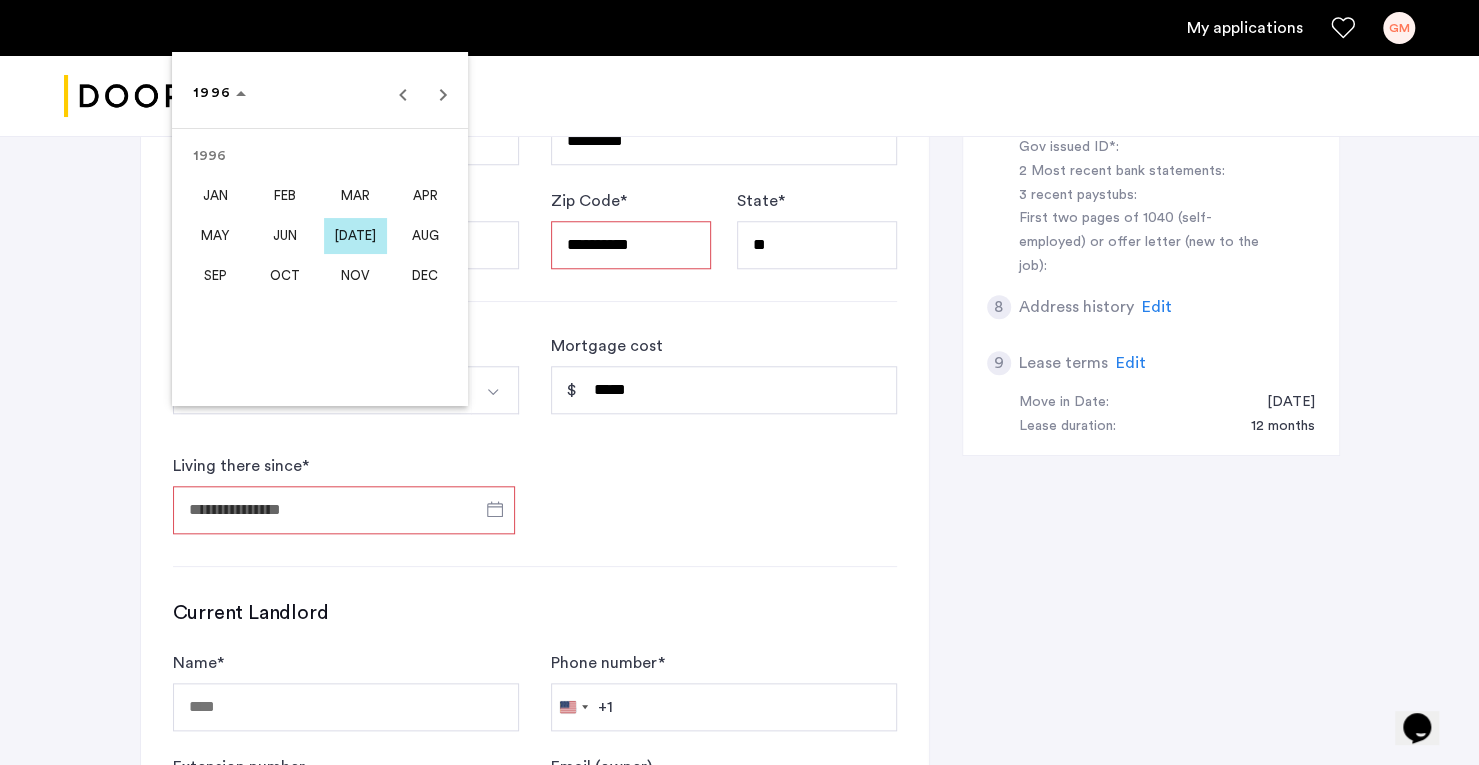 click on "AUG" at bounding box center [425, 236] 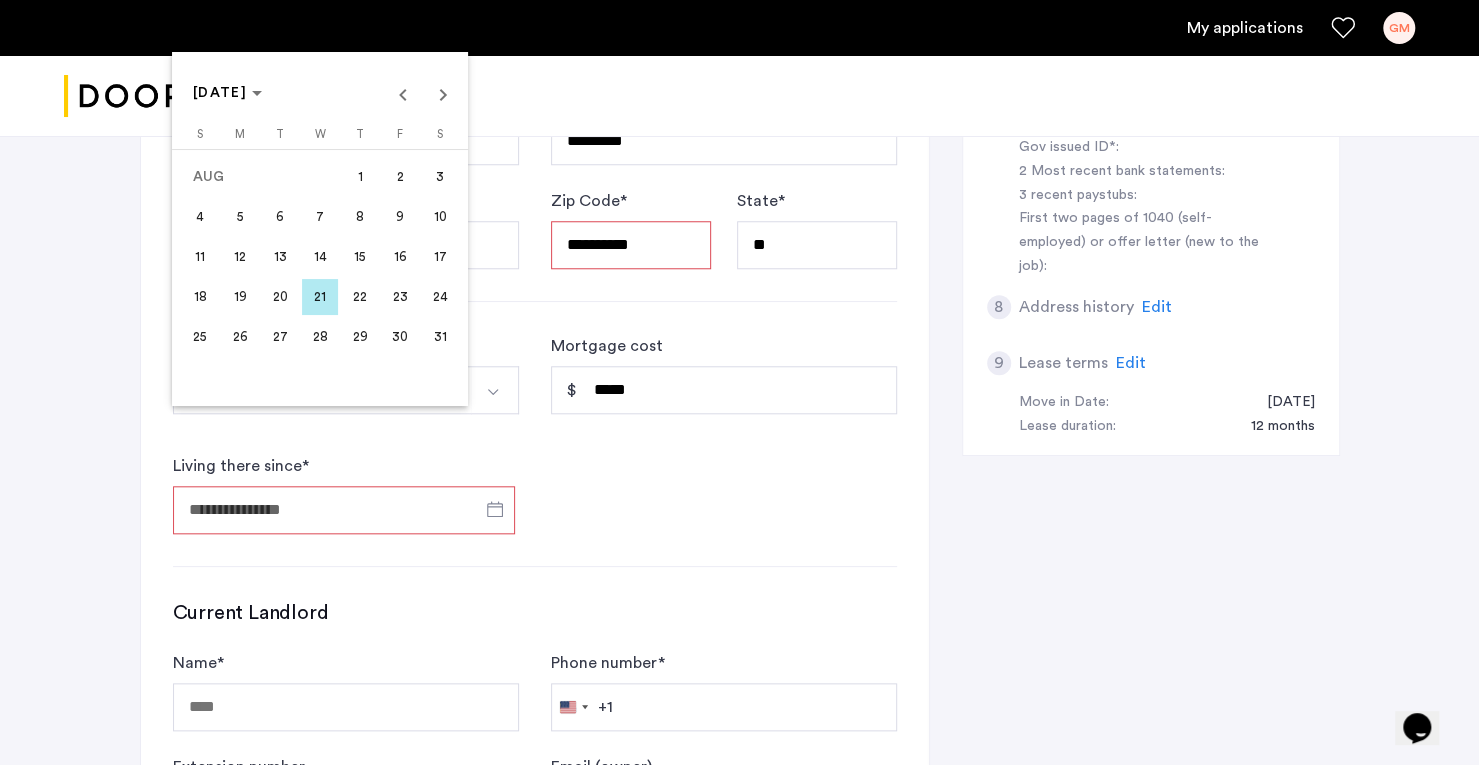 click on "15" at bounding box center [360, 257] 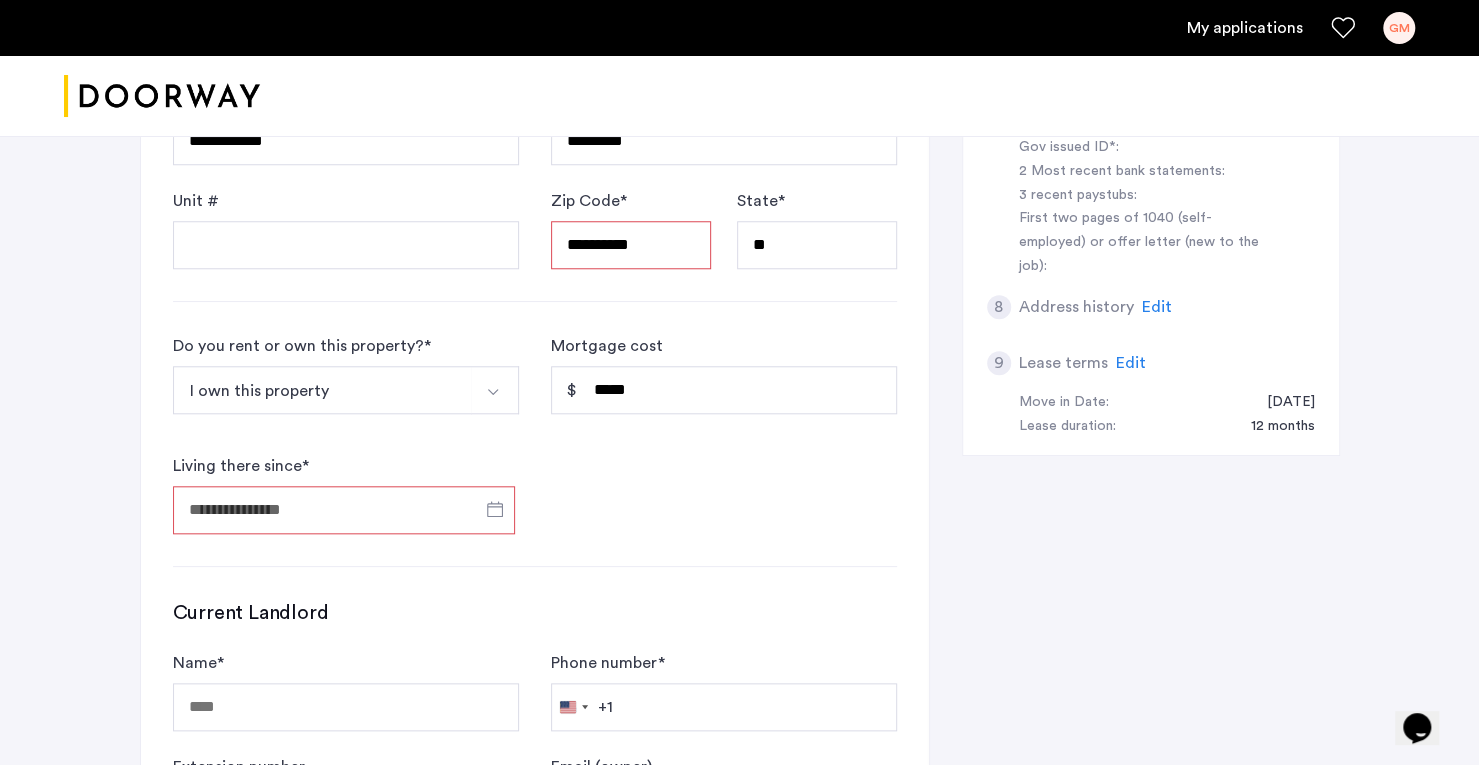 type on "**********" 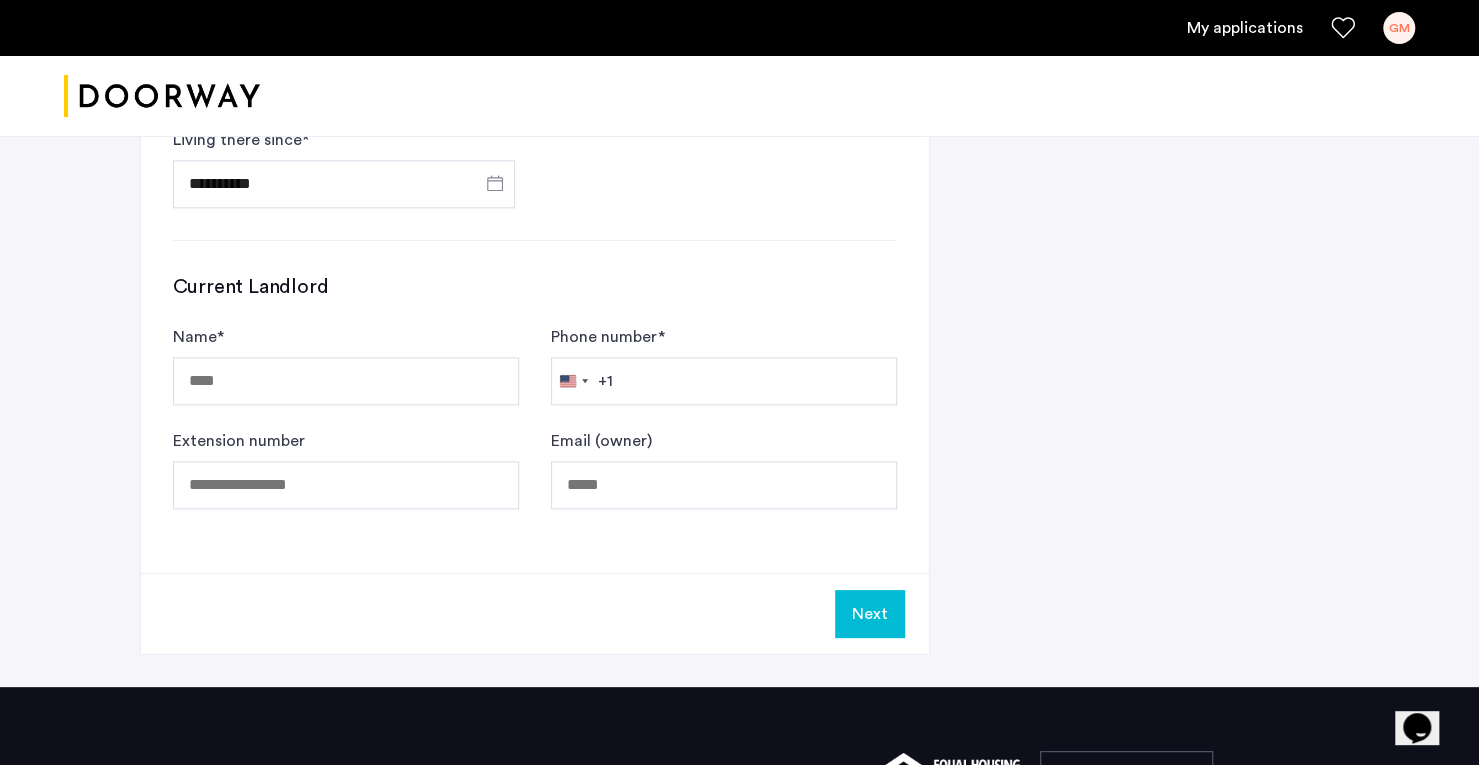 click on "Next" 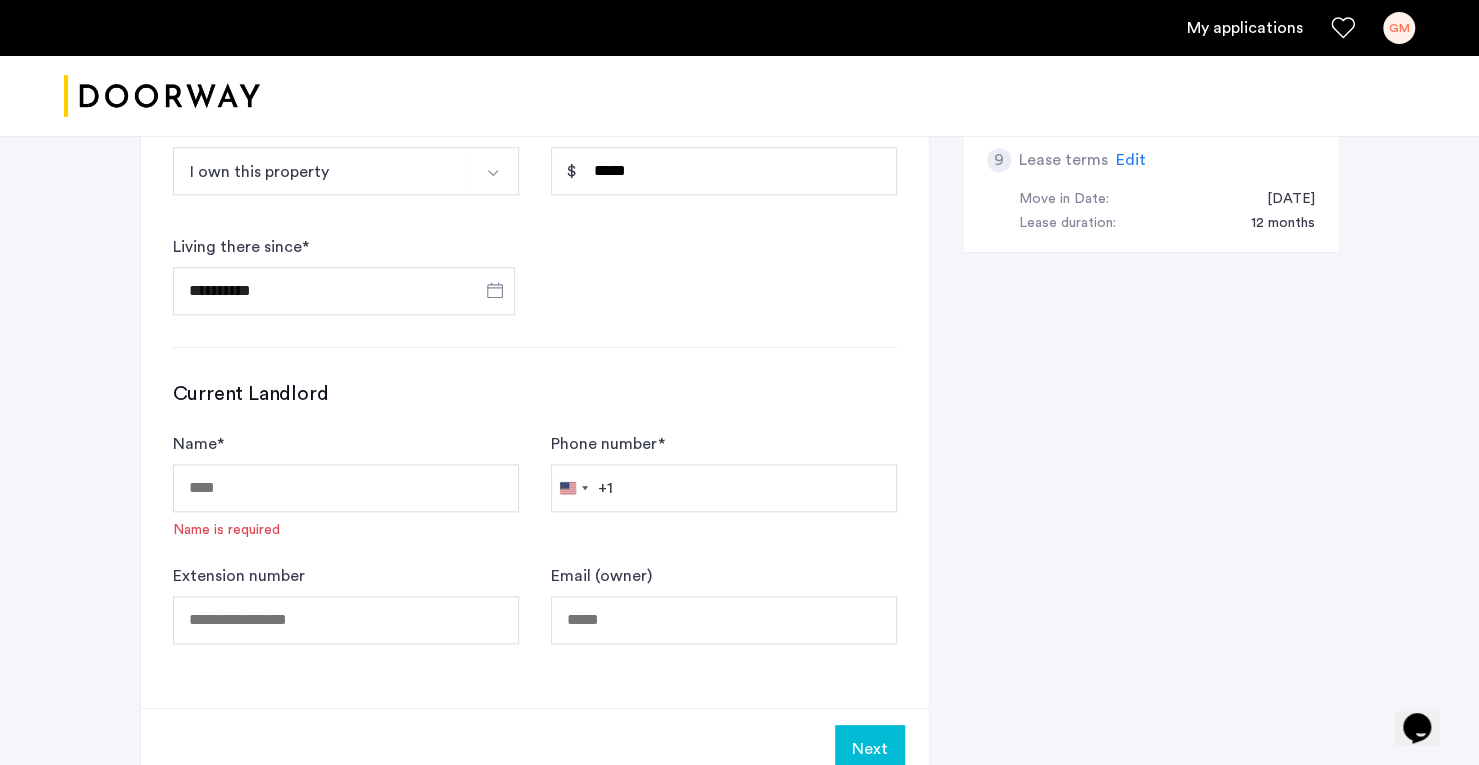scroll, scrollTop: 1167, scrollLeft: 0, axis: vertical 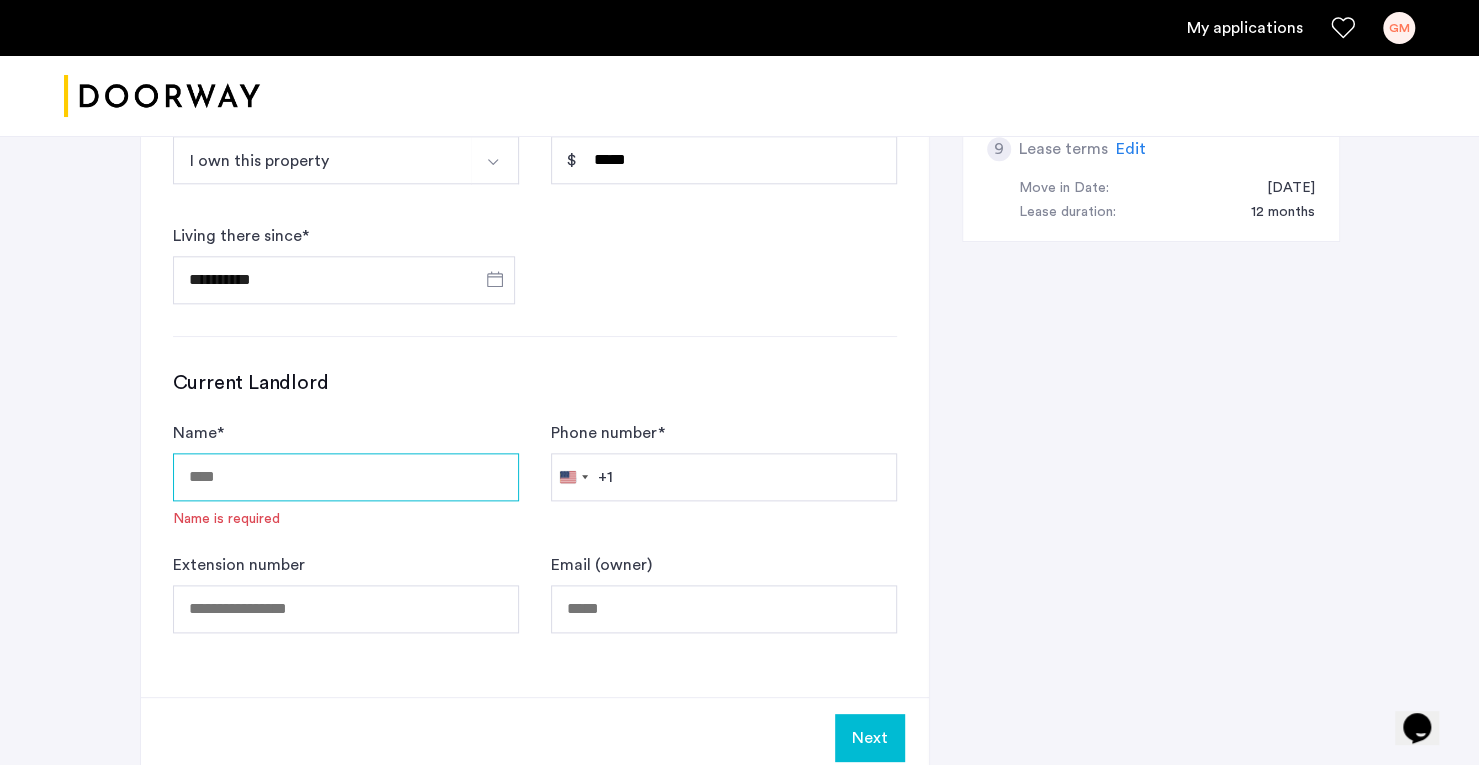 click on "Name  *" at bounding box center [346, 477] 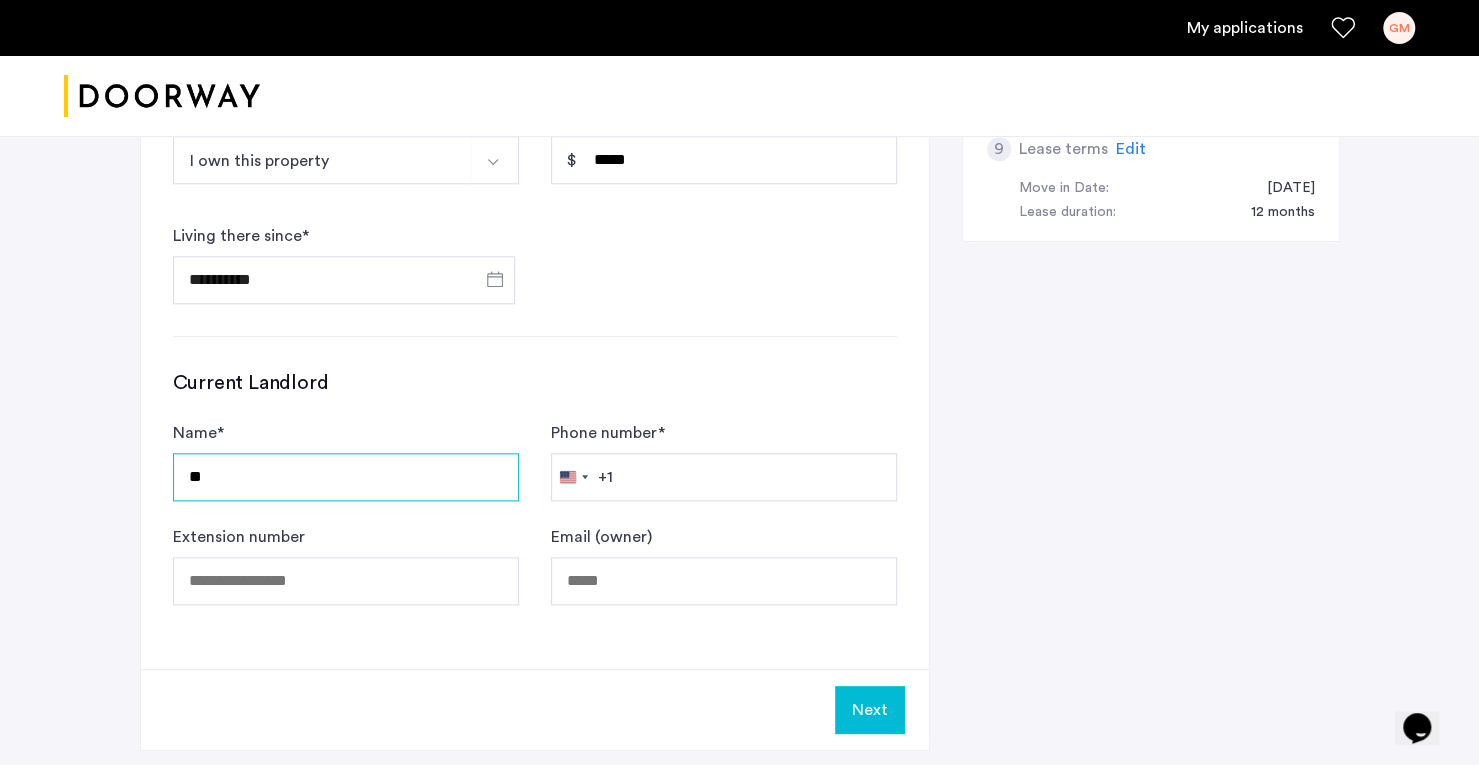 type on "**" 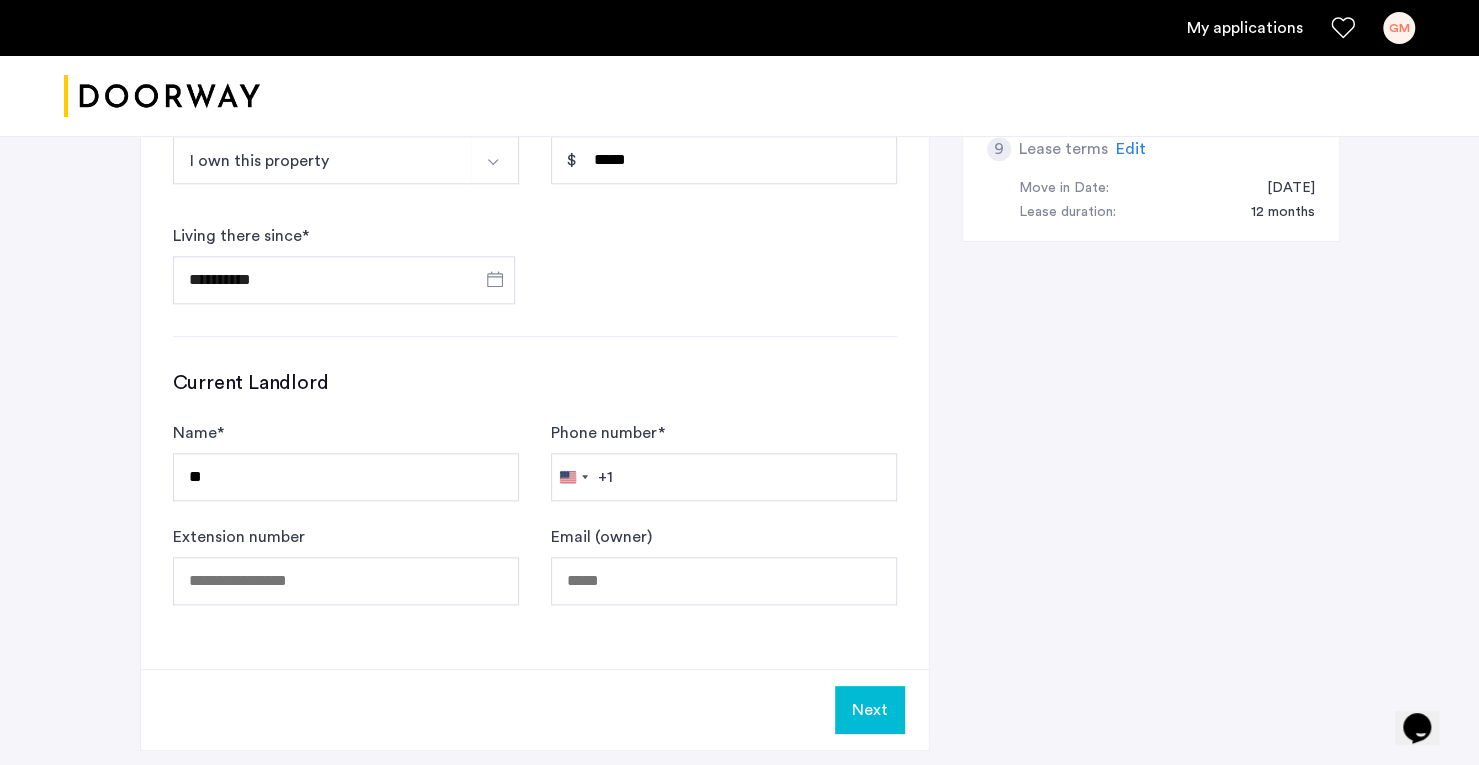 click on "Next" 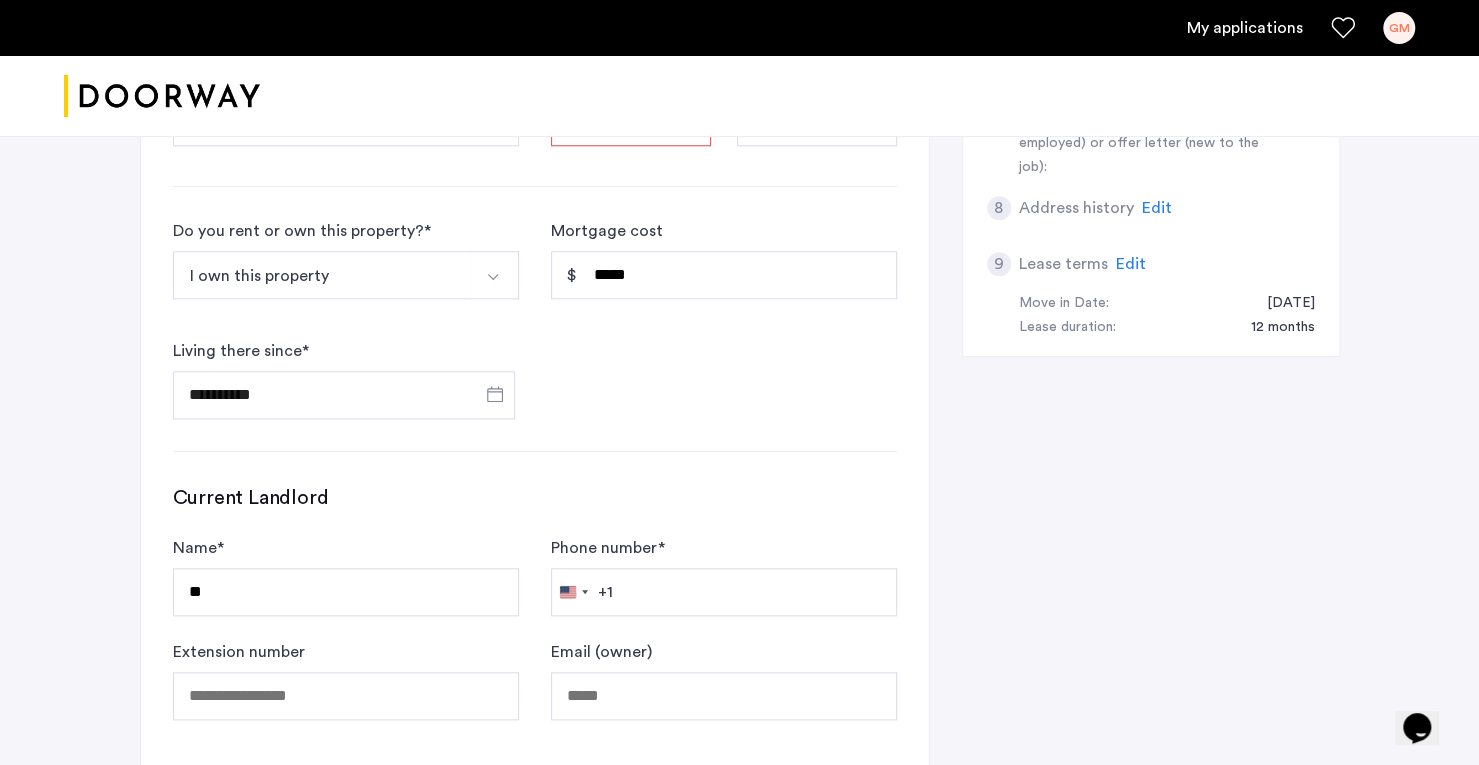scroll, scrollTop: 1054, scrollLeft: 0, axis: vertical 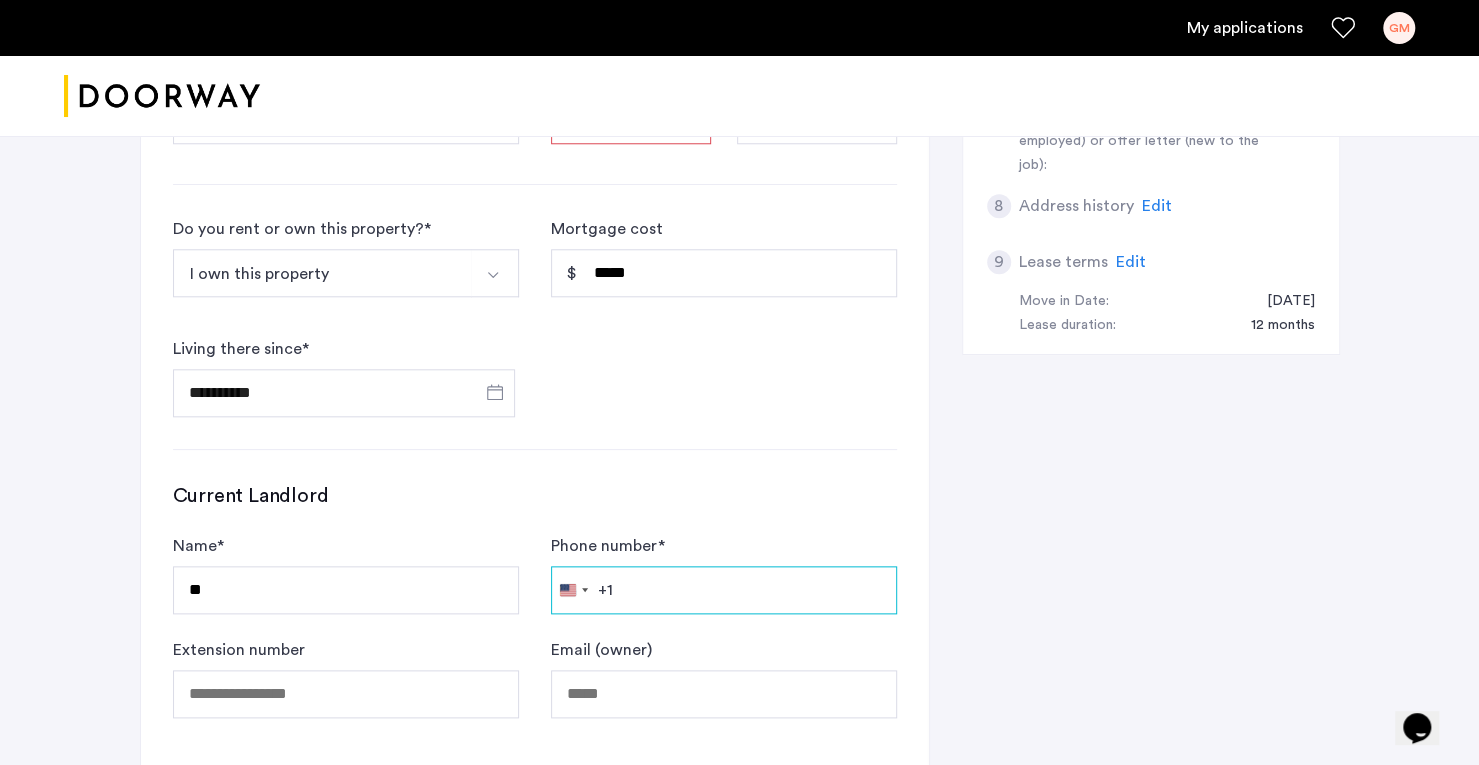 click on "Phone number  *" at bounding box center [724, 590] 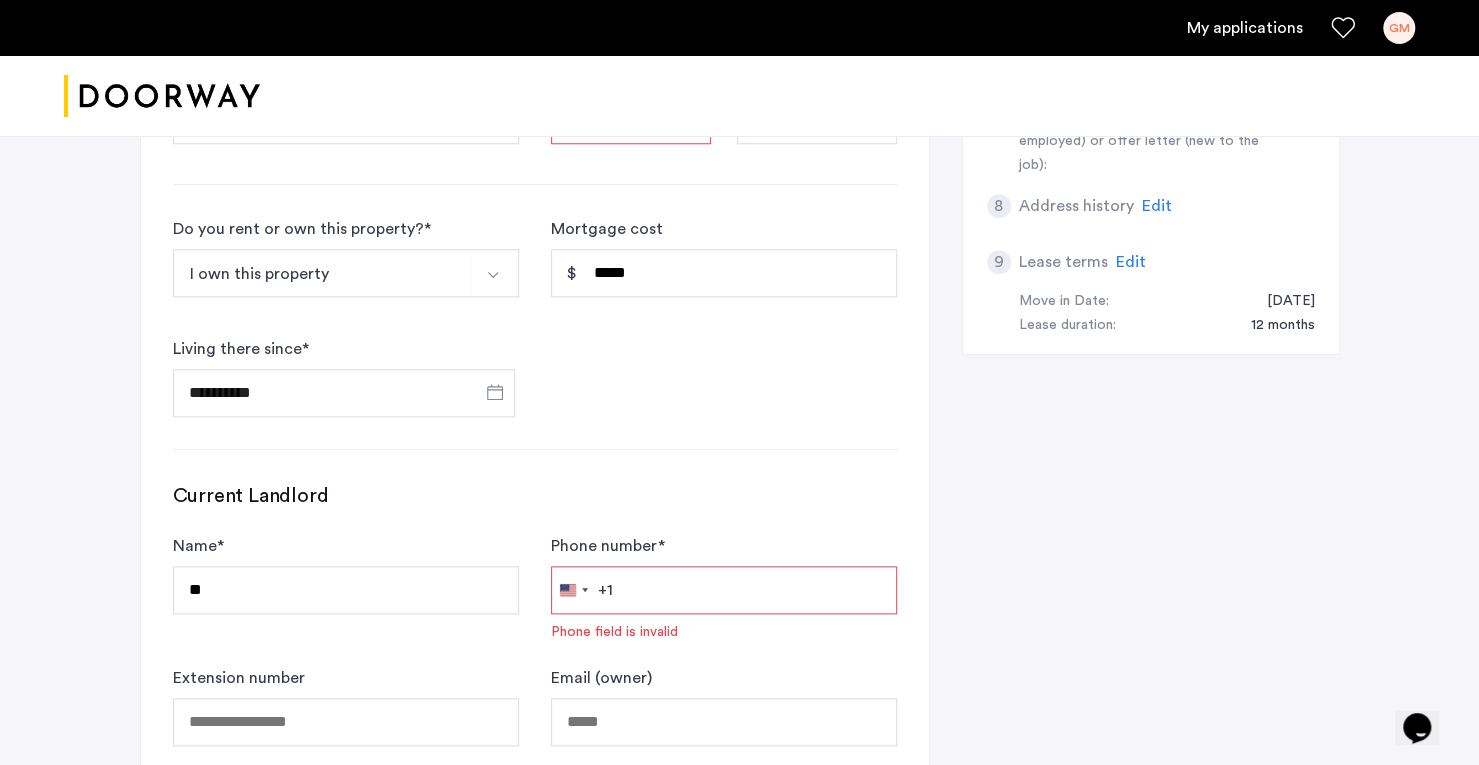 type 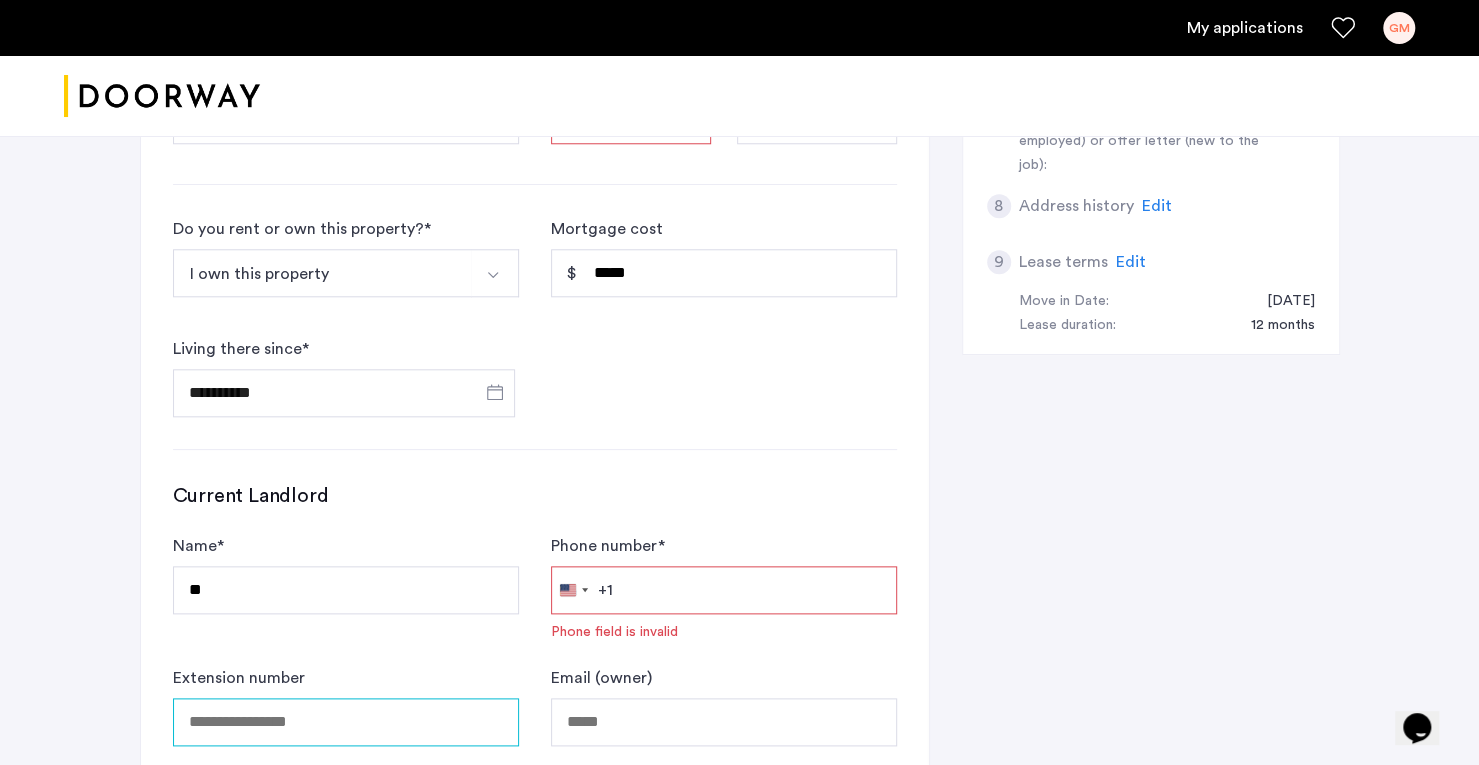 click on "Extension number" at bounding box center (346, 722) 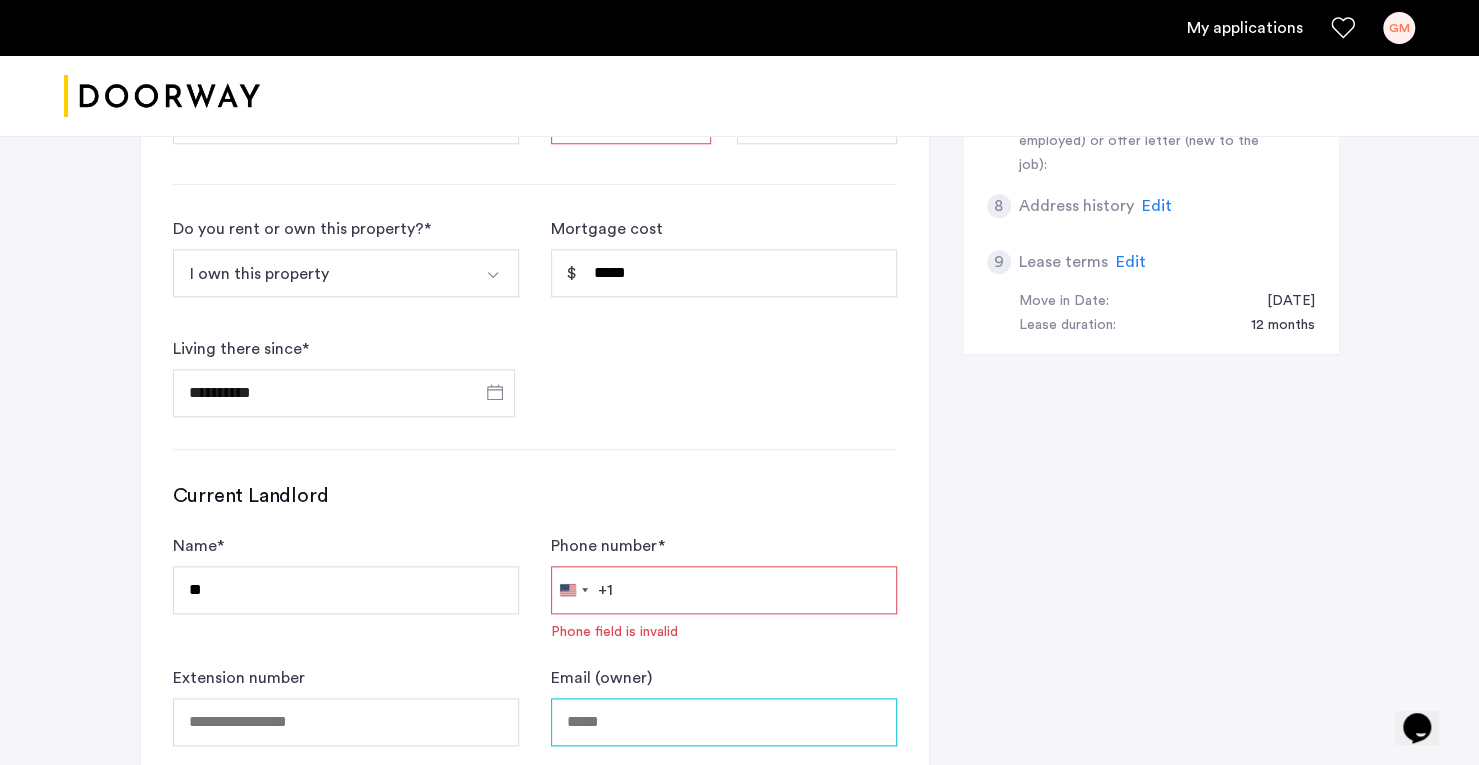 click on "Email (owner)" at bounding box center [724, 722] 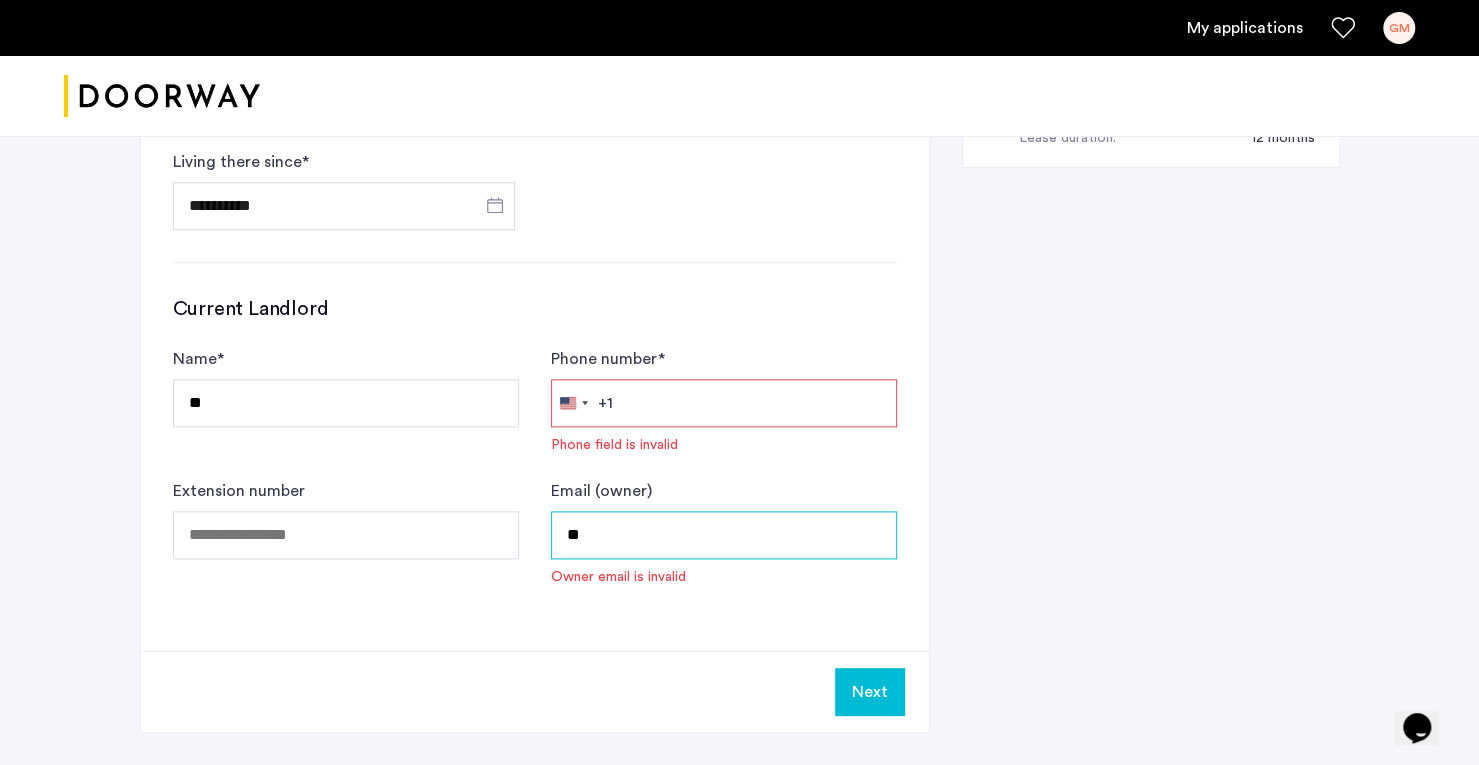 scroll, scrollTop: 1254, scrollLeft: 0, axis: vertical 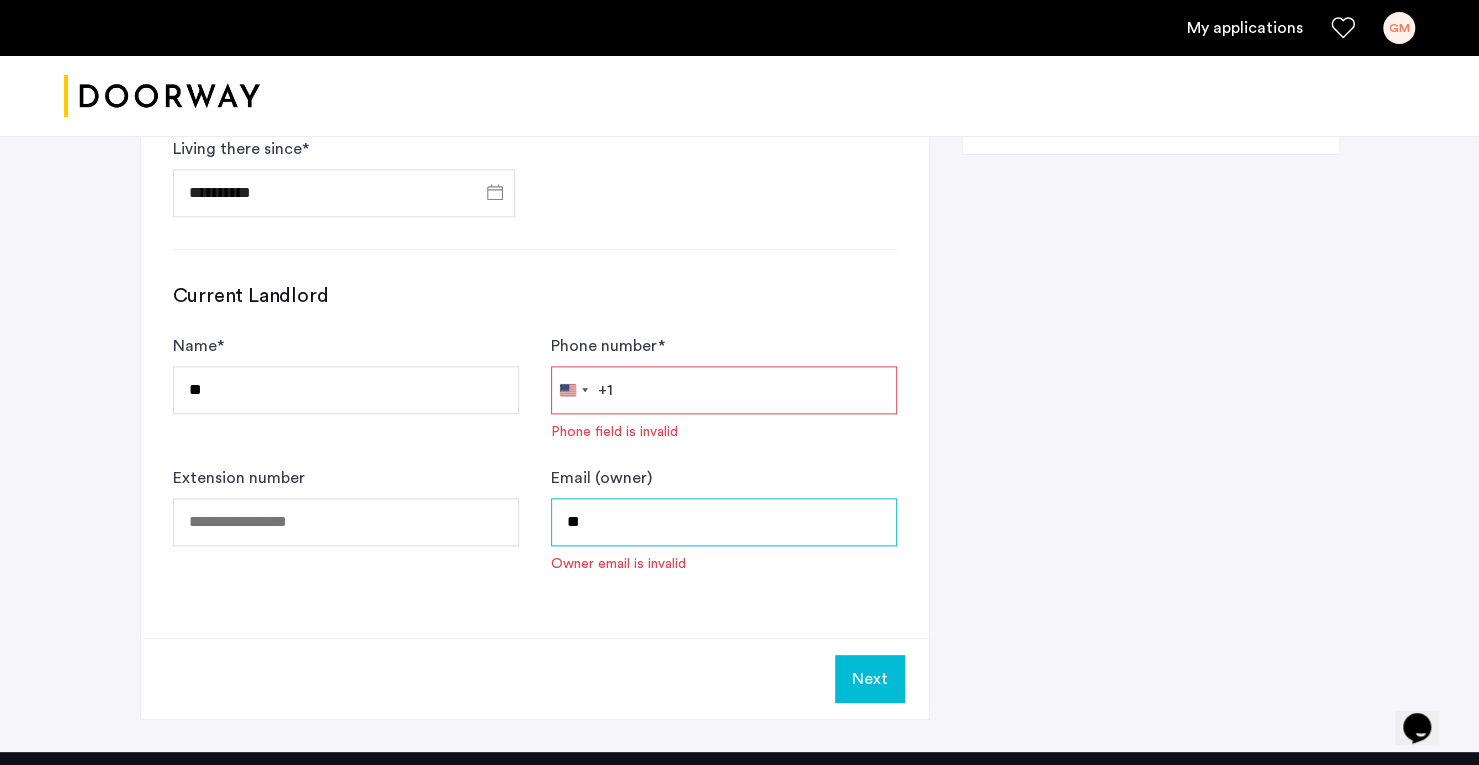 type on "**" 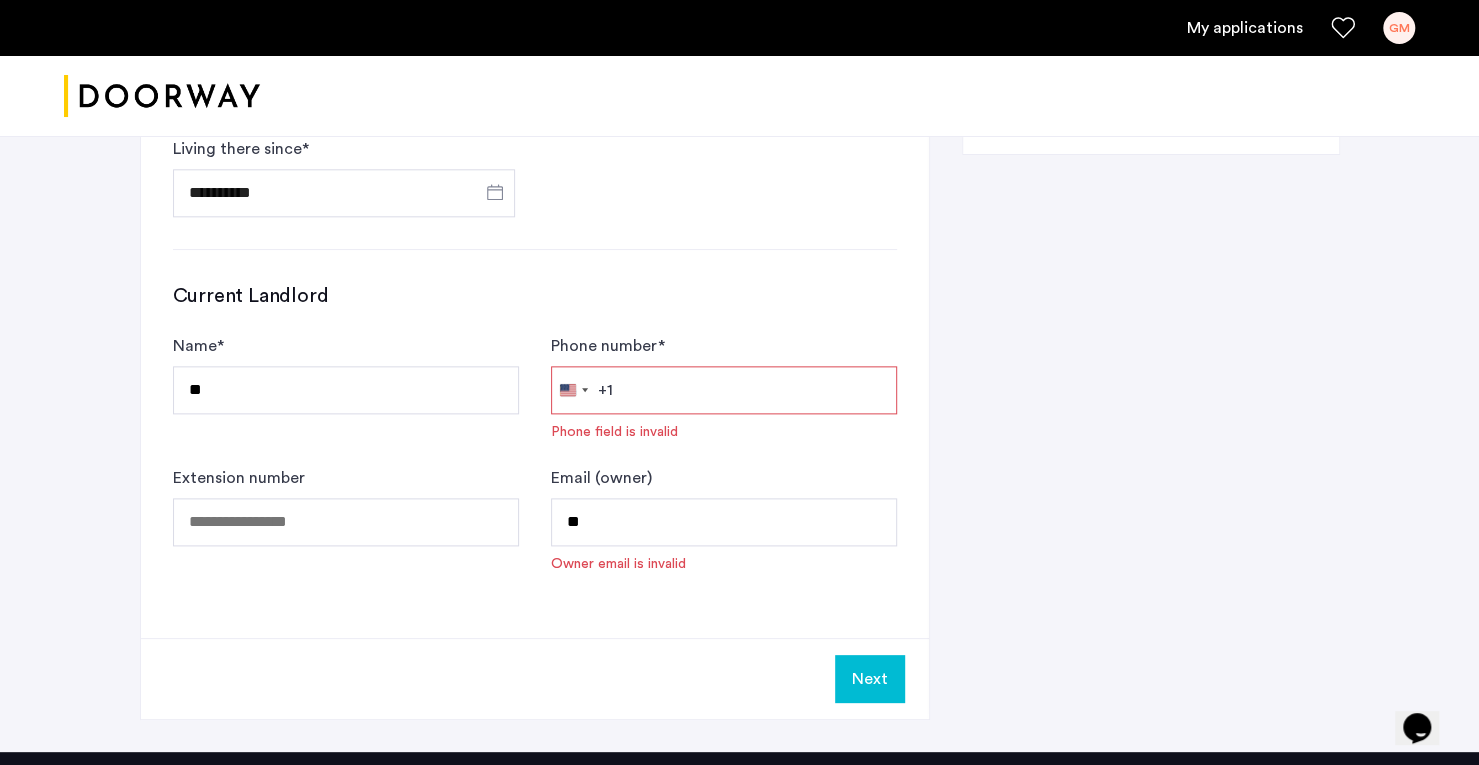 click on "Next" 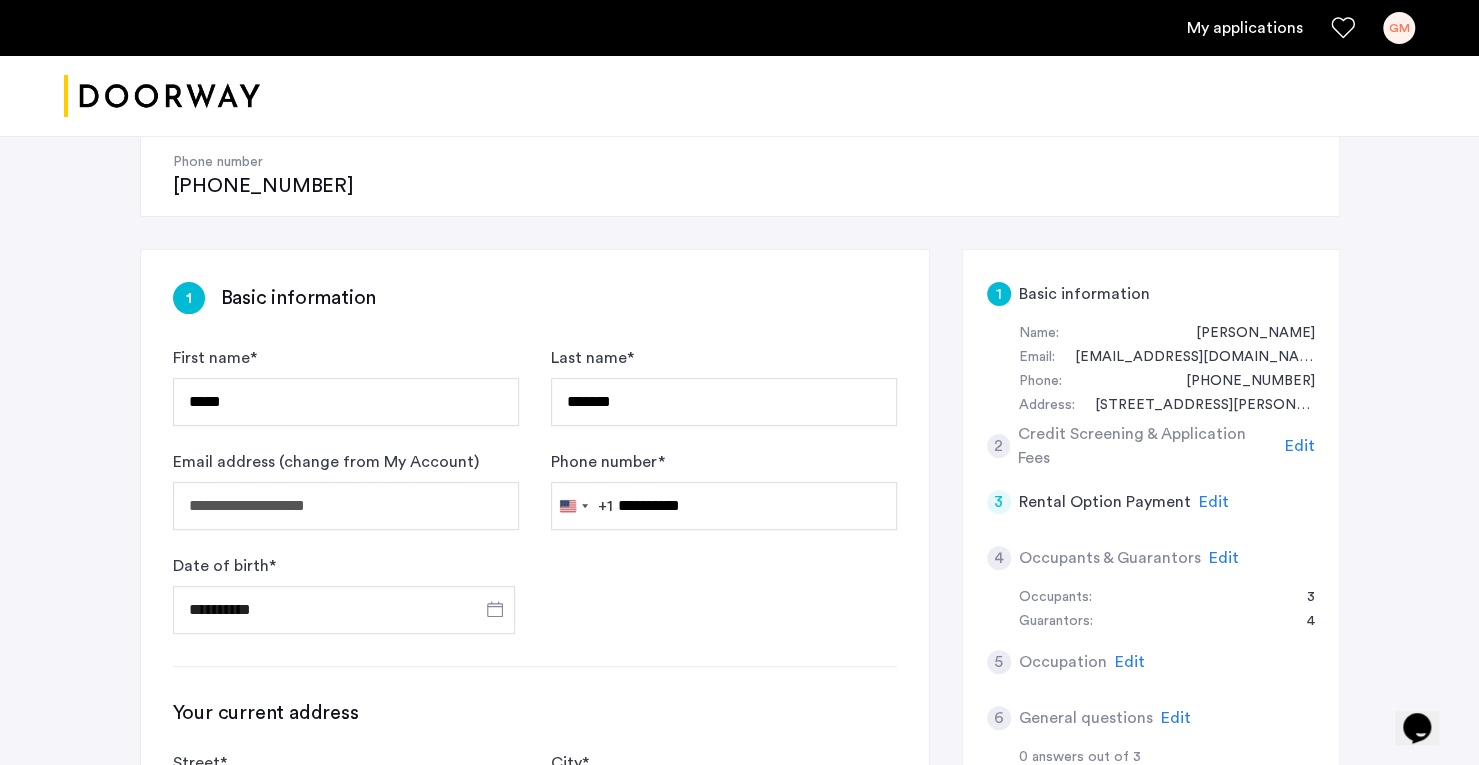scroll, scrollTop: 262, scrollLeft: 0, axis: vertical 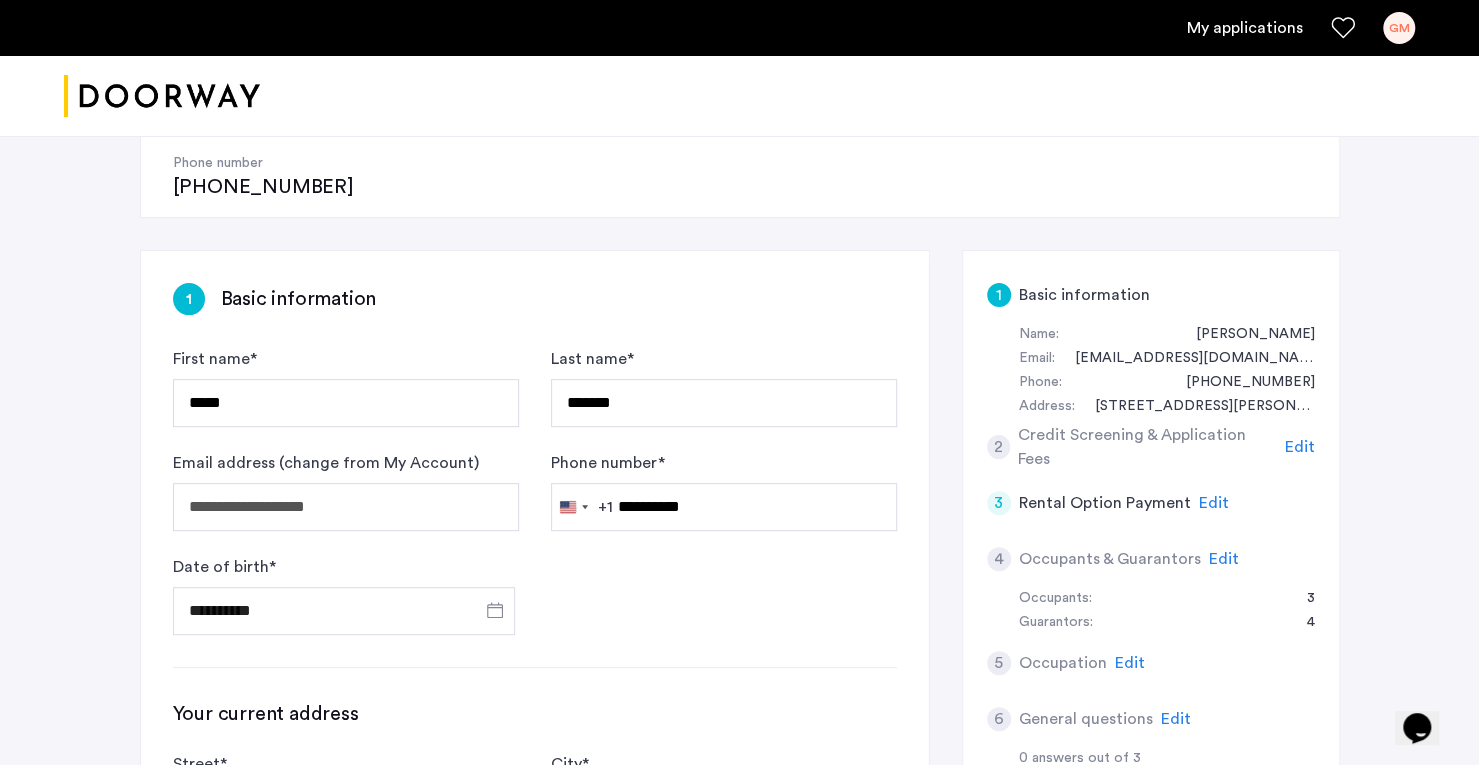 click on "Edit" 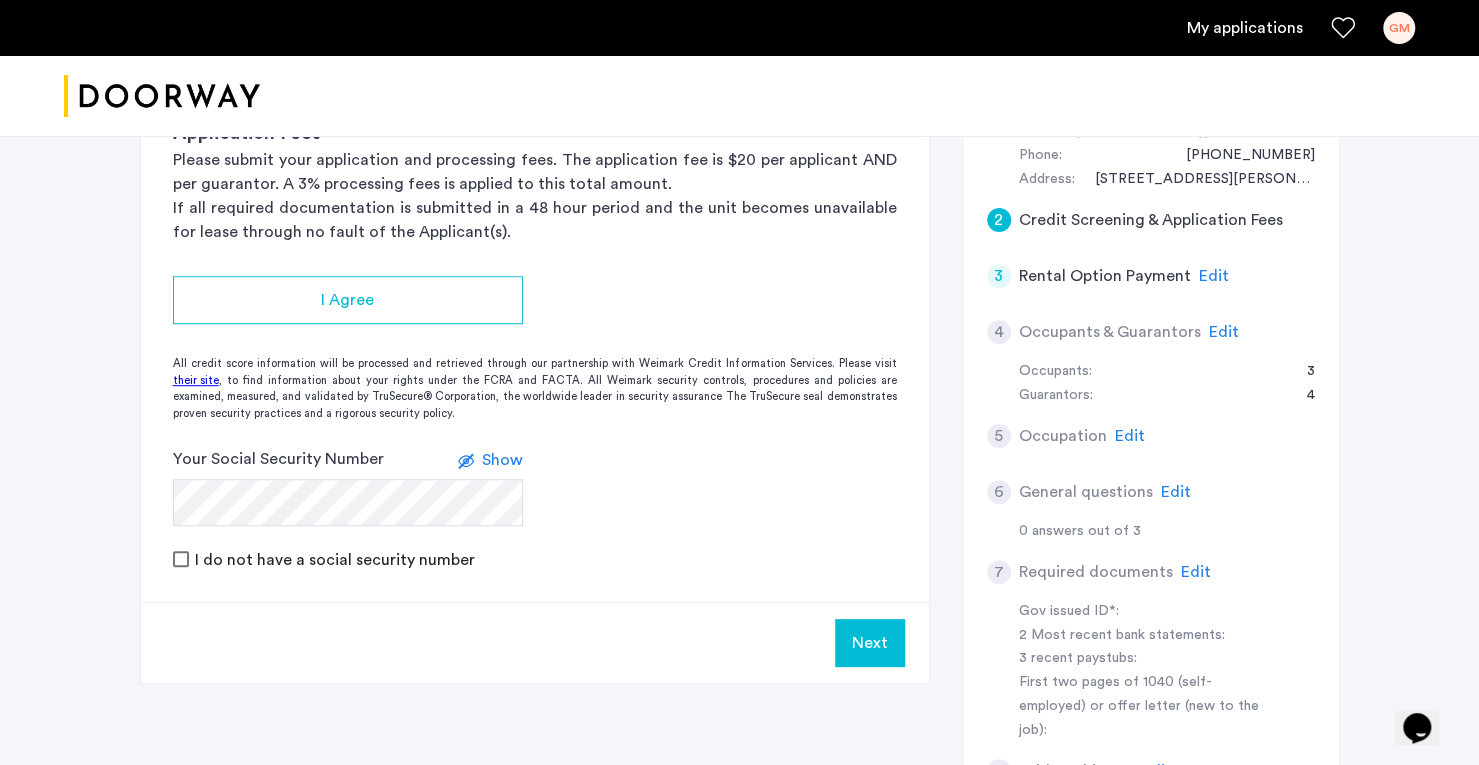 scroll, scrollTop: 490, scrollLeft: 0, axis: vertical 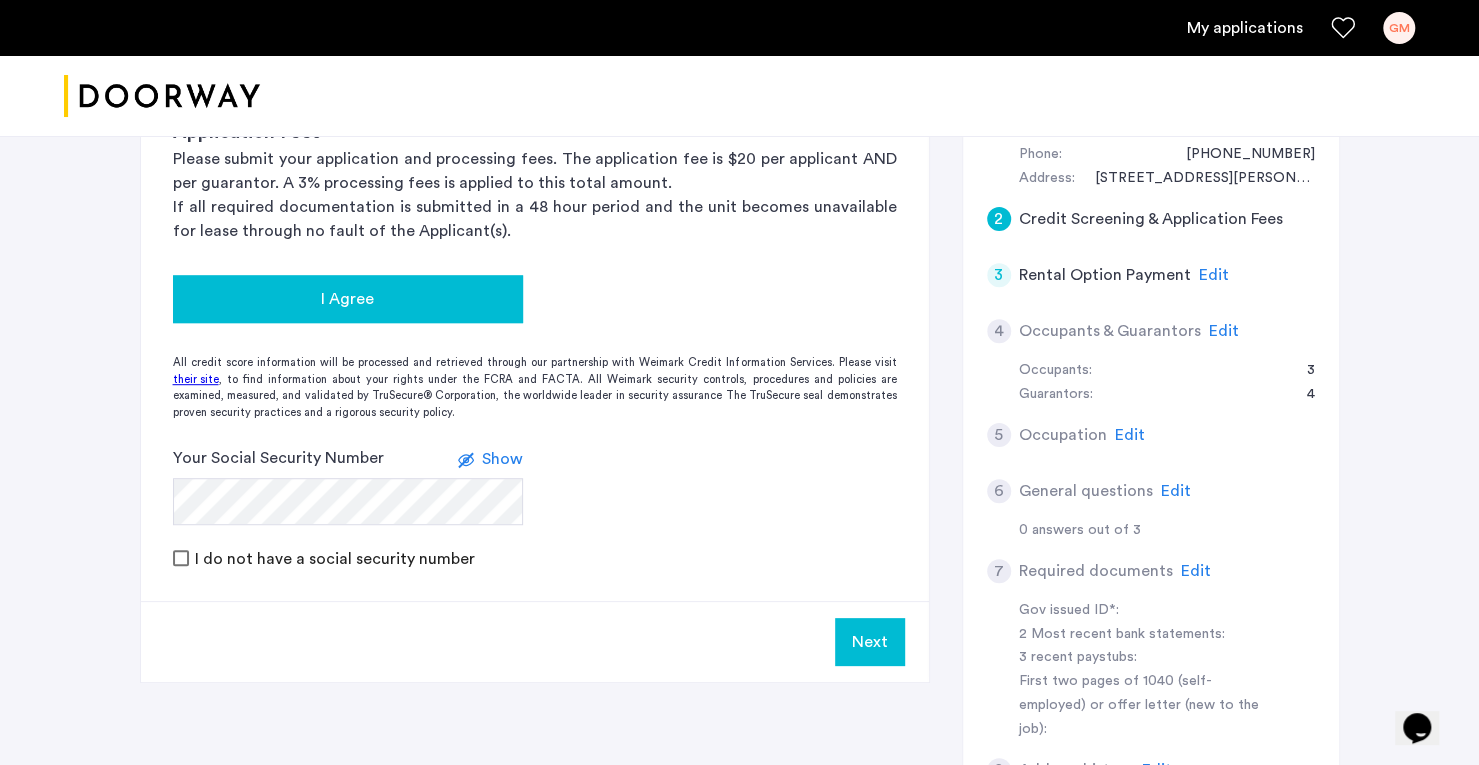 click on "I Agree" 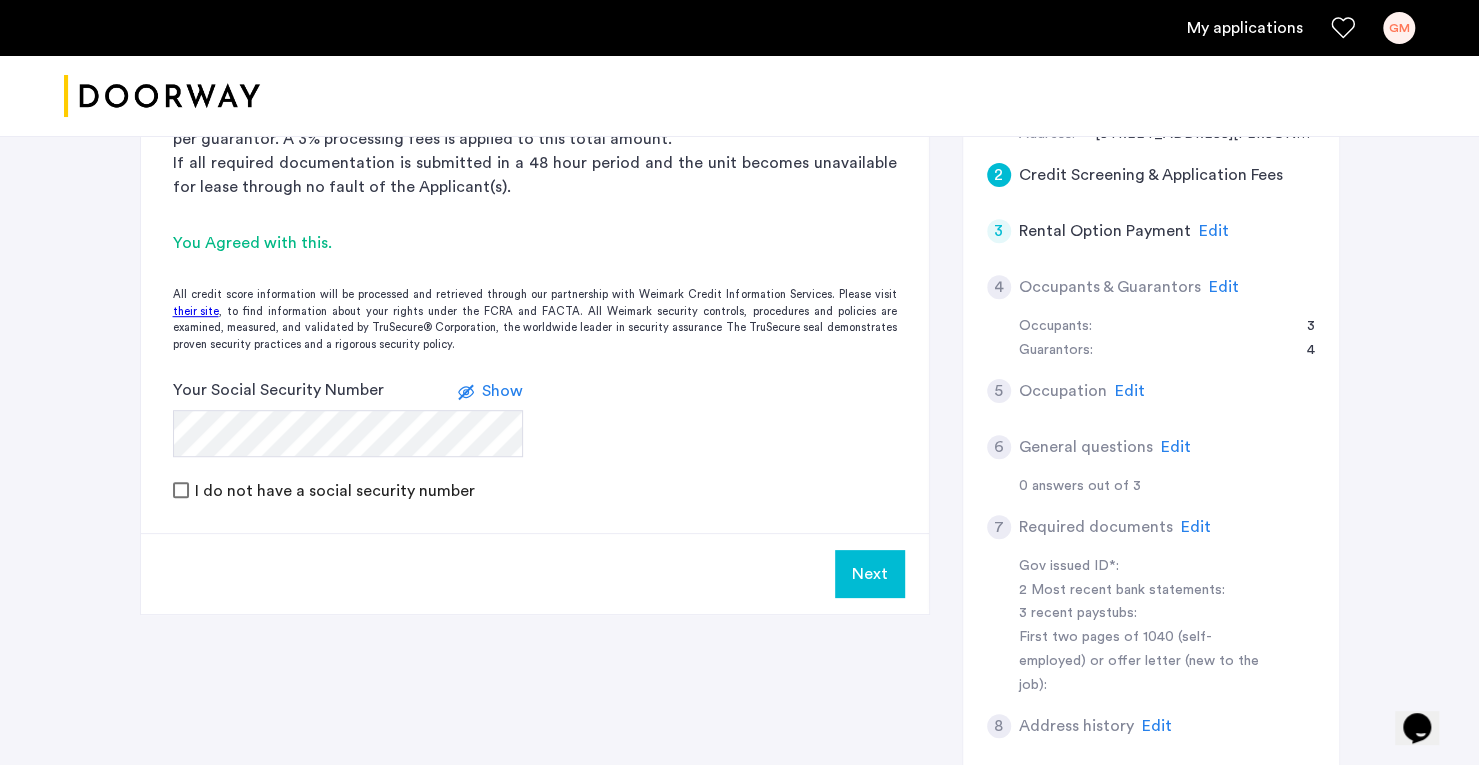 scroll, scrollTop: 534, scrollLeft: 0, axis: vertical 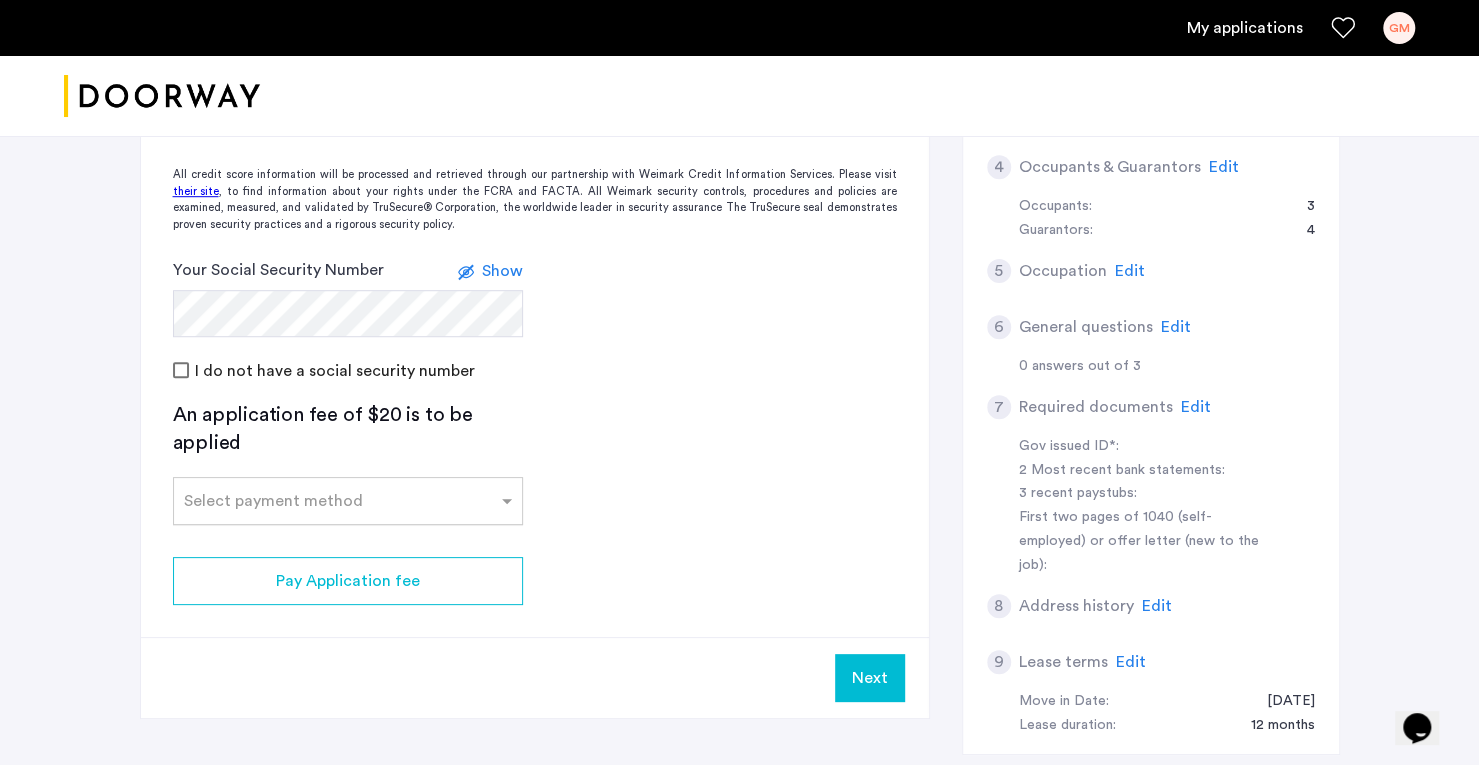 click 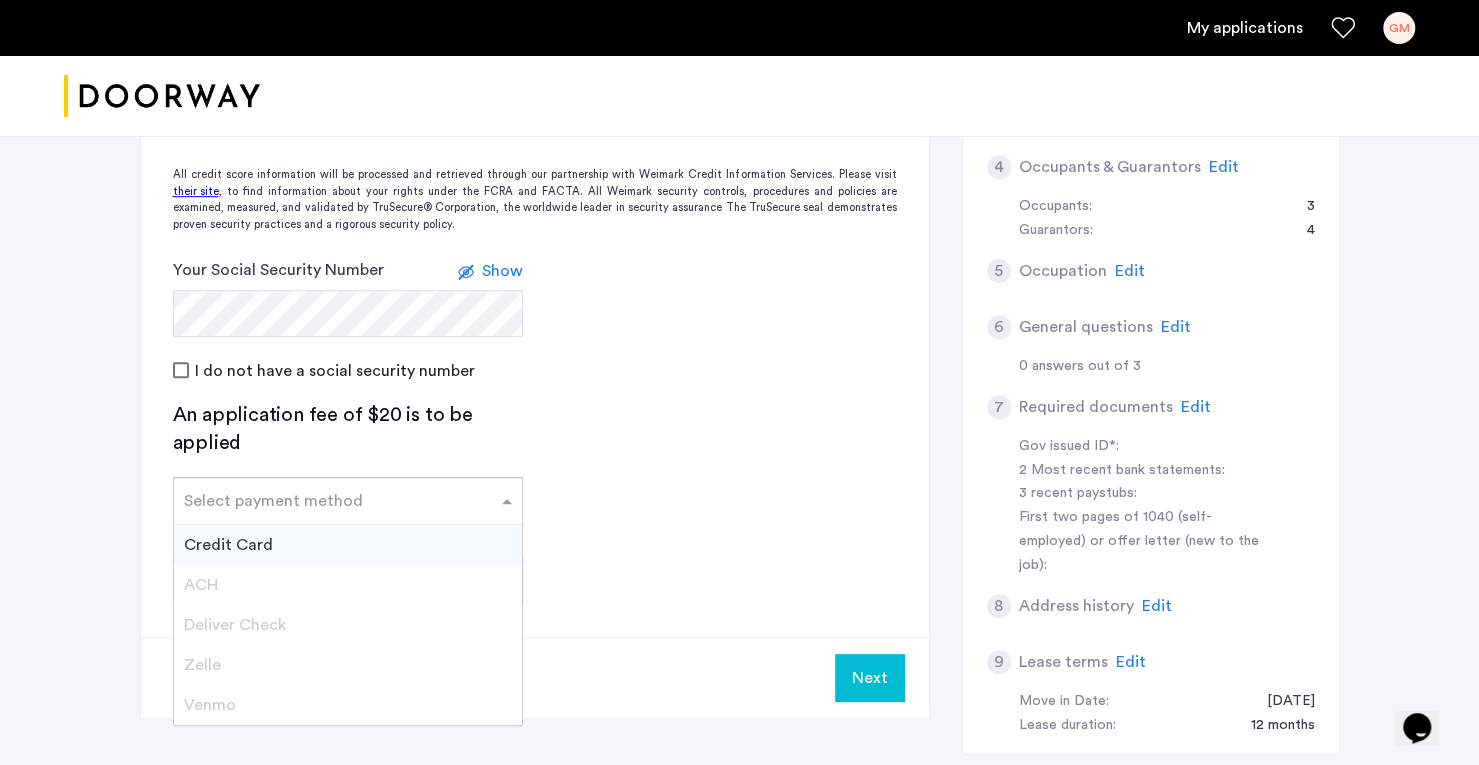 click on "Credit Card" at bounding box center (348, 545) 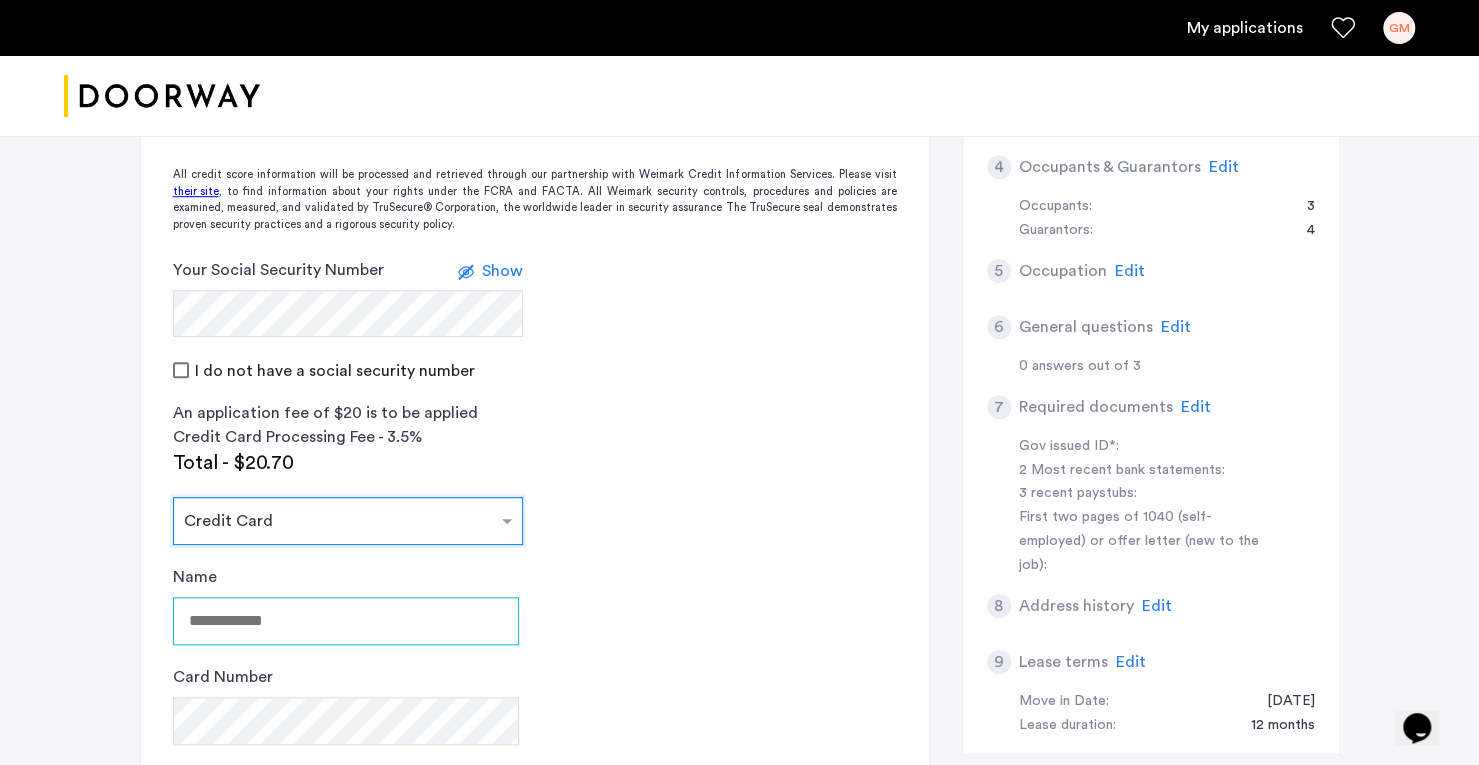 click on "Name" at bounding box center (346, 621) 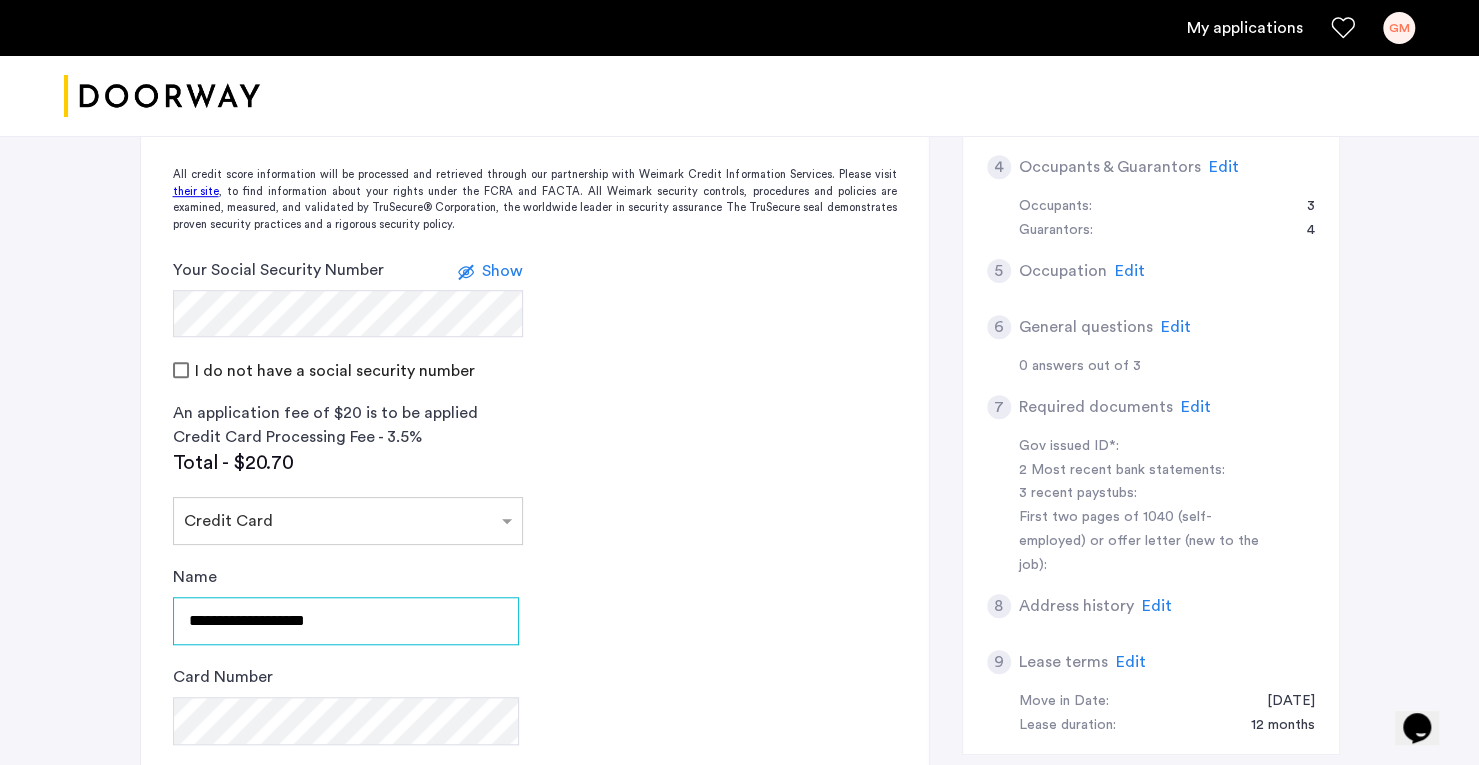 click on "**********" at bounding box center [346, 621] 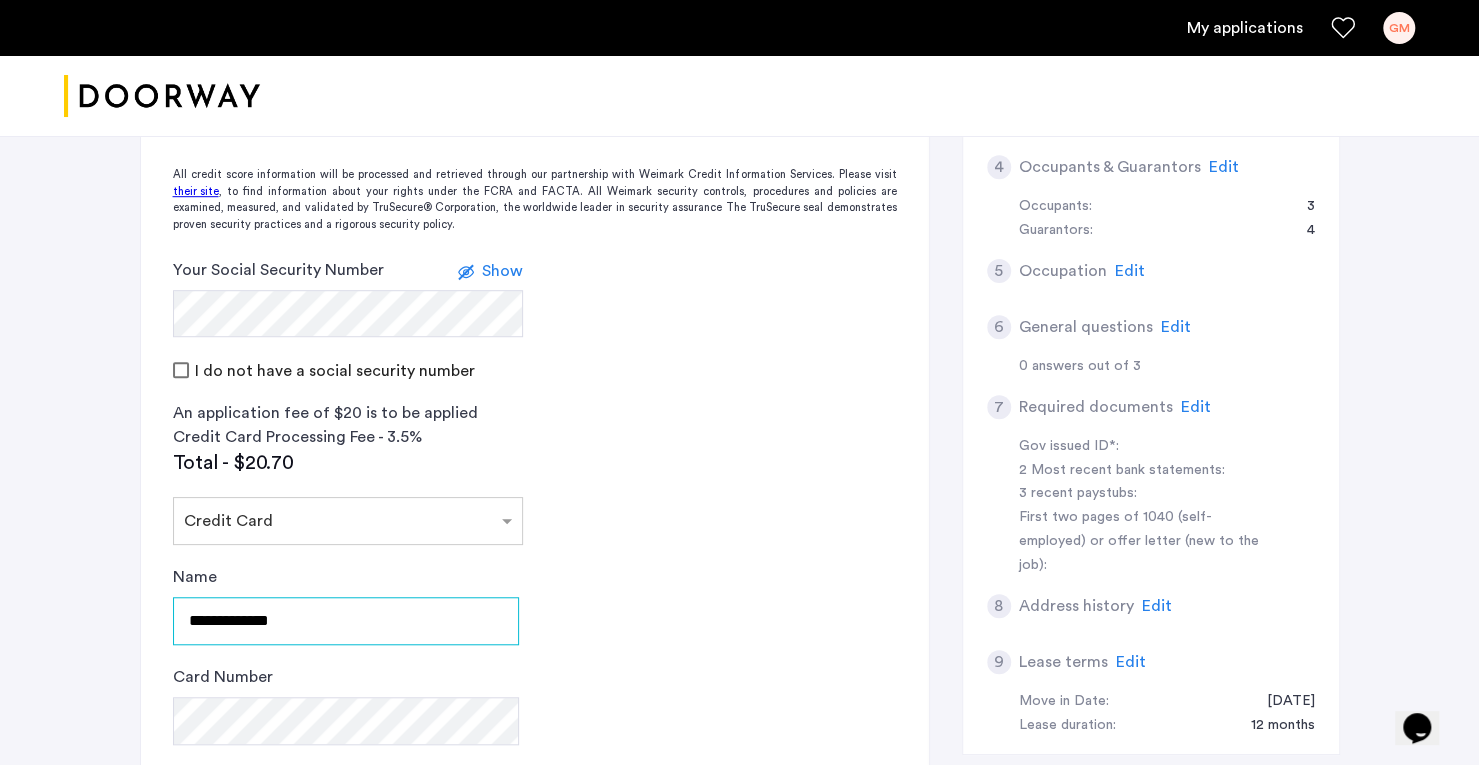 type on "**********" 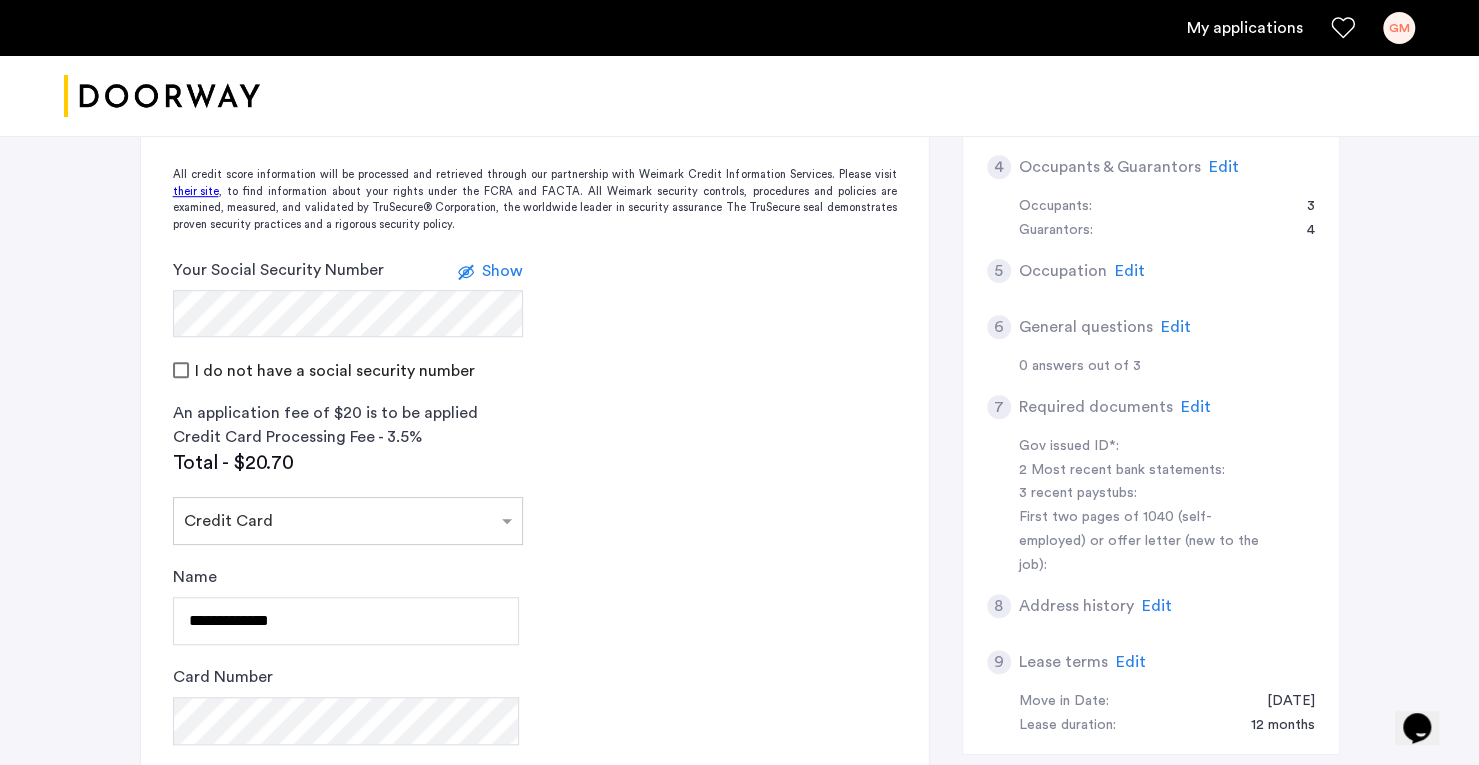 click on "Card Number" 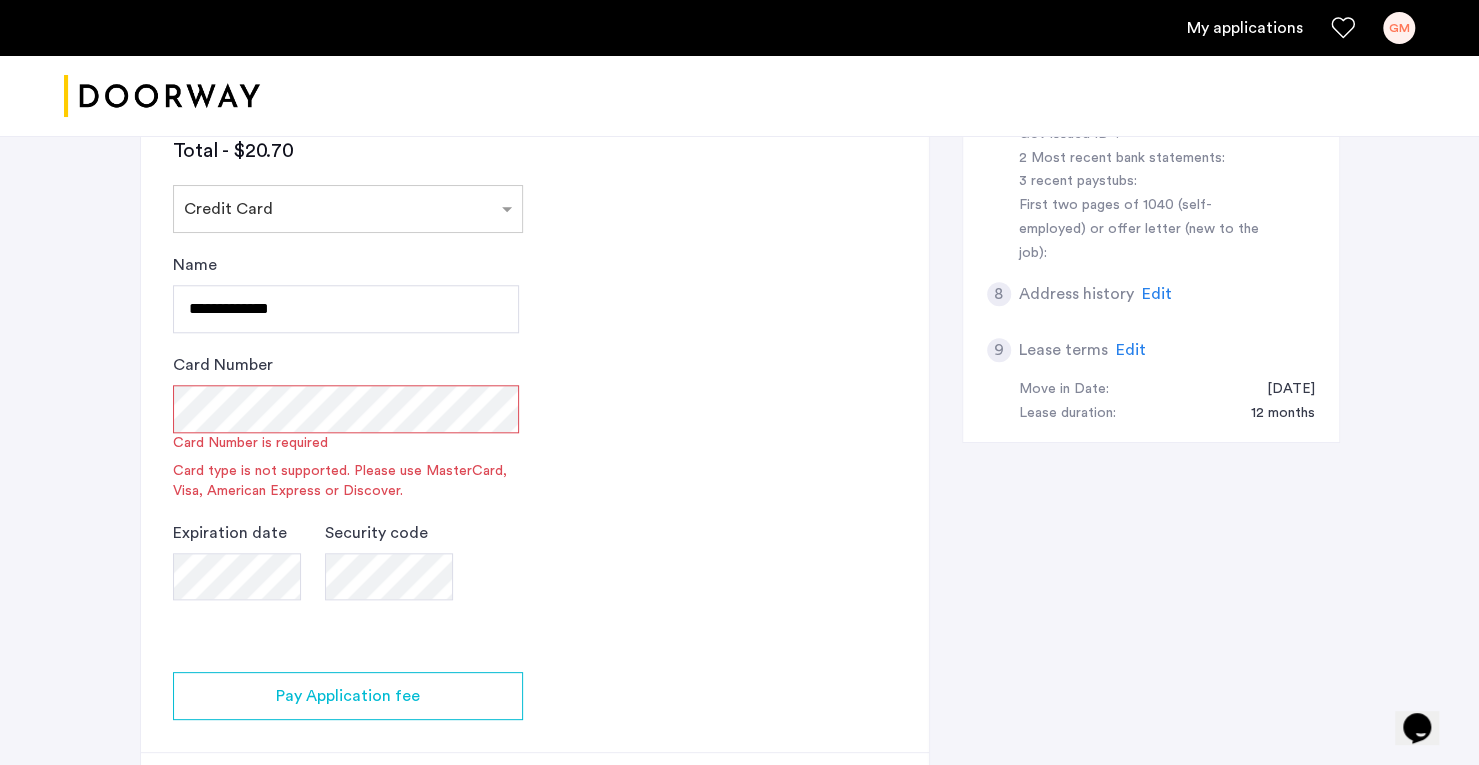 scroll, scrollTop: 975, scrollLeft: 0, axis: vertical 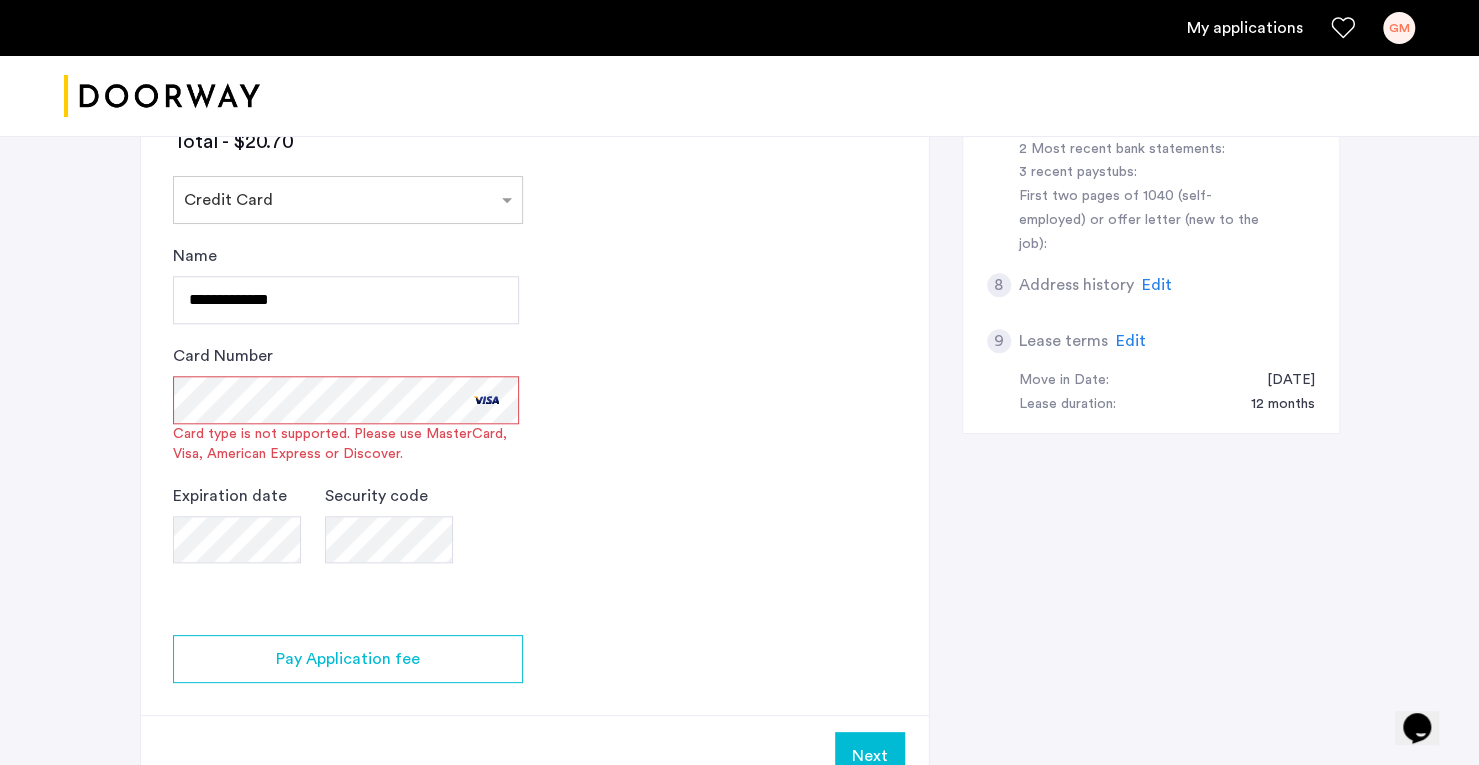 click on "2 Credit Screening & Application Fees Application Fees Please submit your application and processing fees. The application fee is $20 per applicant AND per guarantor. A 3% processing fees is applied to this total amount. If all required documentation is submitted in a 48 hour period and the unit becomes unavailable for lease through no fault of the Applicant(s).  You Agreed with this.  All credit score information will be processed and retrieved through our partnership with Weimark Credit Information Services. Please visit  their site , to find information about your rights under the FCRA and FACTA. All Weimark security controls, procedures and policies are examined, measured, and validated by TruSecure® Corporation, the worldwide leader in security assurance The TruSecure seal demonstrates proven security practices and a rigorous security policy. Your Social Security Number Show I do not have a social security number An application fee of $20 is to be applied Credit Card Processing Fee - 3.5% Total - $20.70" 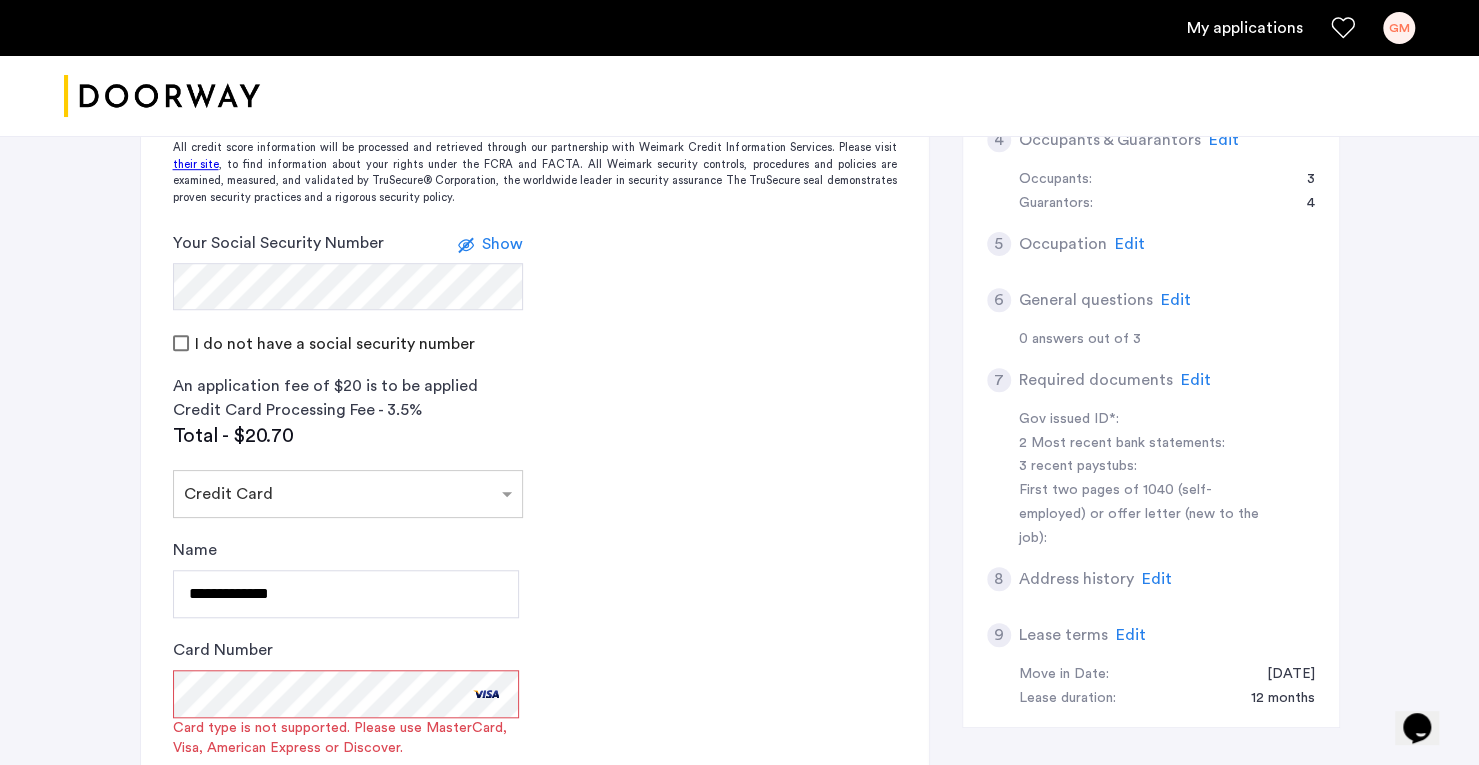 scroll, scrollTop: 690, scrollLeft: 0, axis: vertical 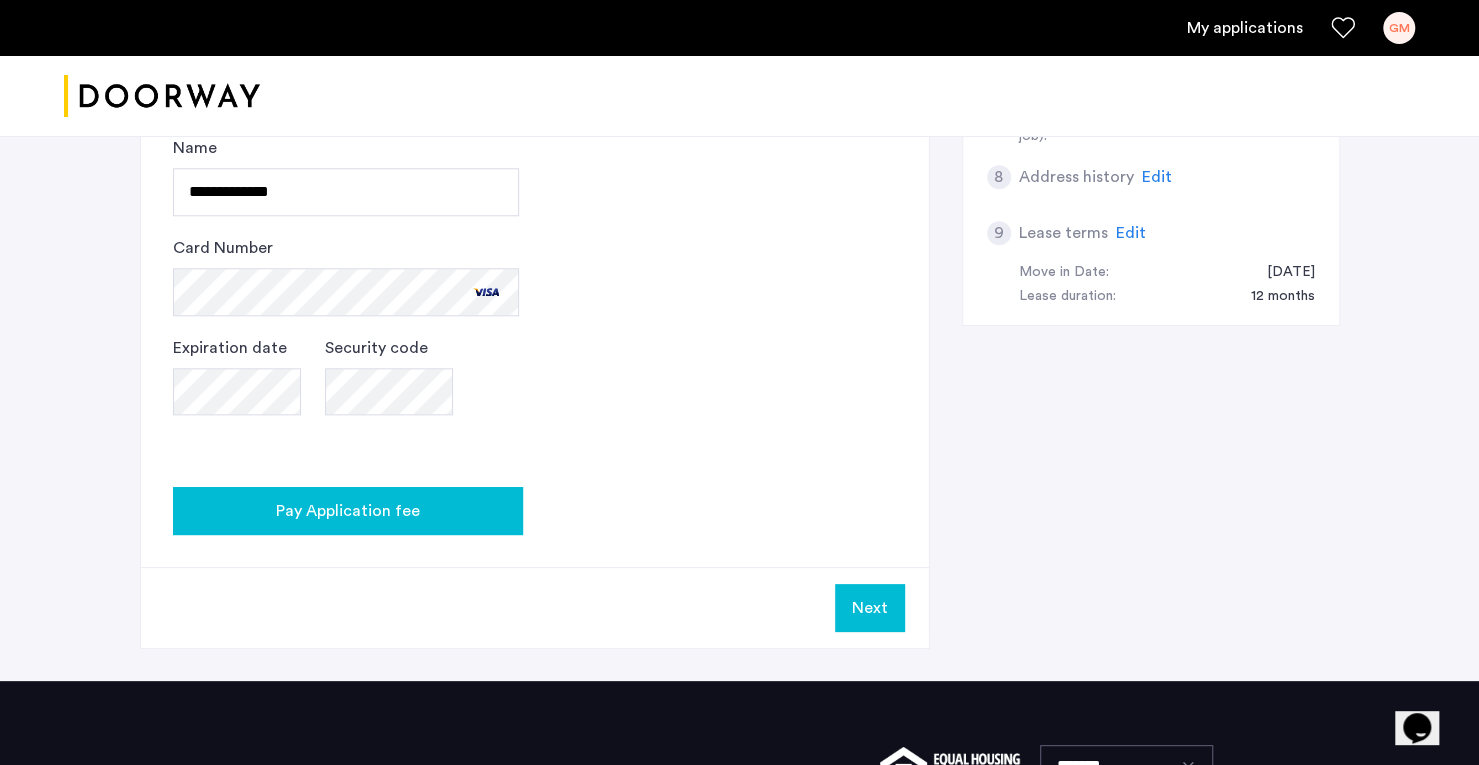 click on "Pay Application fee" 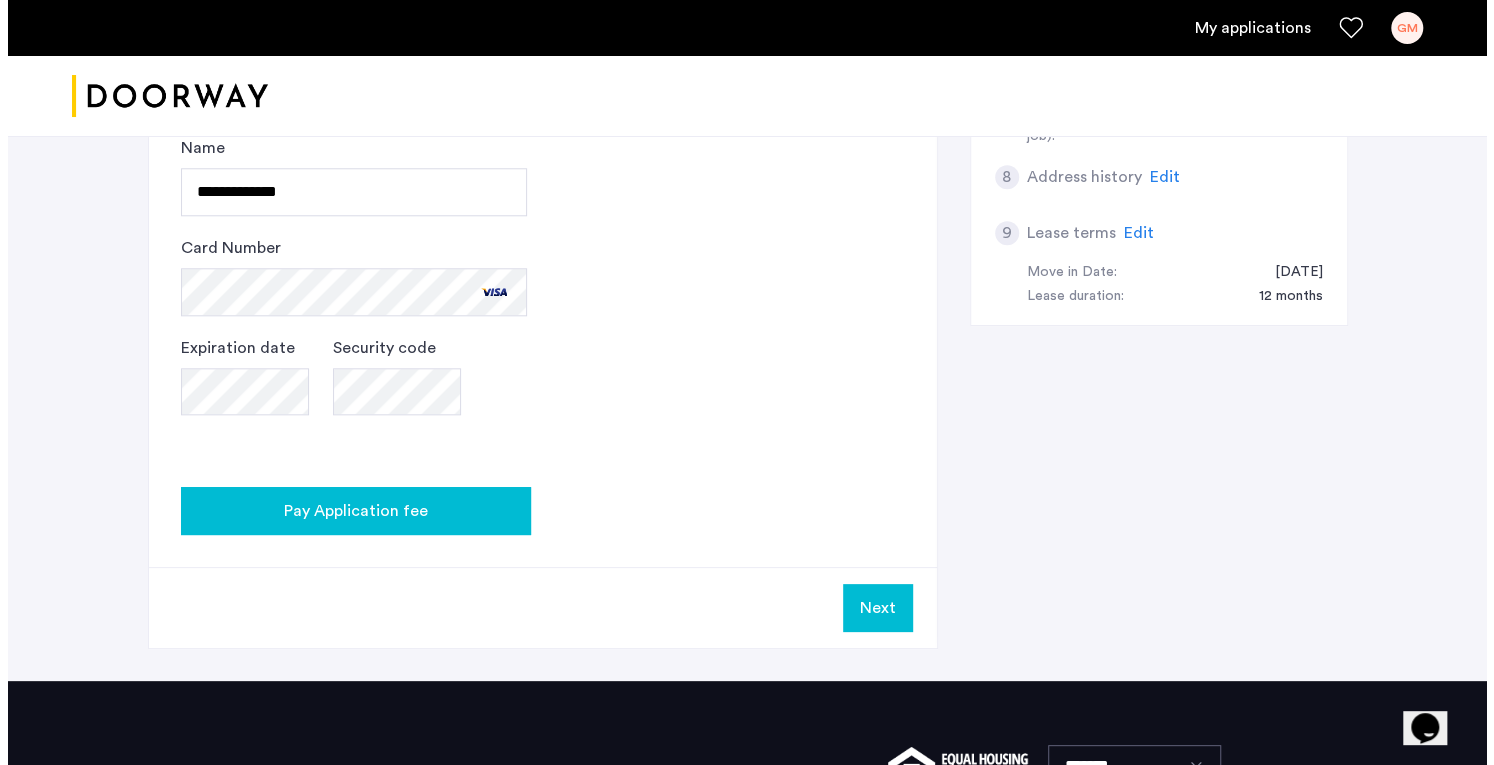 scroll, scrollTop: 0, scrollLeft: 0, axis: both 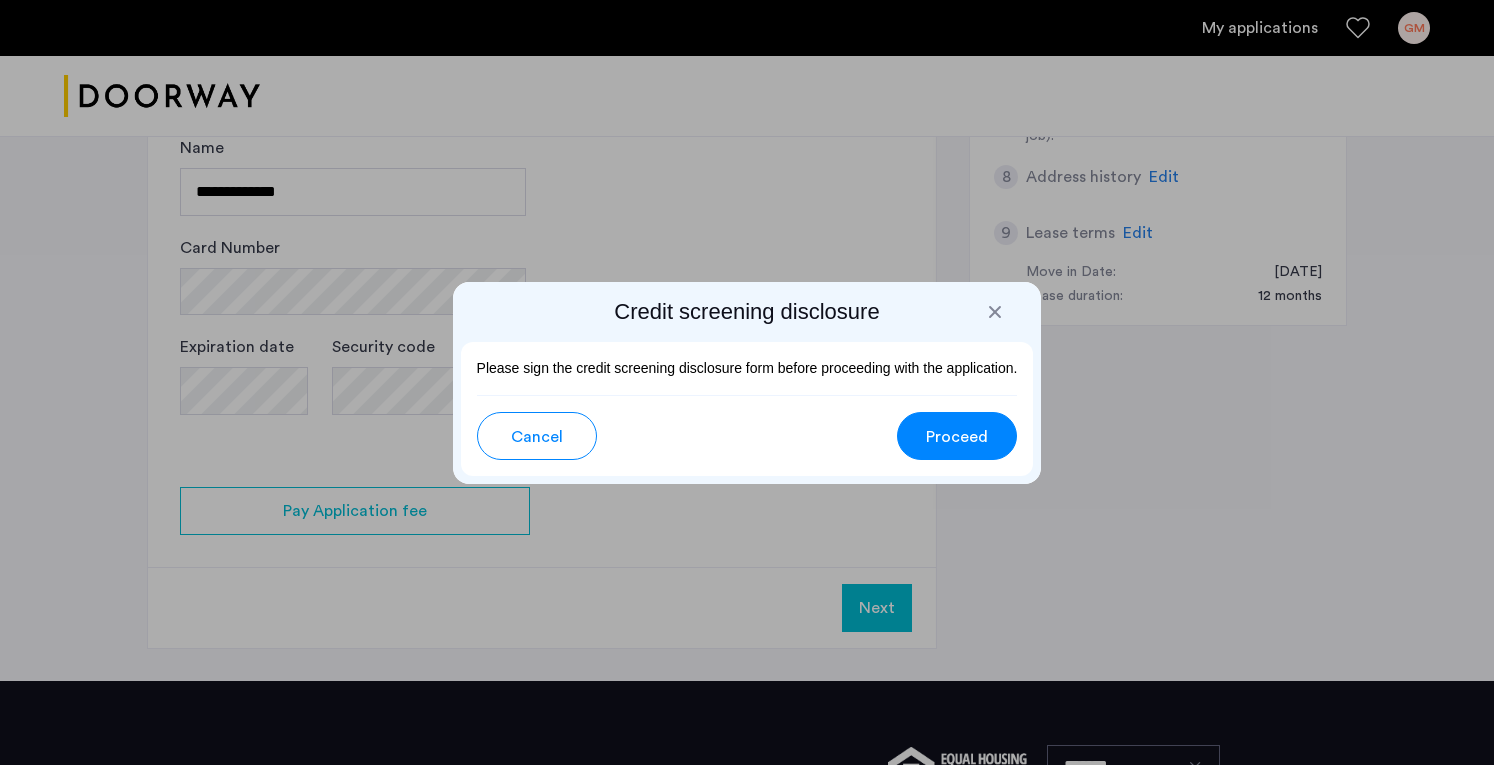click on "Proceed" at bounding box center (957, 437) 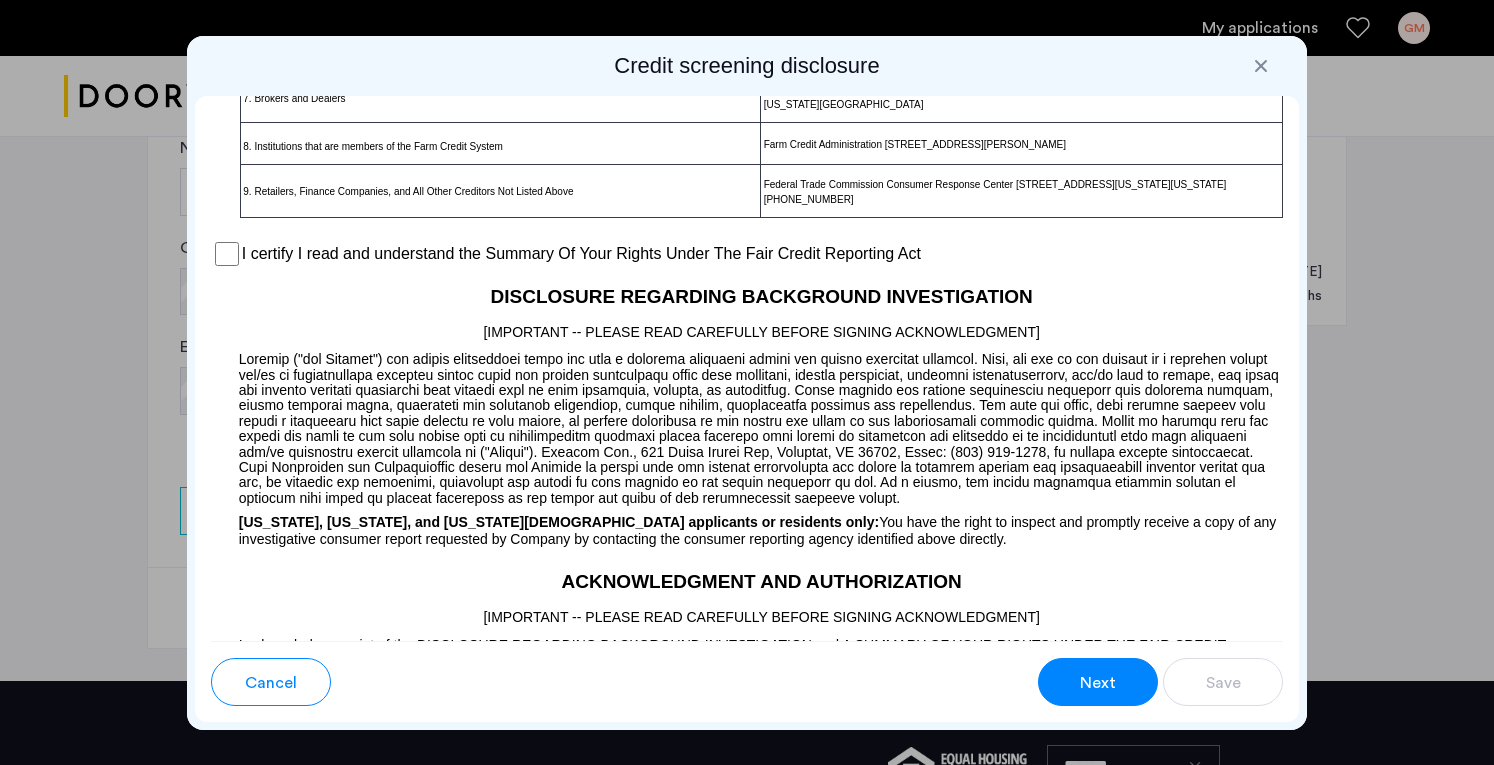 scroll, scrollTop: 1559, scrollLeft: 0, axis: vertical 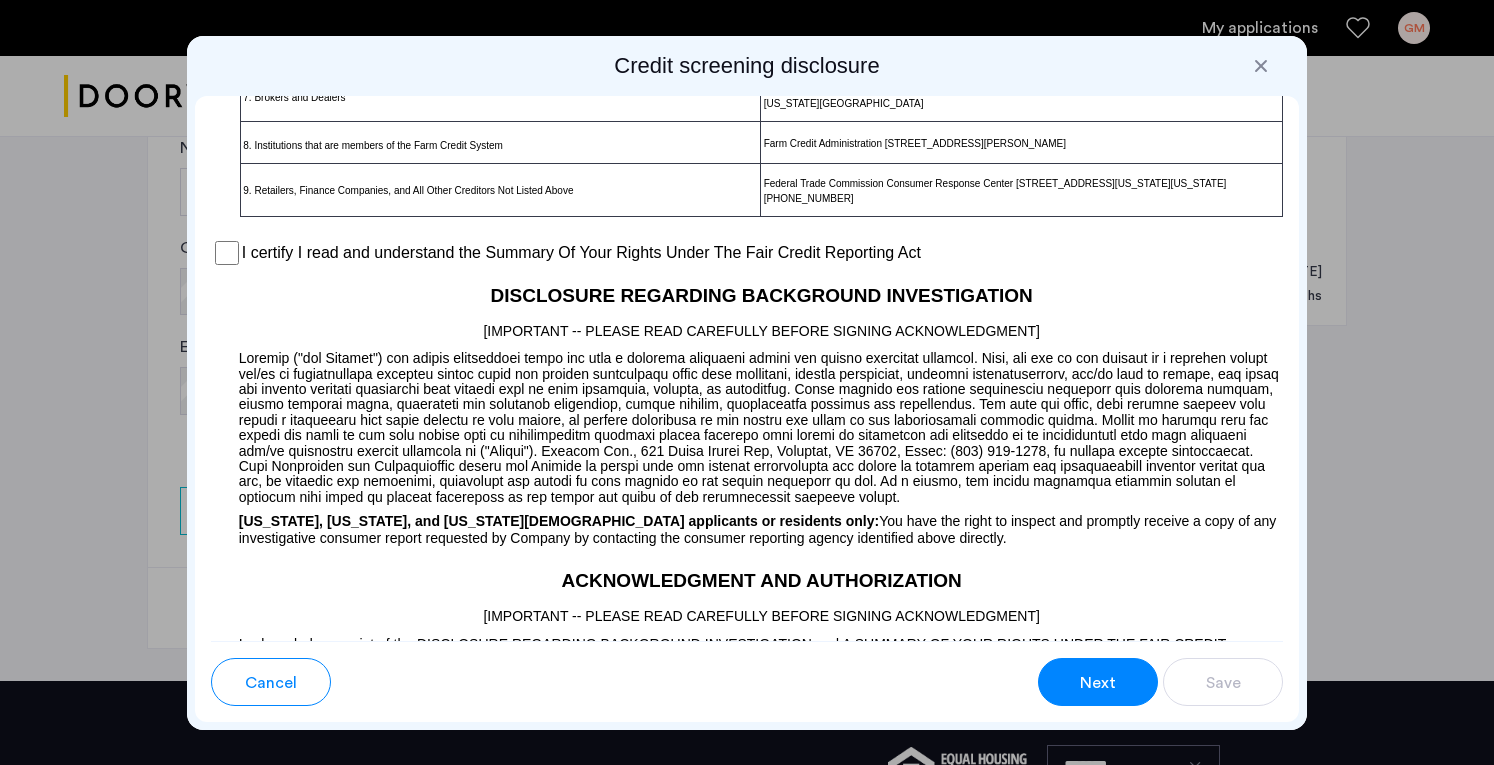 click on "I certify I read and understand the Summary Of Your Rights Under The Fair Credit Reporting Act" at bounding box center (581, 253) 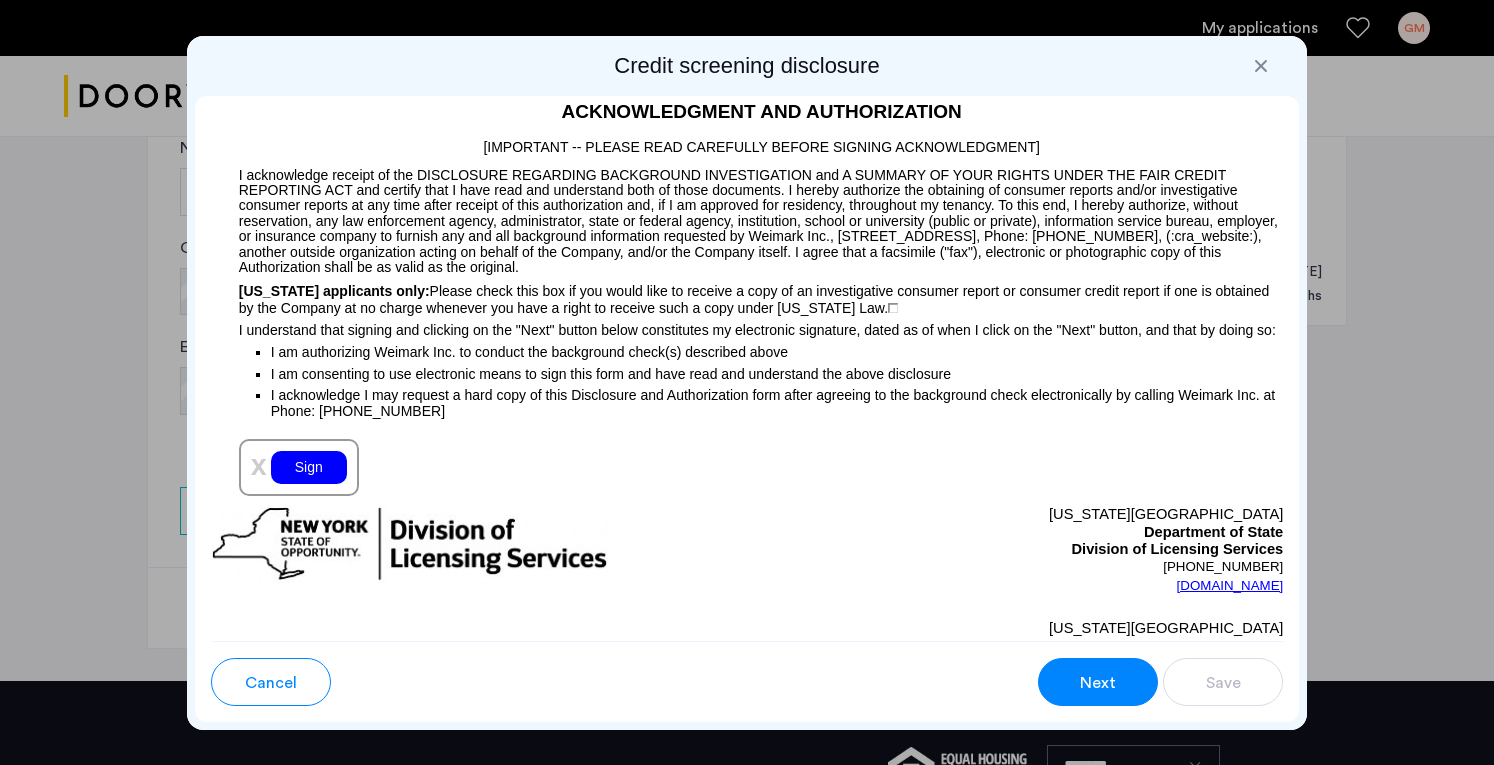 scroll, scrollTop: 2040, scrollLeft: 0, axis: vertical 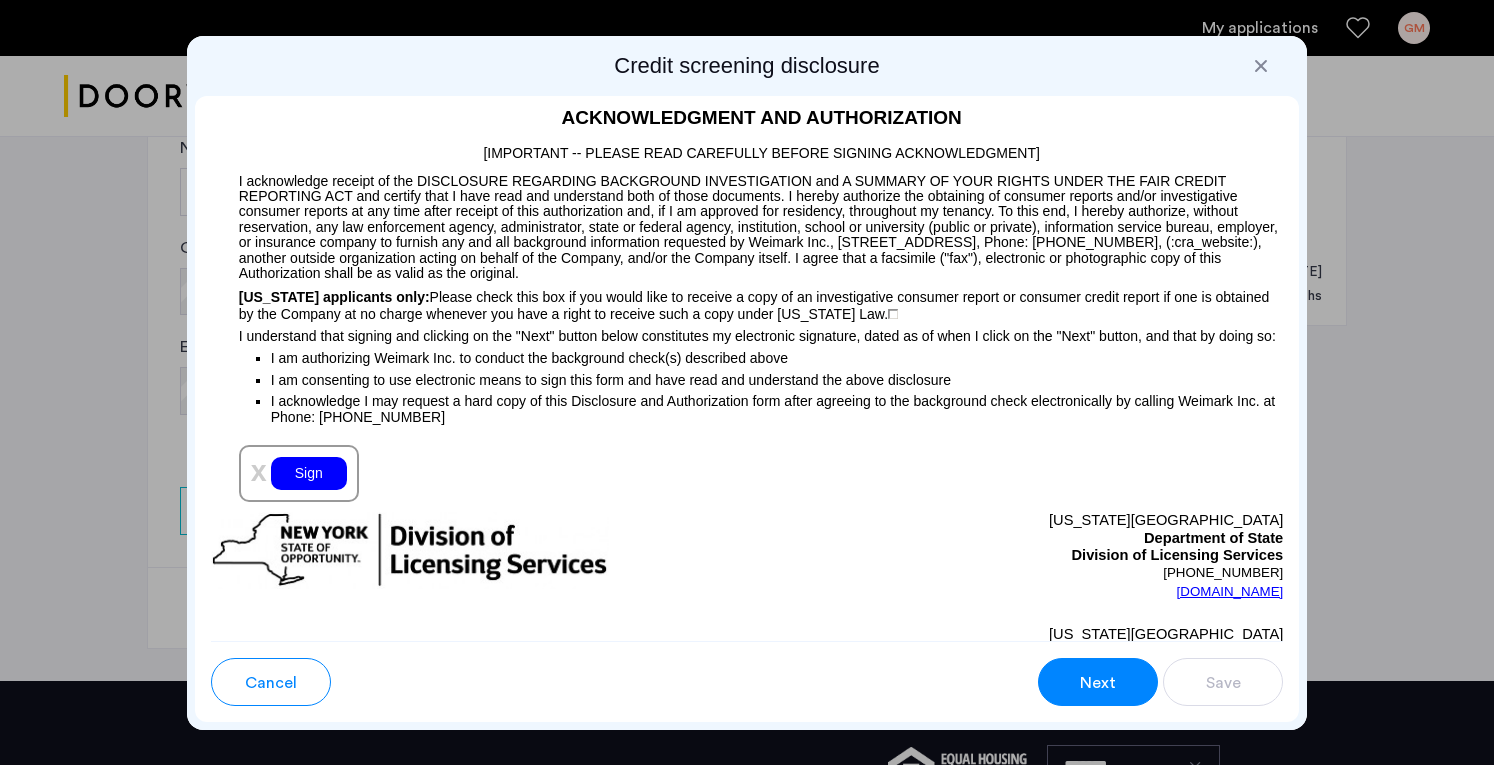 click on "Sign" at bounding box center [309, 473] 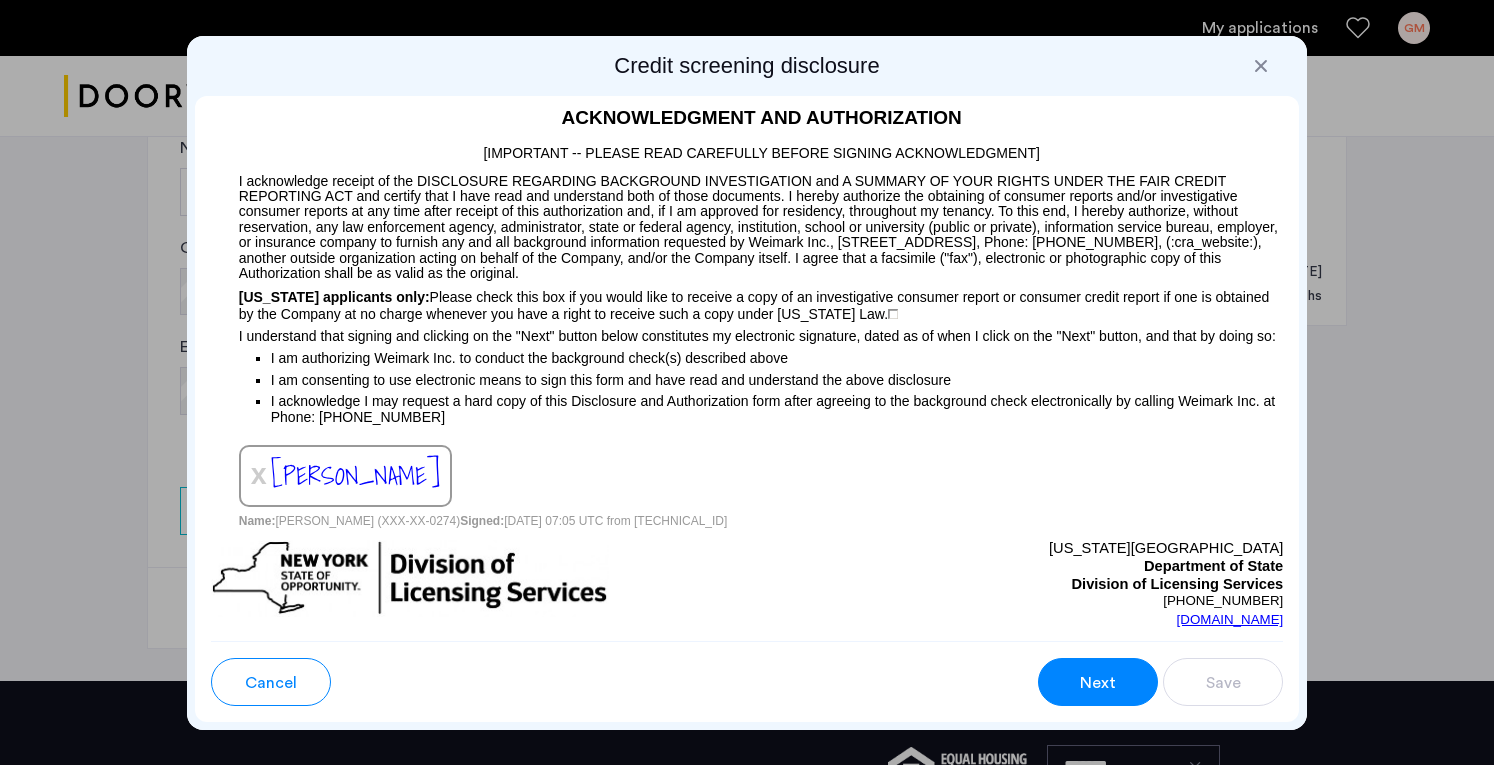 click on "Next" at bounding box center (1098, 682) 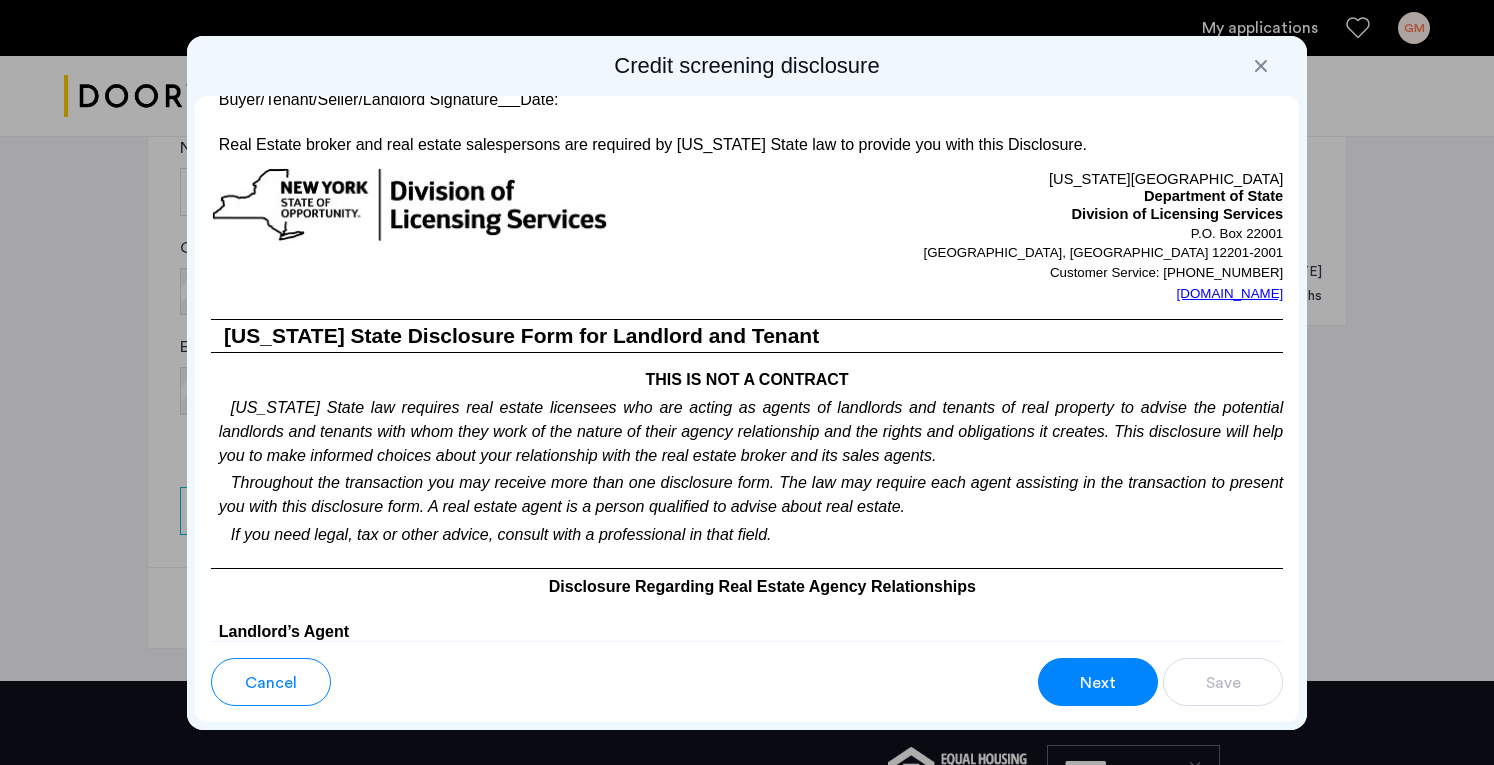 scroll, scrollTop: 3906, scrollLeft: 0, axis: vertical 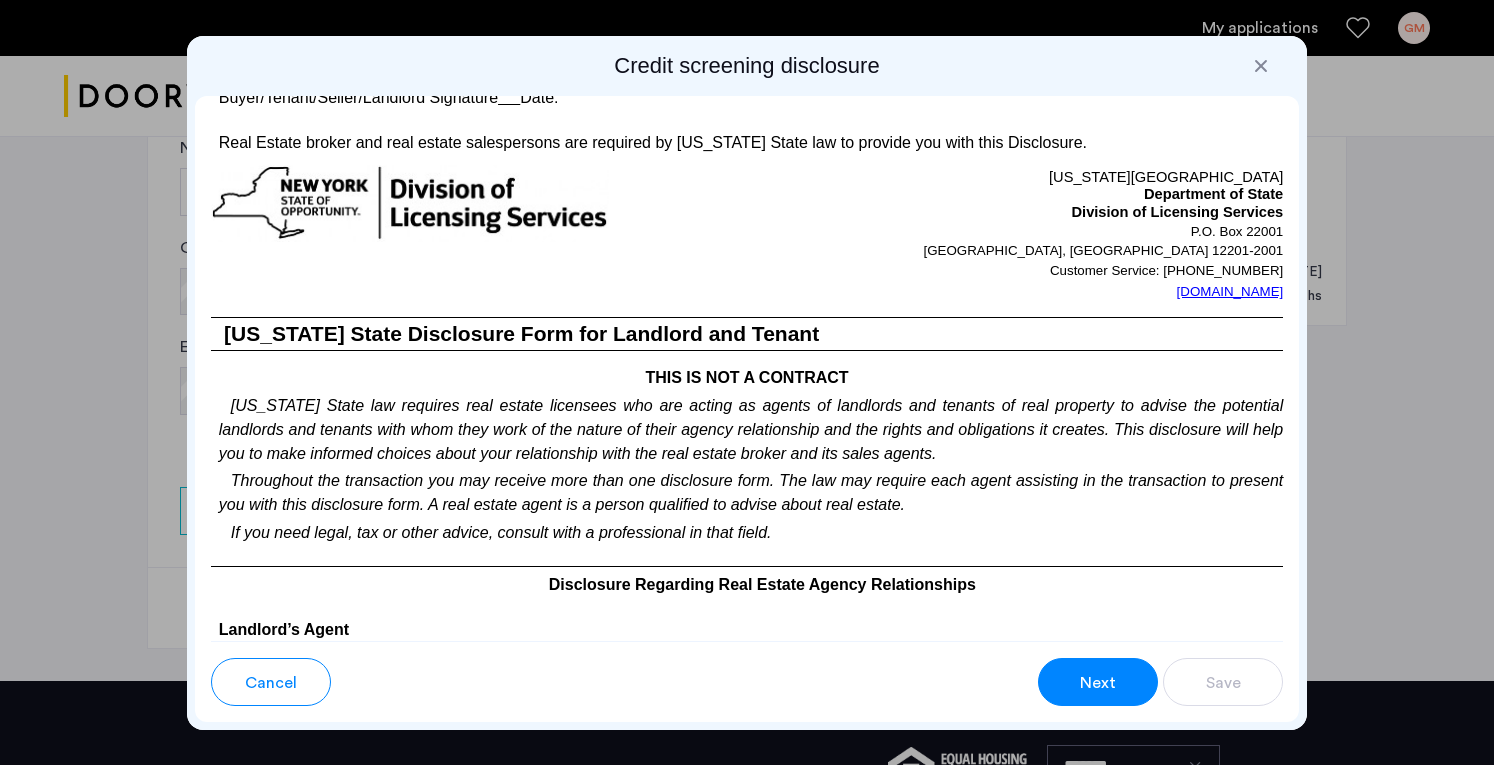 click on "Sign" at bounding box center [536, 42] 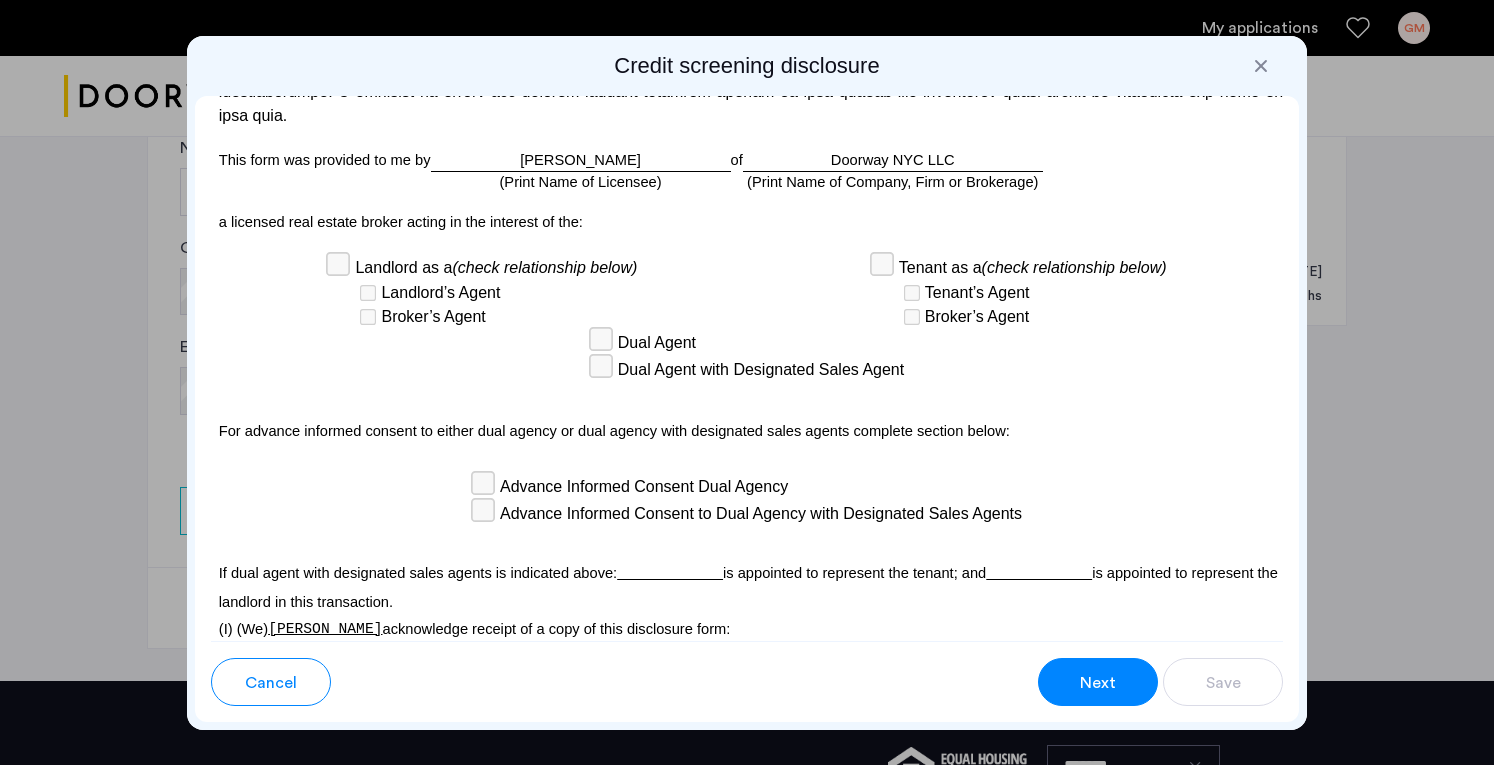 scroll, scrollTop: 5521, scrollLeft: 0, axis: vertical 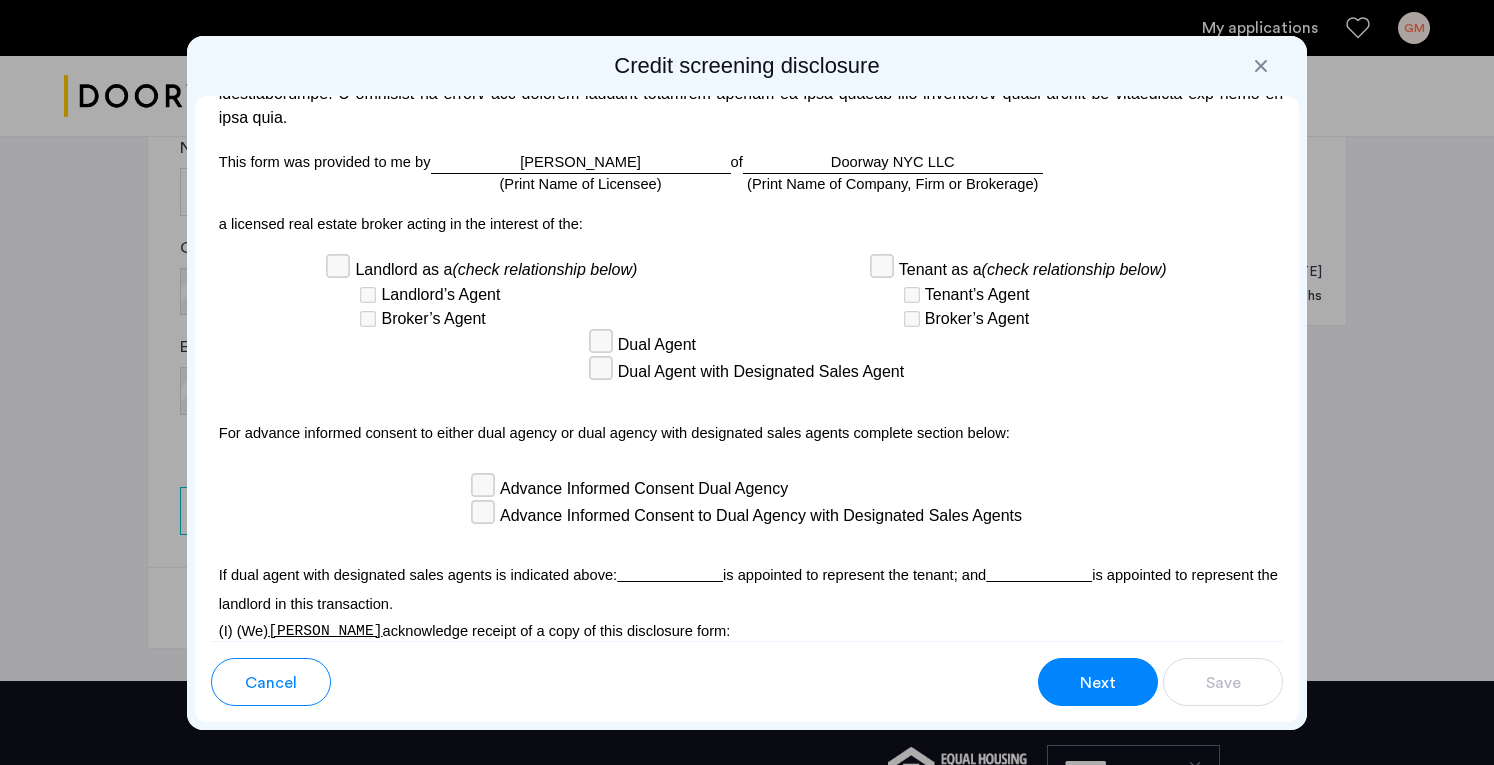 click on "Next" at bounding box center [1098, 683] 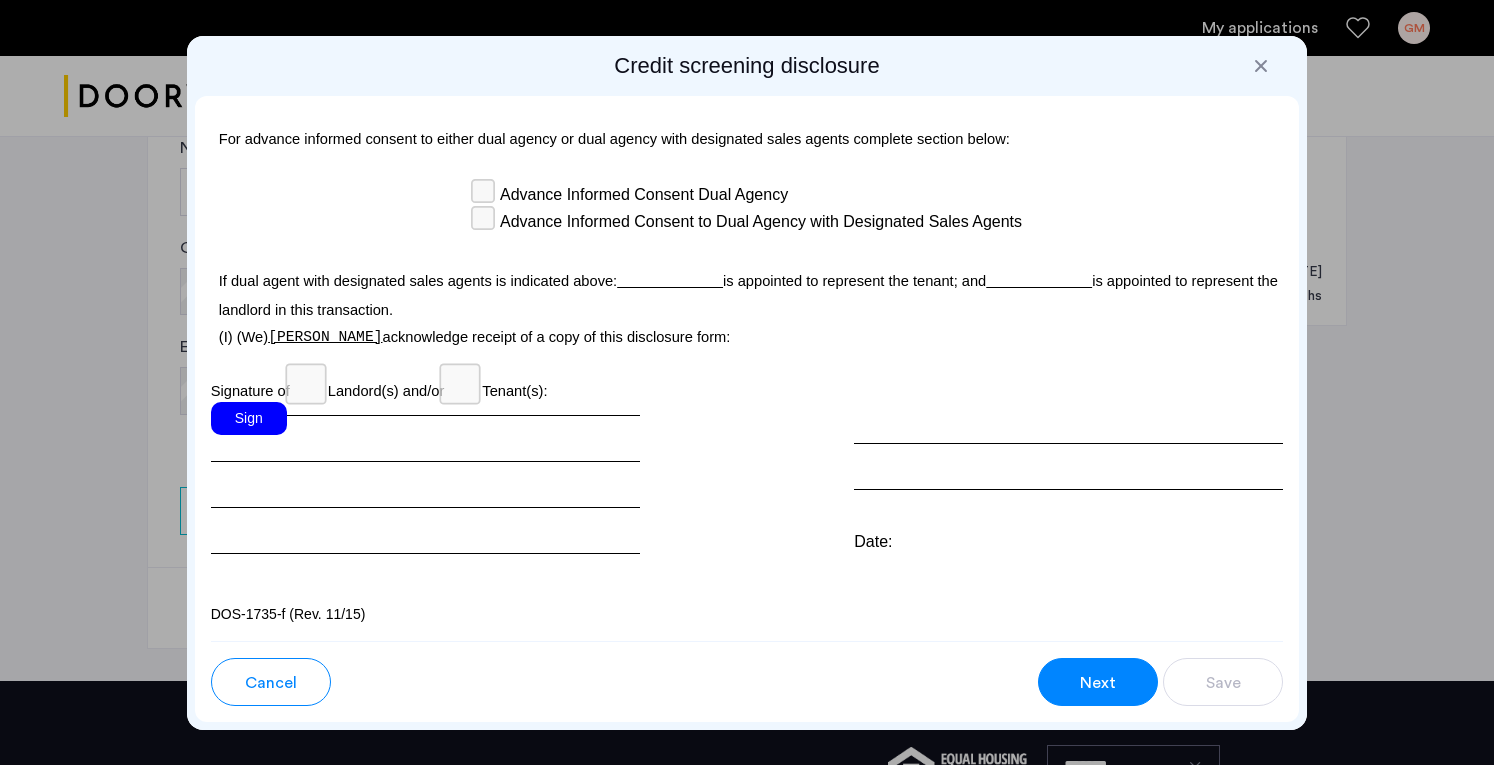scroll, scrollTop: 5876, scrollLeft: 0, axis: vertical 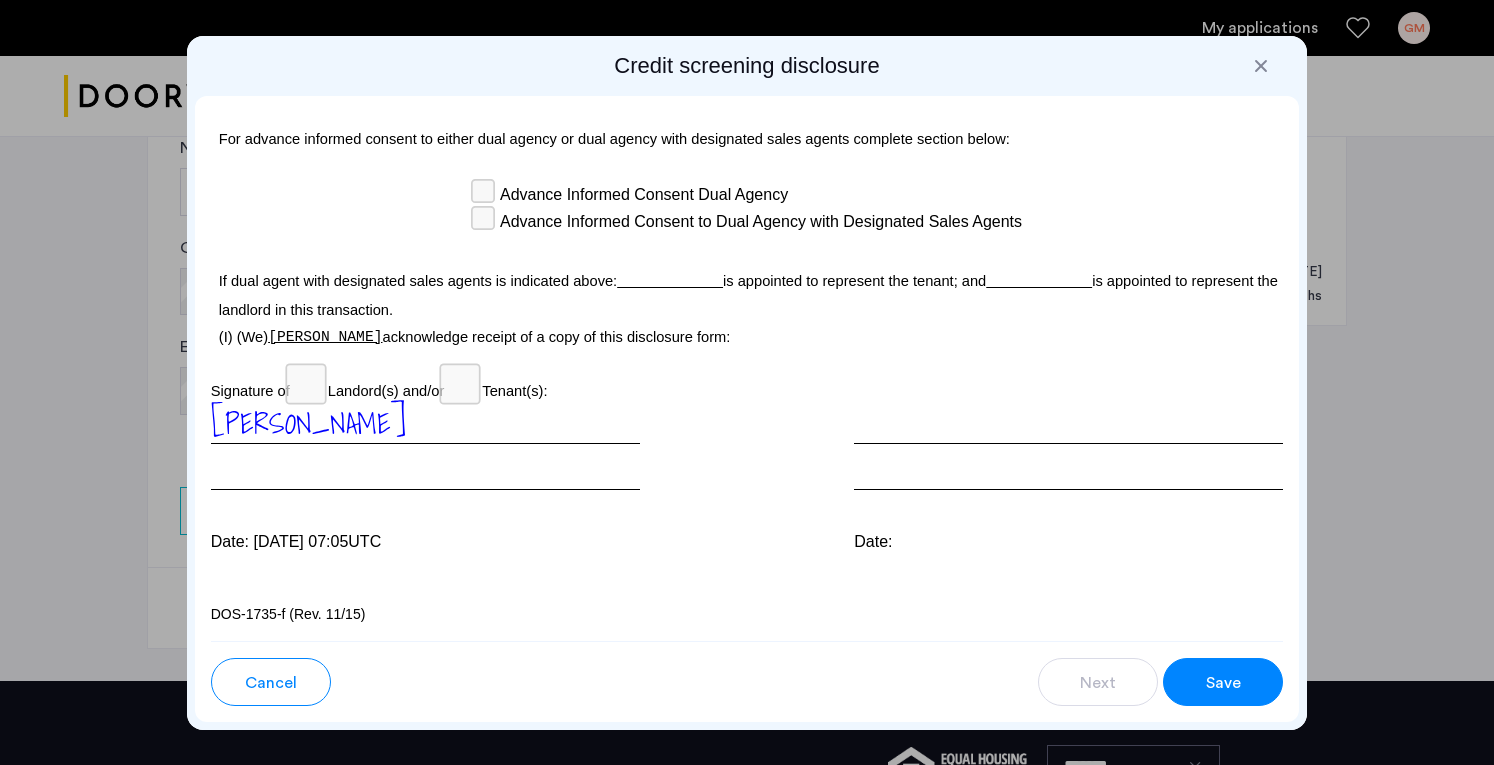 click at bounding box center (1068, 446) 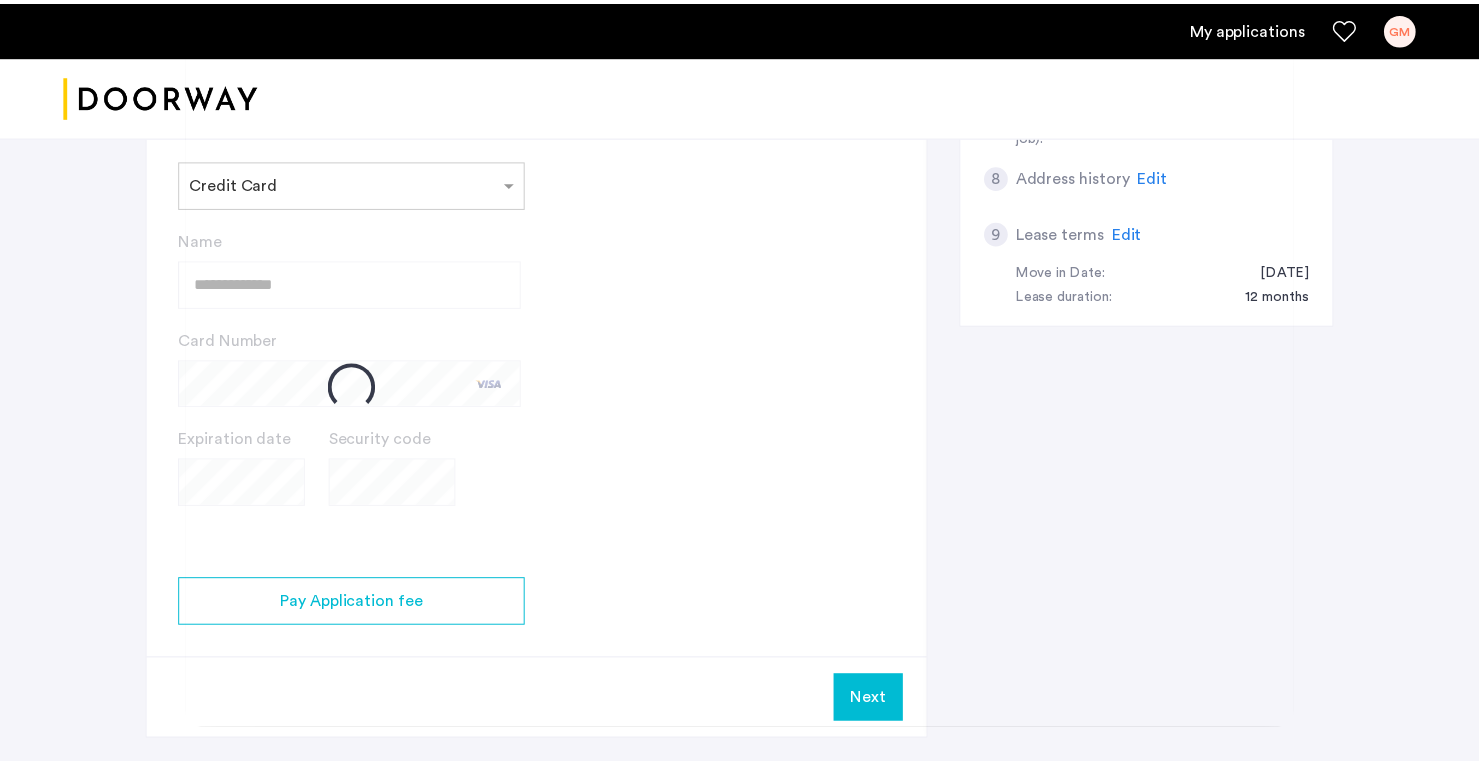 scroll, scrollTop: 1083, scrollLeft: 0, axis: vertical 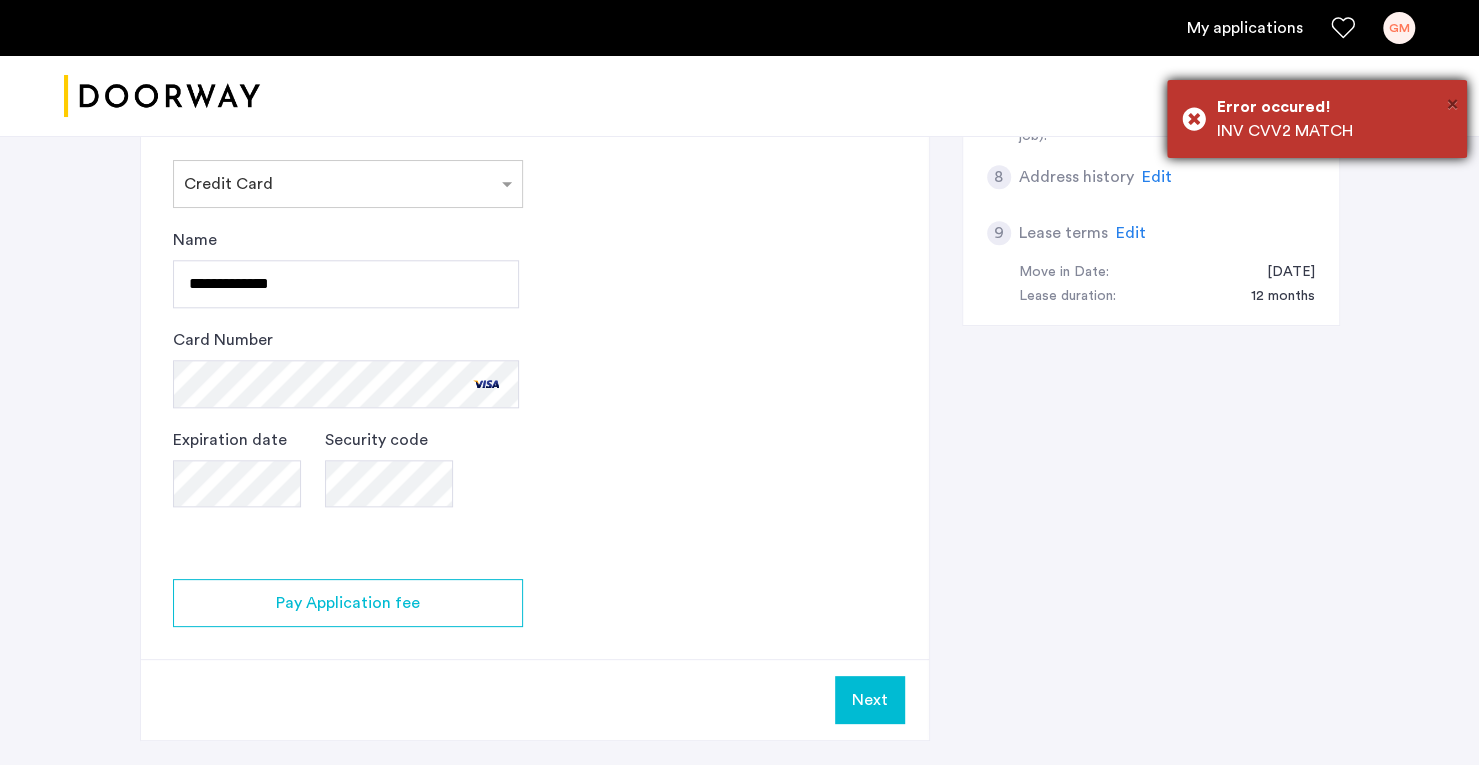 click on "×" at bounding box center (1452, 104) 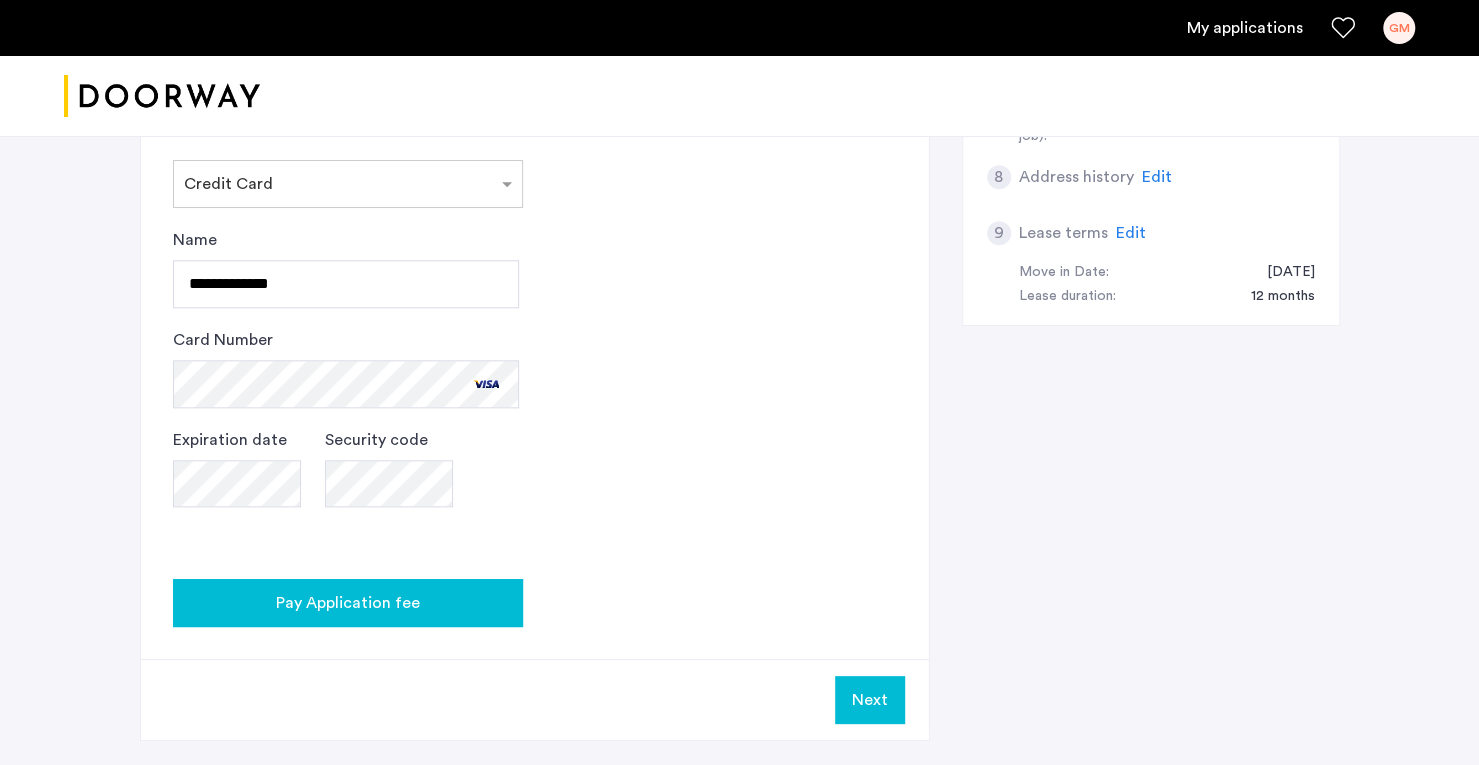 click on "Pay Application fee" 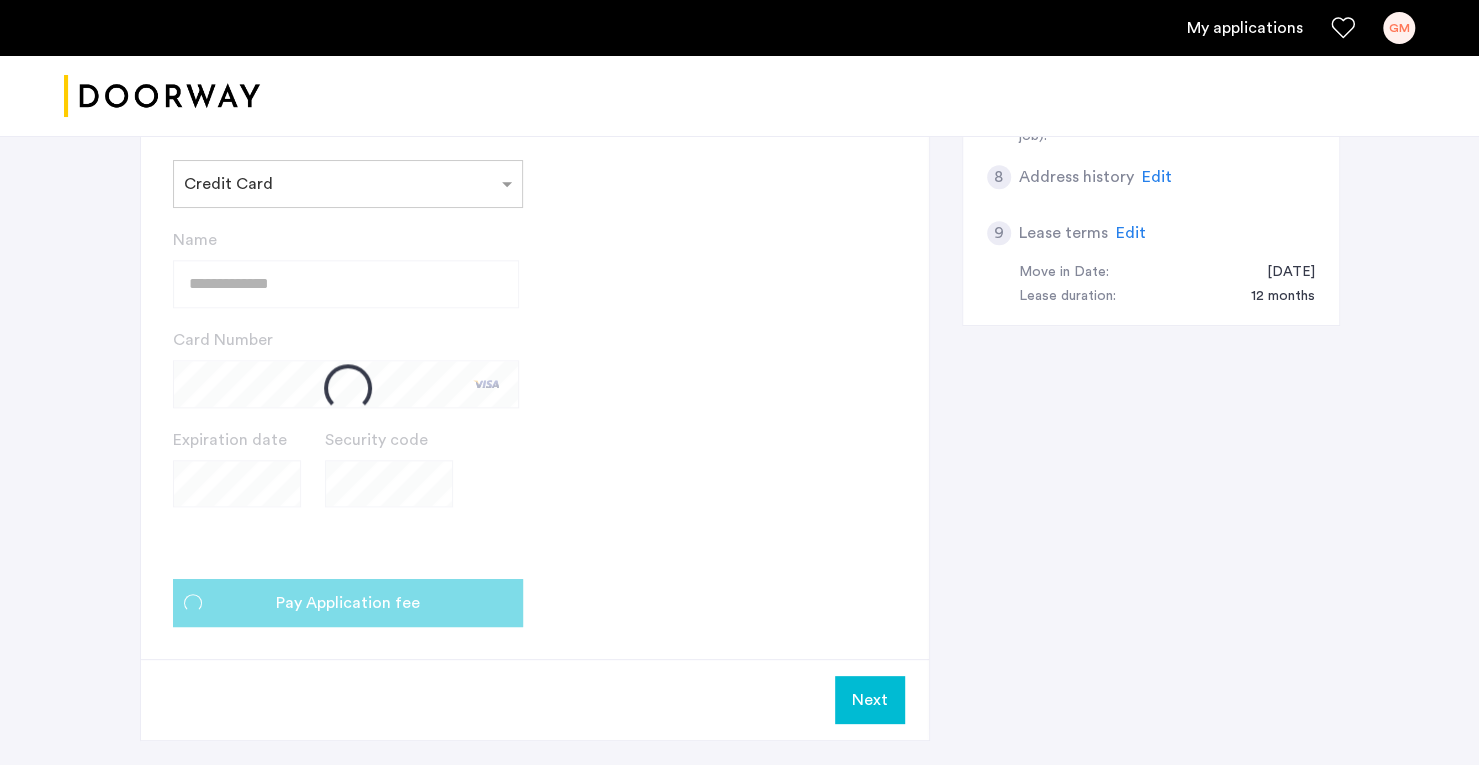 scroll, scrollTop: 569, scrollLeft: 0, axis: vertical 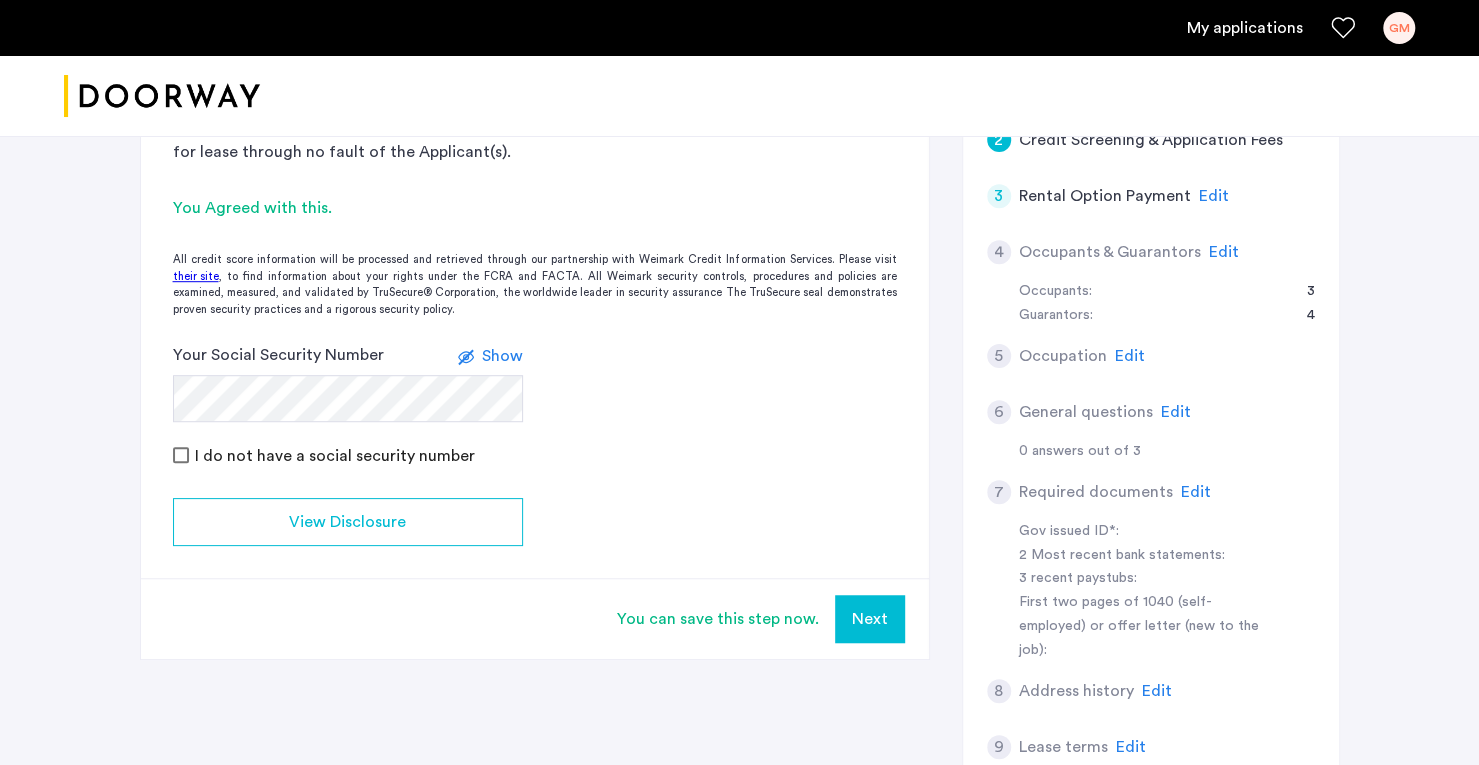 click on "Next" at bounding box center [870, 619] 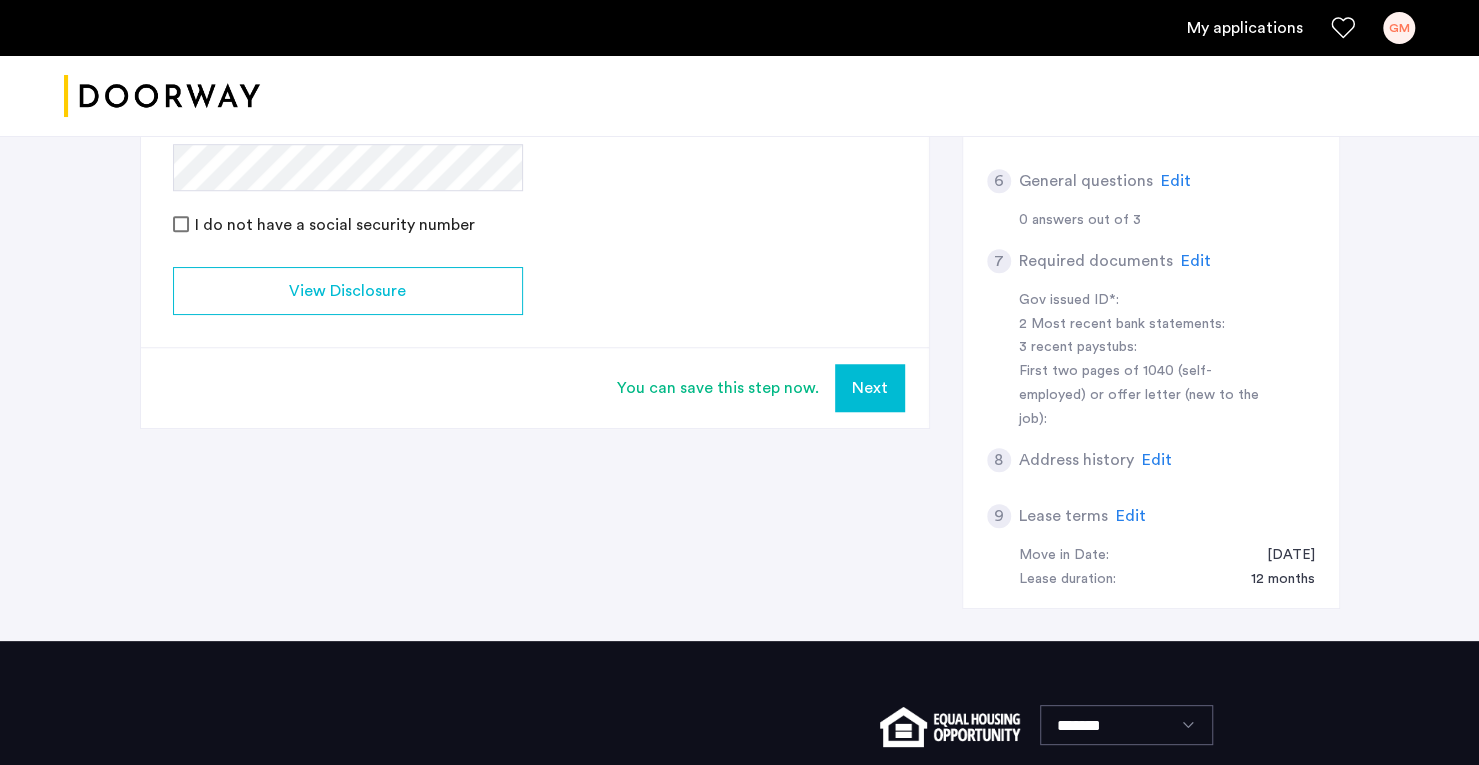 scroll, scrollTop: 800, scrollLeft: 0, axis: vertical 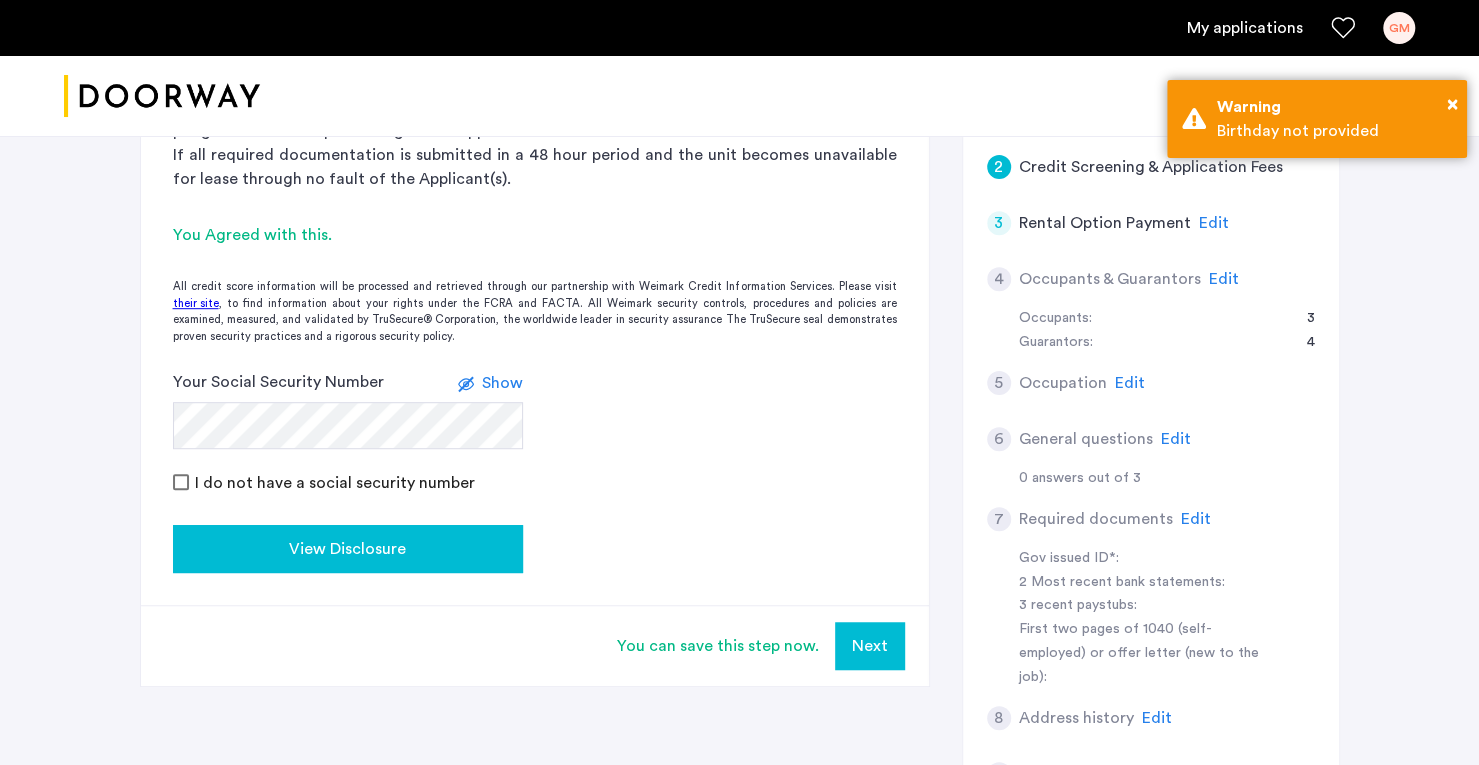 click on "View Disclosure" 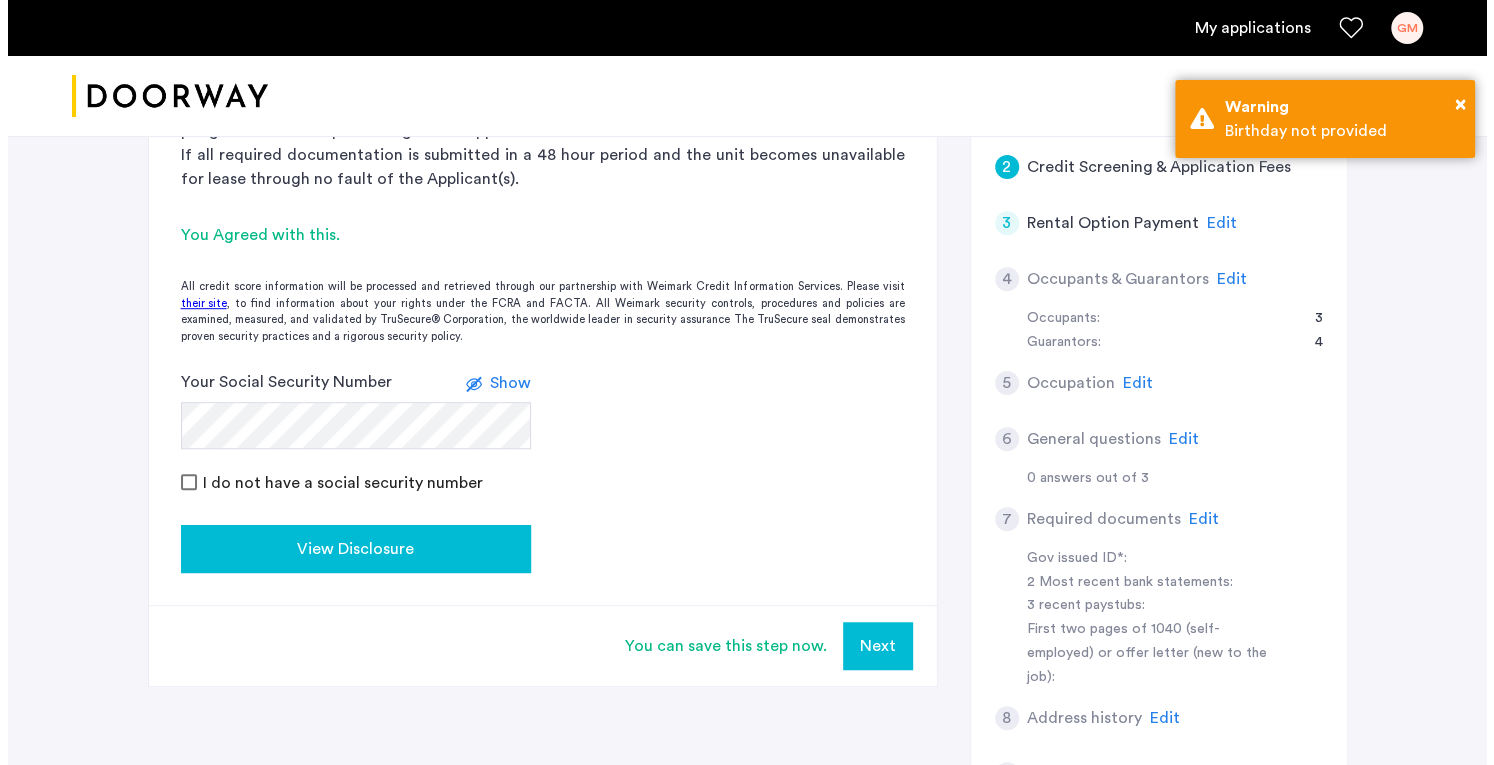 scroll, scrollTop: 0, scrollLeft: 0, axis: both 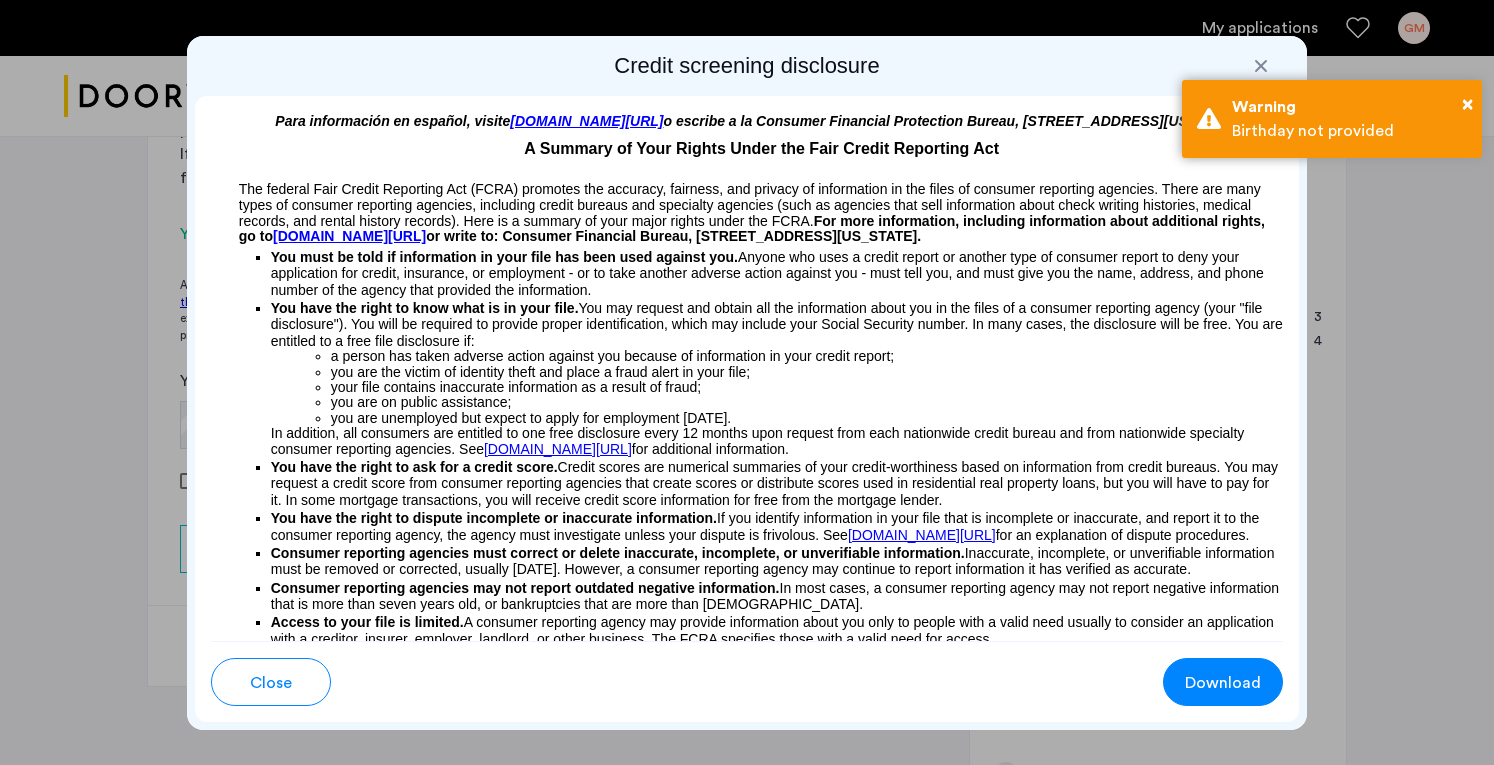 click at bounding box center [1261, 66] 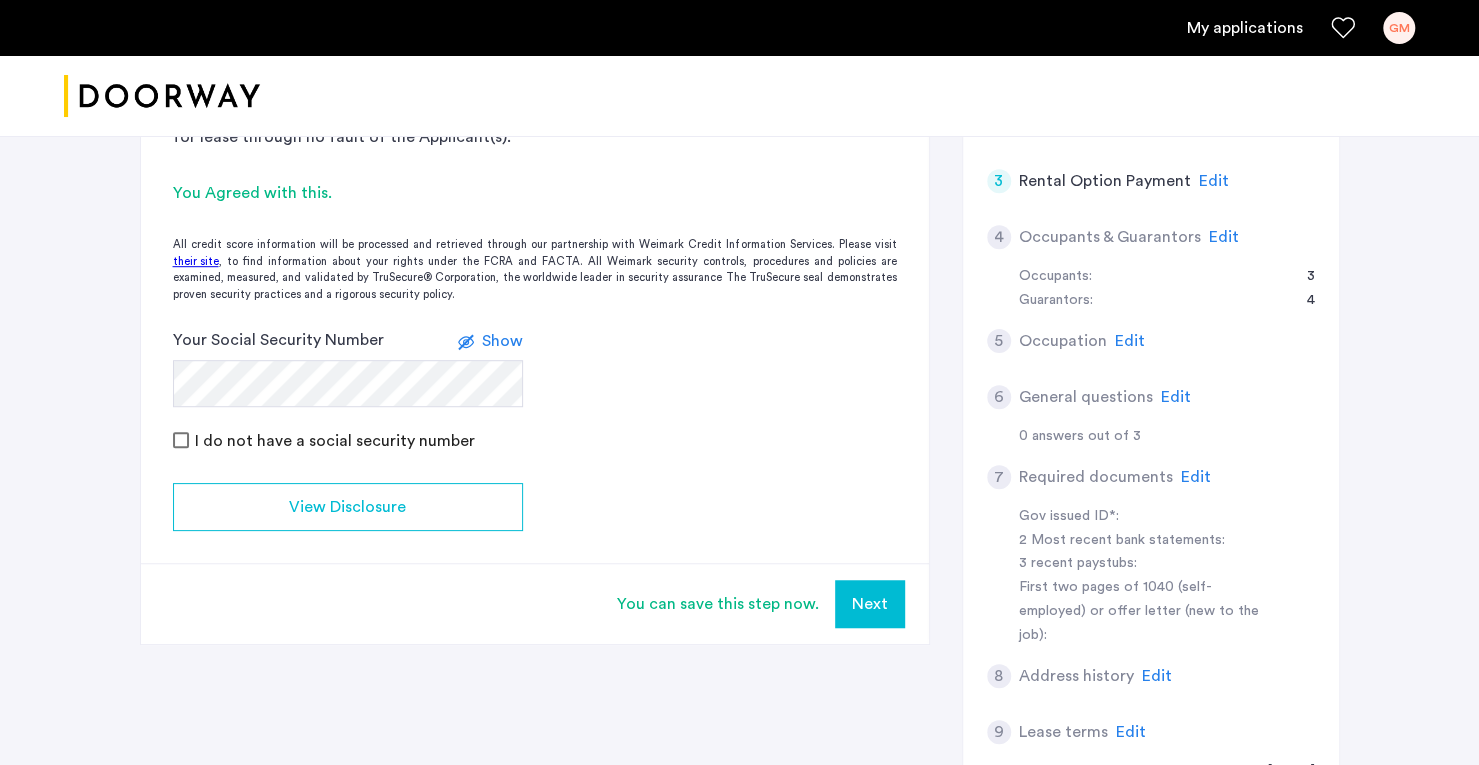 scroll, scrollTop: 586, scrollLeft: 0, axis: vertical 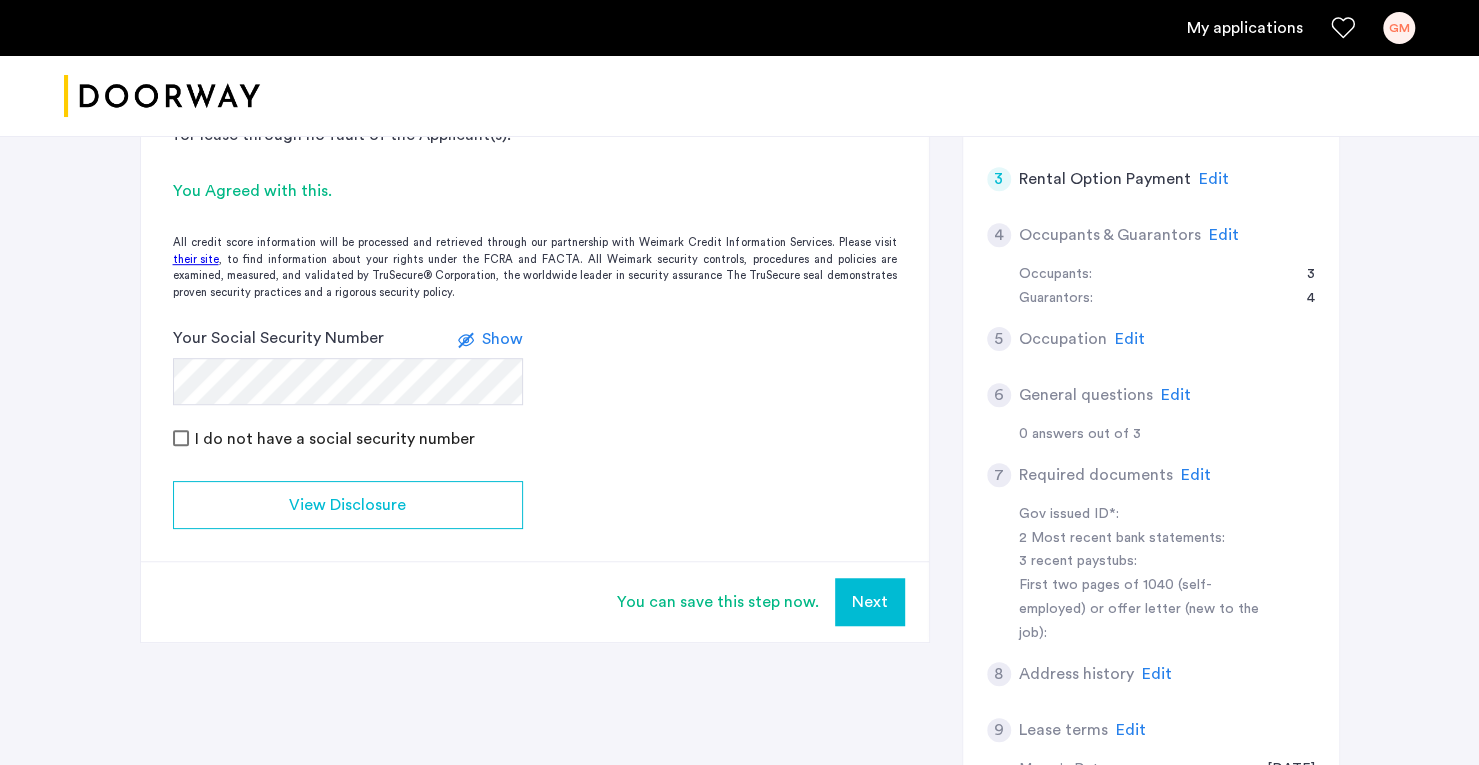 click on "Edit" 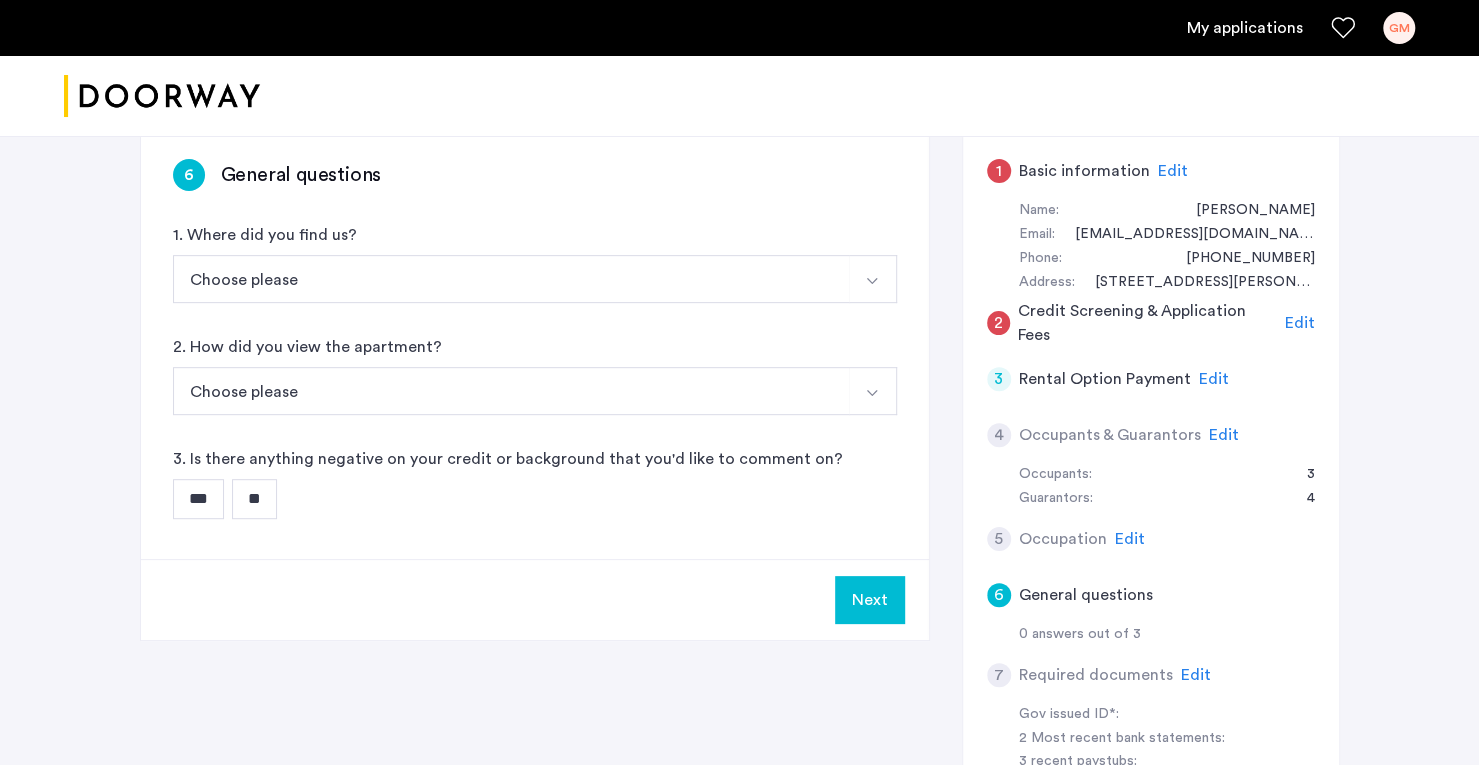 scroll, scrollTop: 344, scrollLeft: 0, axis: vertical 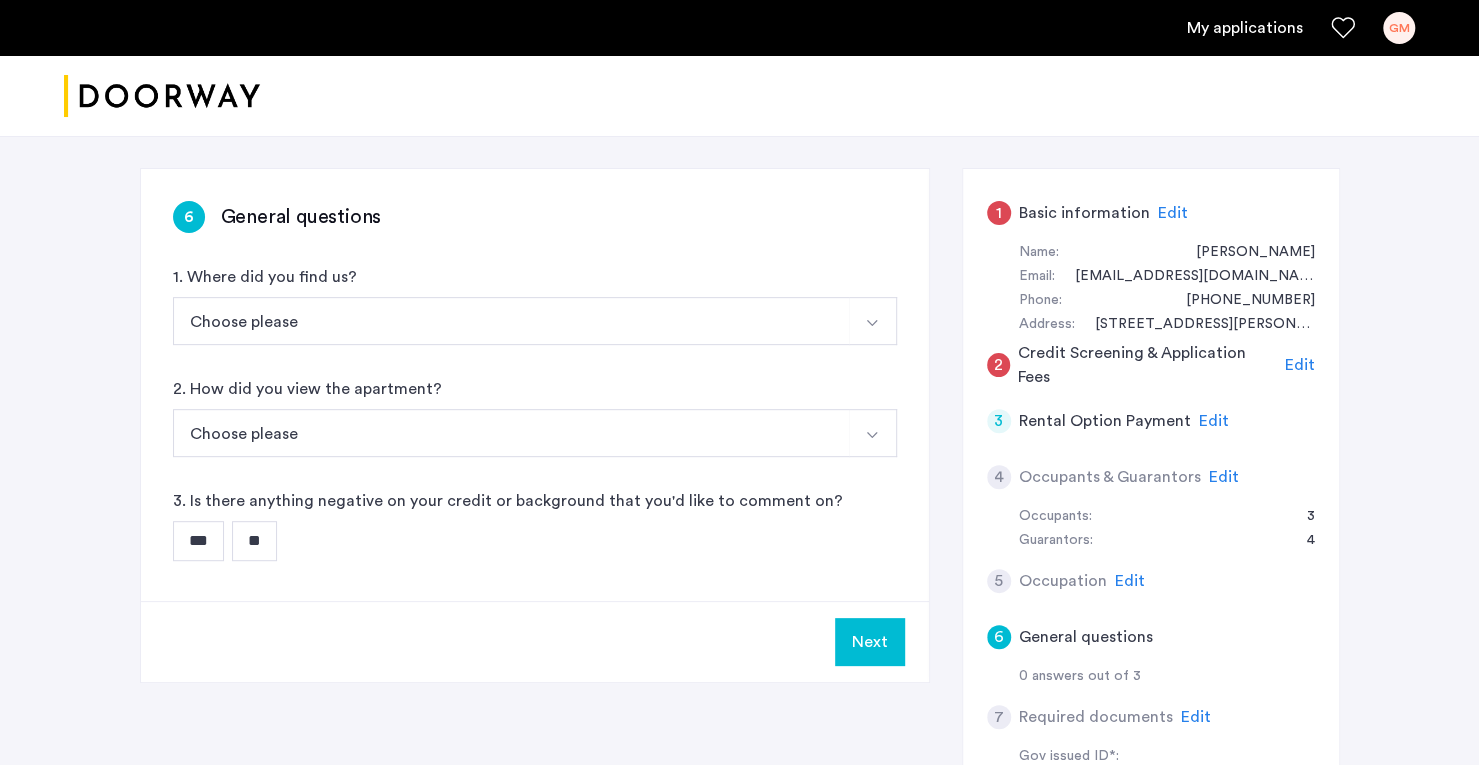 click on "**" at bounding box center (254, 541) 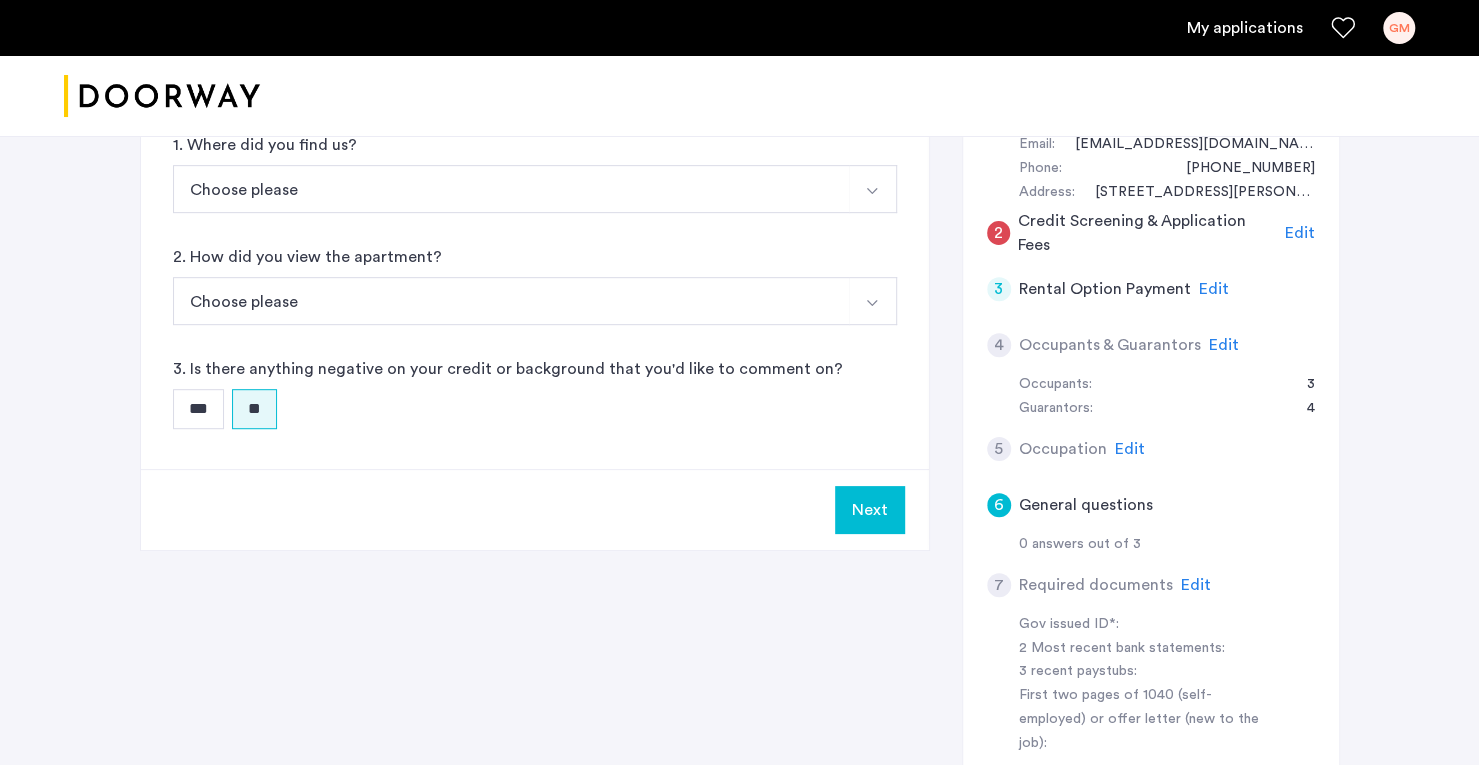 scroll, scrollTop: 474, scrollLeft: 0, axis: vertical 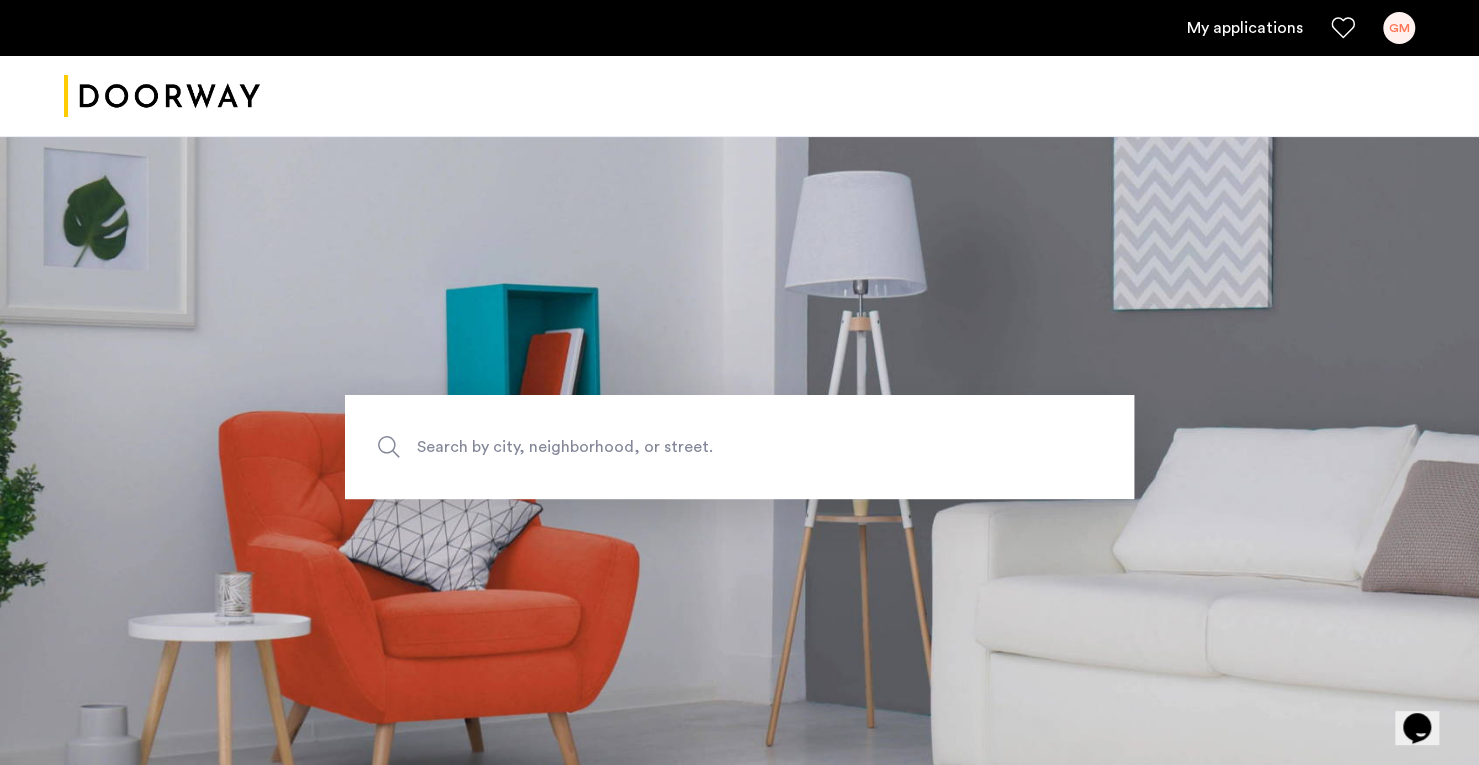 click on "My applications" at bounding box center [1245, 28] 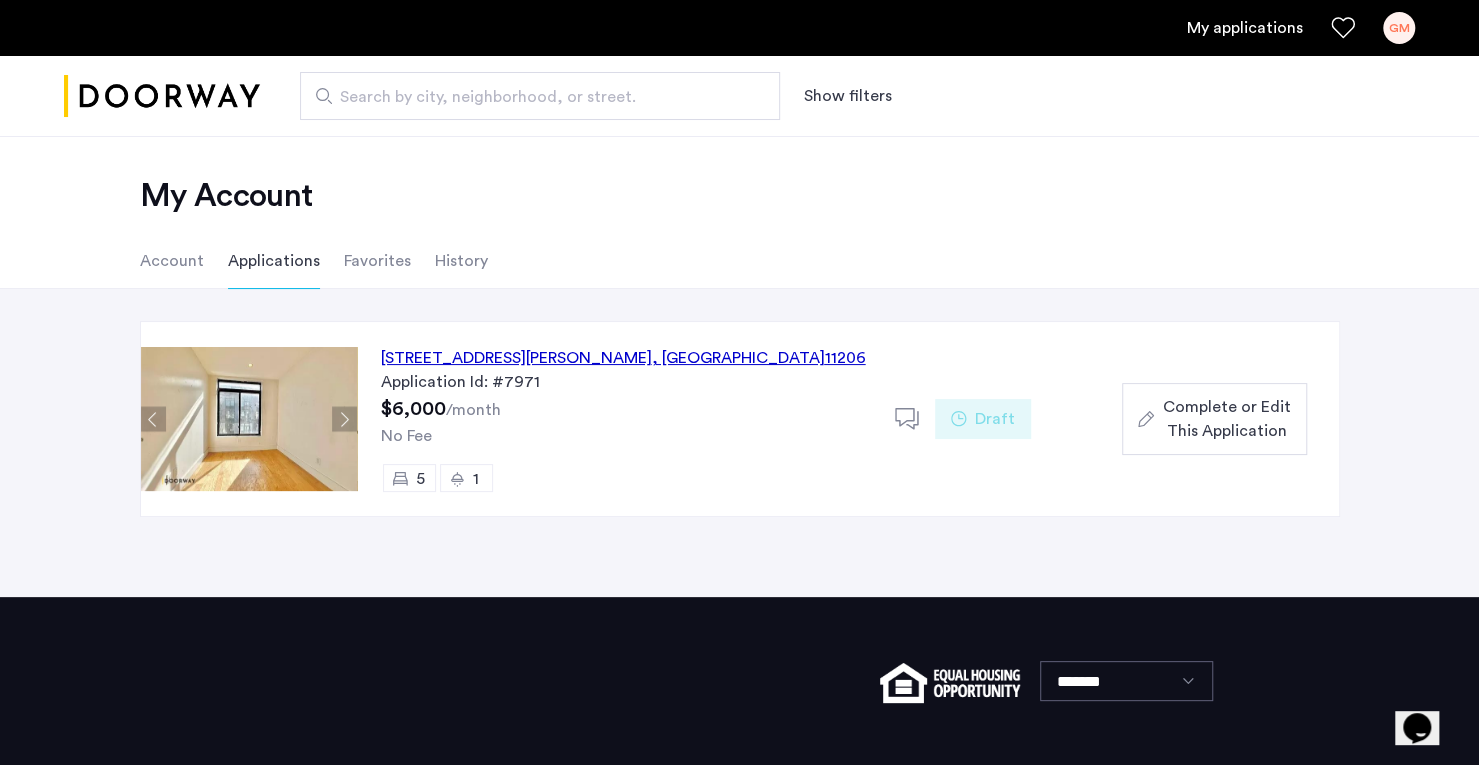 click on "Complete or Edit This Application" 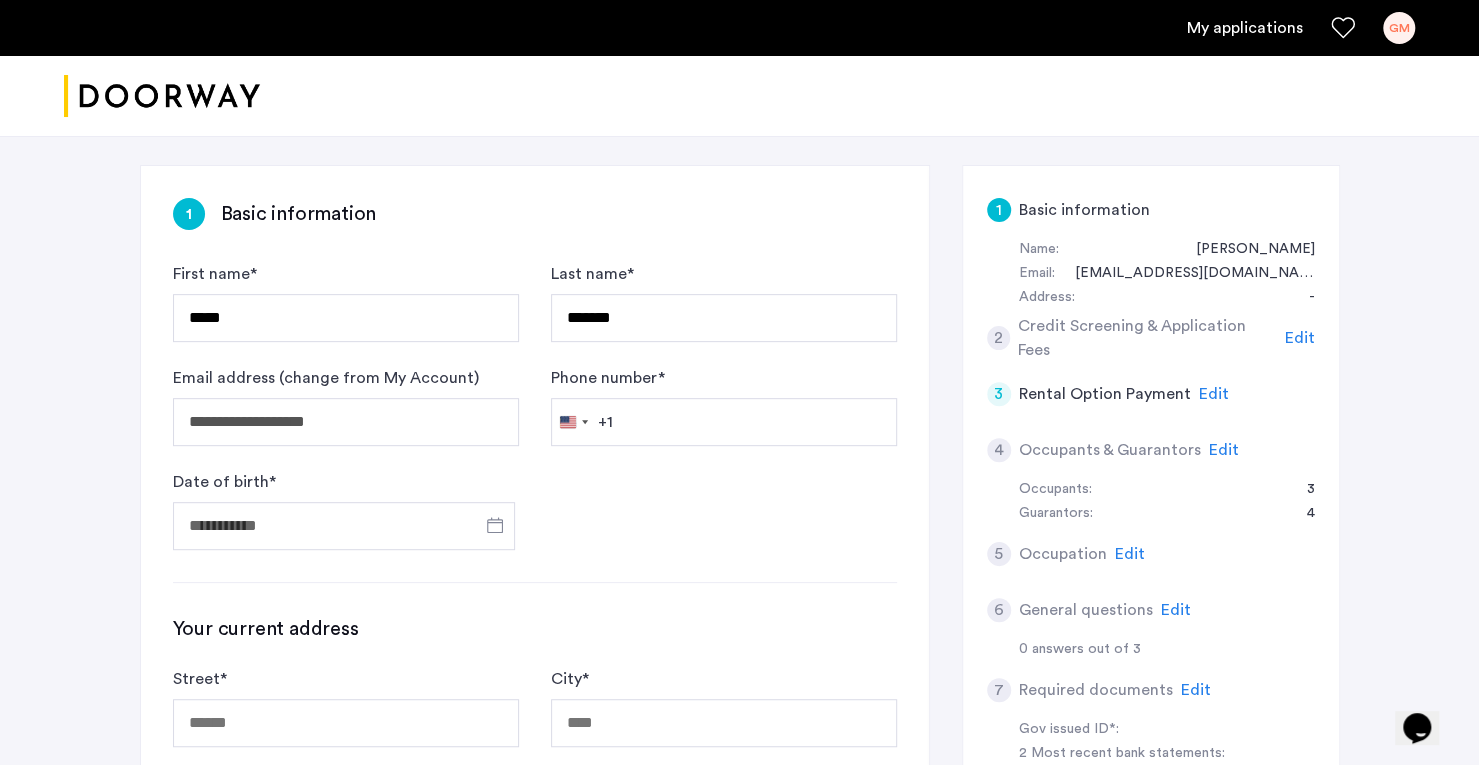 scroll, scrollTop: 363, scrollLeft: 0, axis: vertical 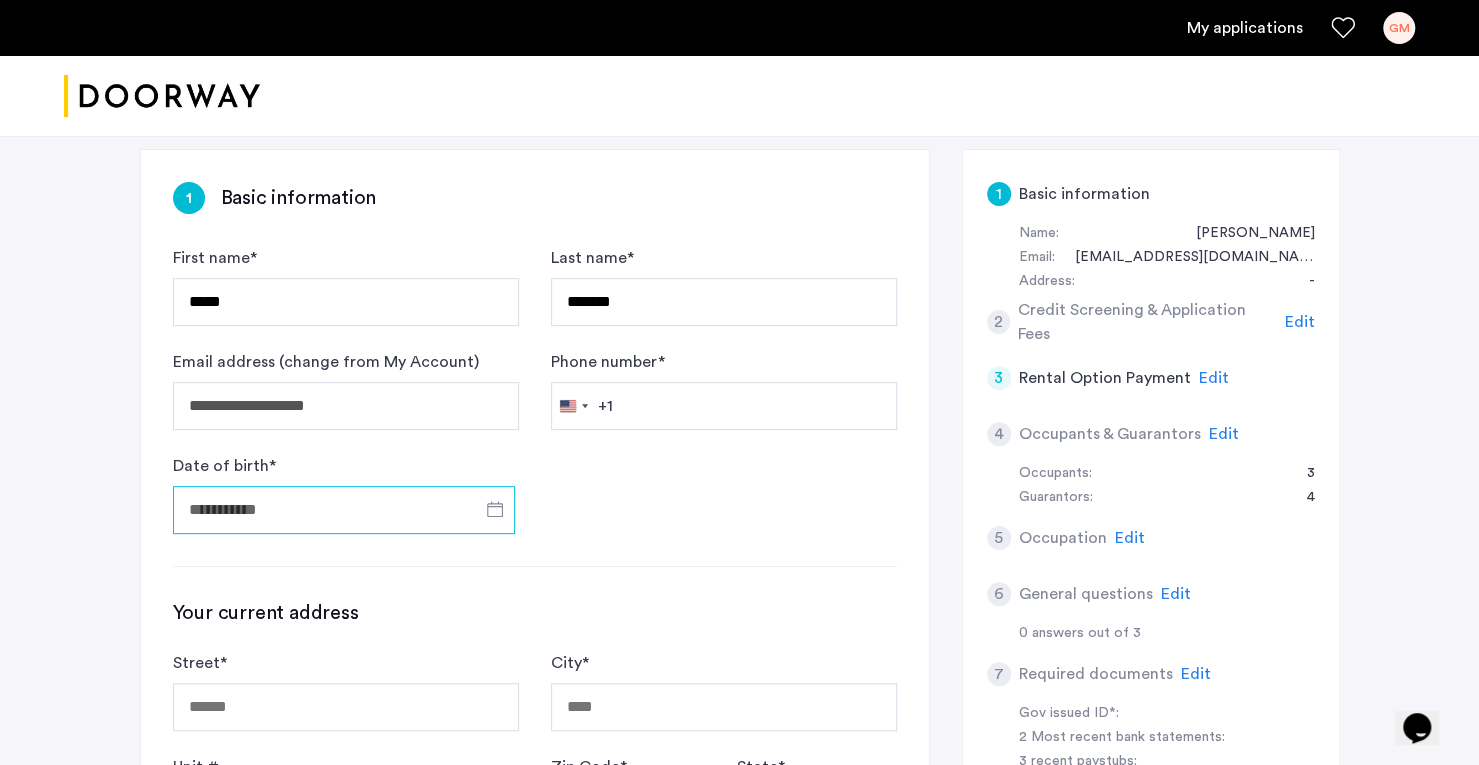 click on "Date of birth  *" at bounding box center (344, 510) 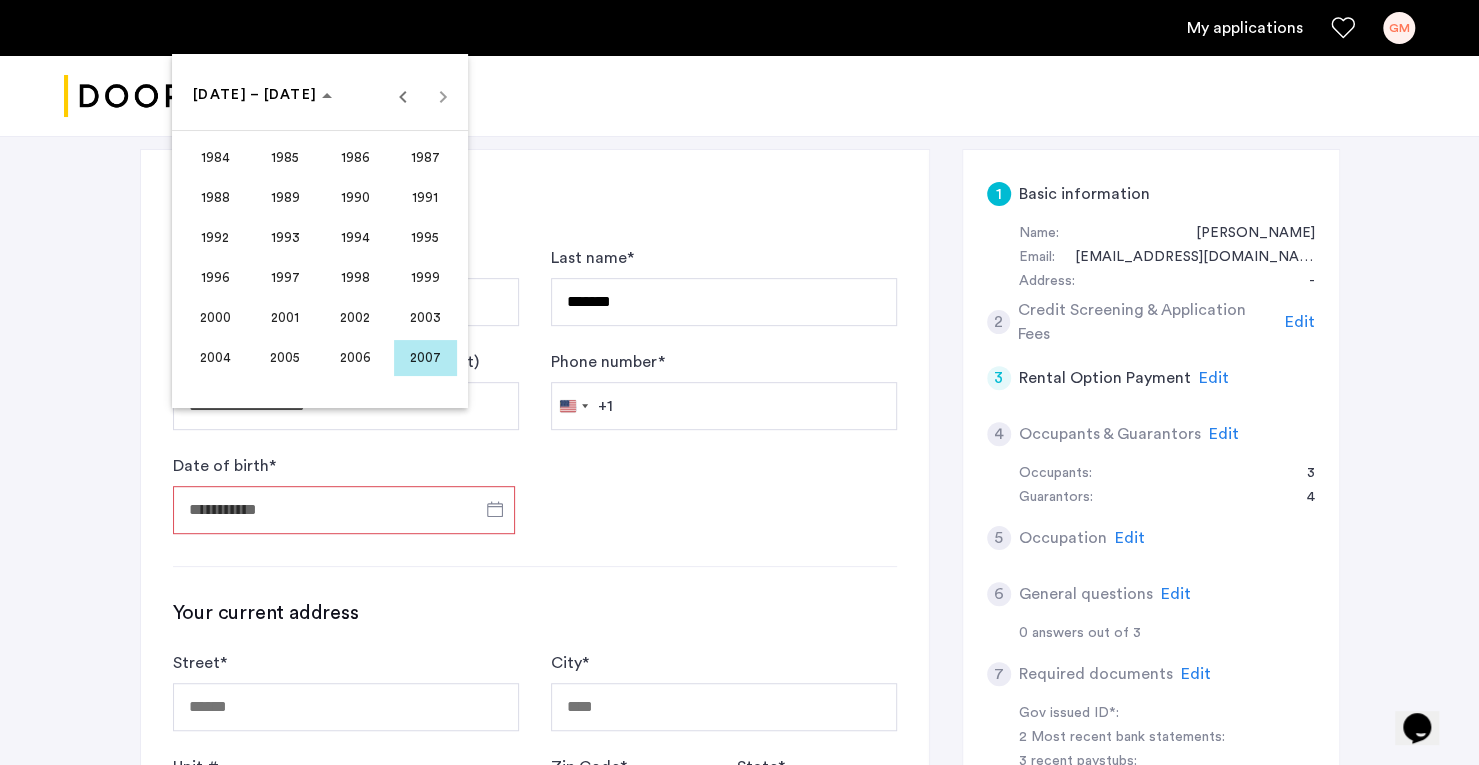 click at bounding box center [320, 134] 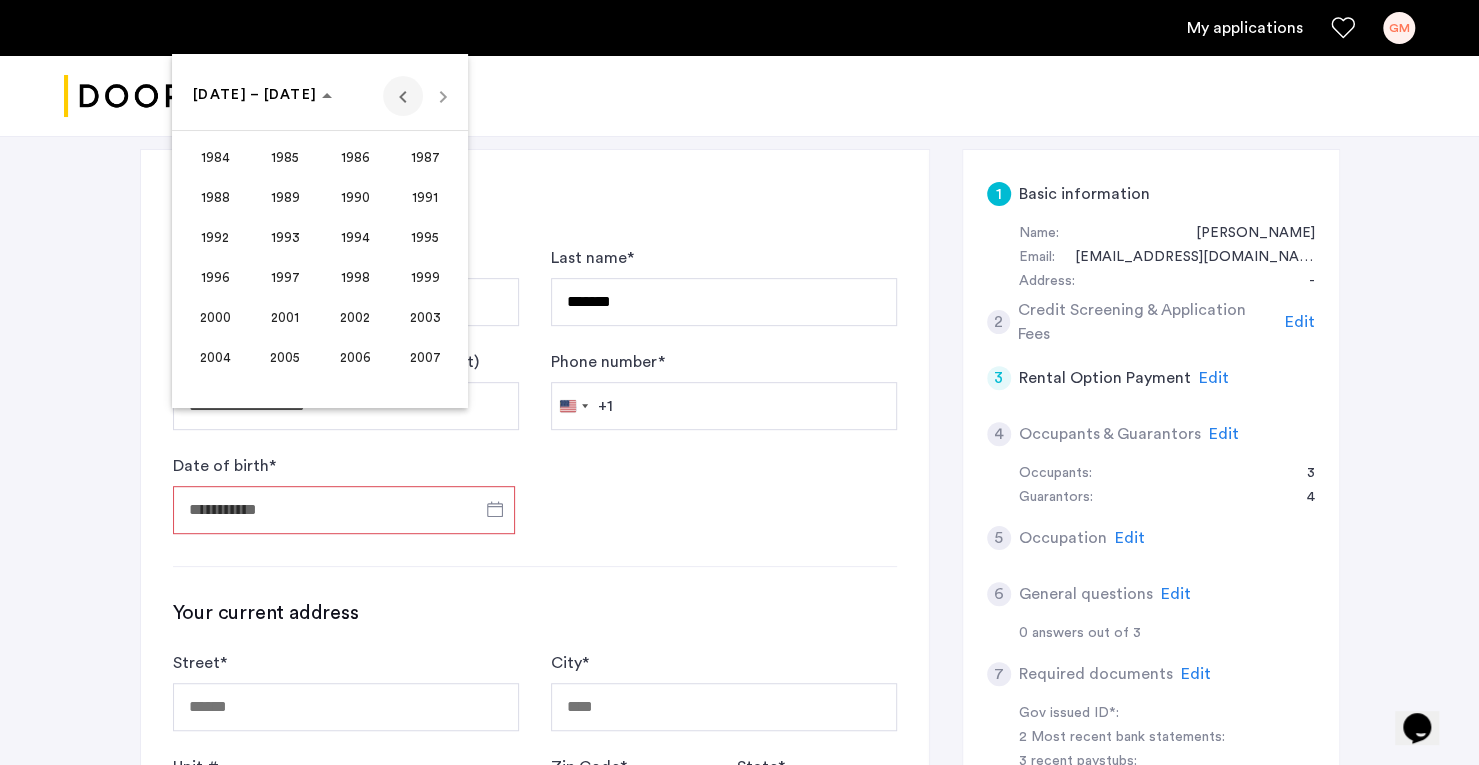 click at bounding box center [403, 96] 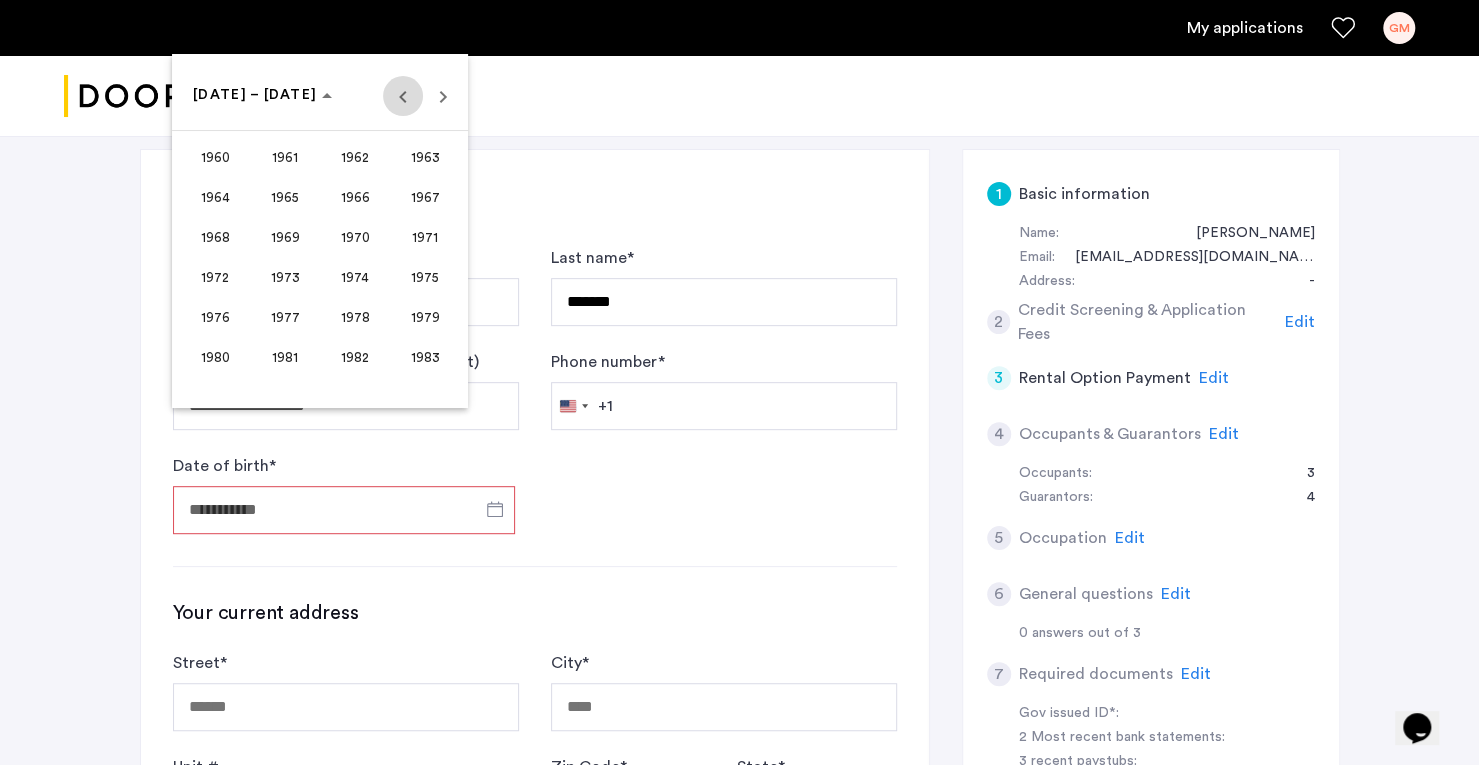 click at bounding box center (403, 96) 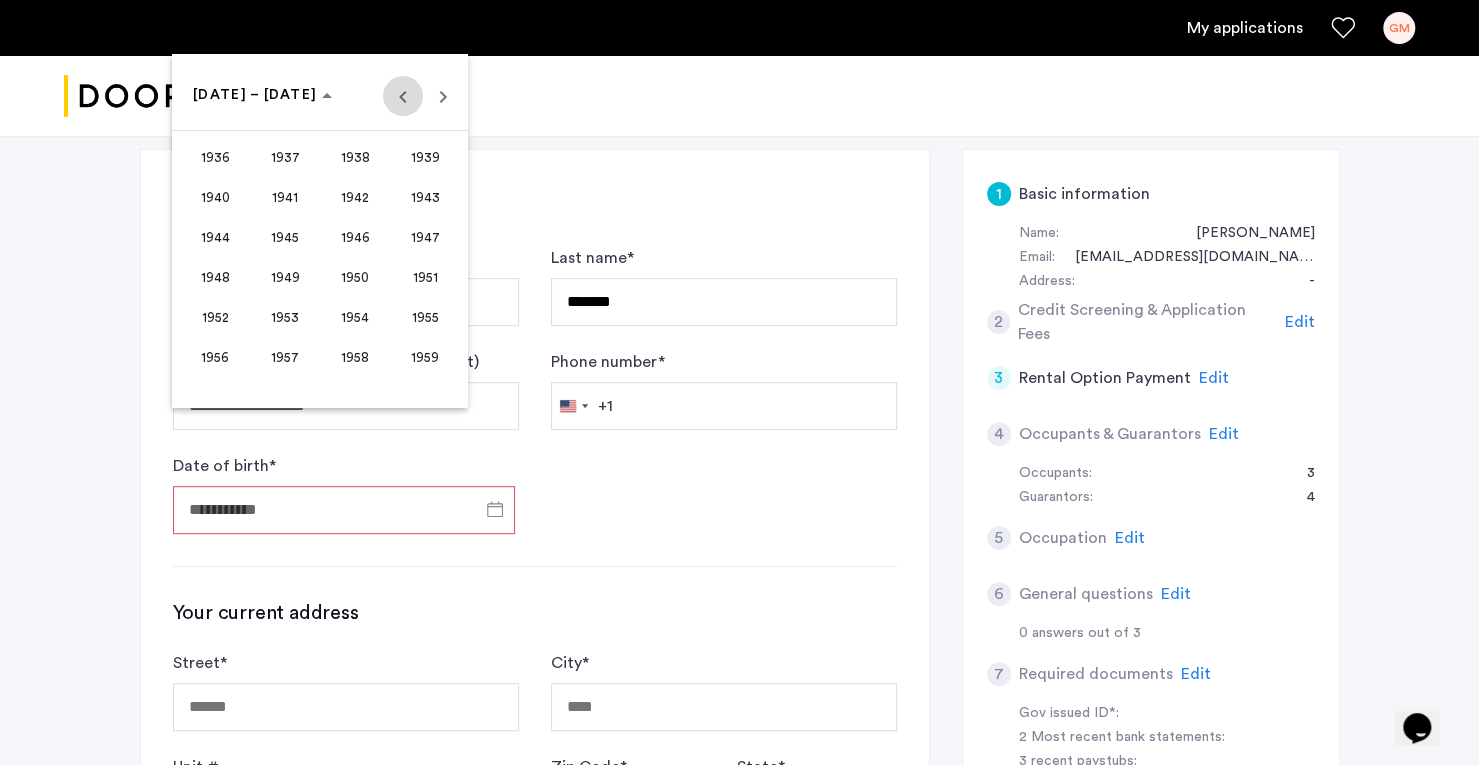 click at bounding box center (403, 96) 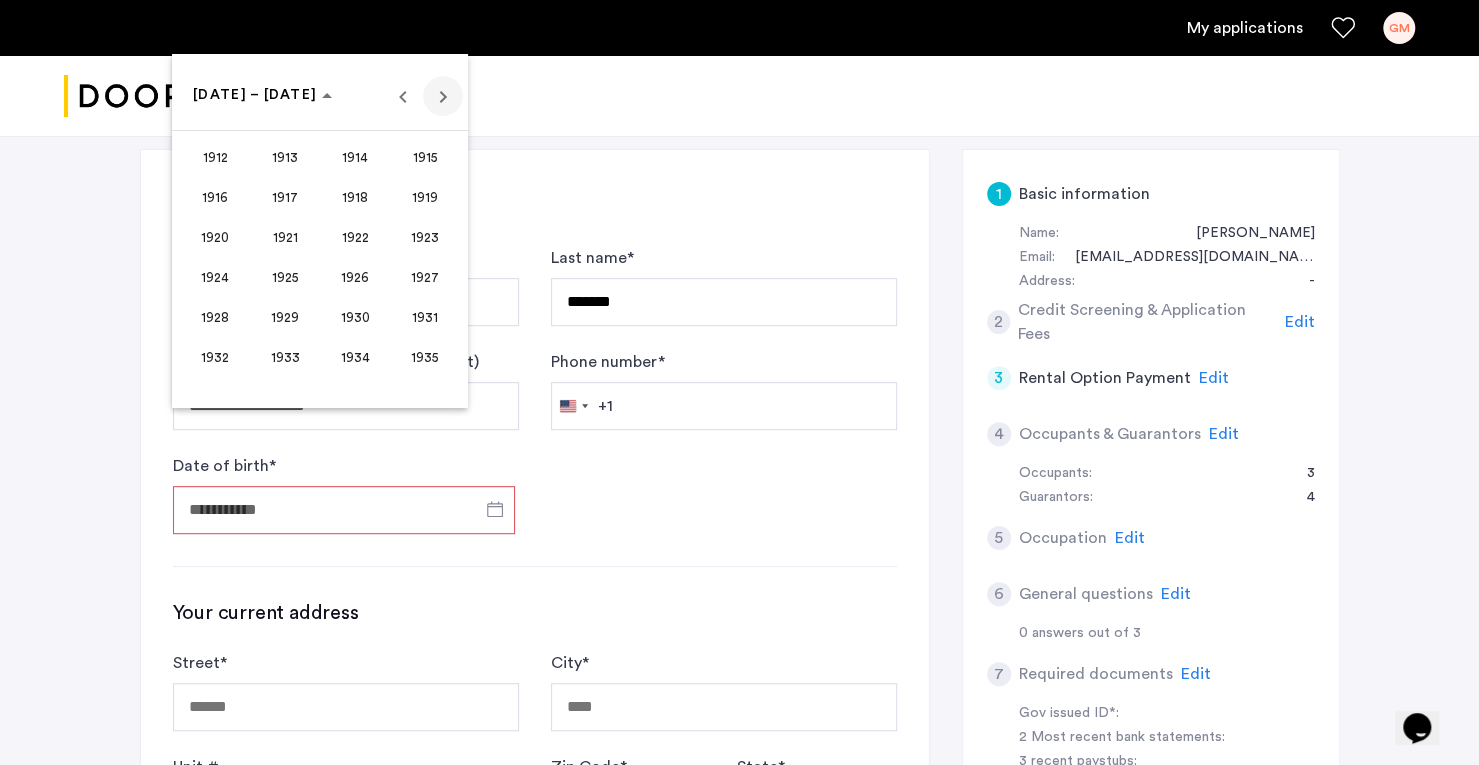 click at bounding box center (443, 96) 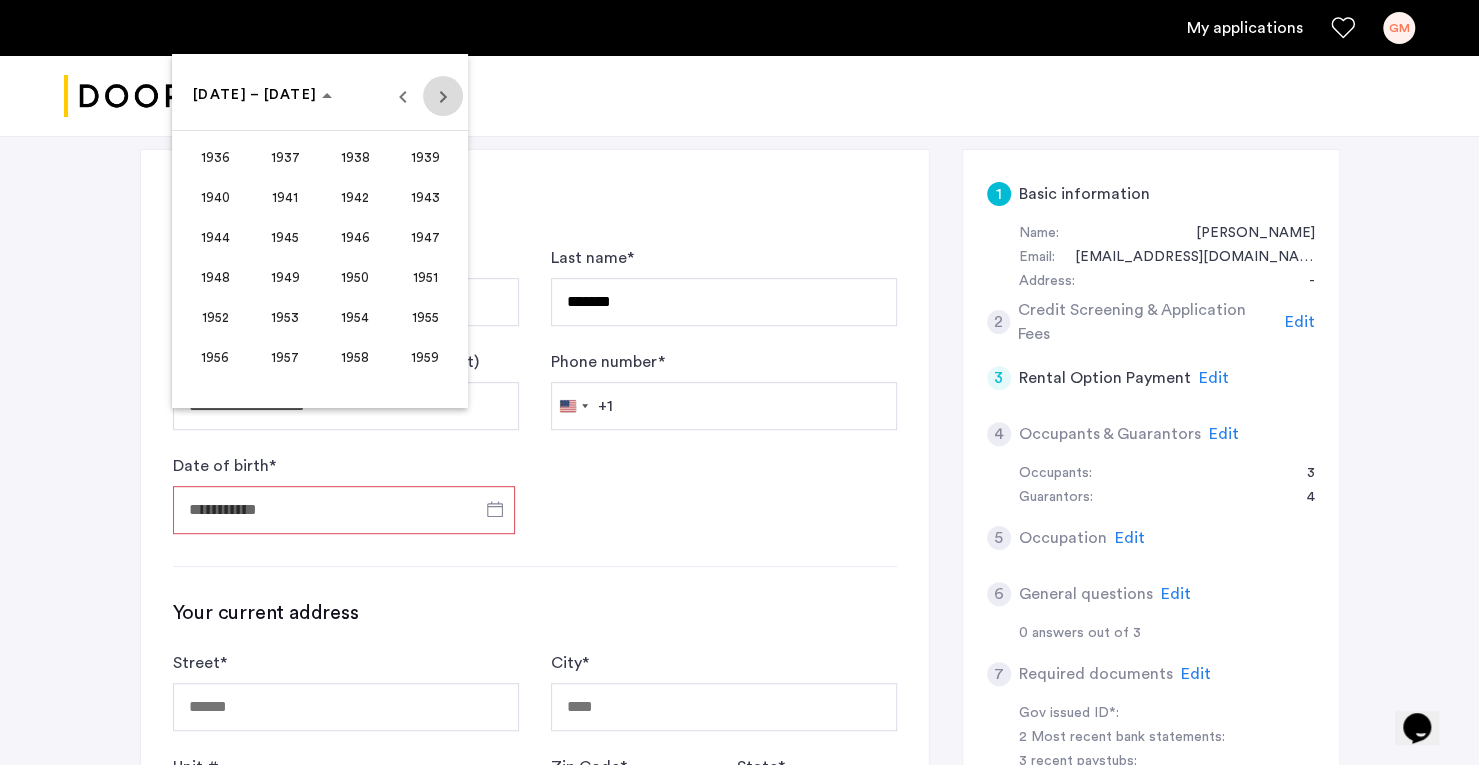 click at bounding box center (443, 96) 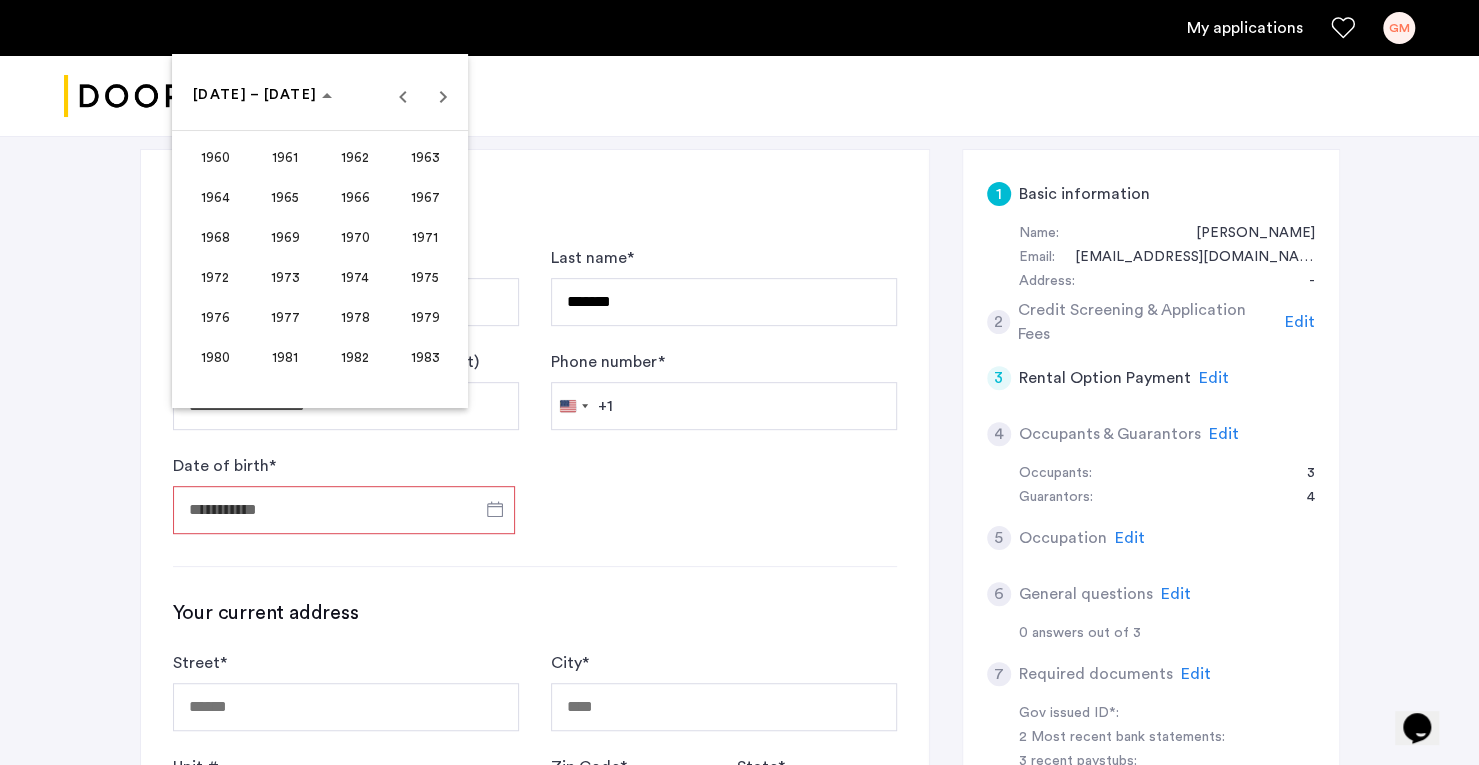 click on "1962" at bounding box center [355, 158] 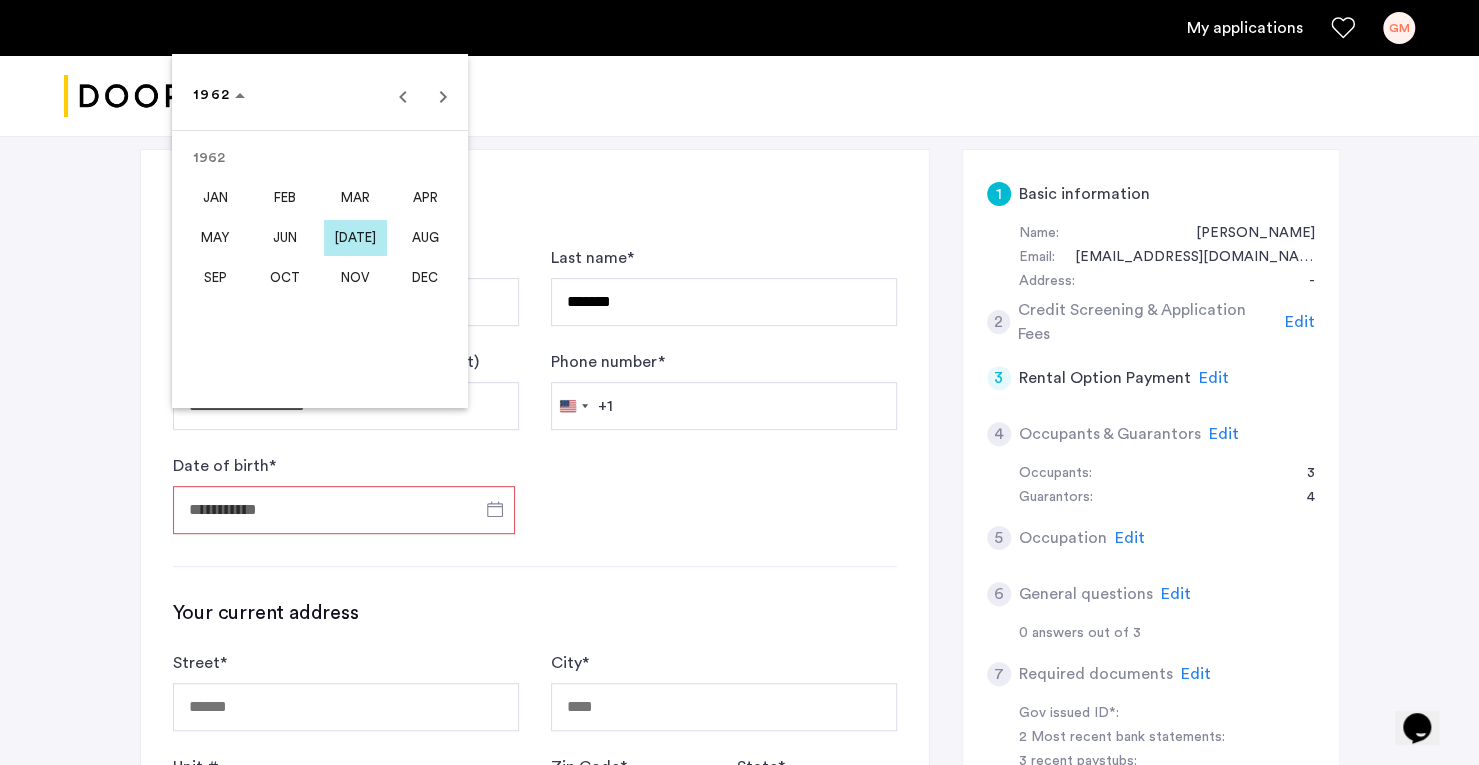 click on "SEP" at bounding box center [215, 278] 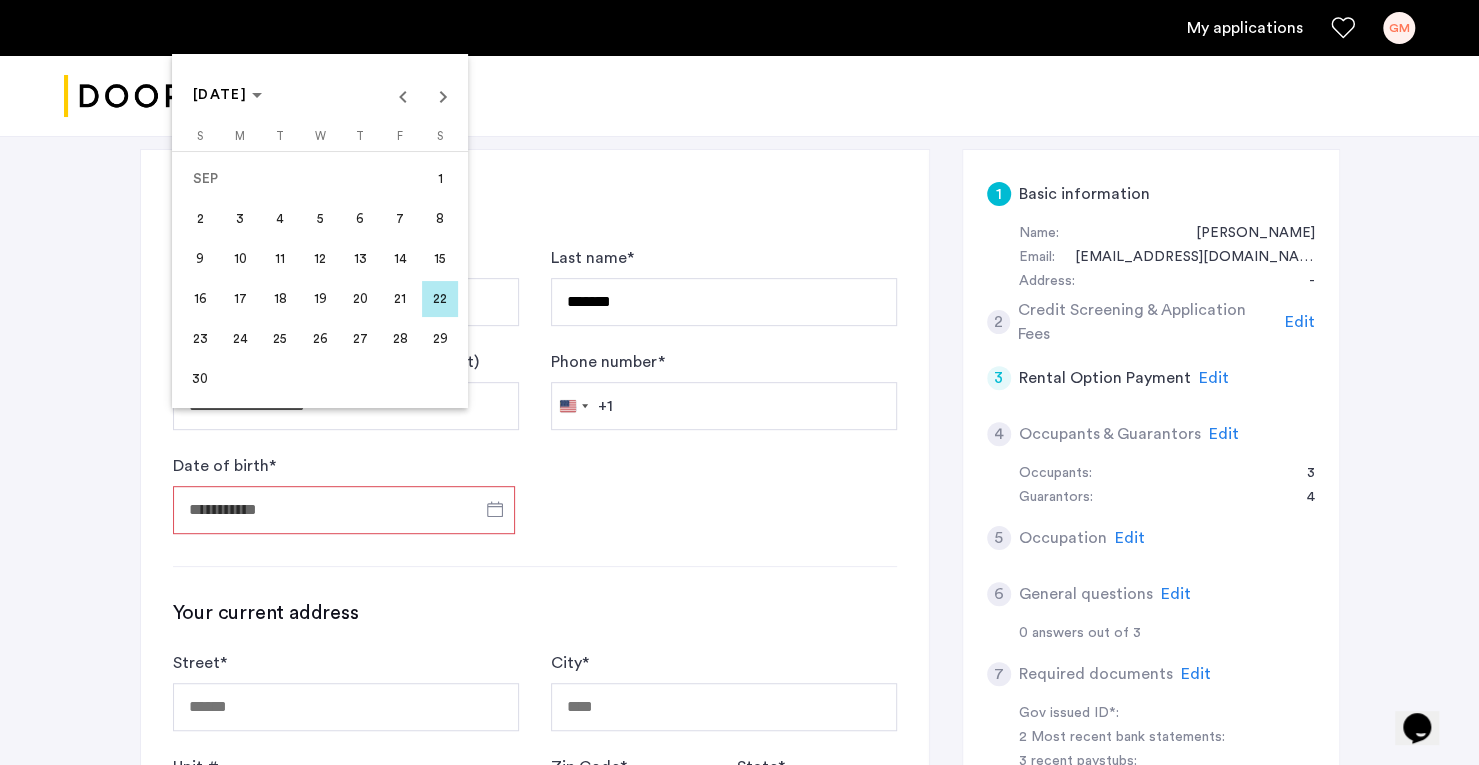 click on "15" at bounding box center [440, 259] 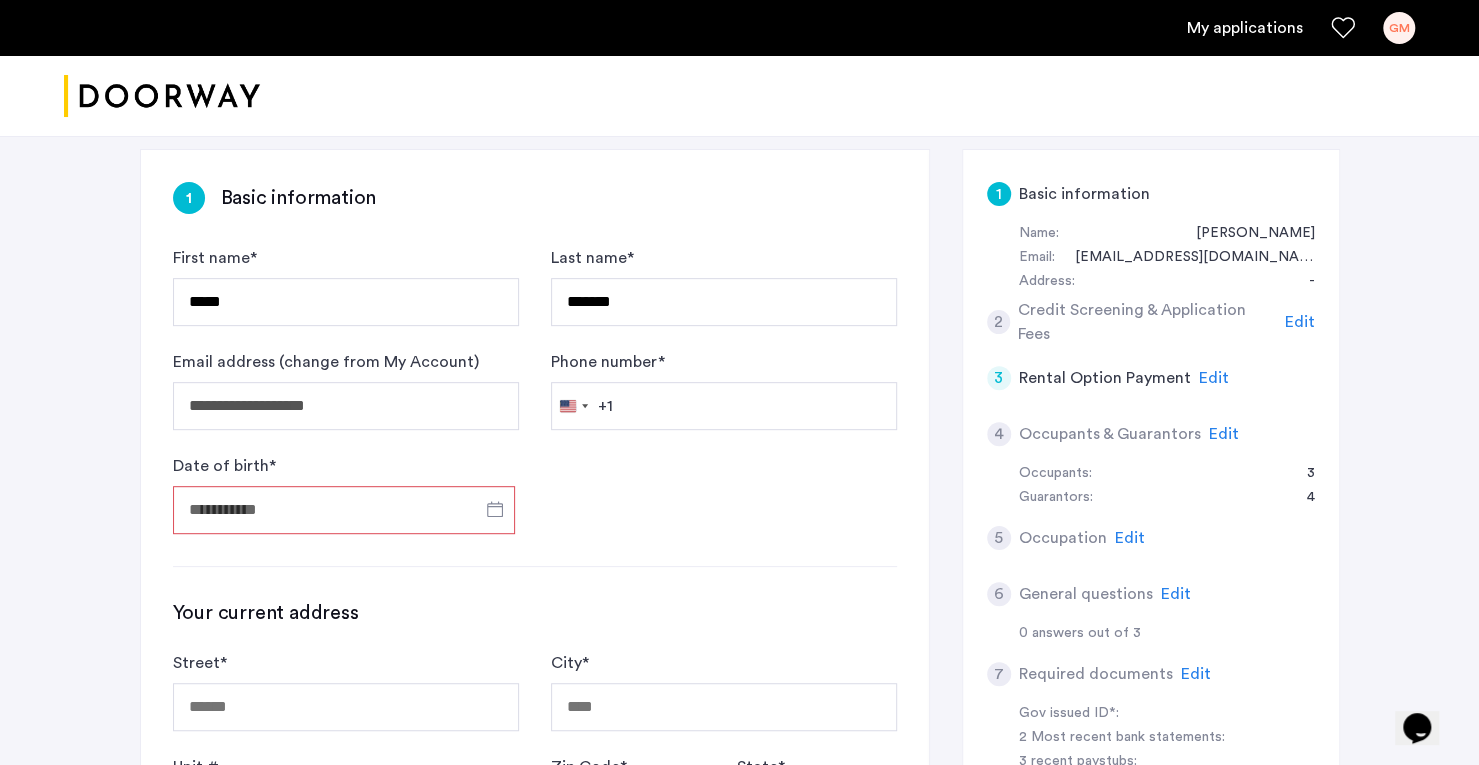 type on "**********" 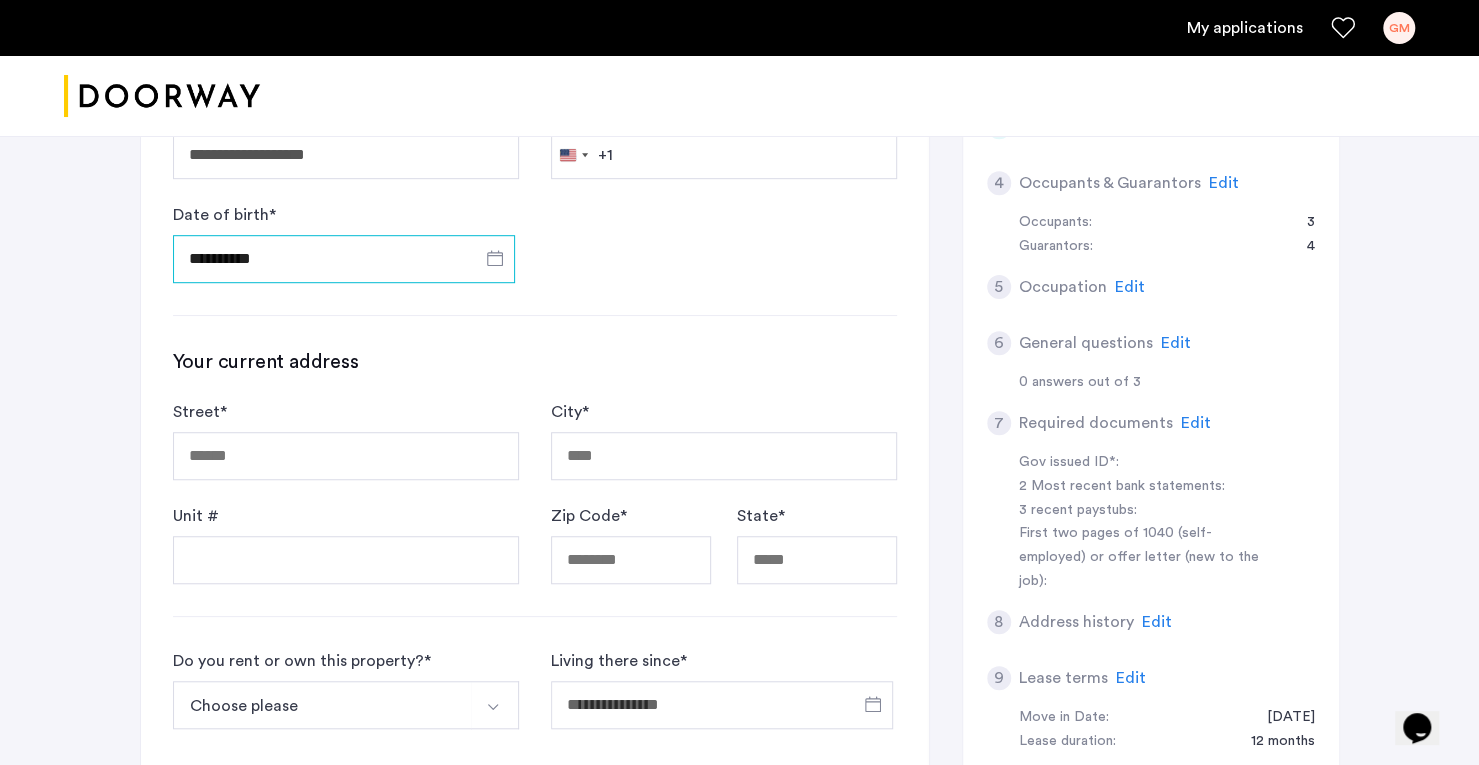 scroll, scrollTop: 613, scrollLeft: 0, axis: vertical 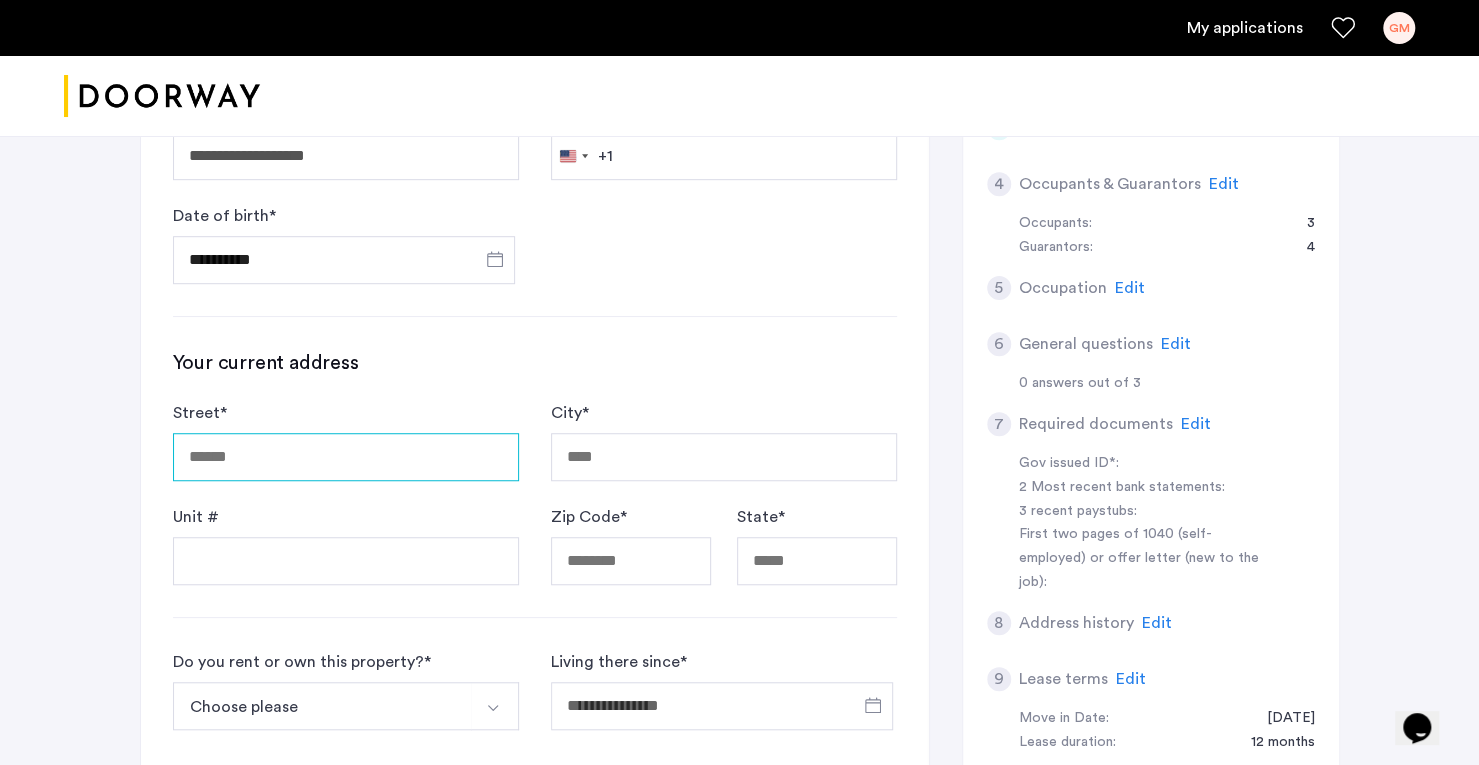 click on "Street  *" at bounding box center [346, 457] 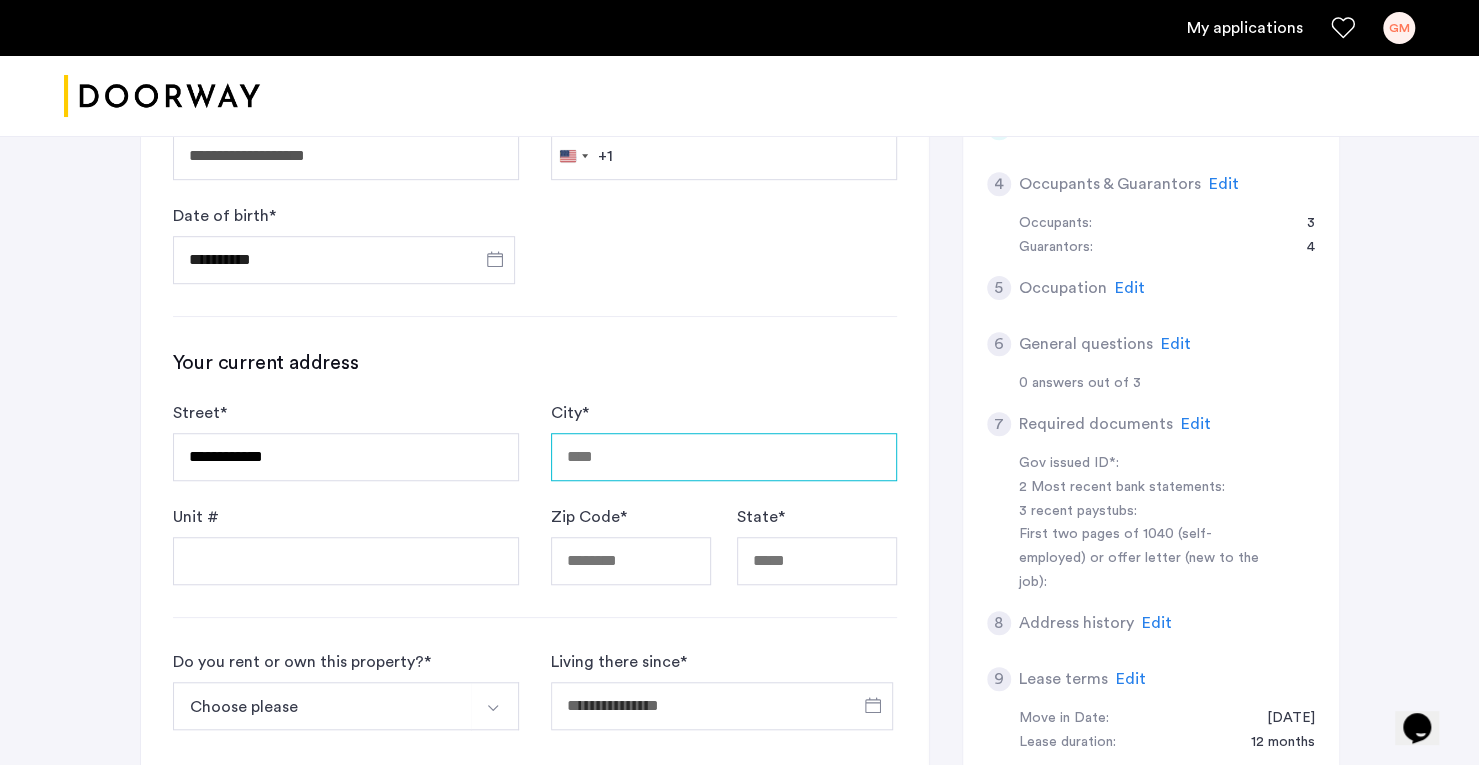type on "*********" 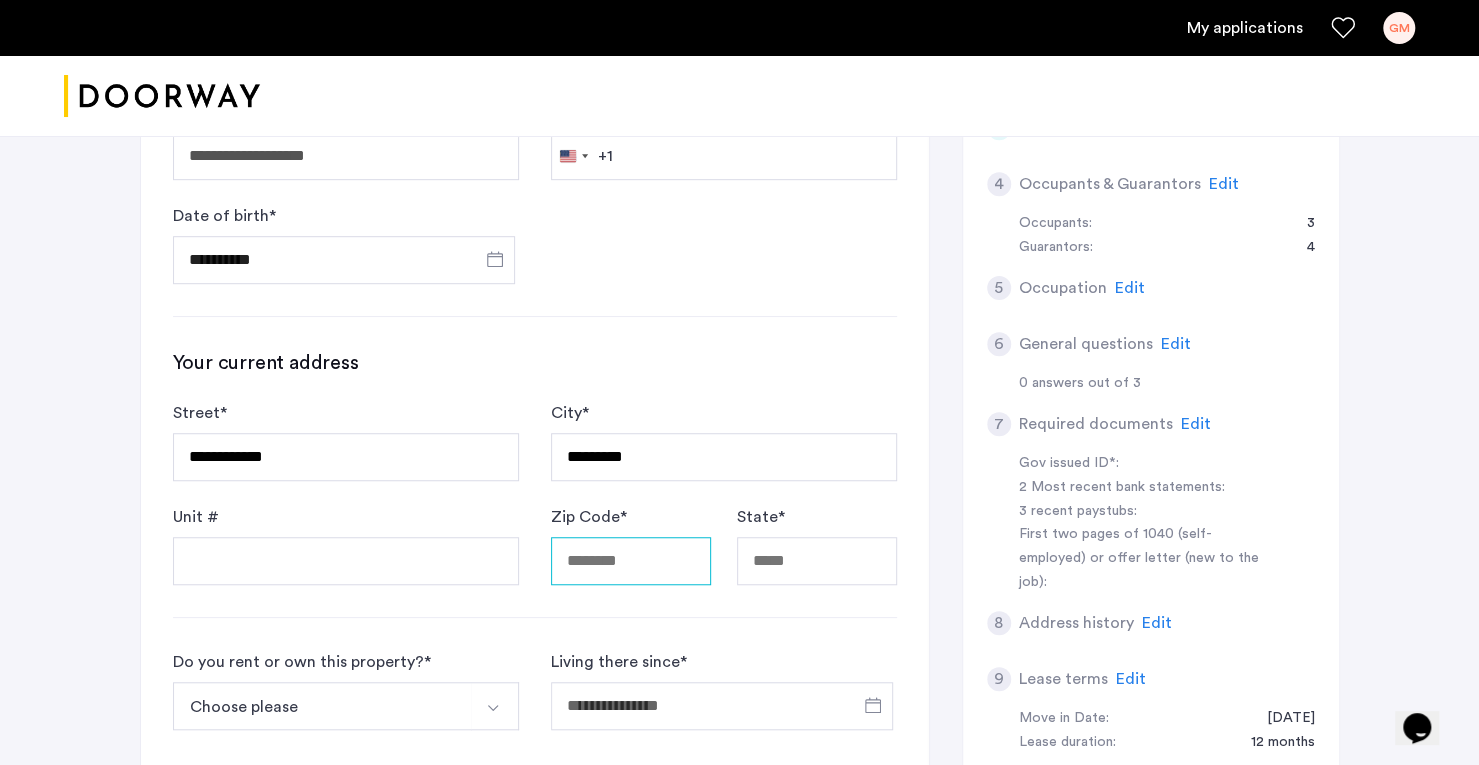 type on "**********" 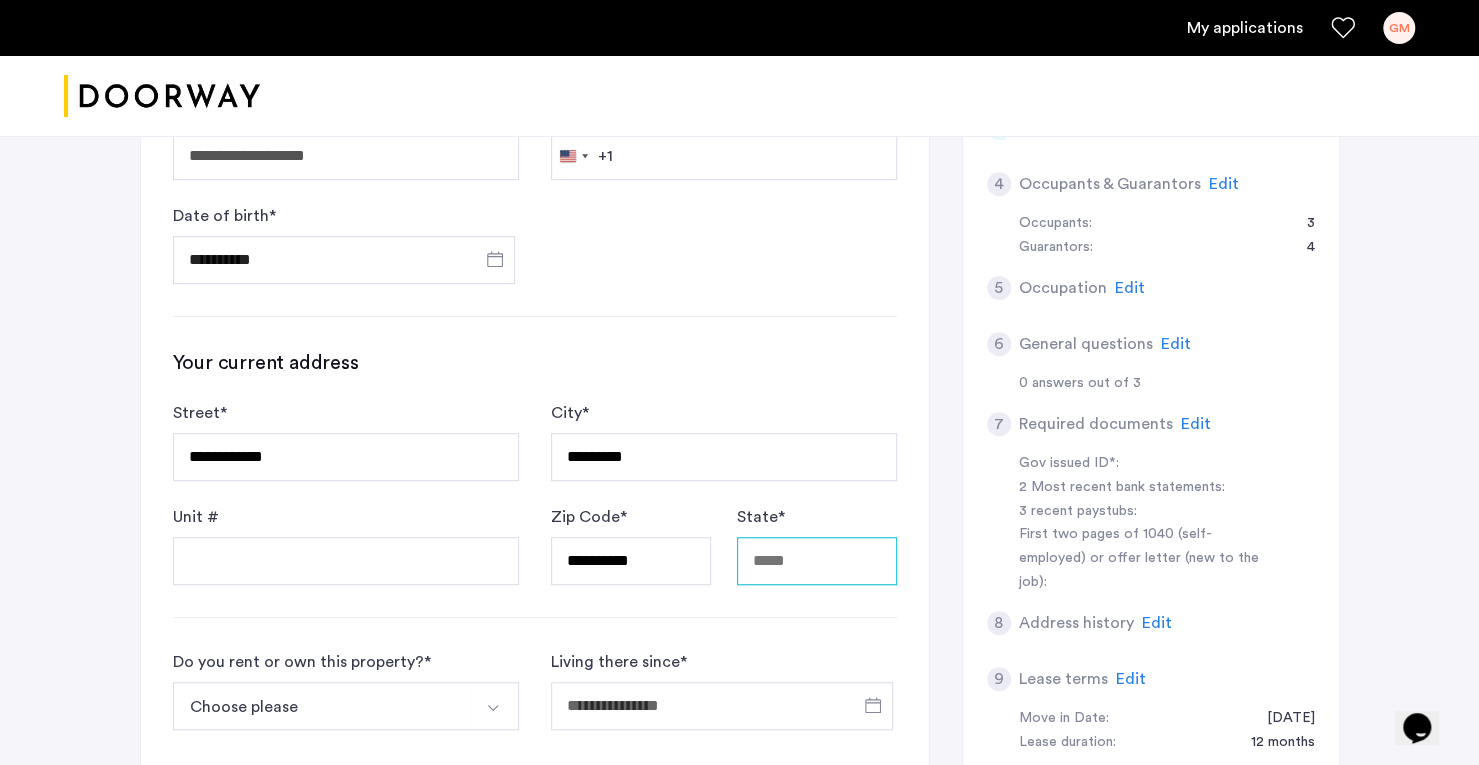 type on "**" 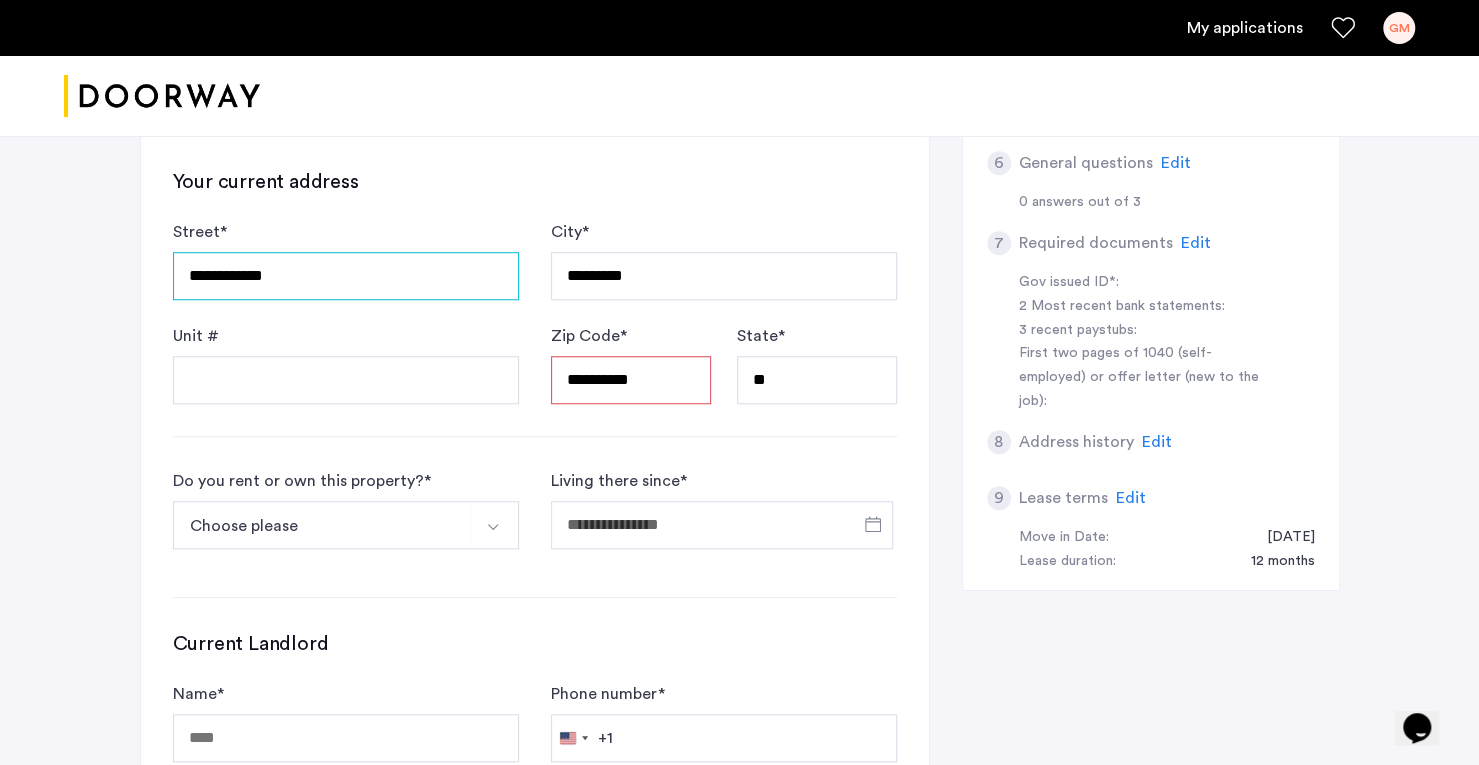 scroll, scrollTop: 795, scrollLeft: 0, axis: vertical 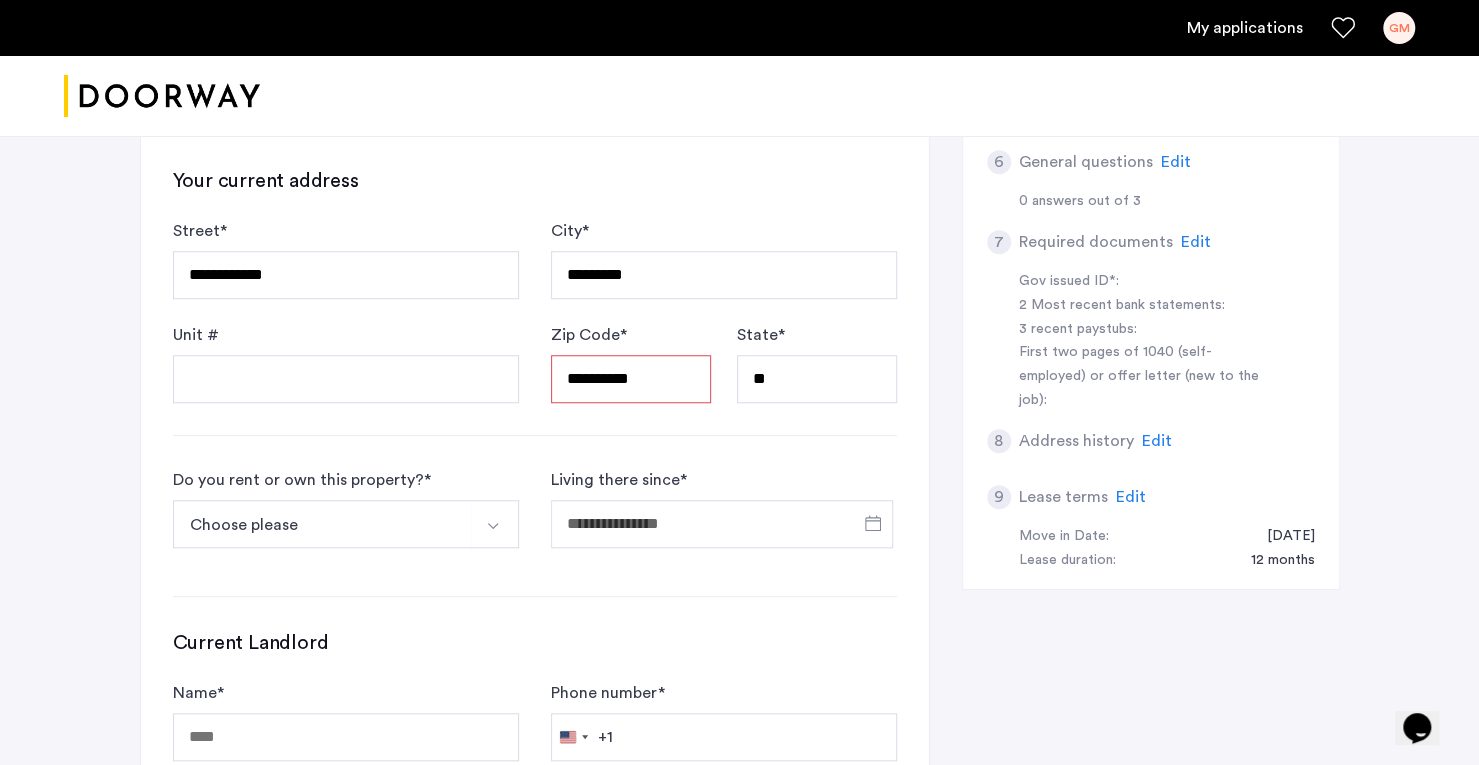 click on "Choose please" at bounding box center [322, 524] 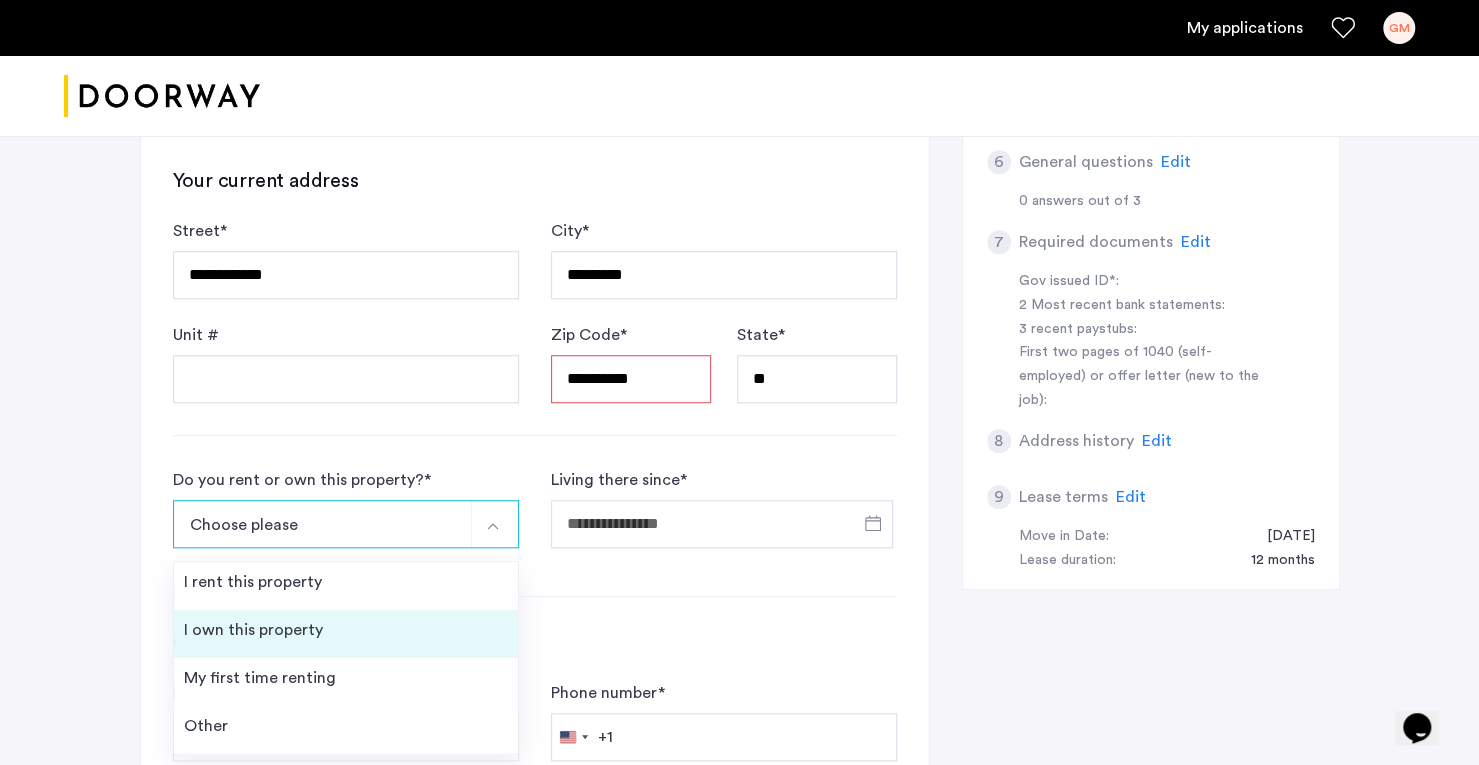 click on "I own this property" at bounding box center [346, 634] 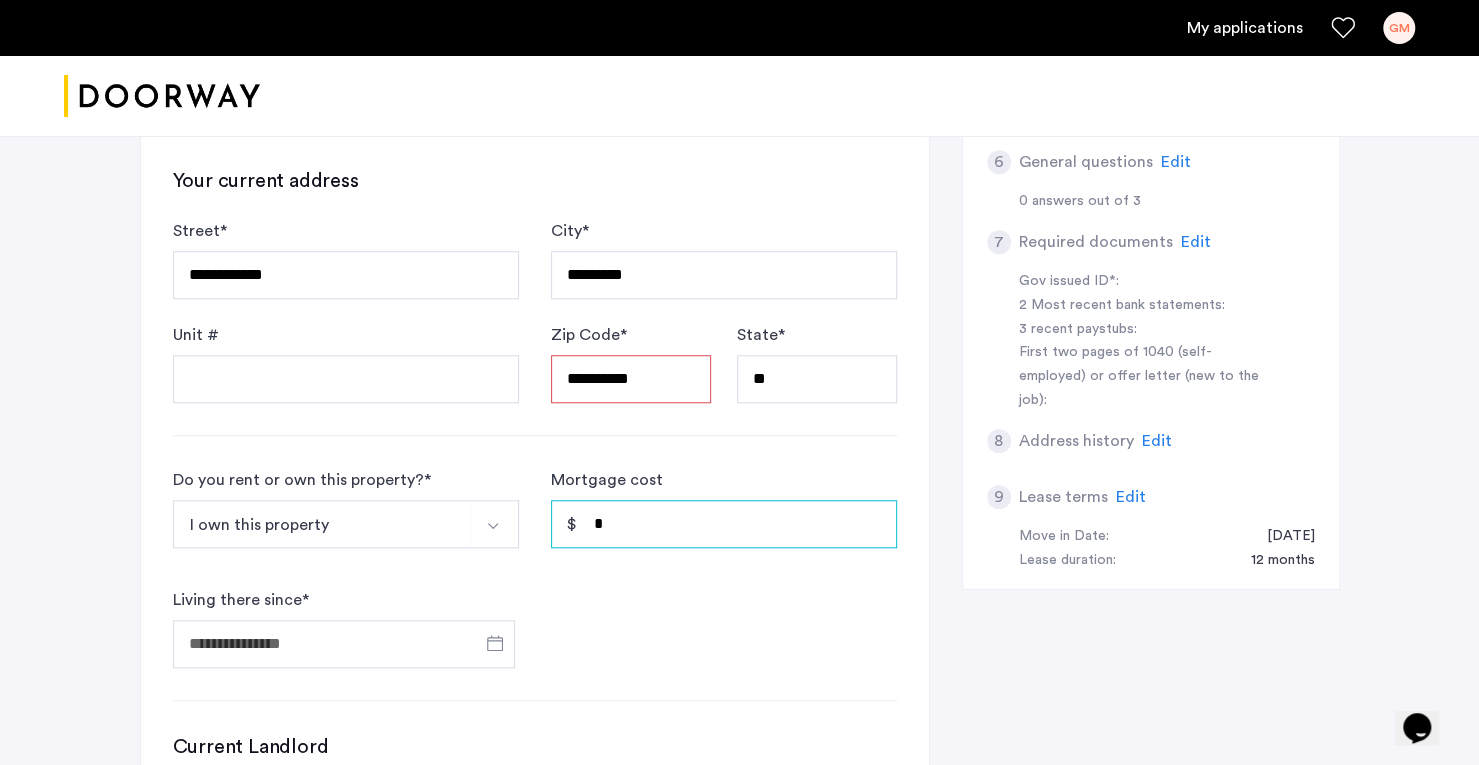 click on "*" at bounding box center [724, 524] 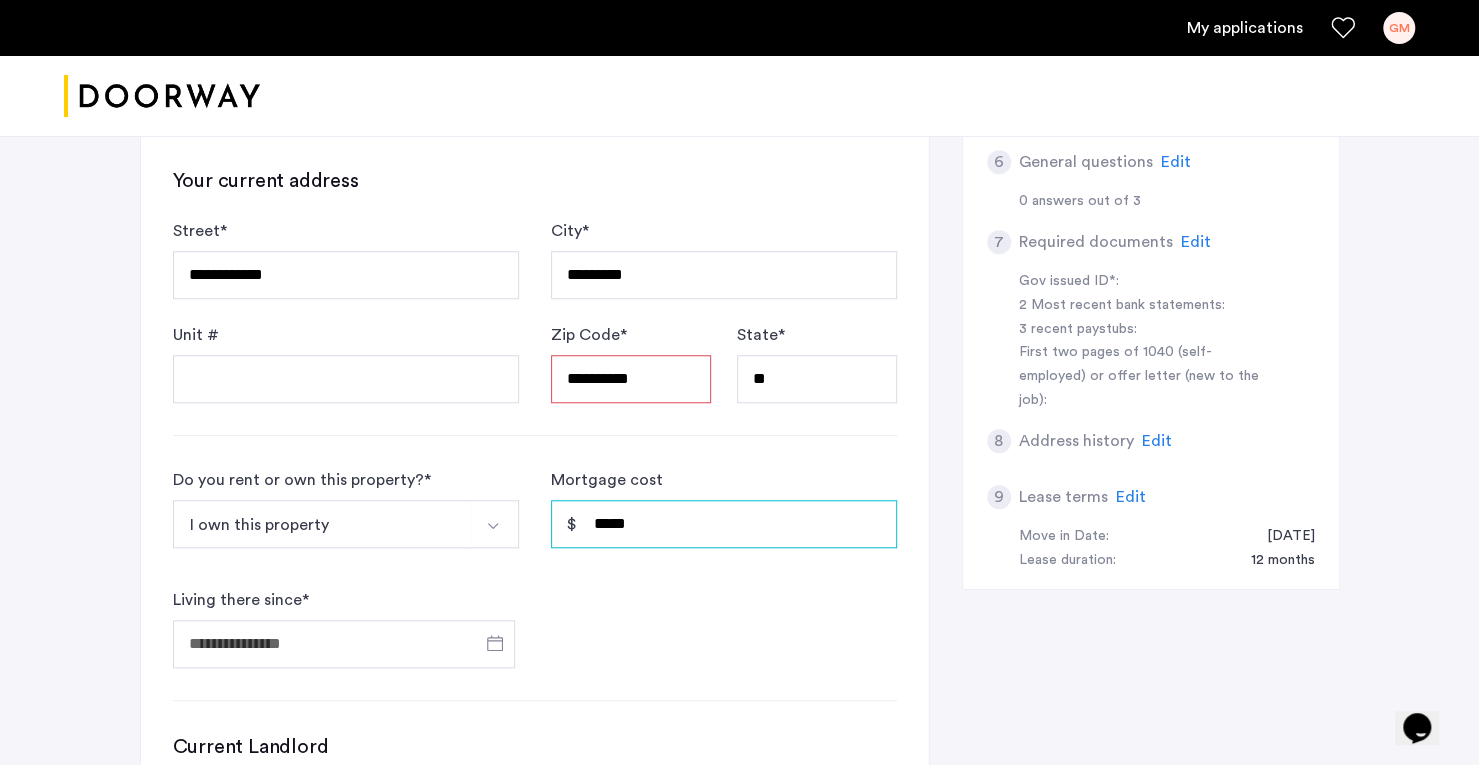 type on "*****" 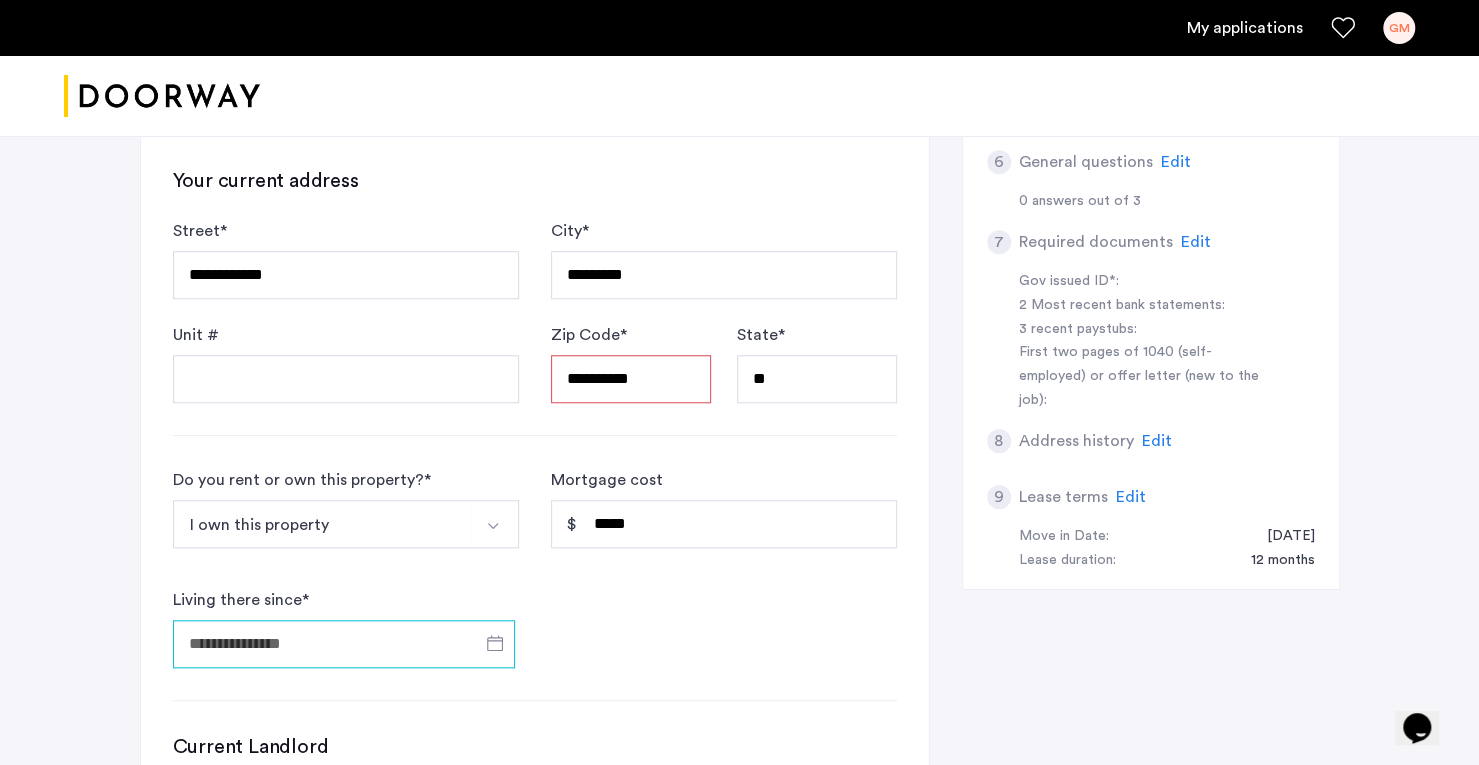 click on "Living there since  *" at bounding box center [344, 644] 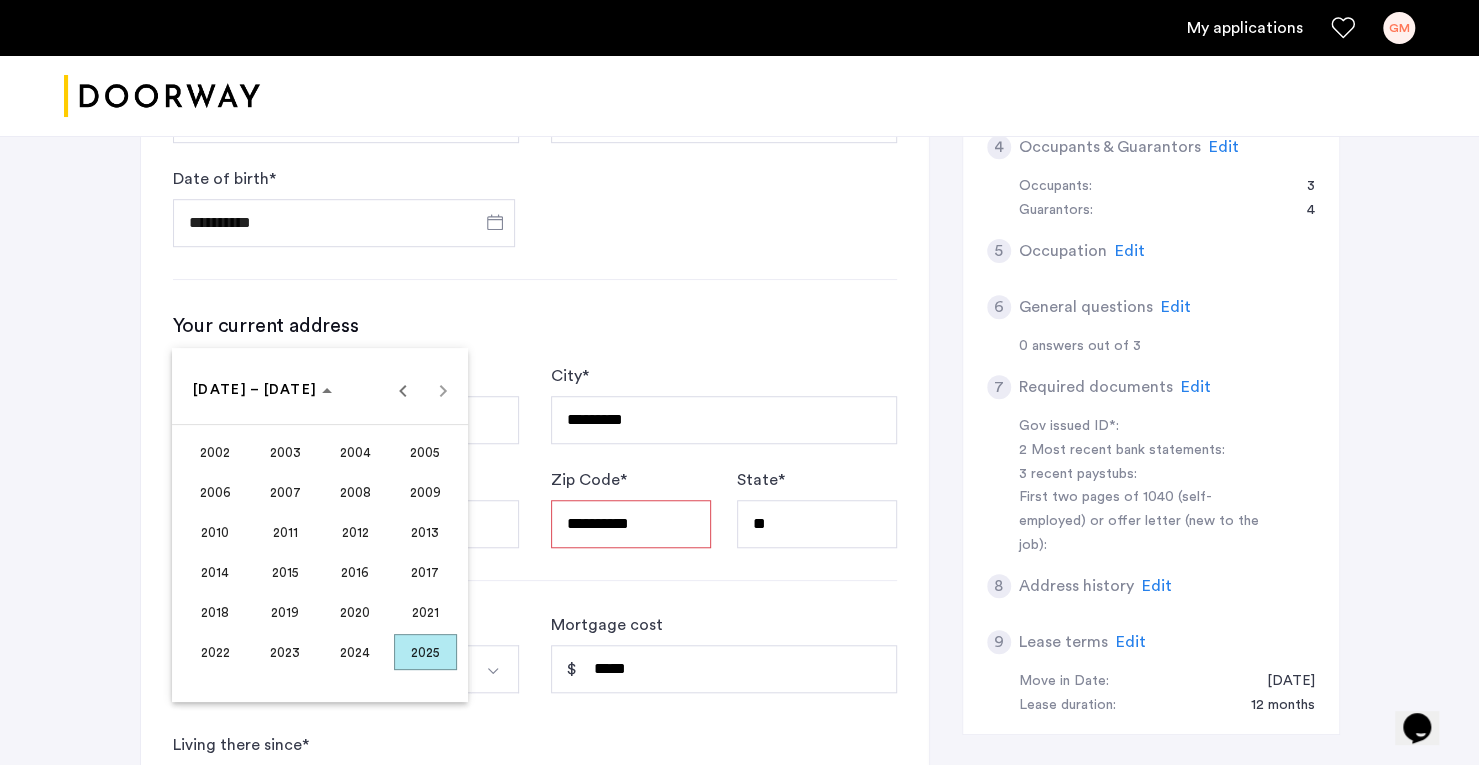 scroll, scrollTop: 628, scrollLeft: 0, axis: vertical 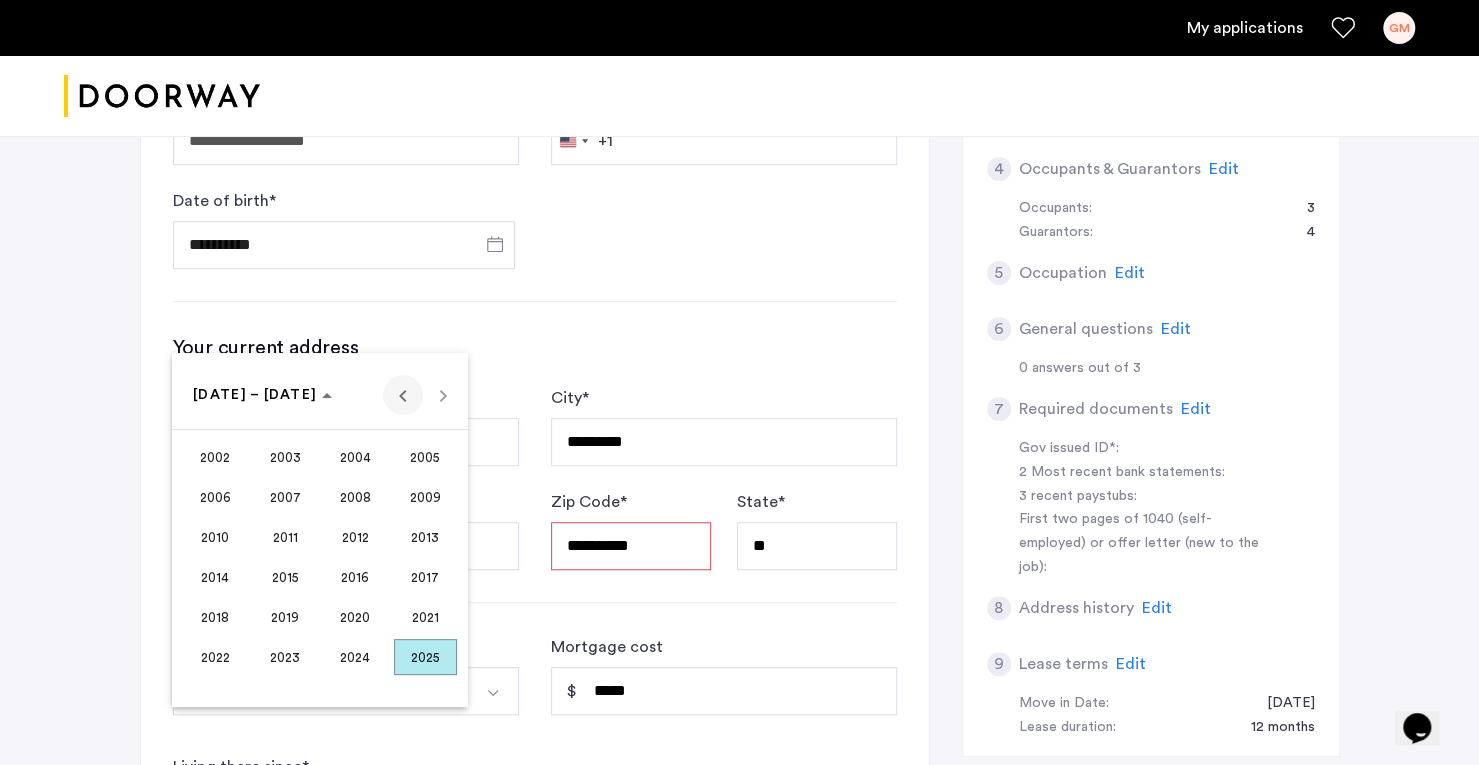 click at bounding box center [403, 395] 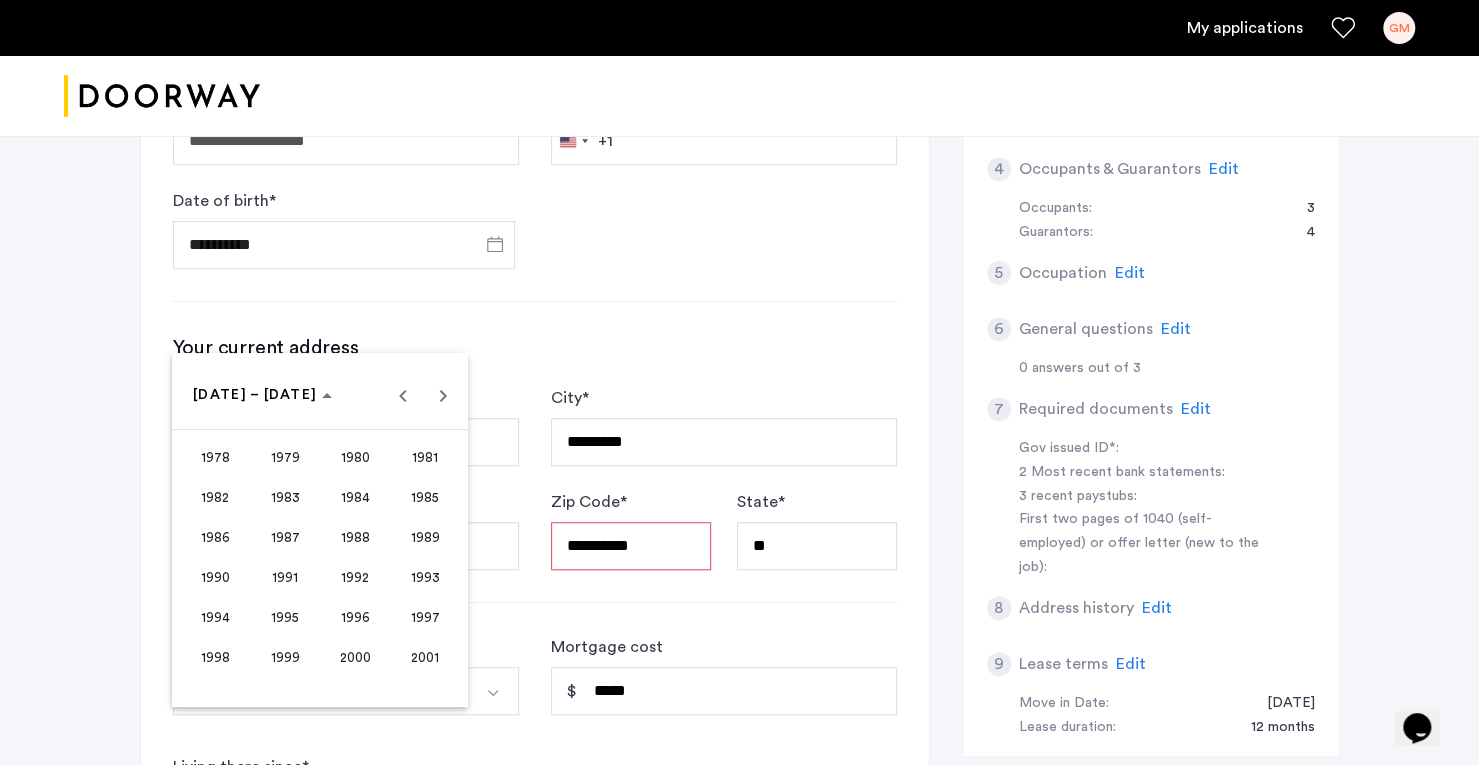 click on "1996" at bounding box center (355, 617) 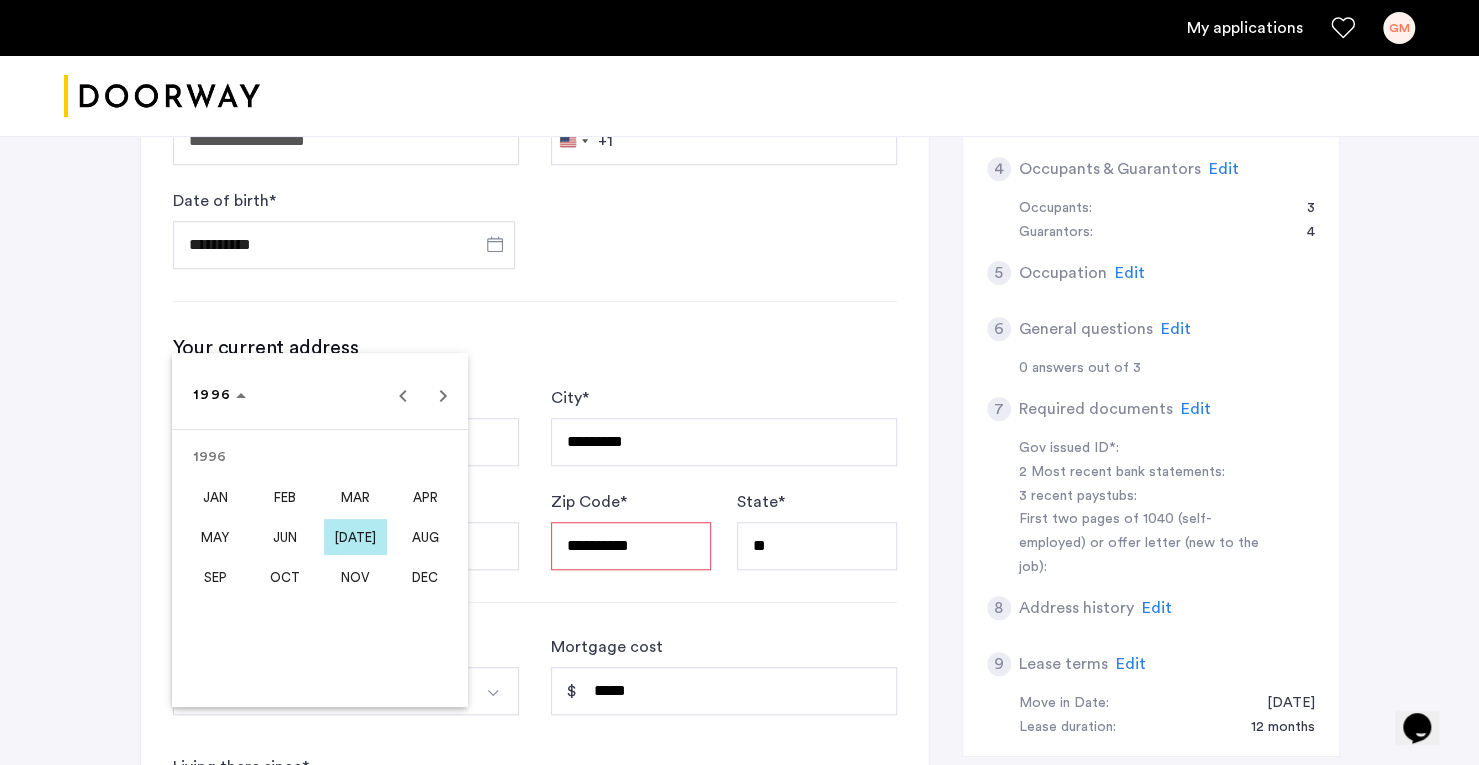click on "AUG" at bounding box center (425, 537) 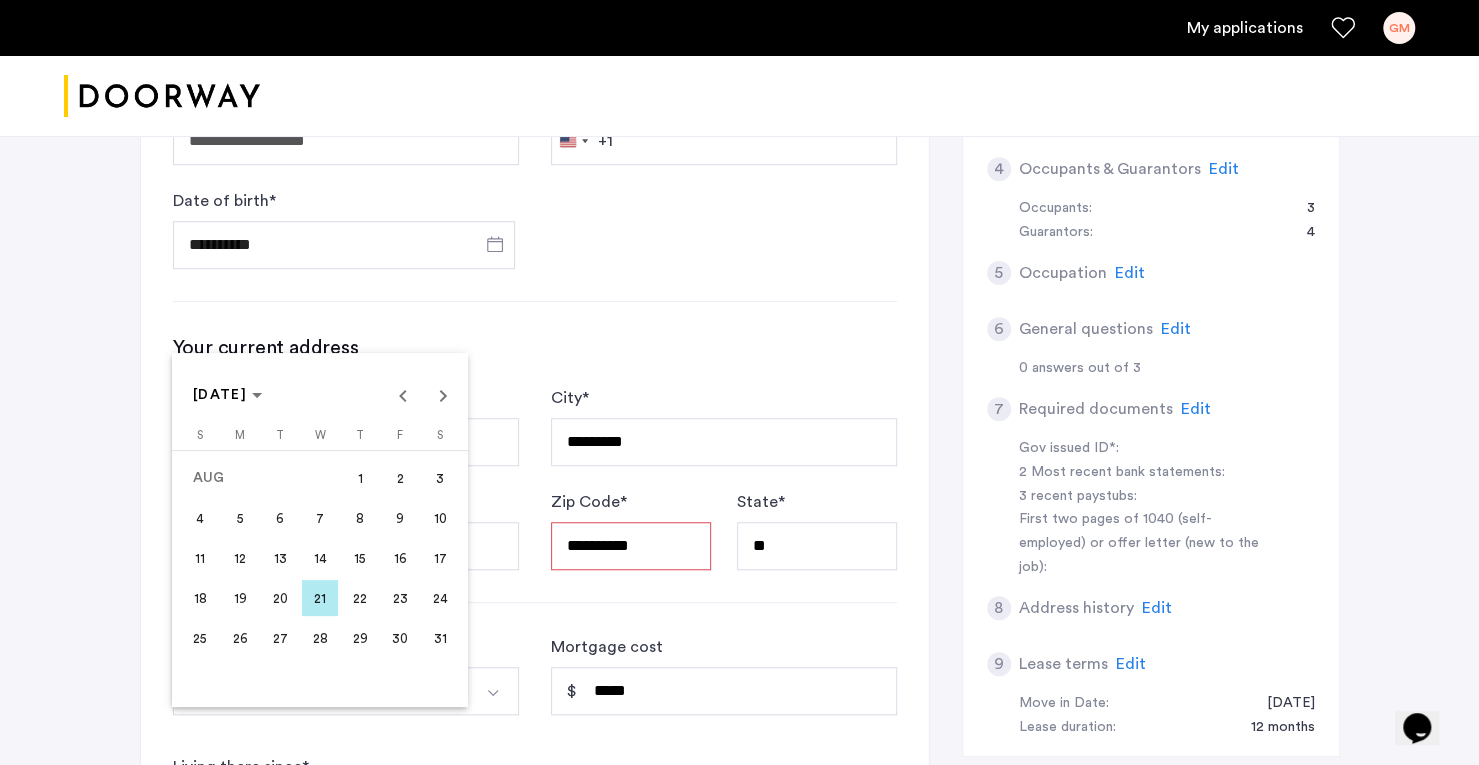 click on "15" at bounding box center [360, 558] 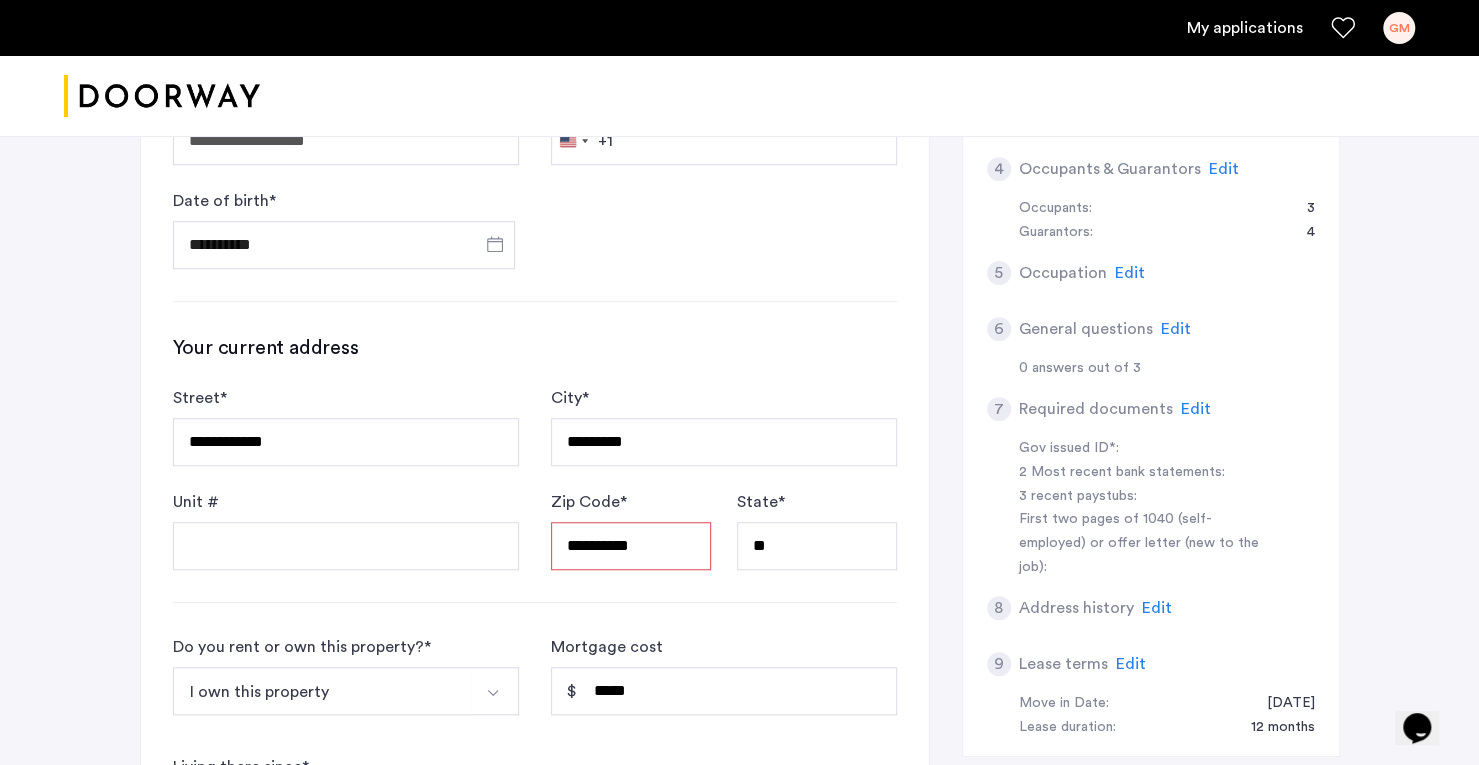 type on "**********" 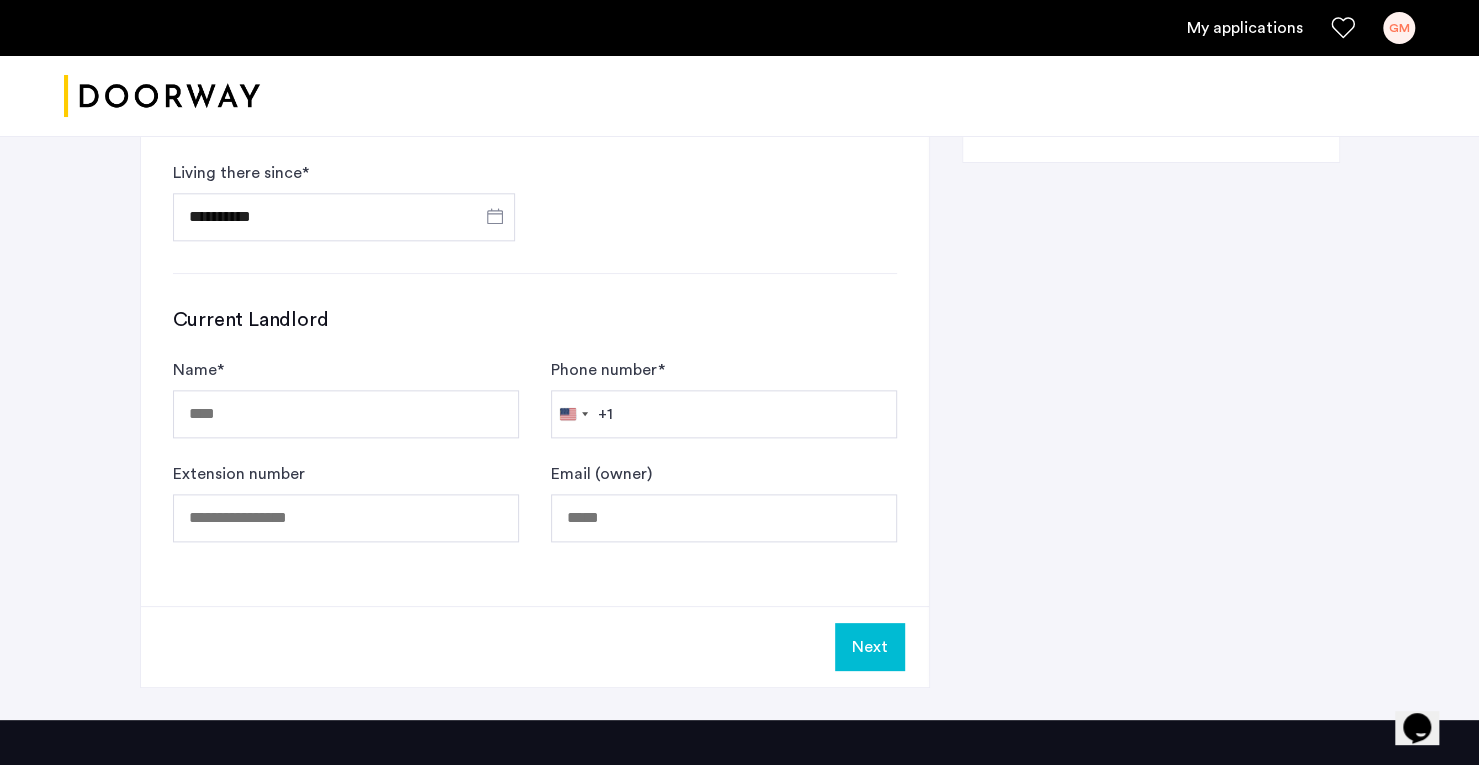 click on "Next" 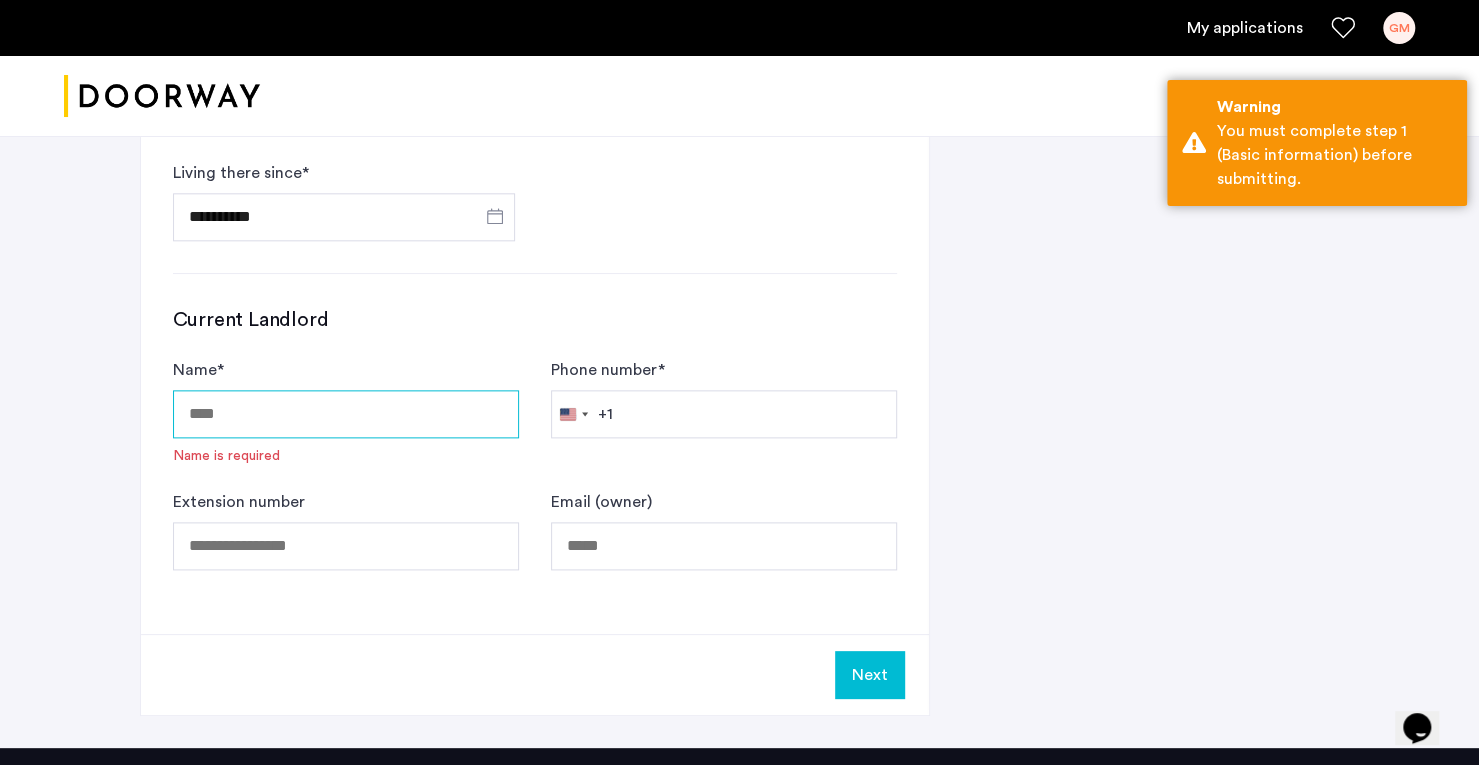 click on "Name  *" at bounding box center (346, 414) 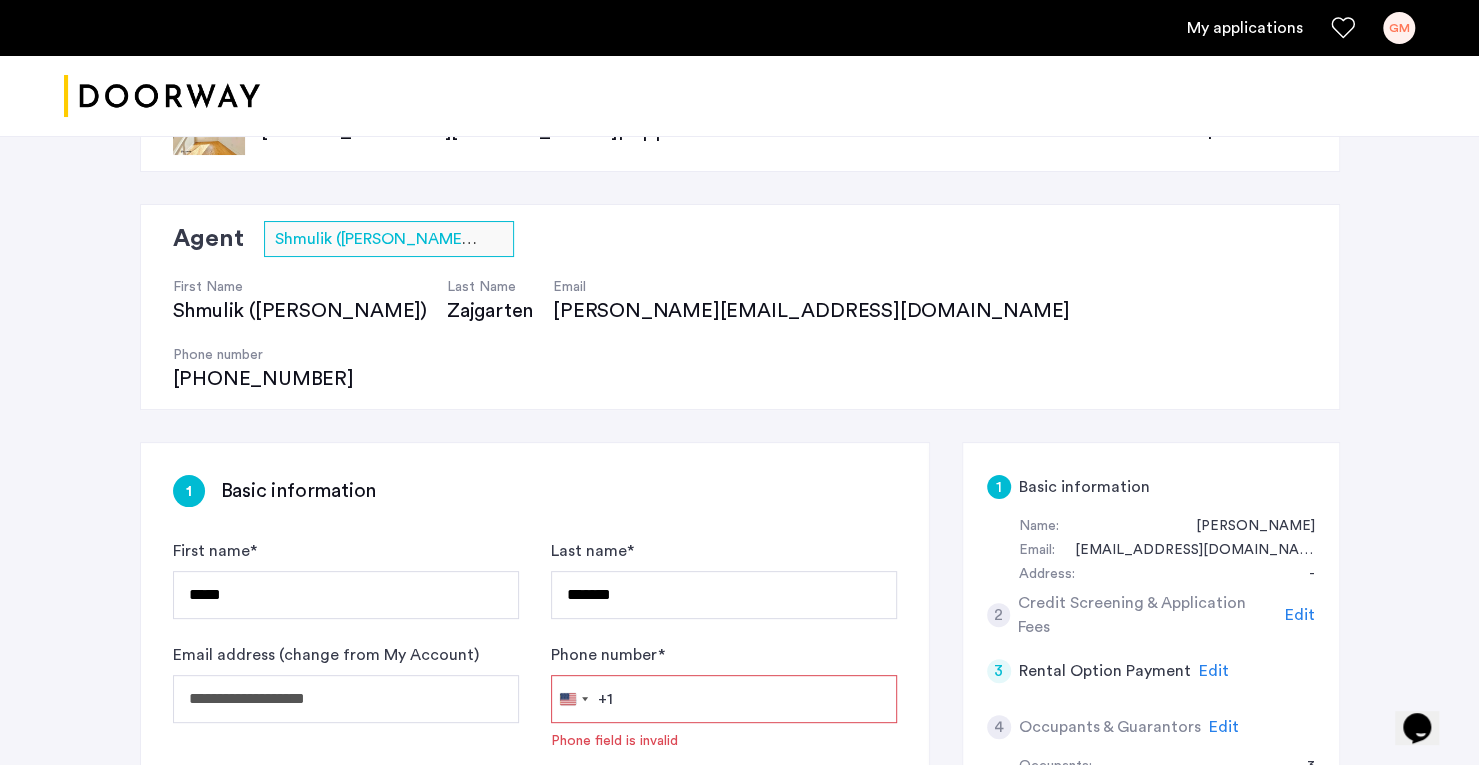 scroll, scrollTop: 67, scrollLeft: 0, axis: vertical 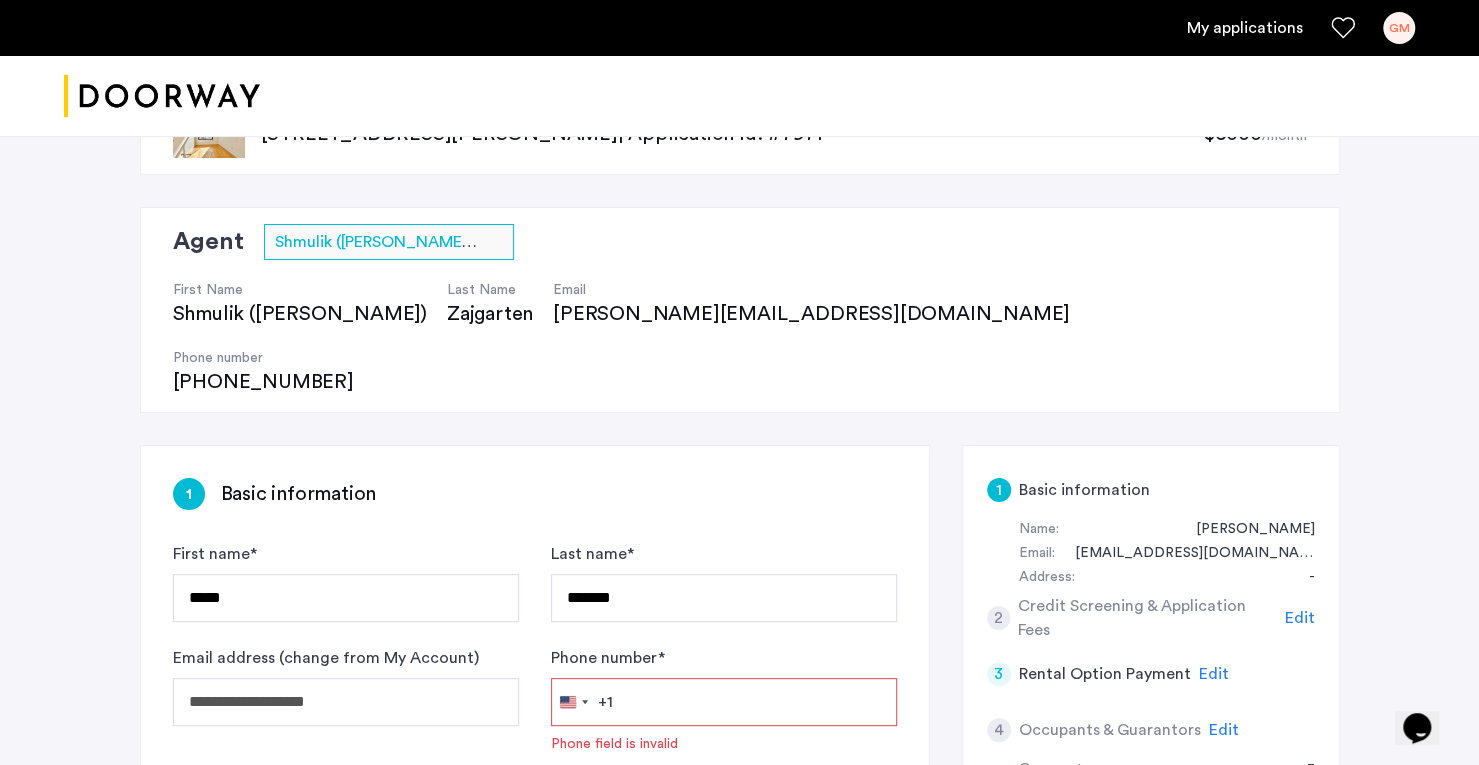 type on "**********" 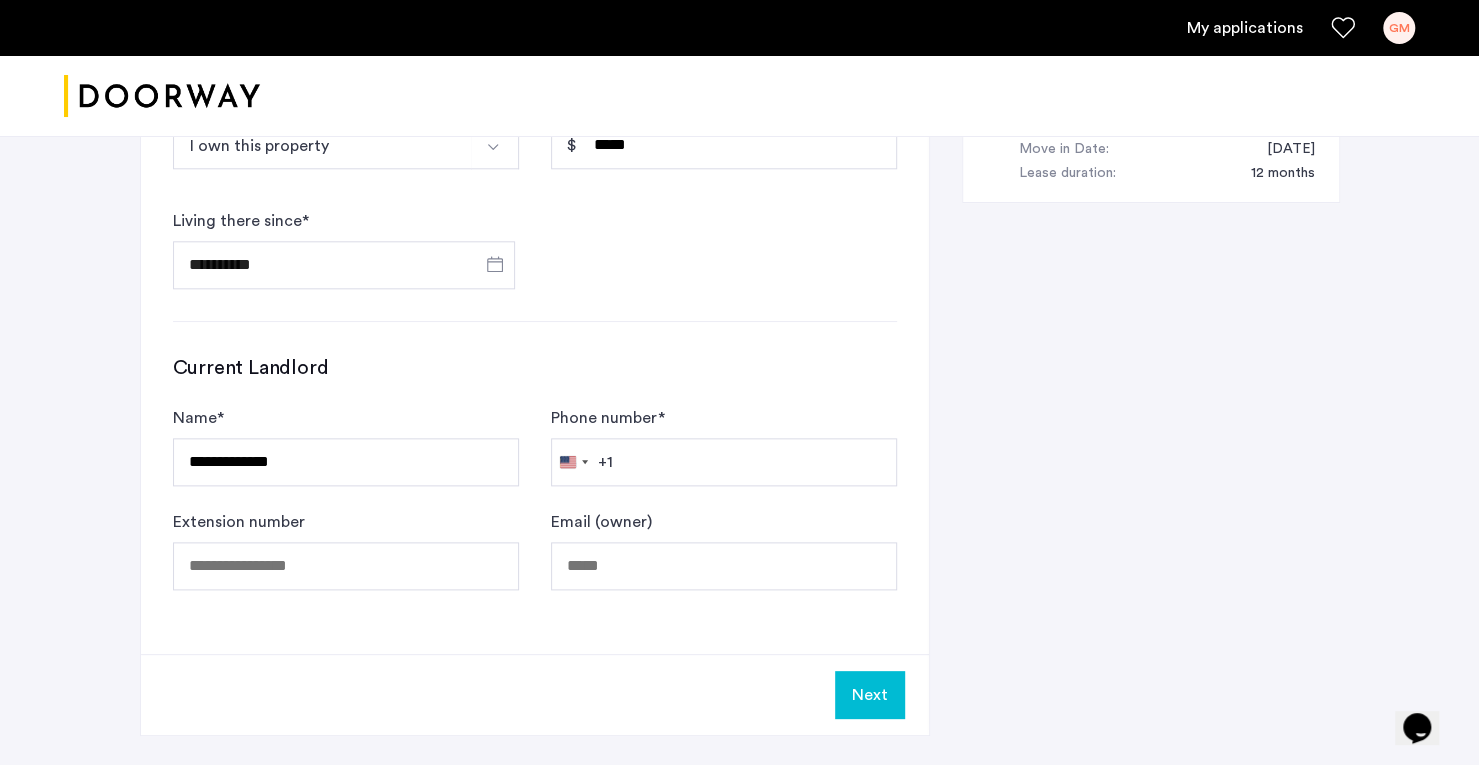 scroll, scrollTop: 1188, scrollLeft: 0, axis: vertical 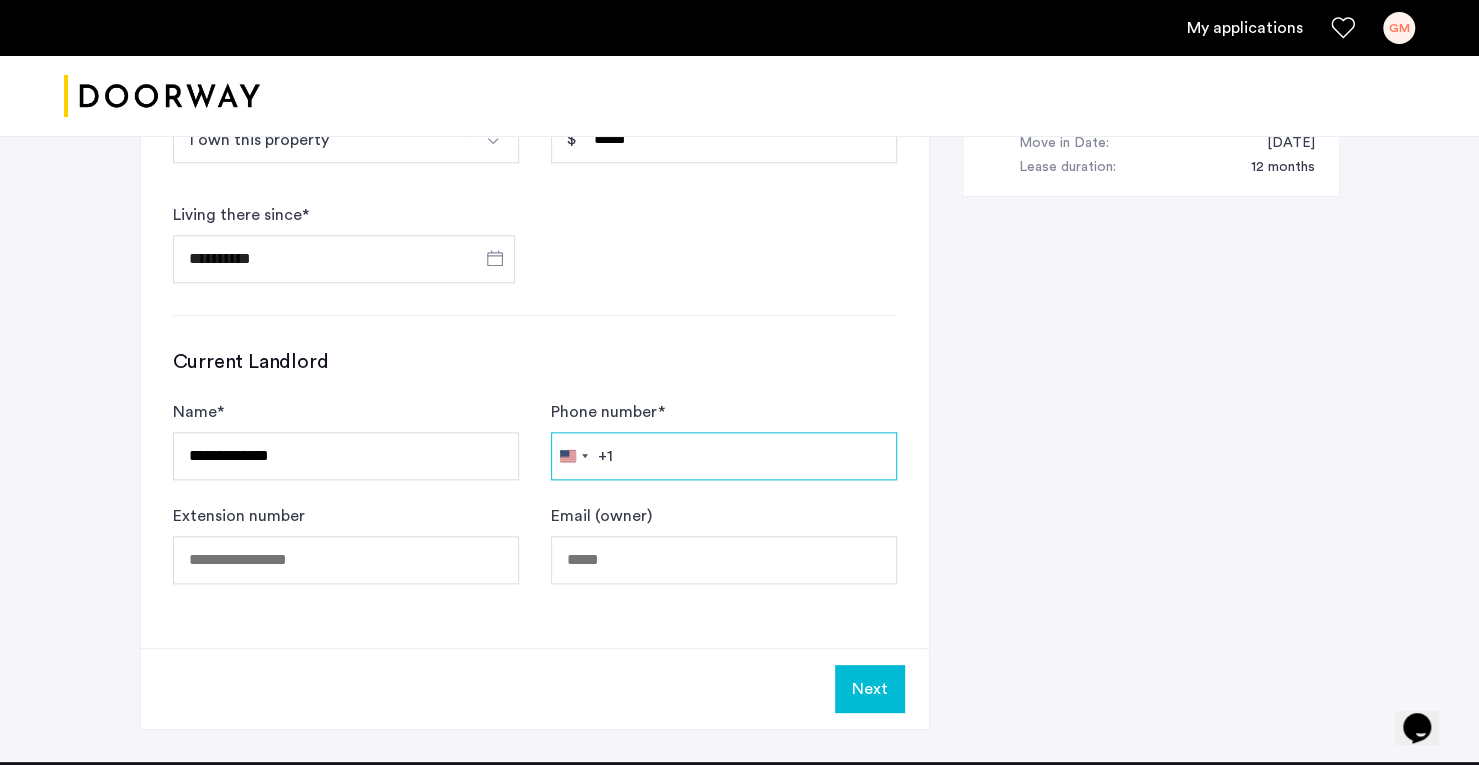click on "Phone number  *" at bounding box center (724, 456) 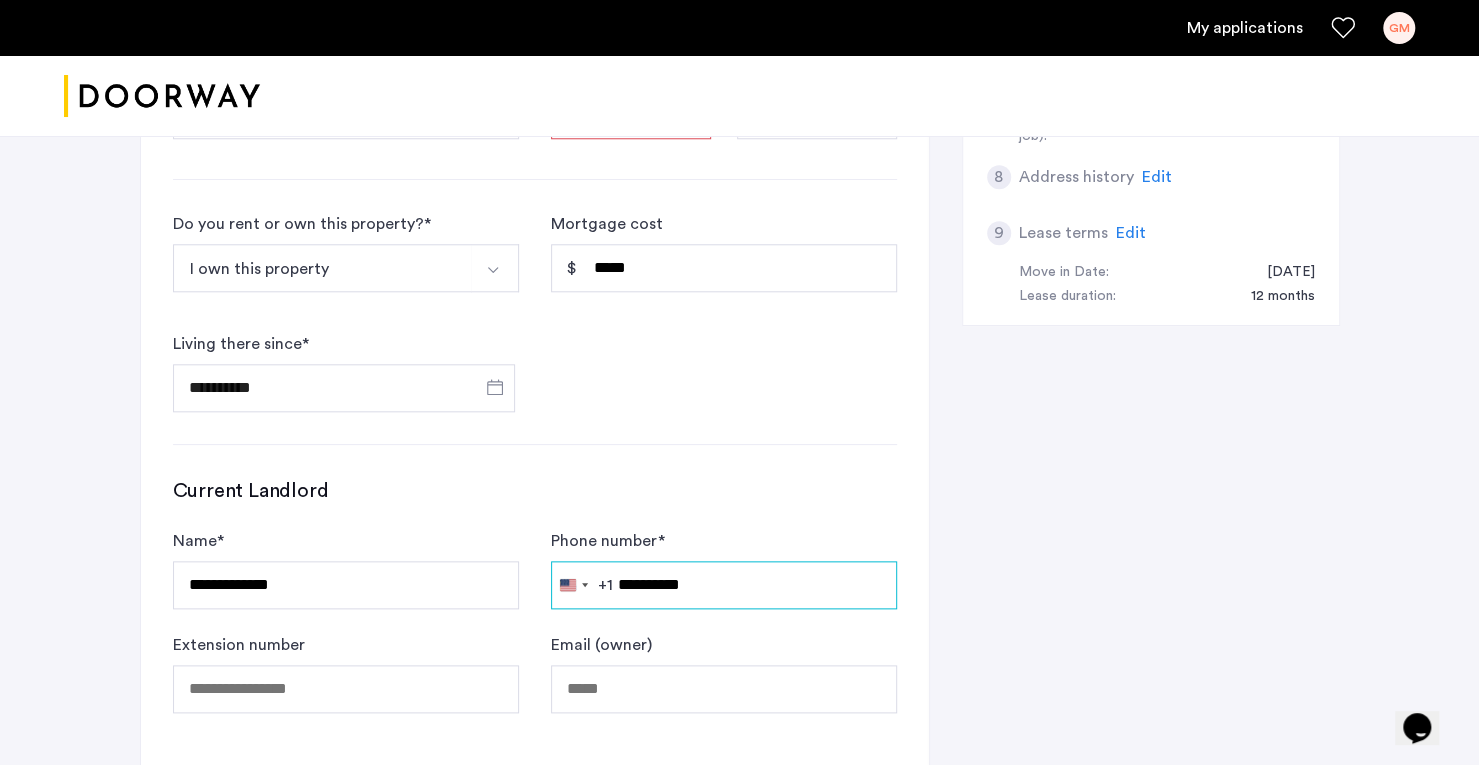 scroll, scrollTop: 1060, scrollLeft: 0, axis: vertical 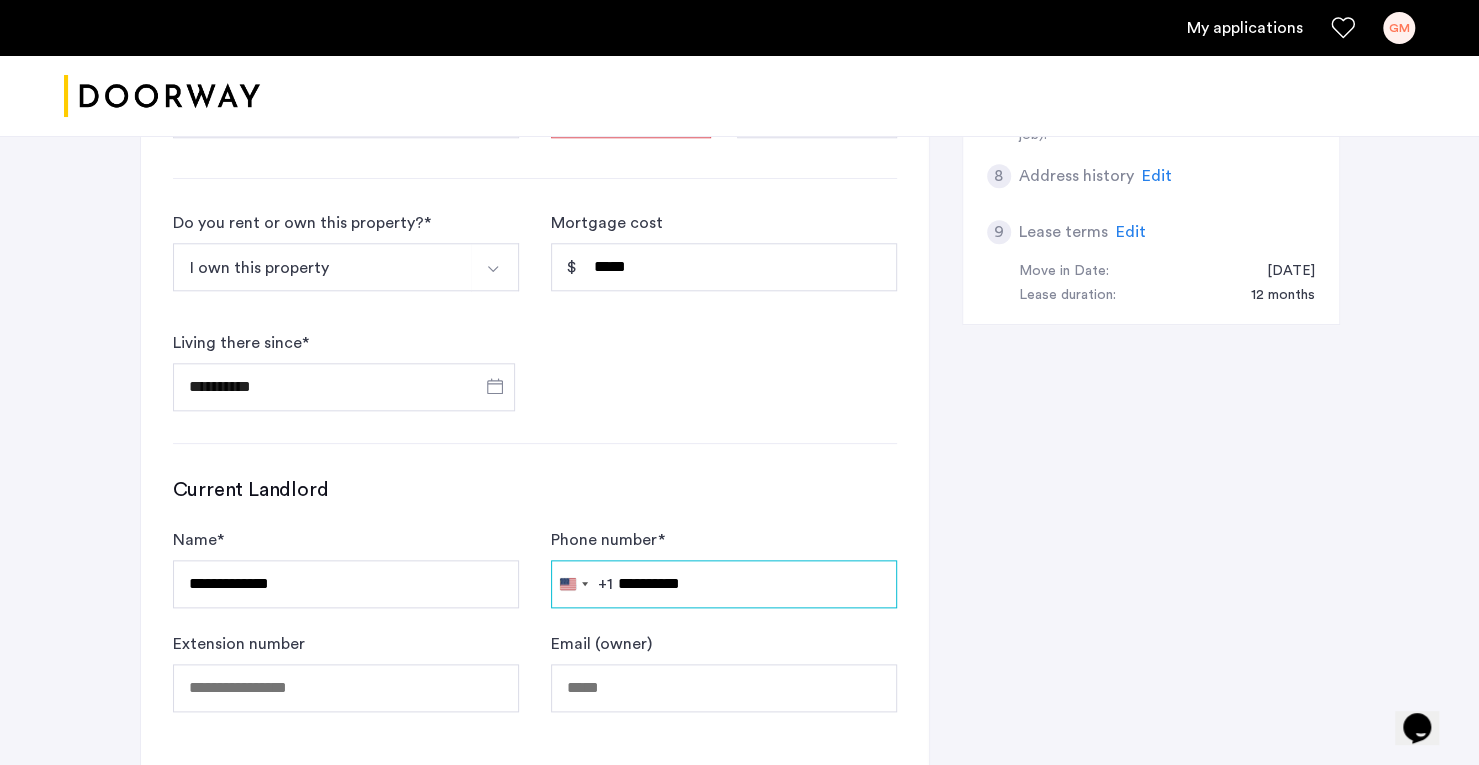 type on "**********" 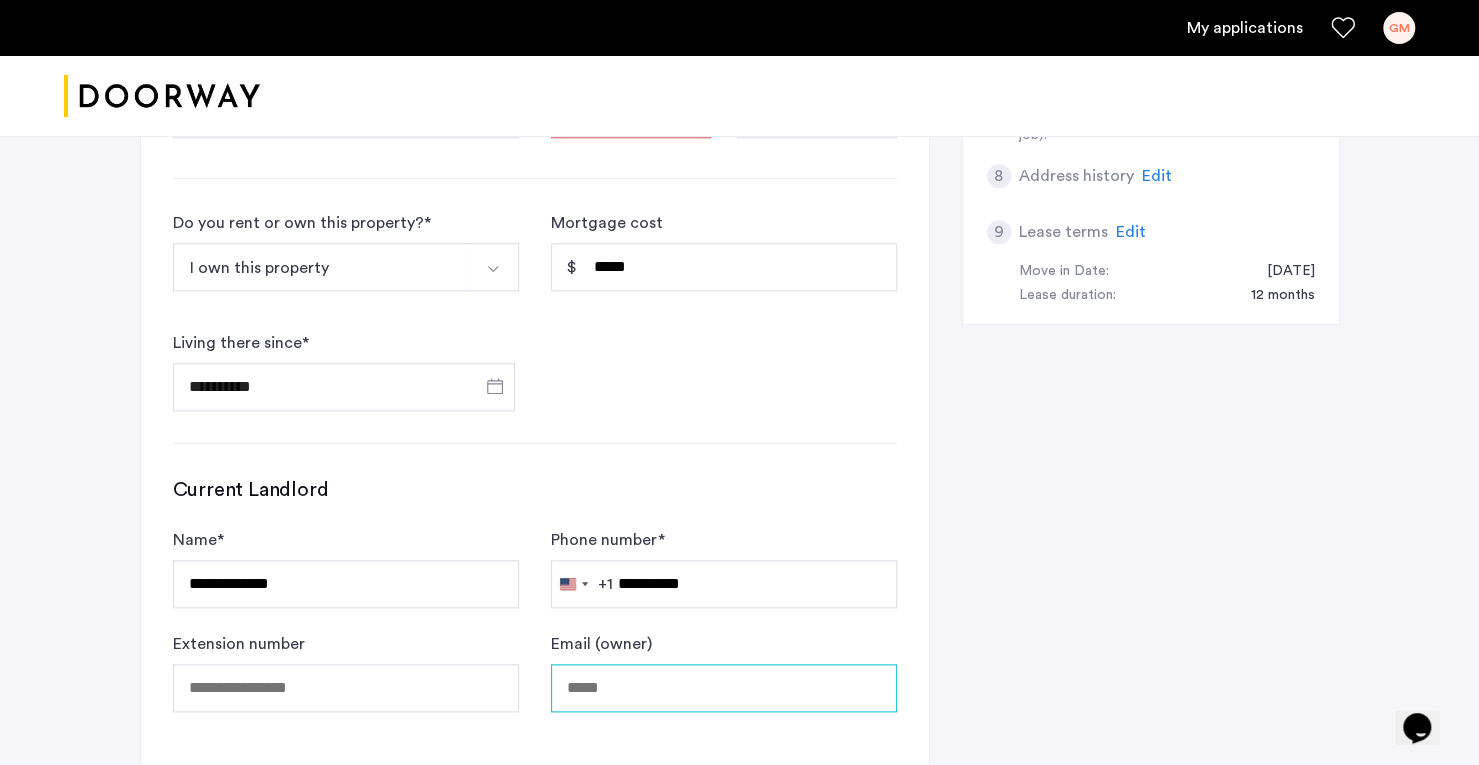 click on "Email (owner)" at bounding box center (724, 688) 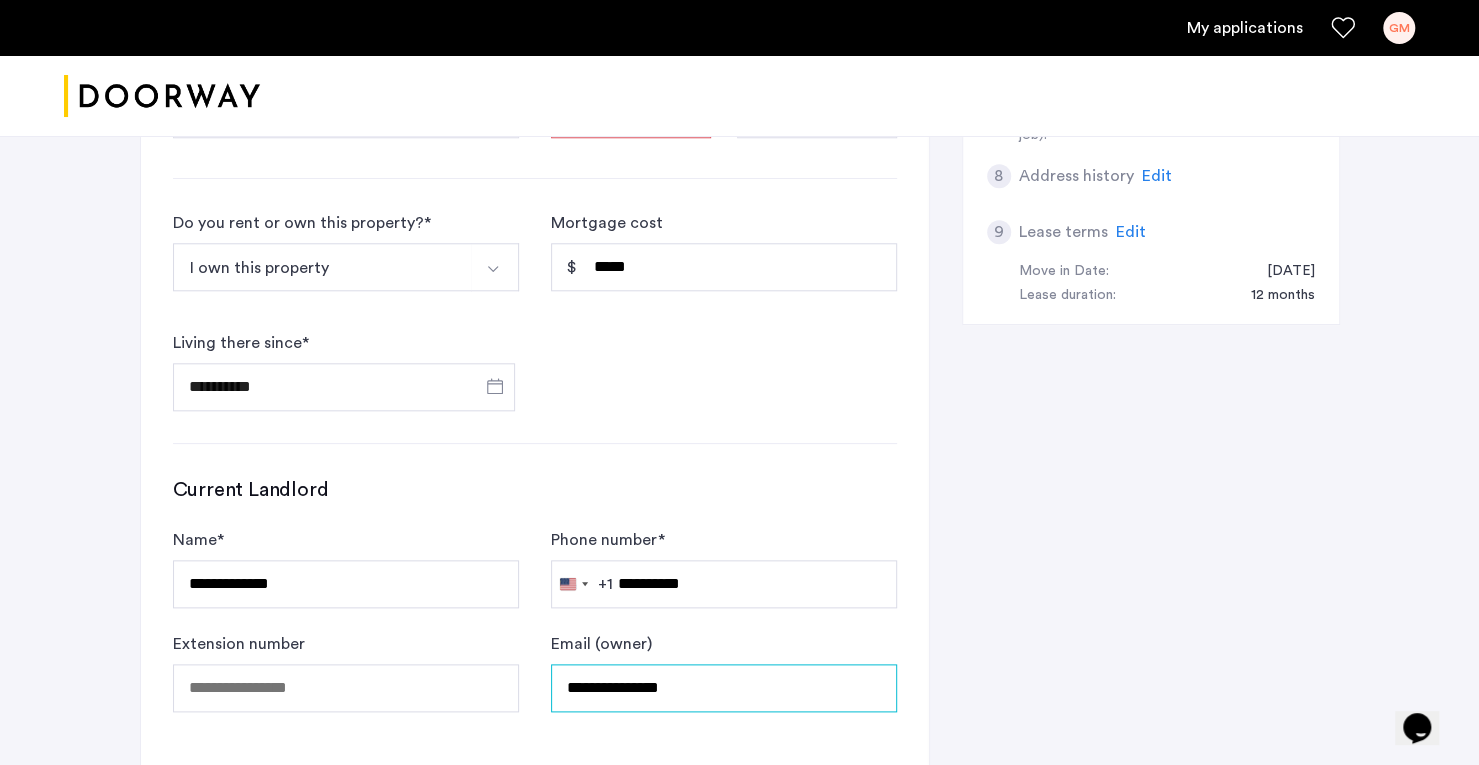 type on "**********" 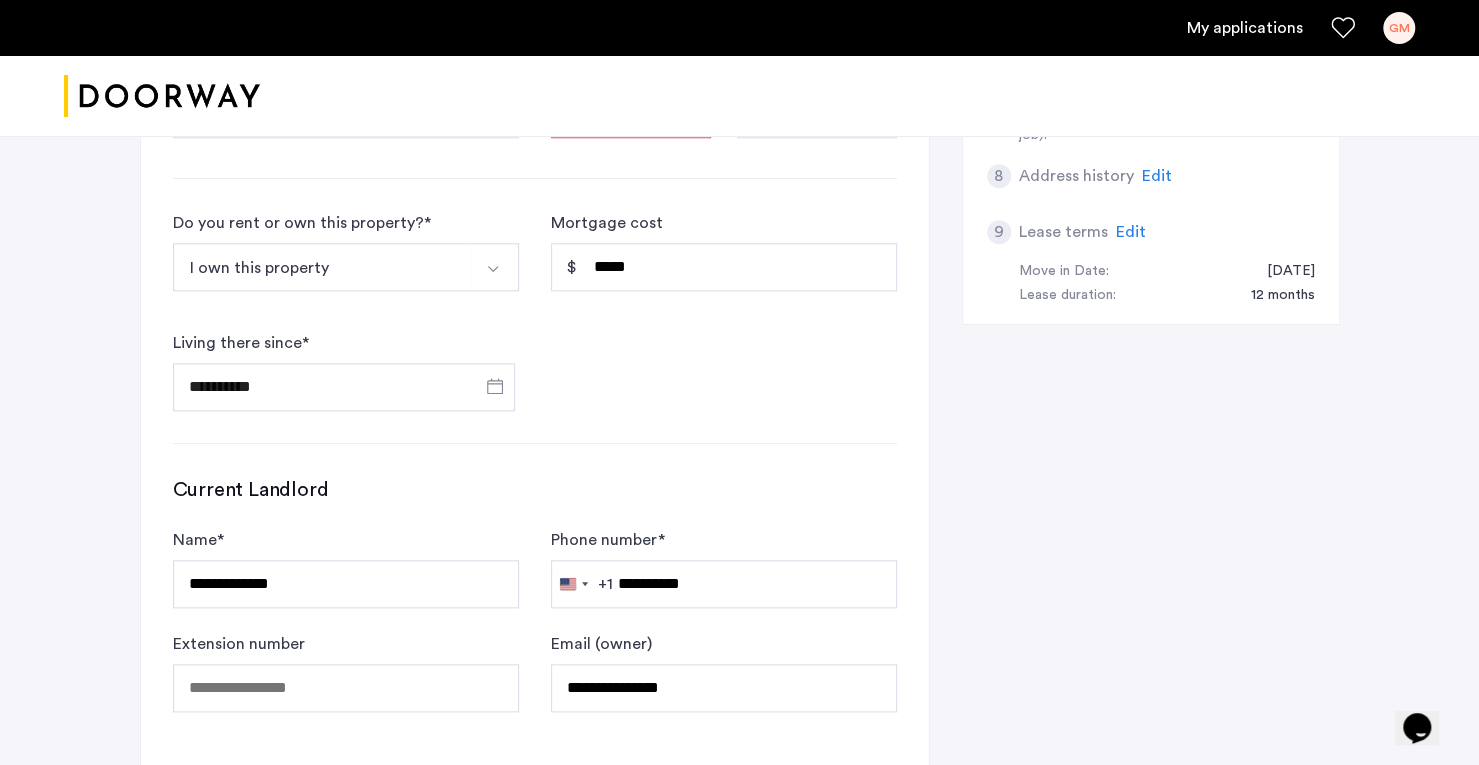 click on "Next" 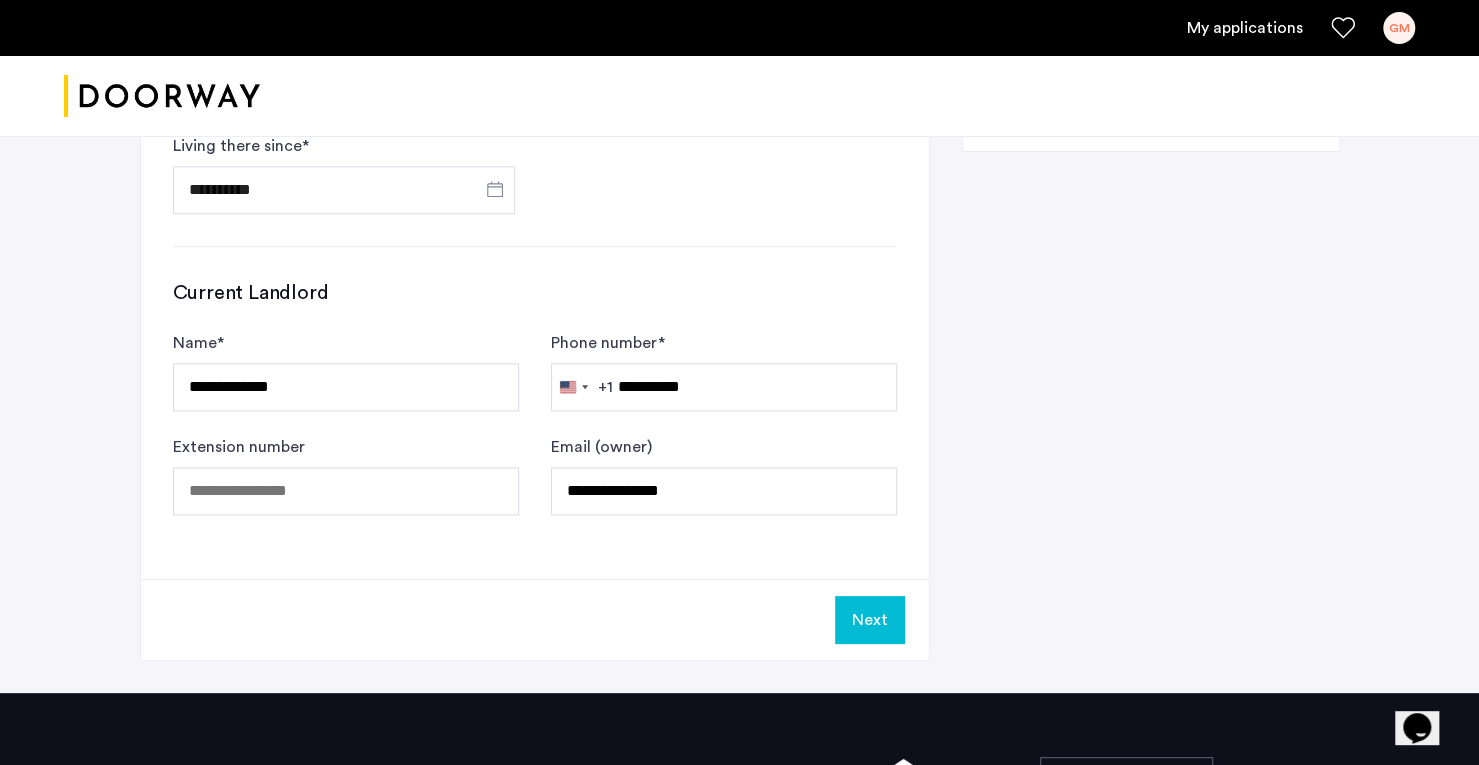 scroll, scrollTop: 1258, scrollLeft: 0, axis: vertical 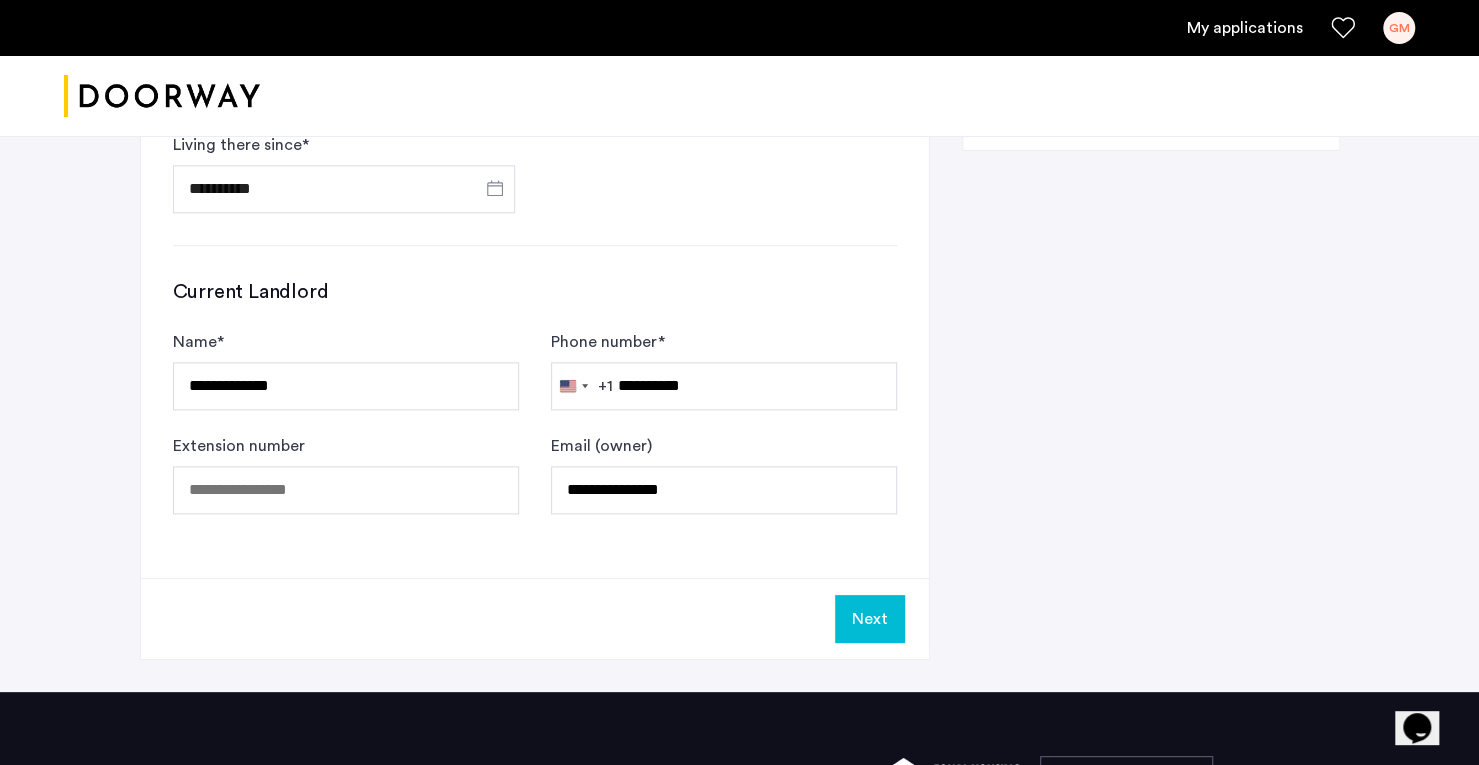 click on "Next" 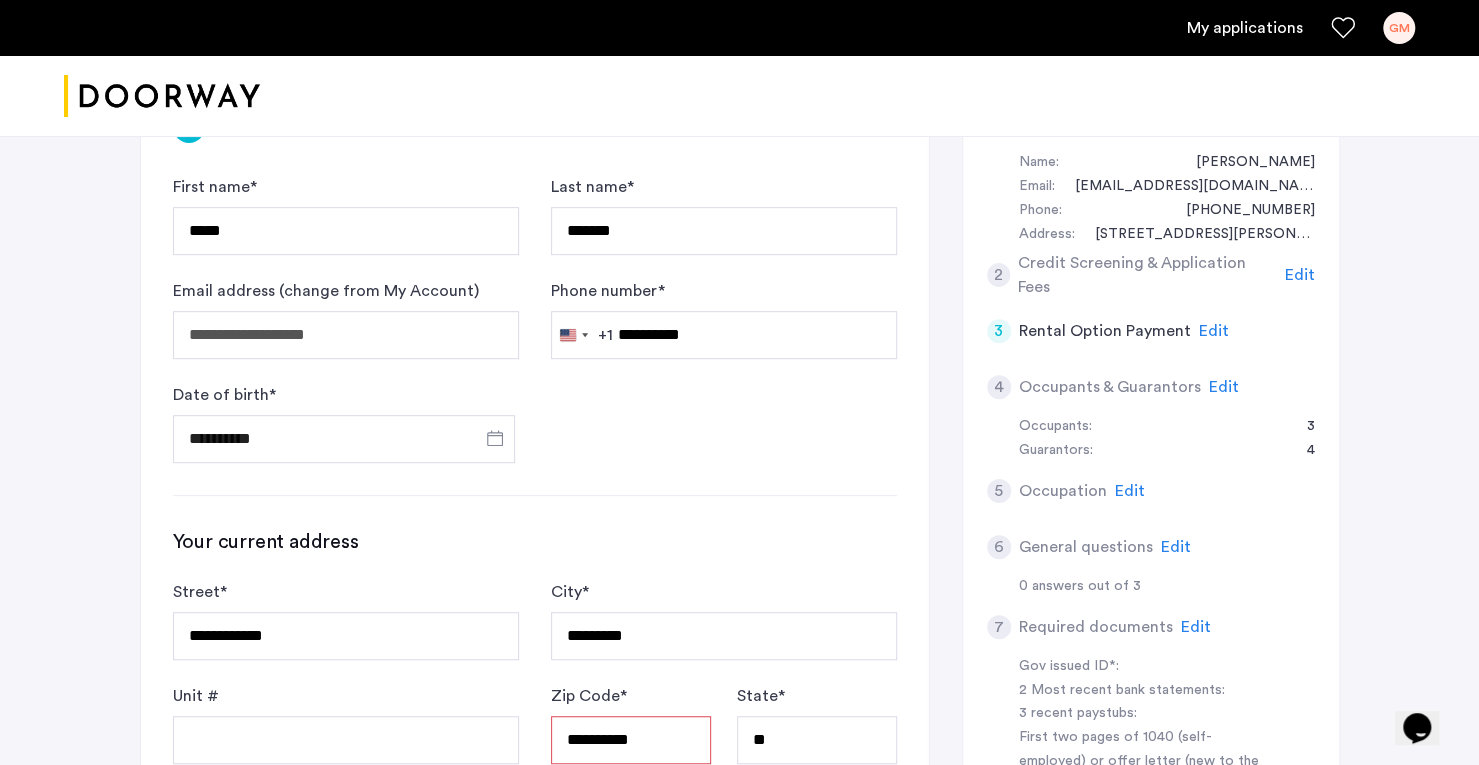 scroll, scrollTop: 434, scrollLeft: 0, axis: vertical 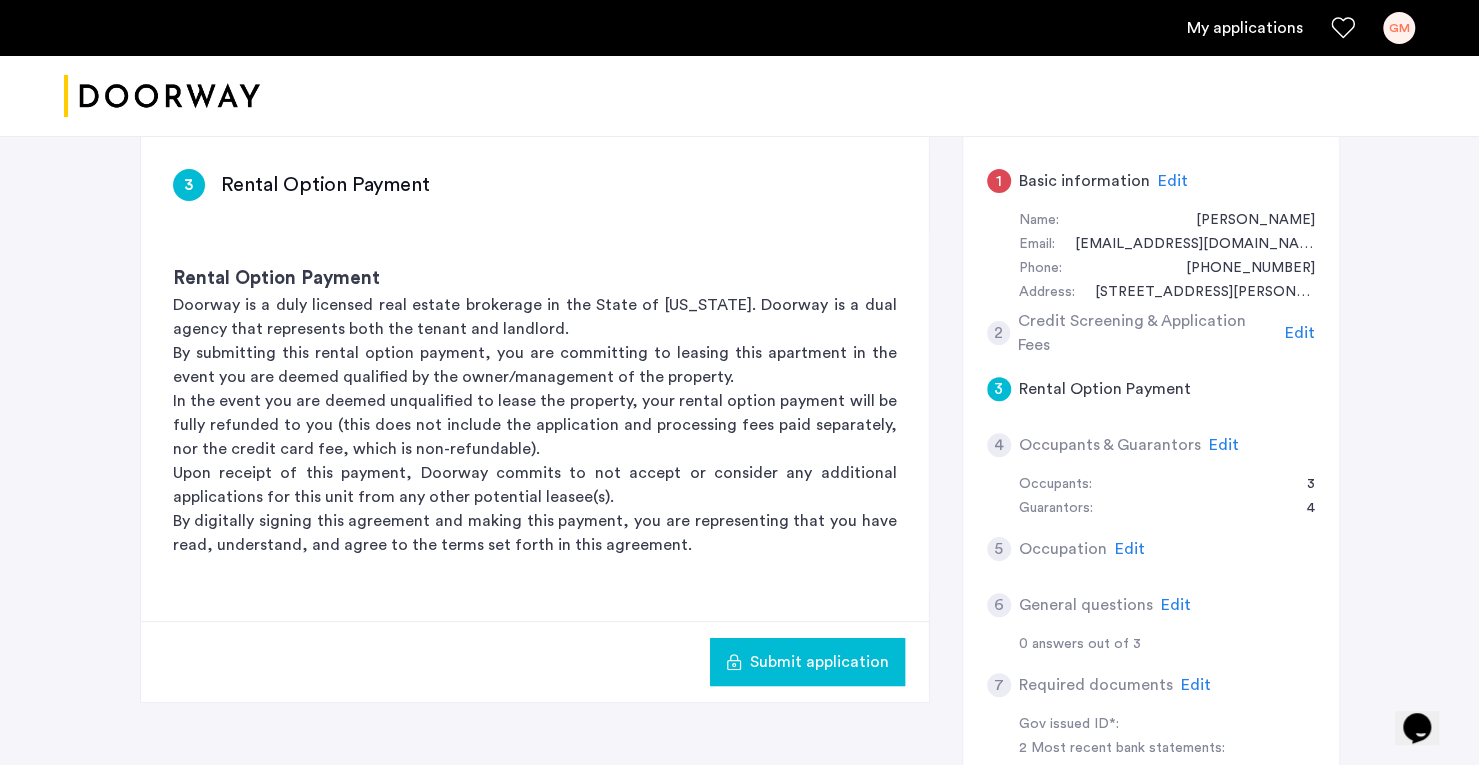 click on "3" 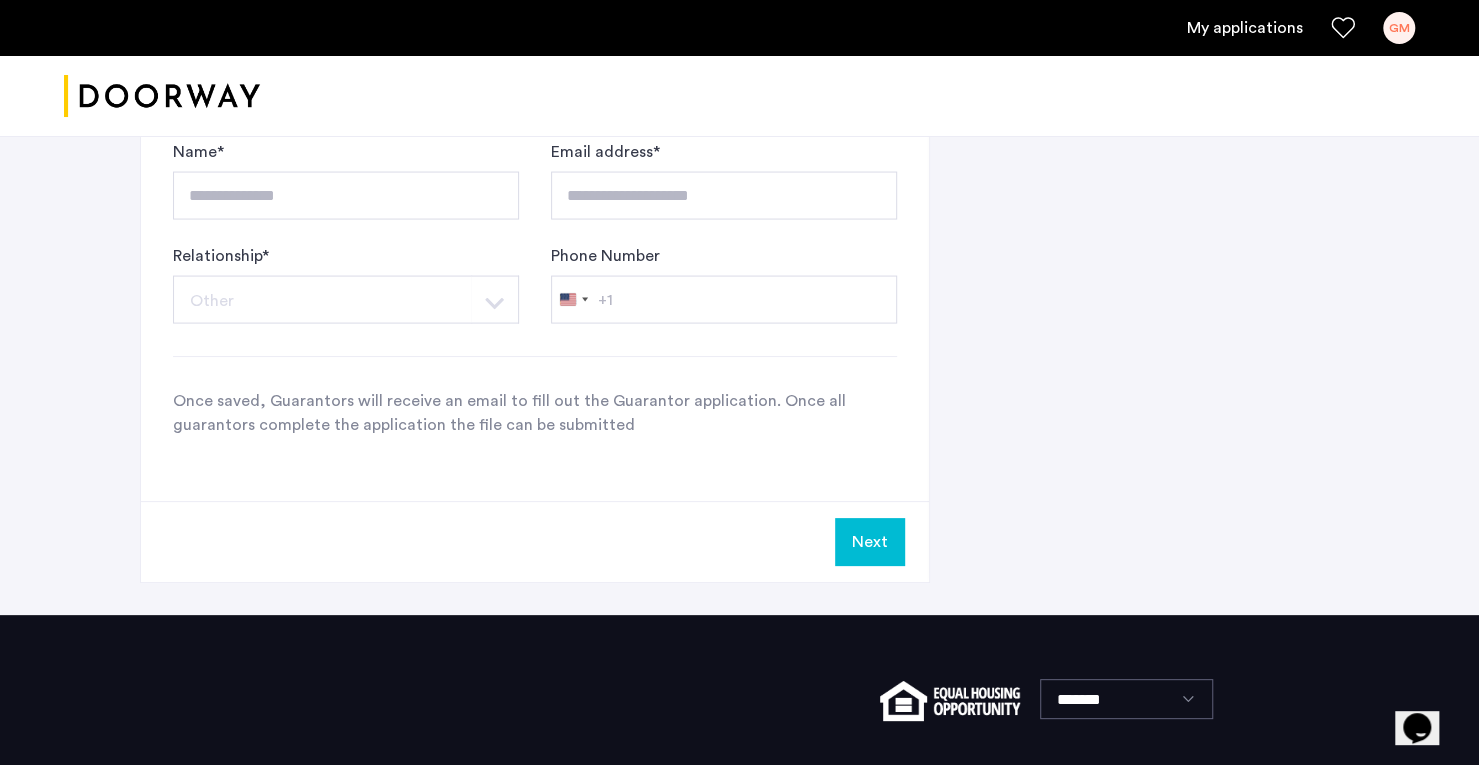 scroll, scrollTop: 2264, scrollLeft: 0, axis: vertical 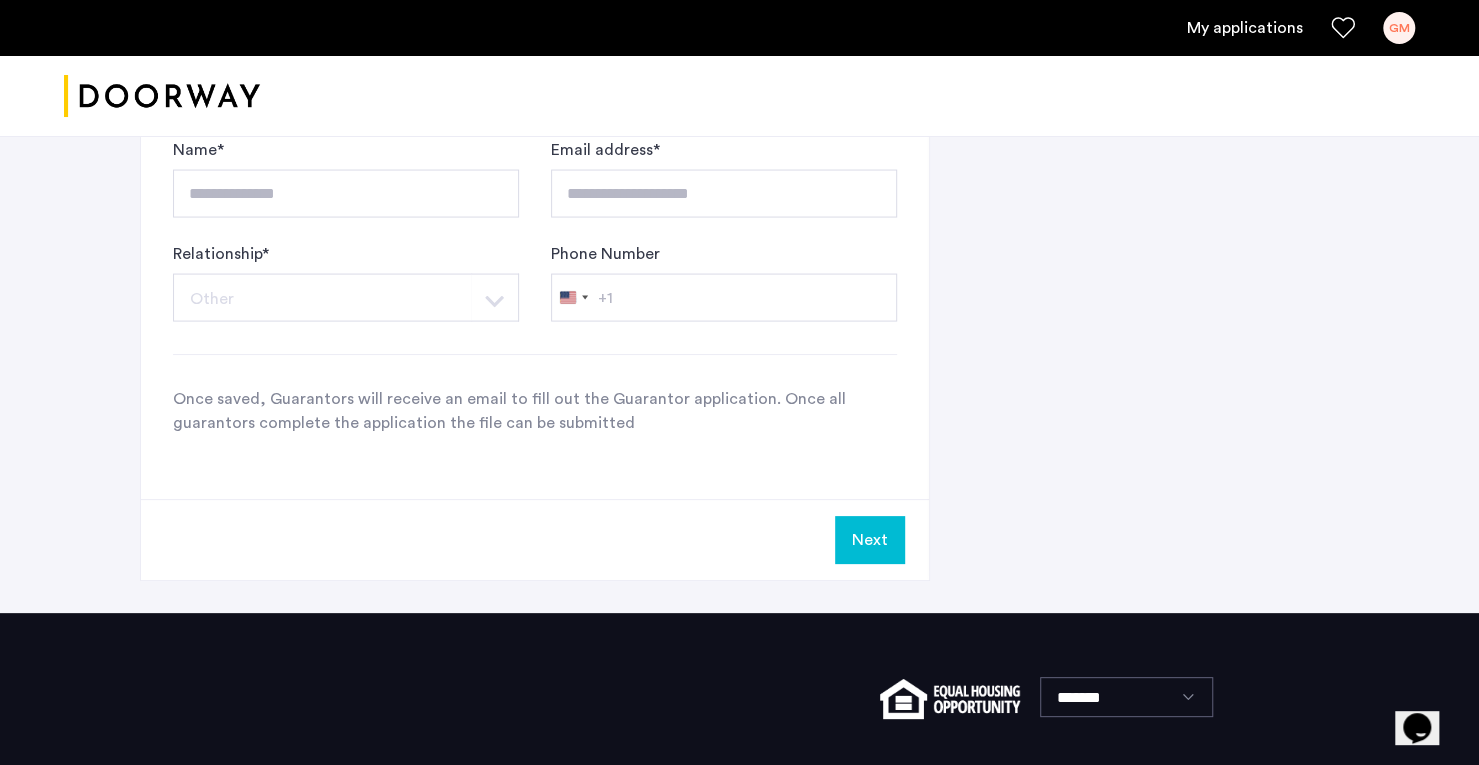 click on "Next" 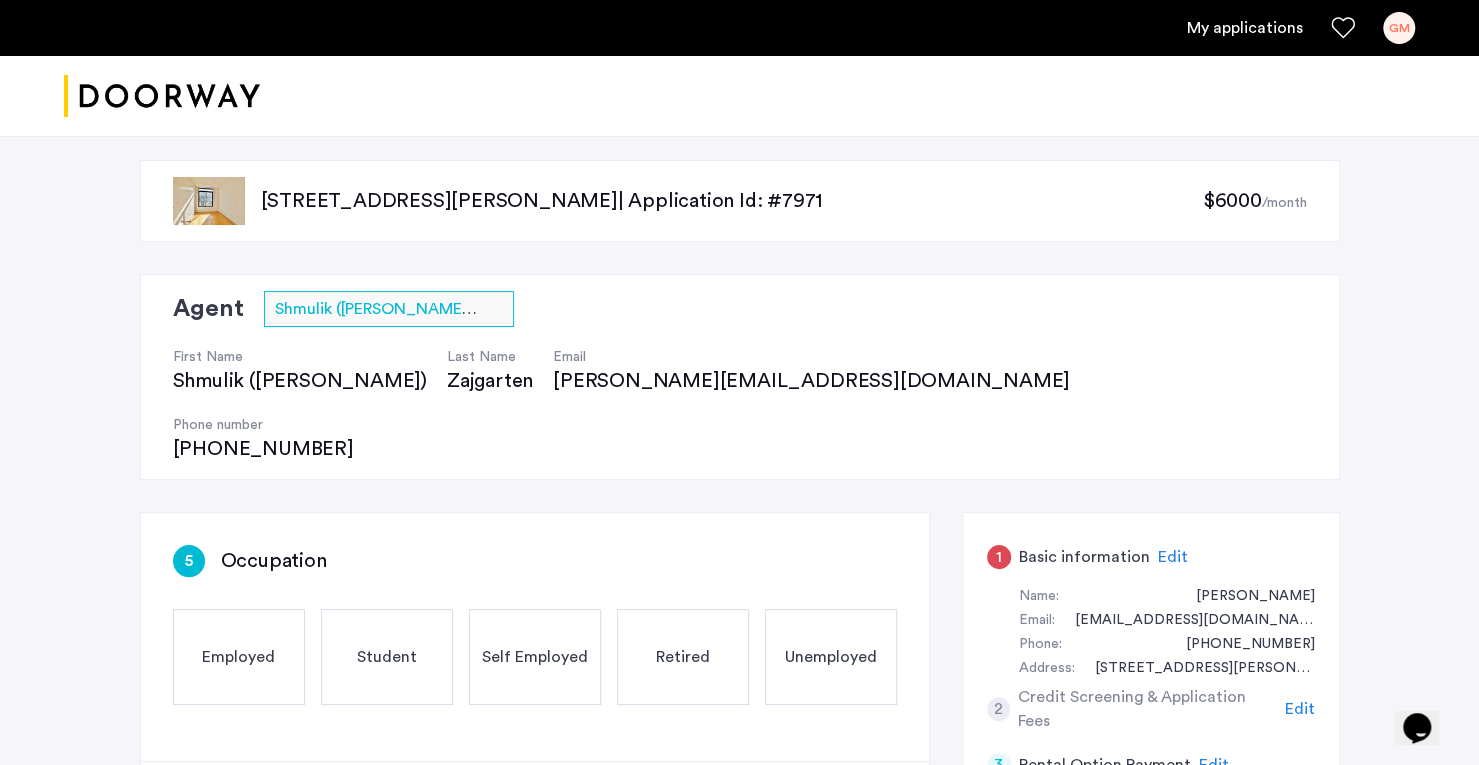 click on "Employed" 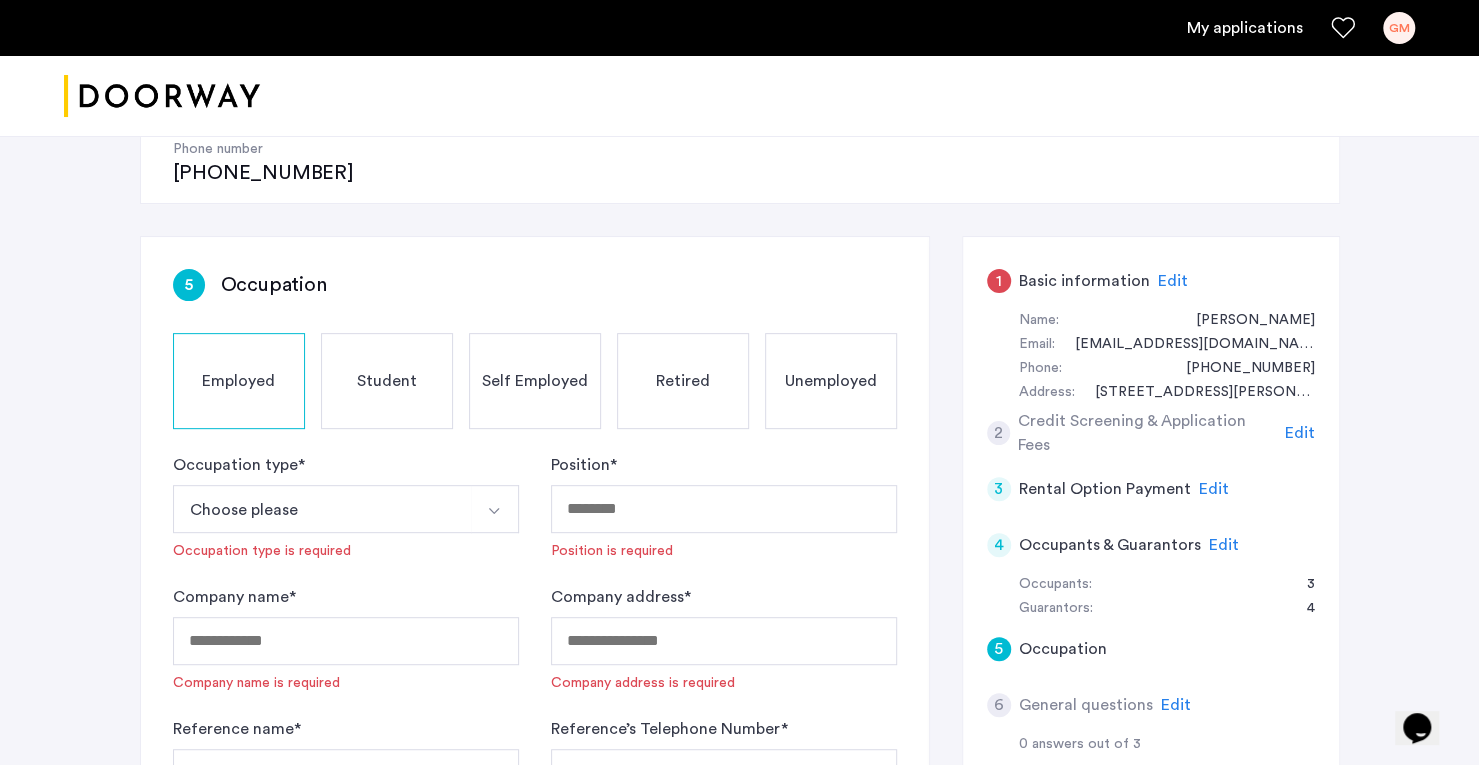 scroll, scrollTop: 294, scrollLeft: 0, axis: vertical 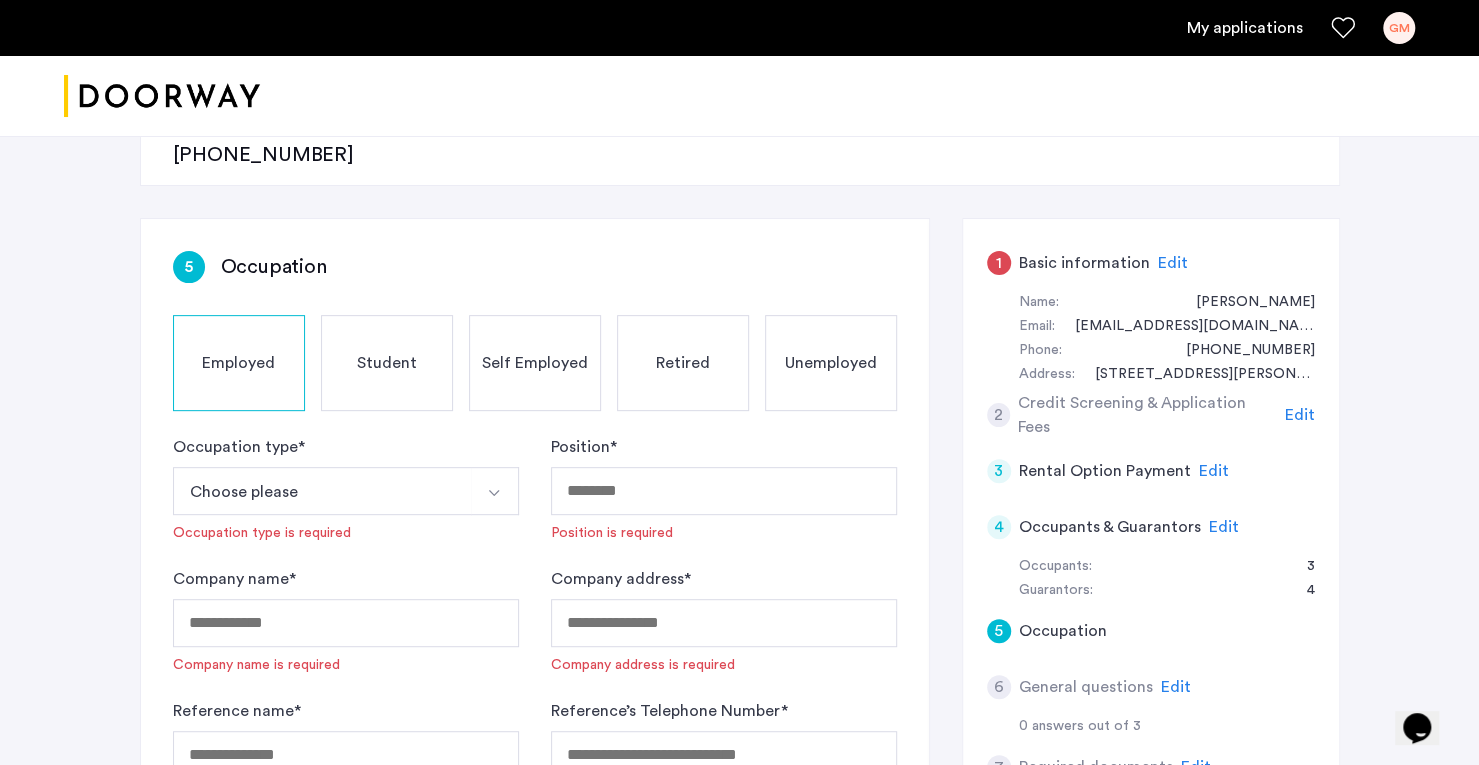 click on "Choose please" at bounding box center (322, 491) 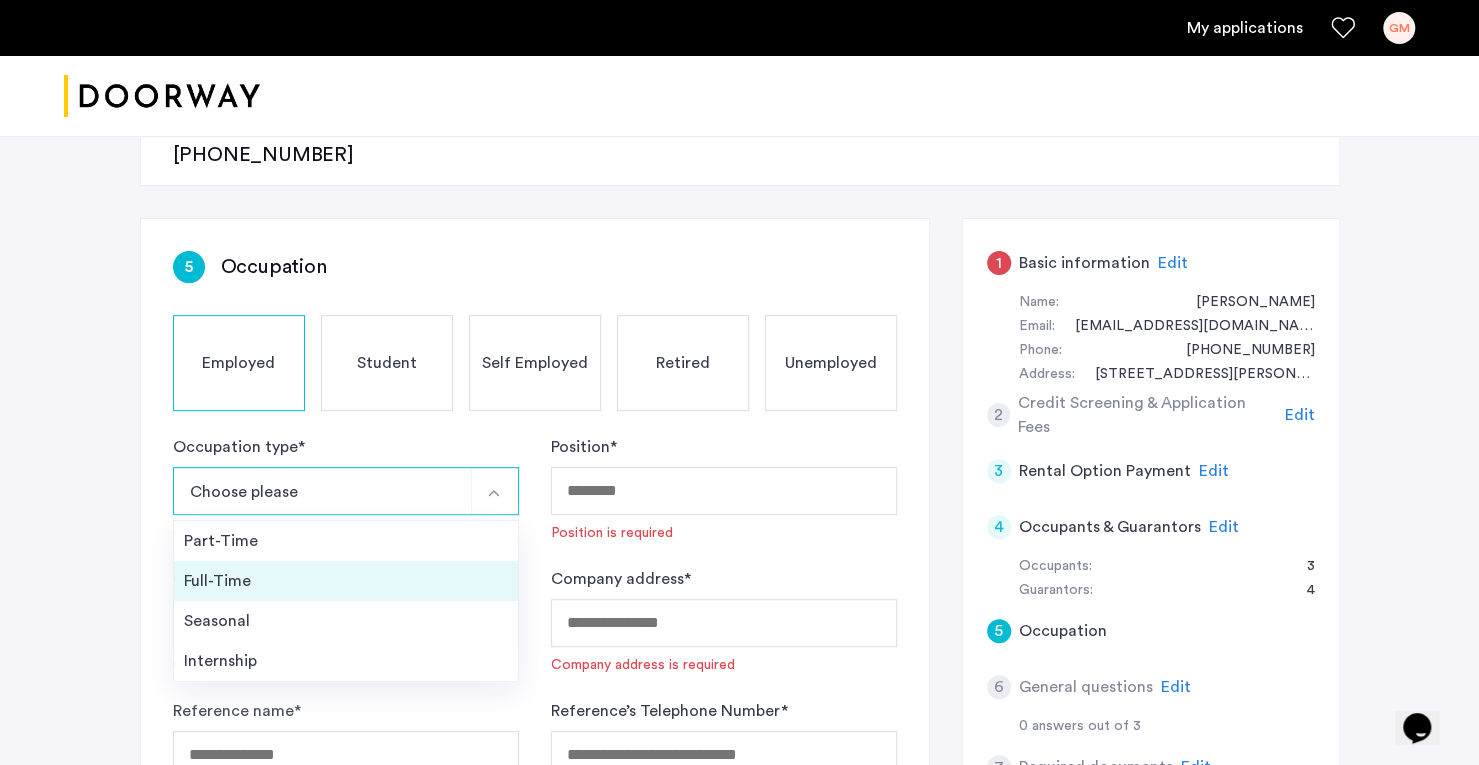 click on "Full-Time" at bounding box center (346, 581) 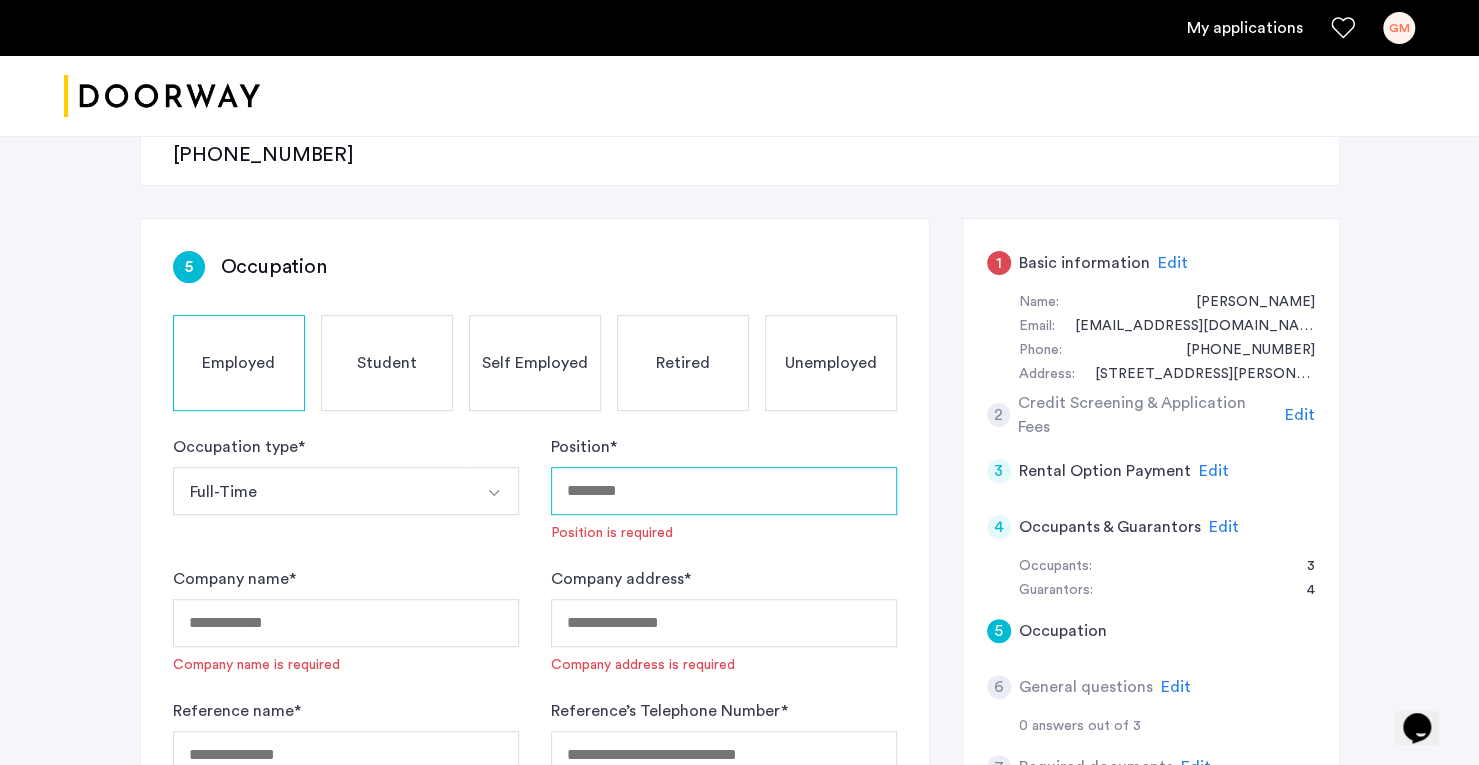 click on "Position  *" at bounding box center [724, 491] 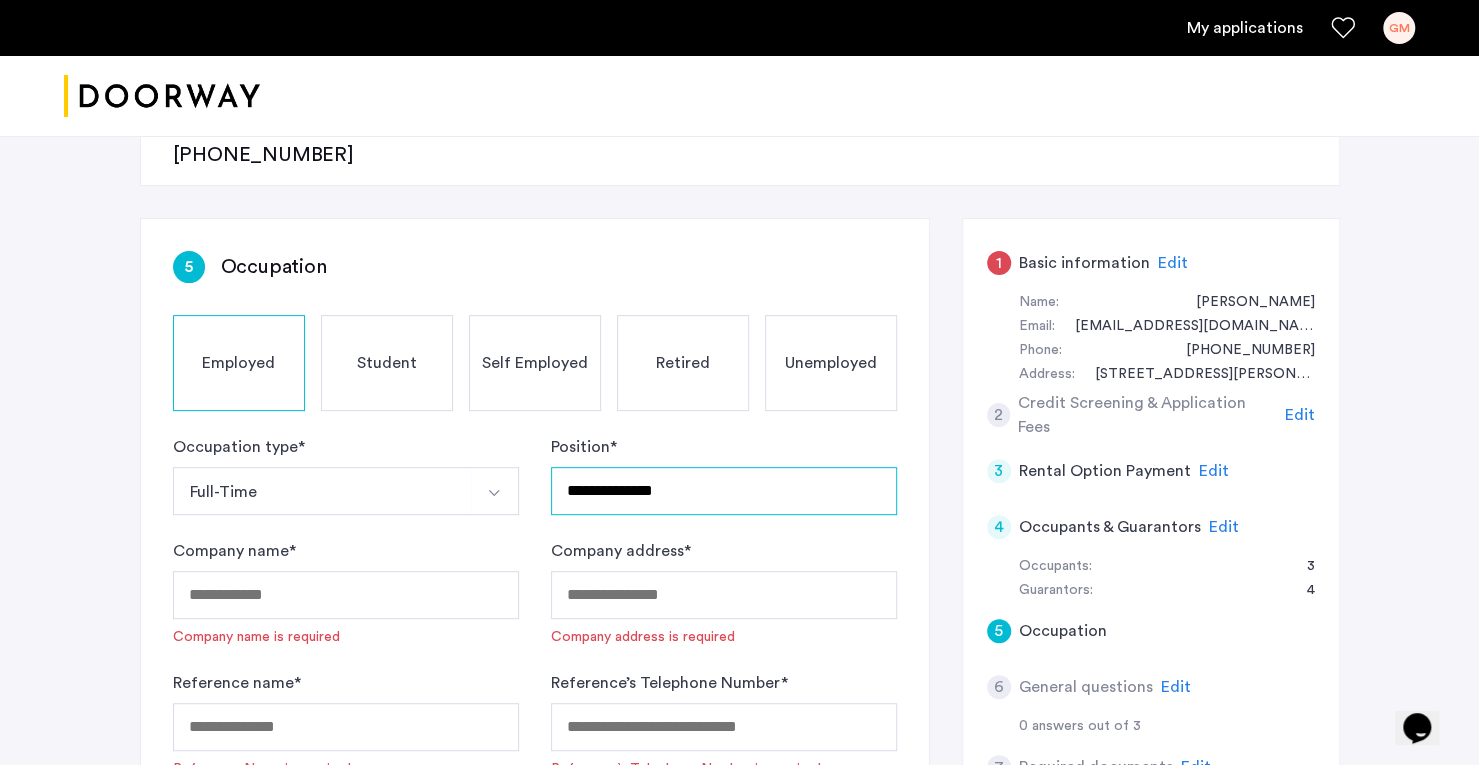 type on "**********" 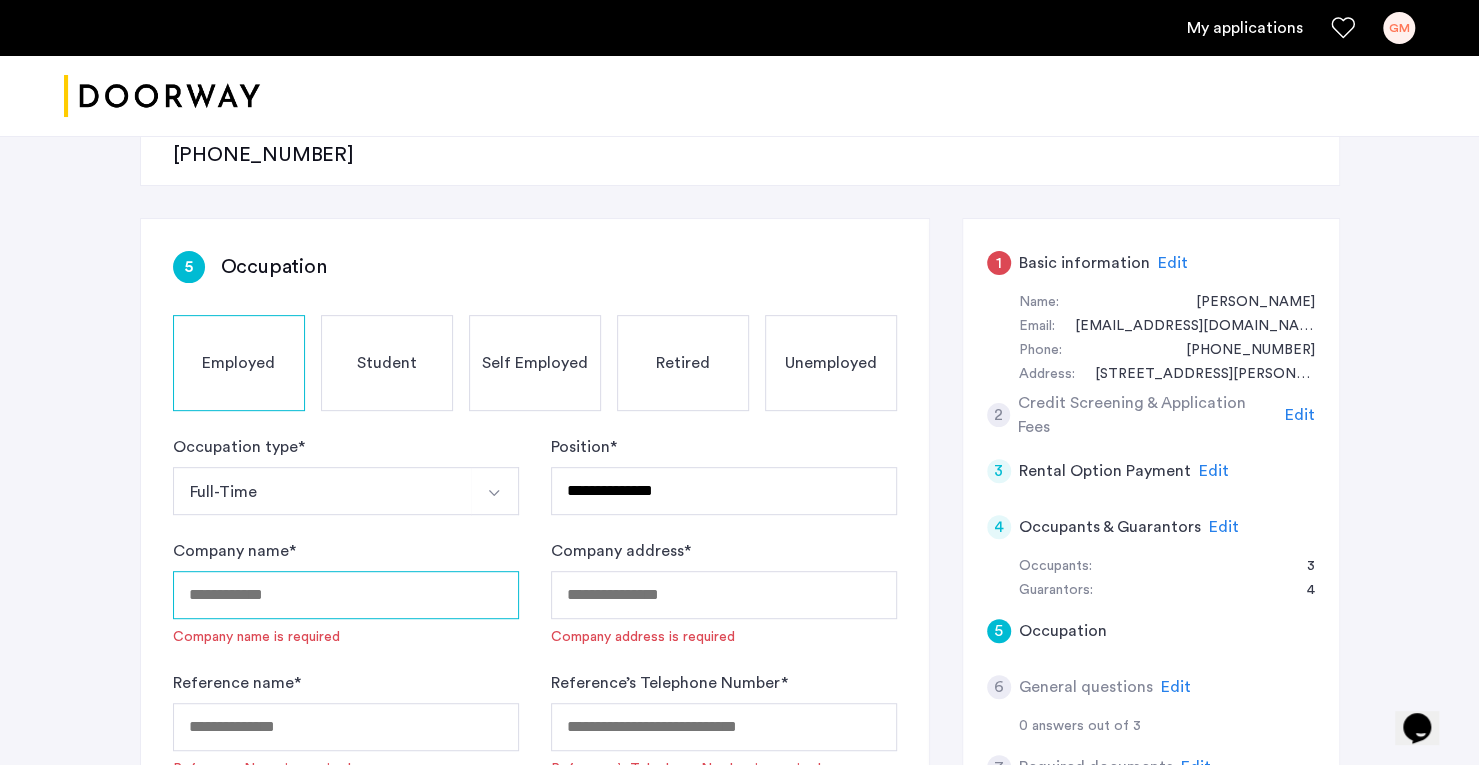 click on "Company name  *" at bounding box center [346, 595] 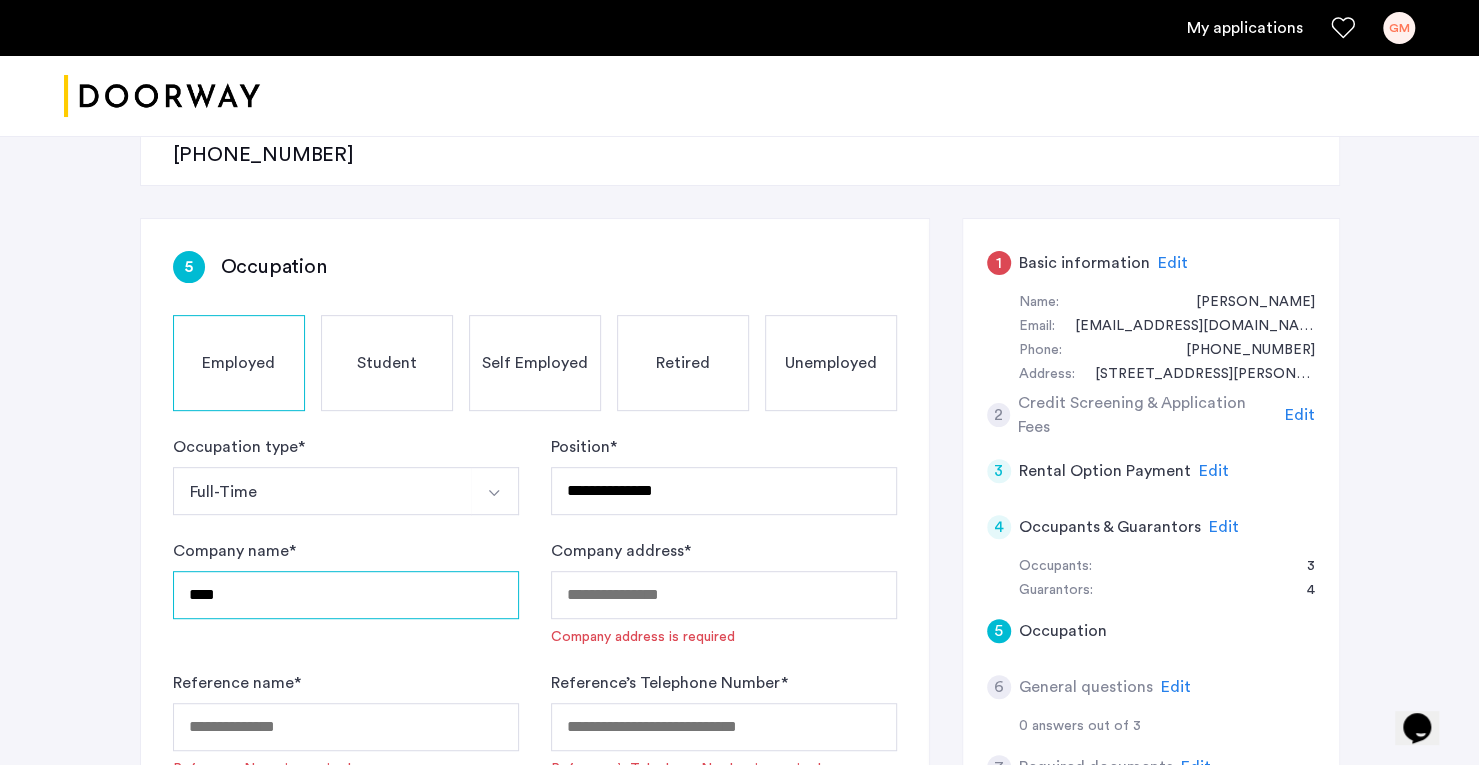 type on "****" 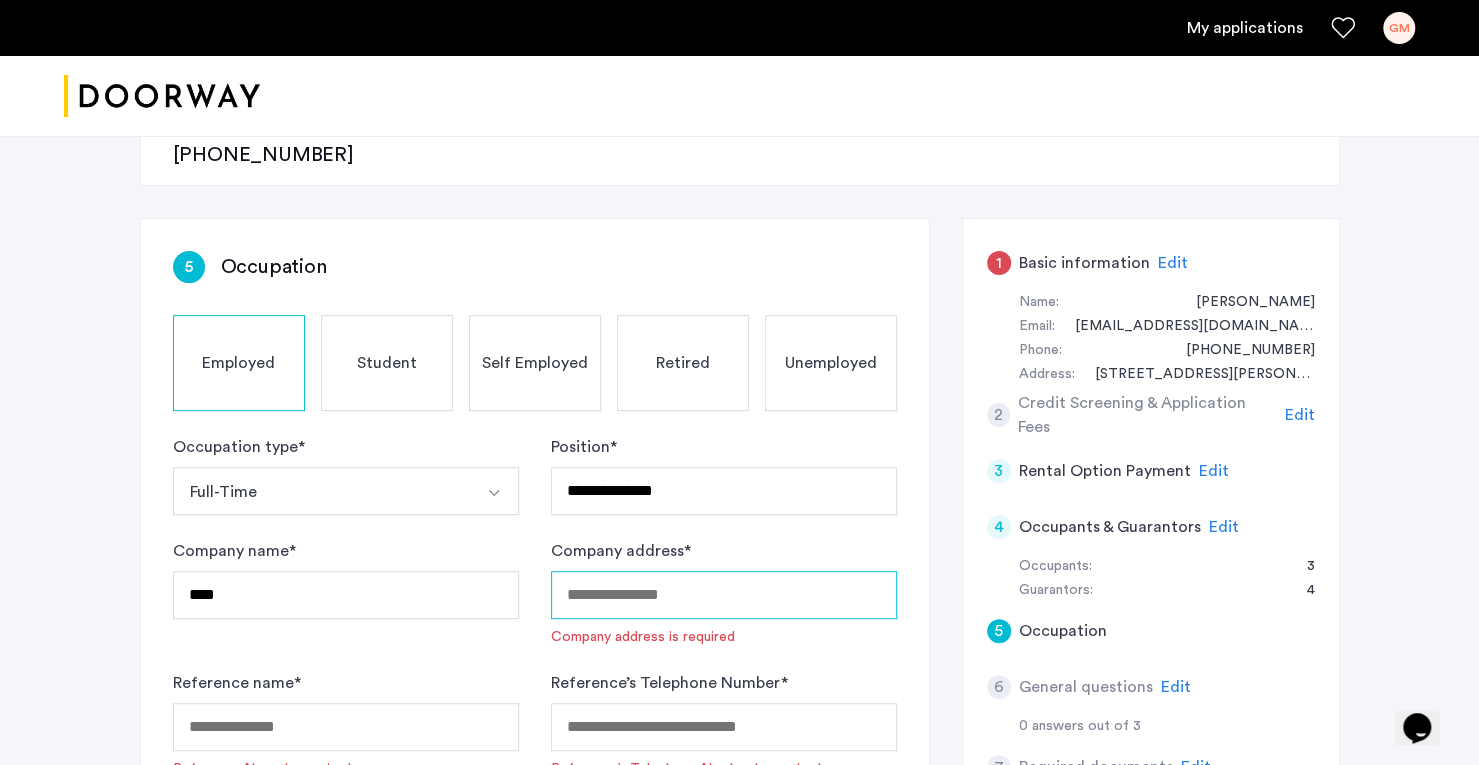 click on "Company address  *" at bounding box center (724, 595) 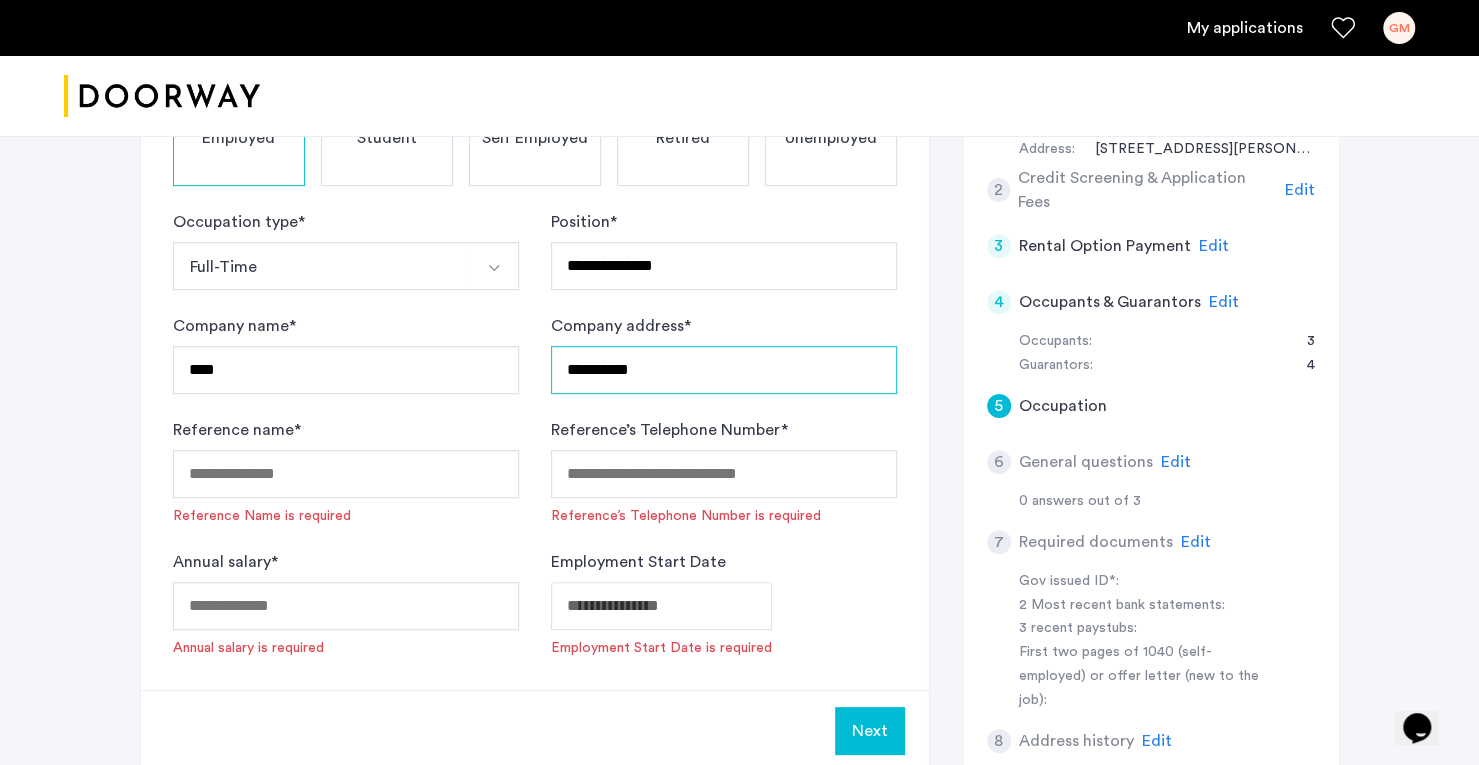 scroll, scrollTop: 520, scrollLeft: 0, axis: vertical 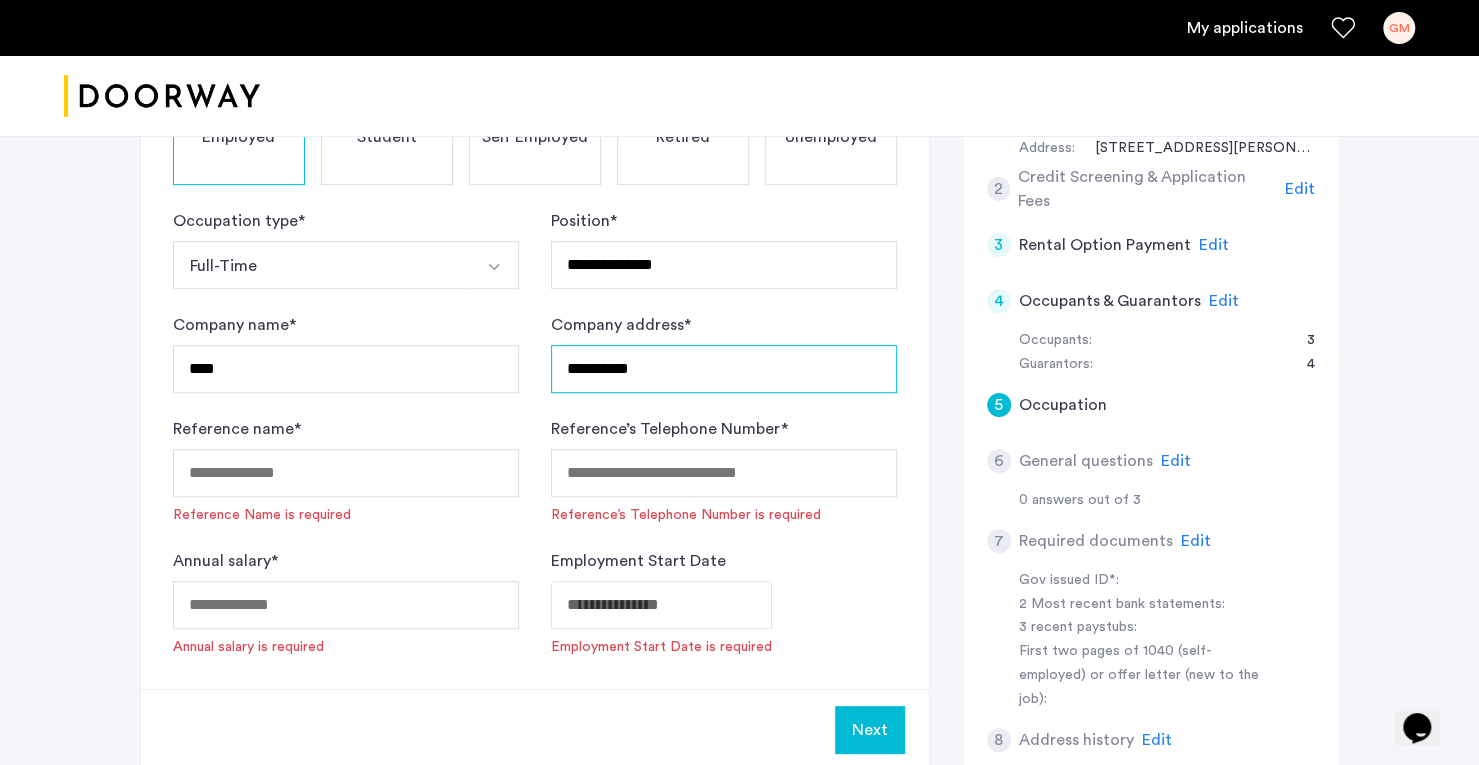 type on "**********" 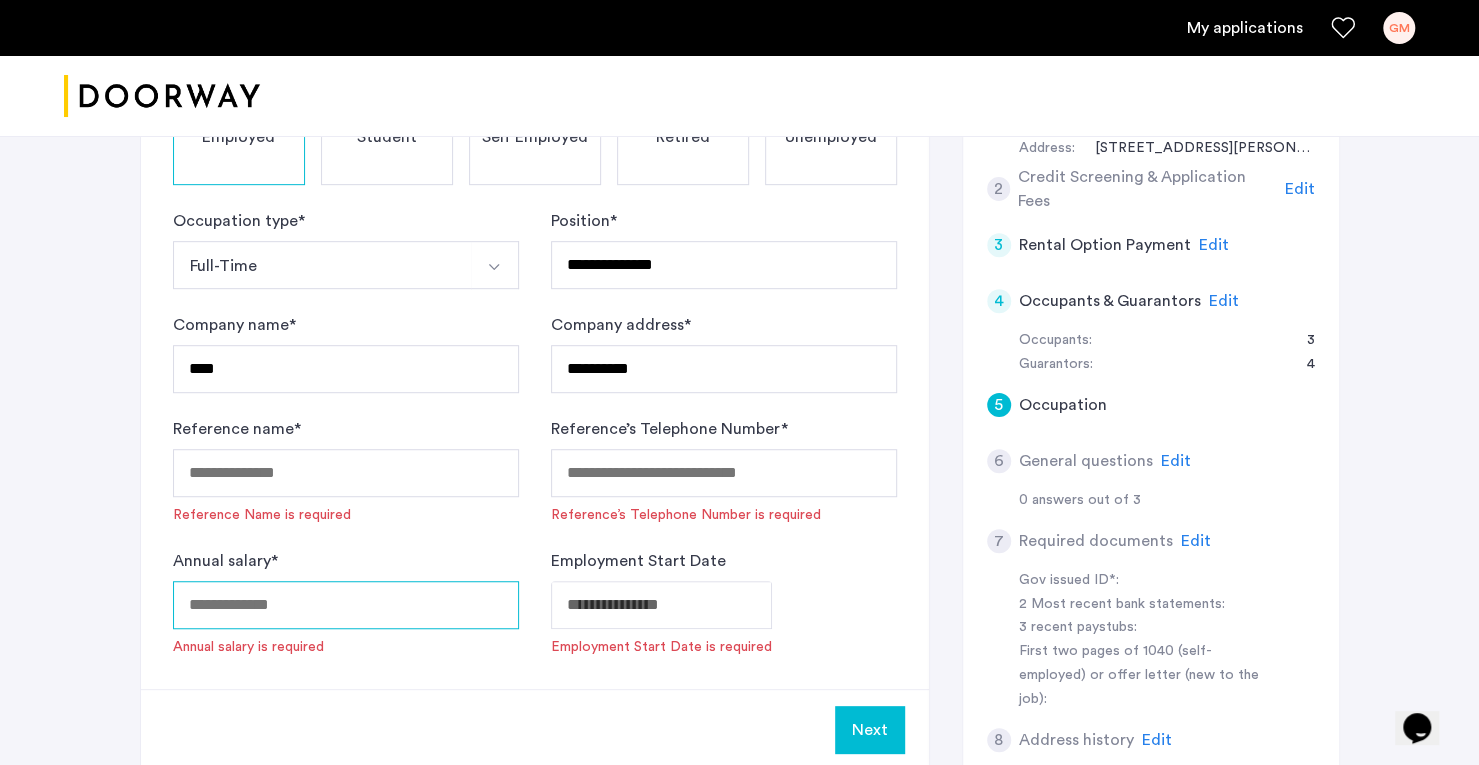 click on "Annual salary  *" at bounding box center (346, 605) 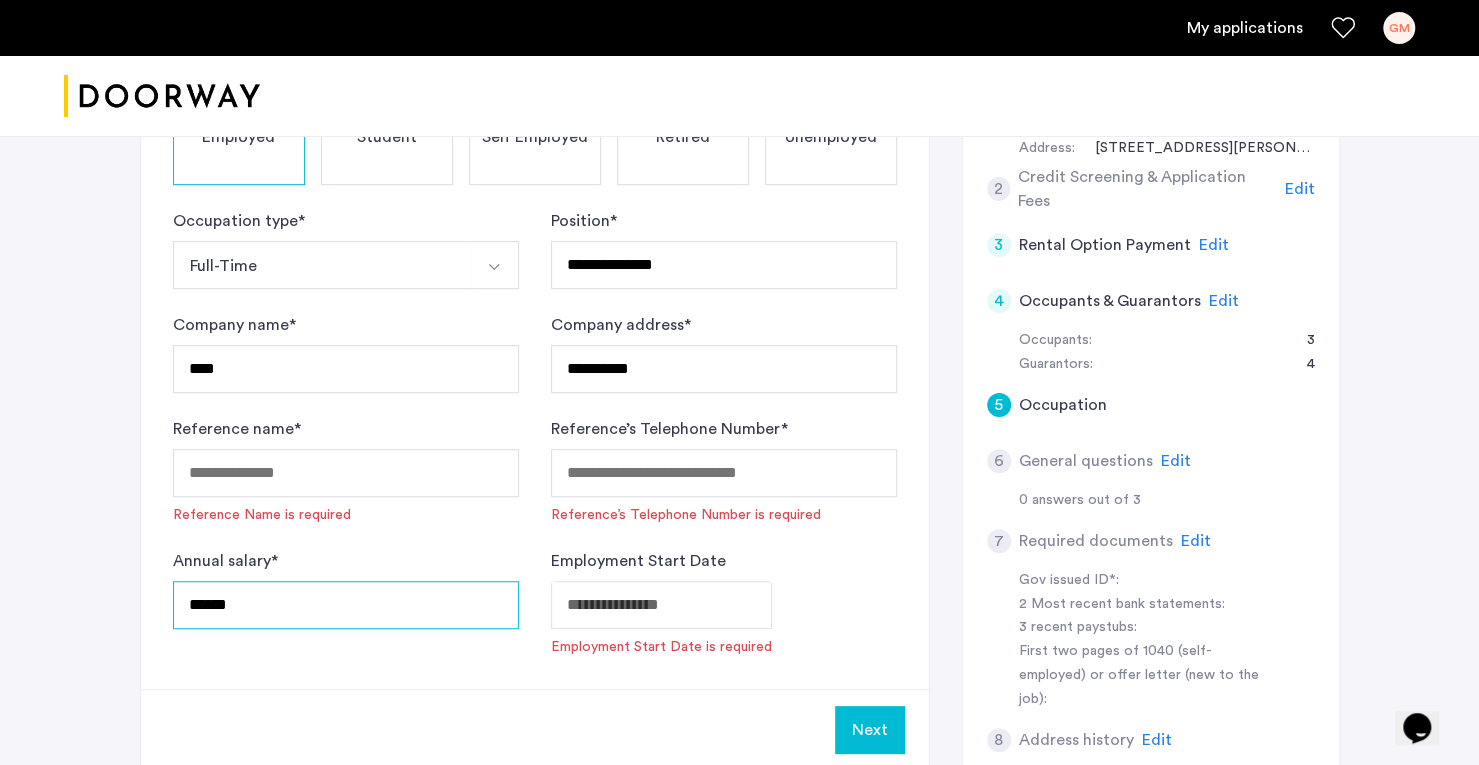 type on "******" 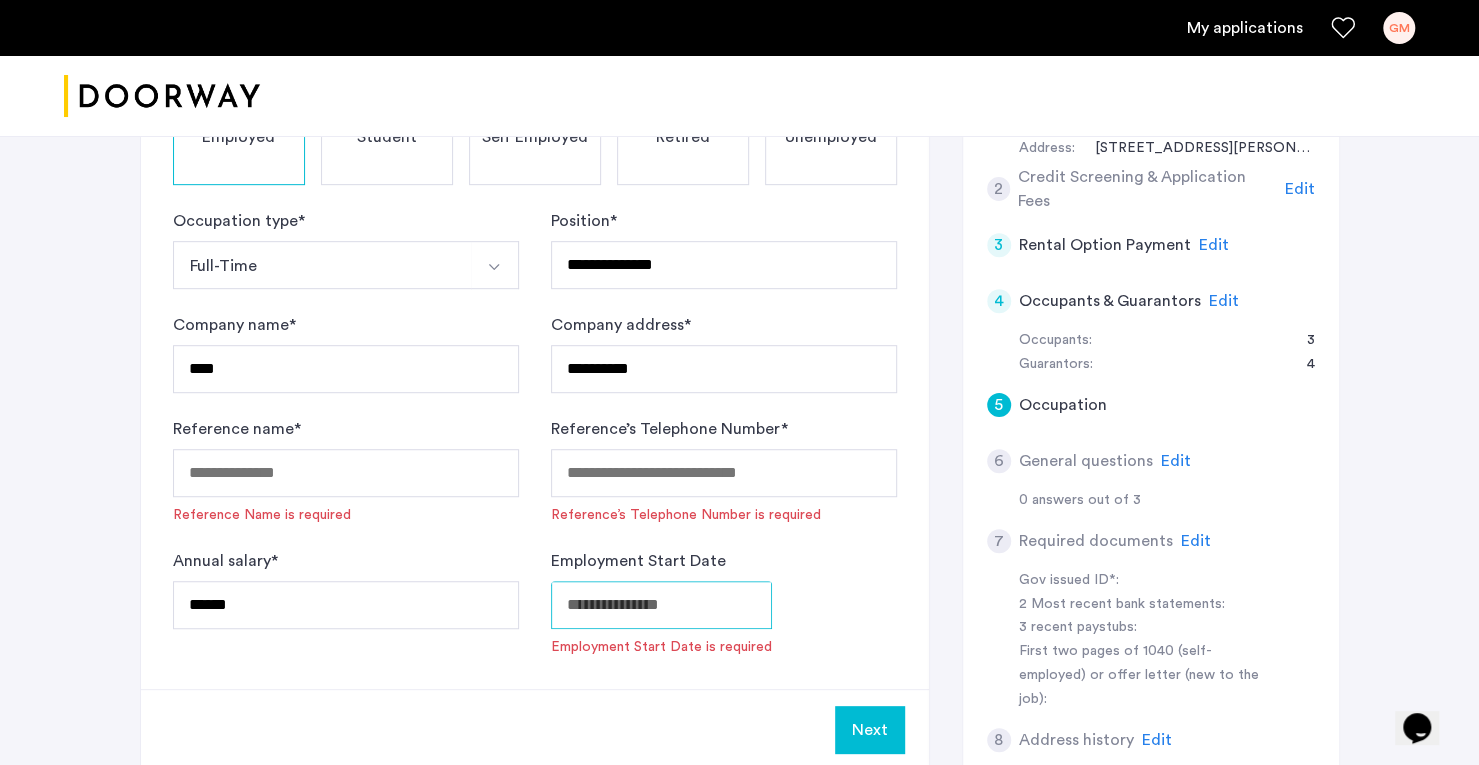 click on "**********" at bounding box center (739, -138) 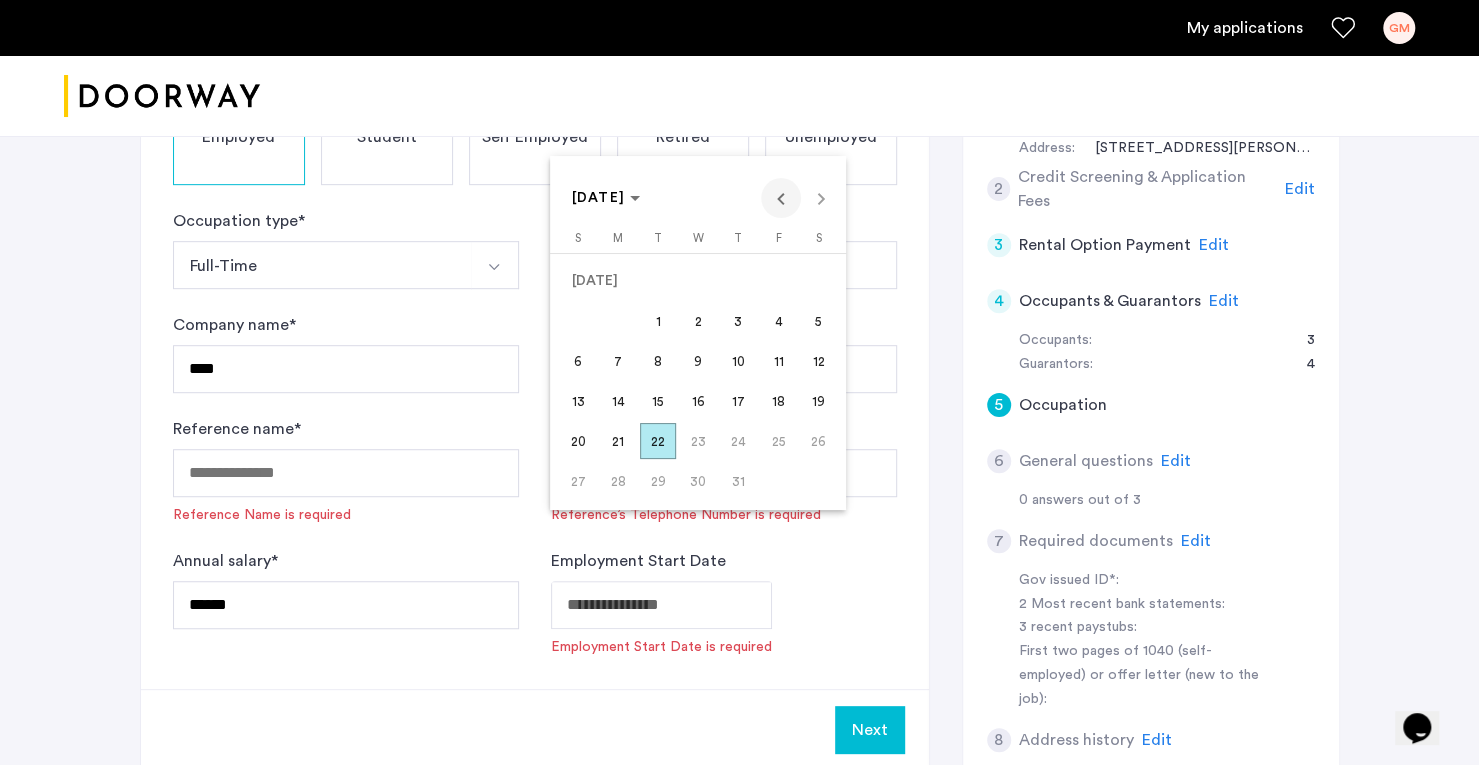 click at bounding box center (781, 198) 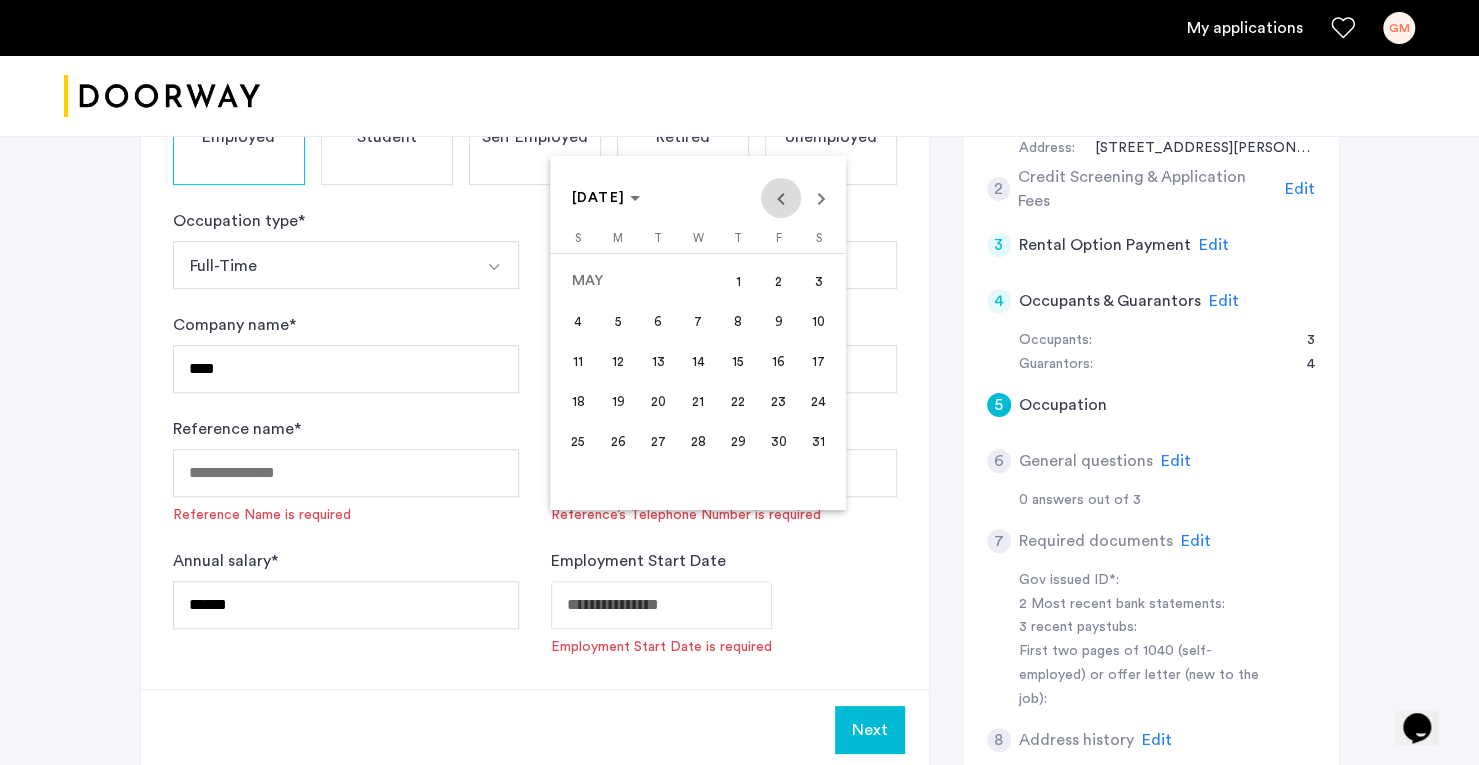 click at bounding box center [781, 198] 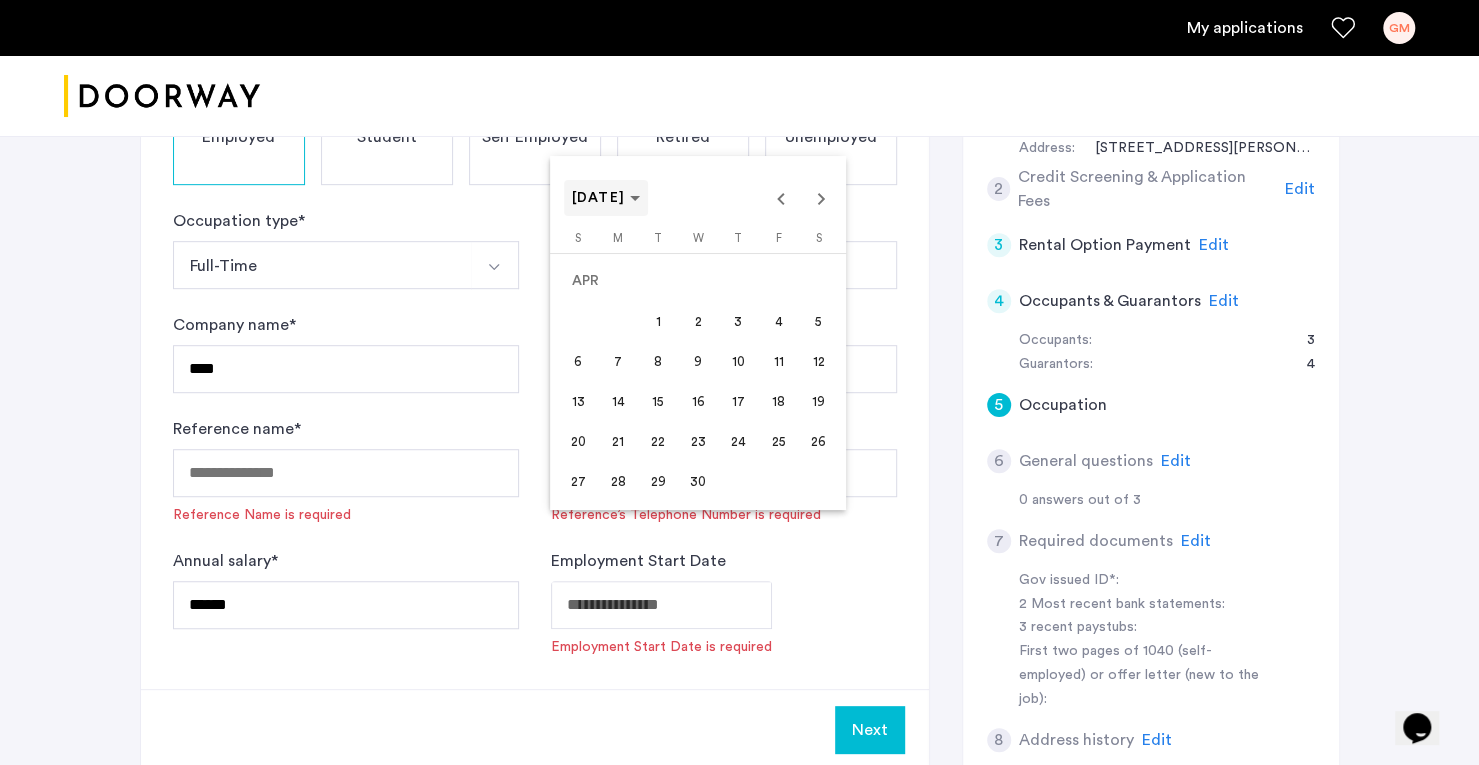 click 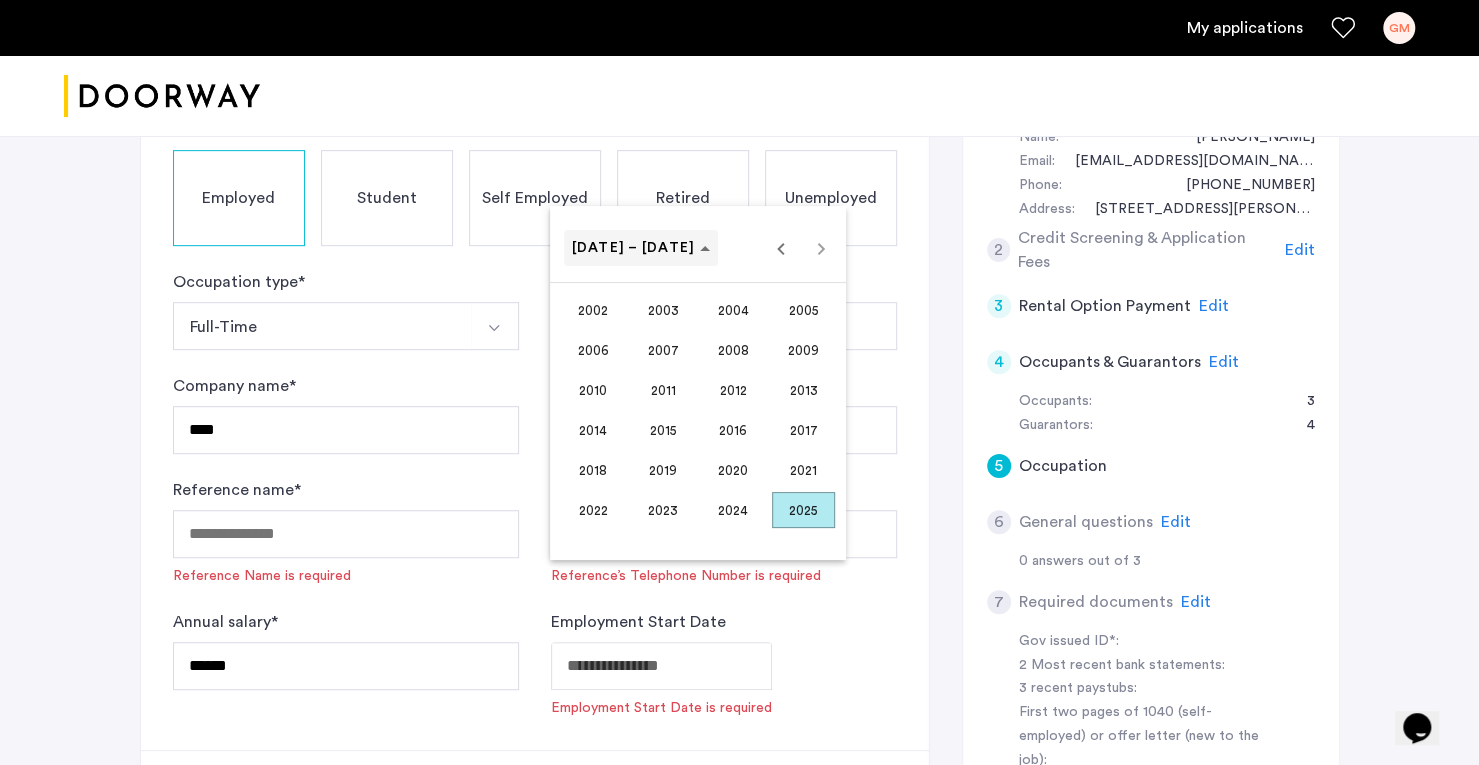 scroll, scrollTop: 446, scrollLeft: 0, axis: vertical 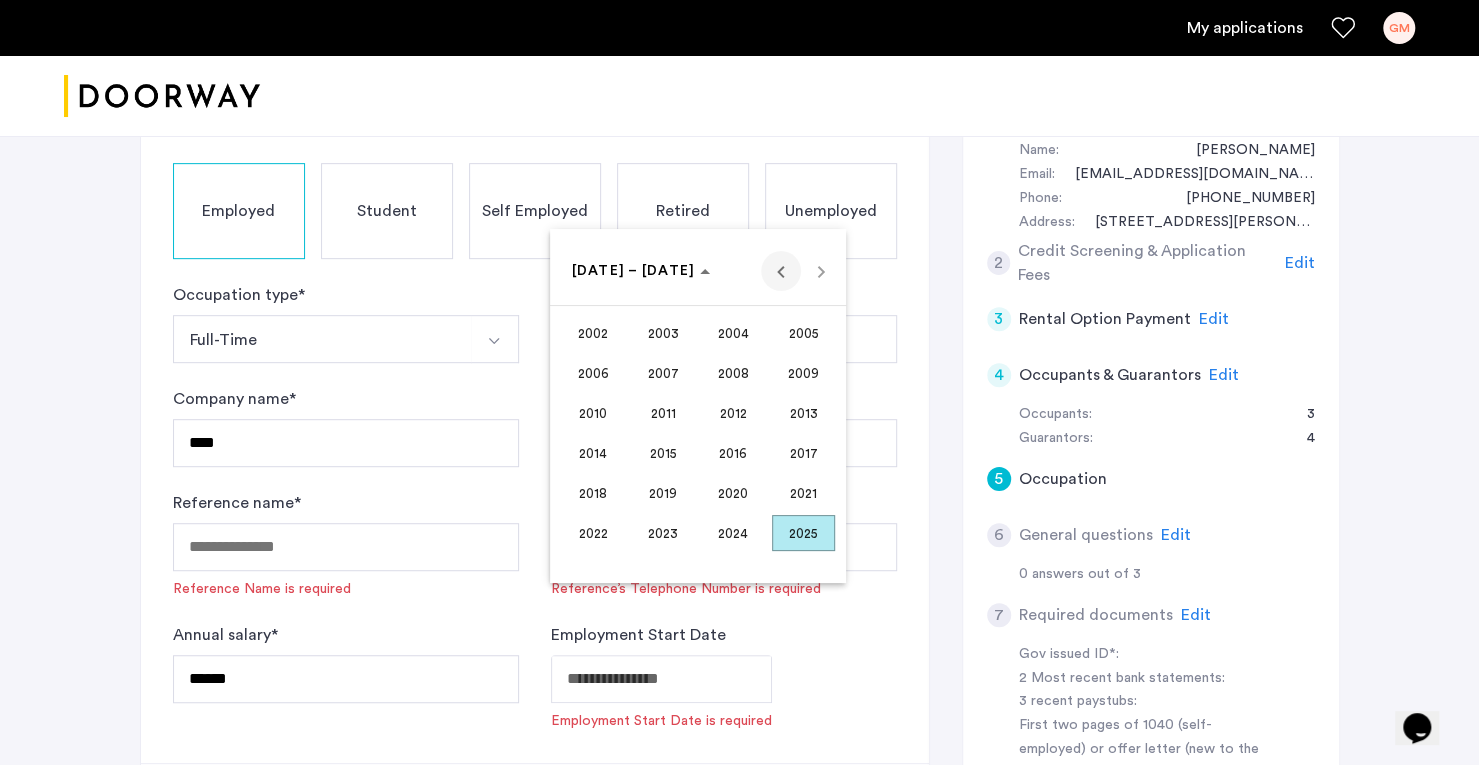 click at bounding box center [781, 271] 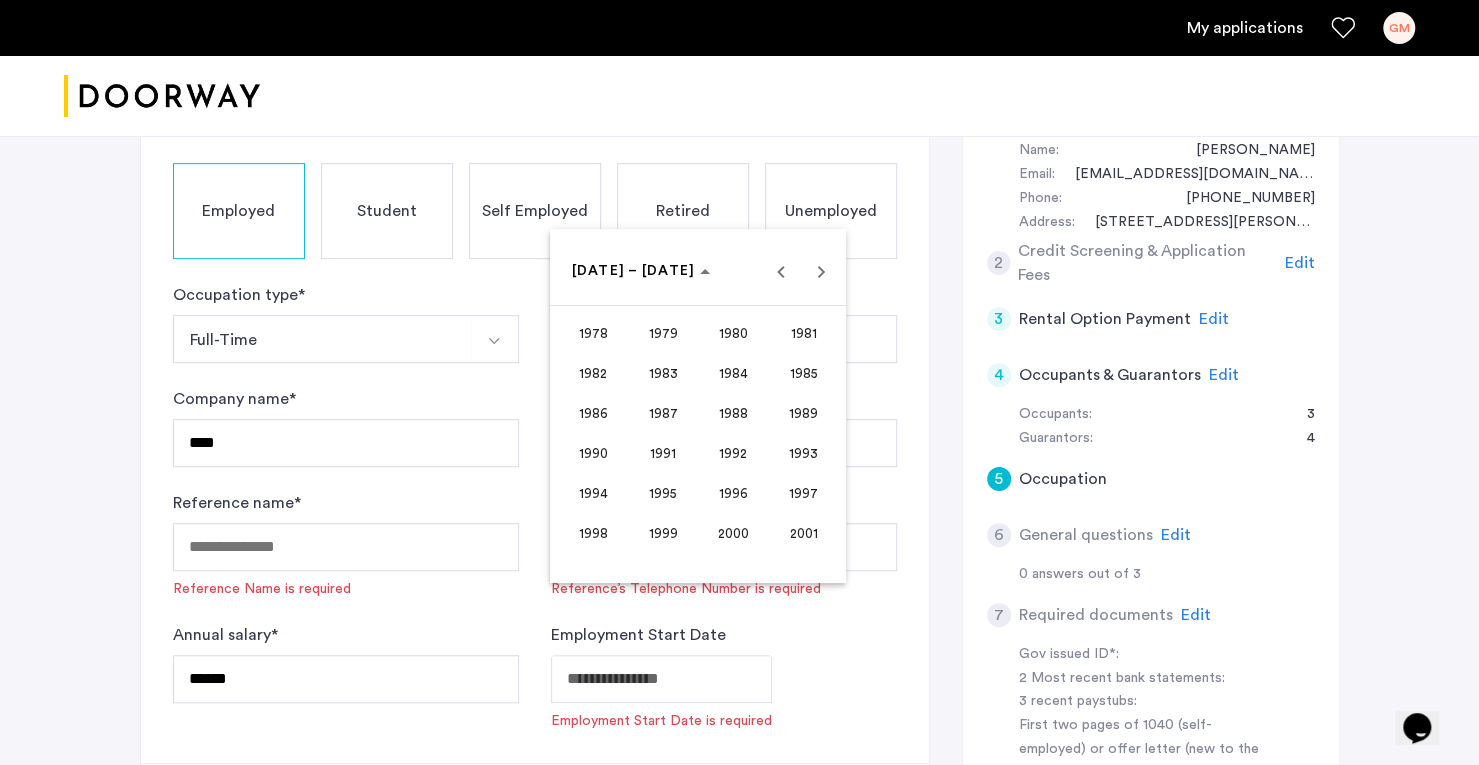 click on "1991" at bounding box center (663, 453) 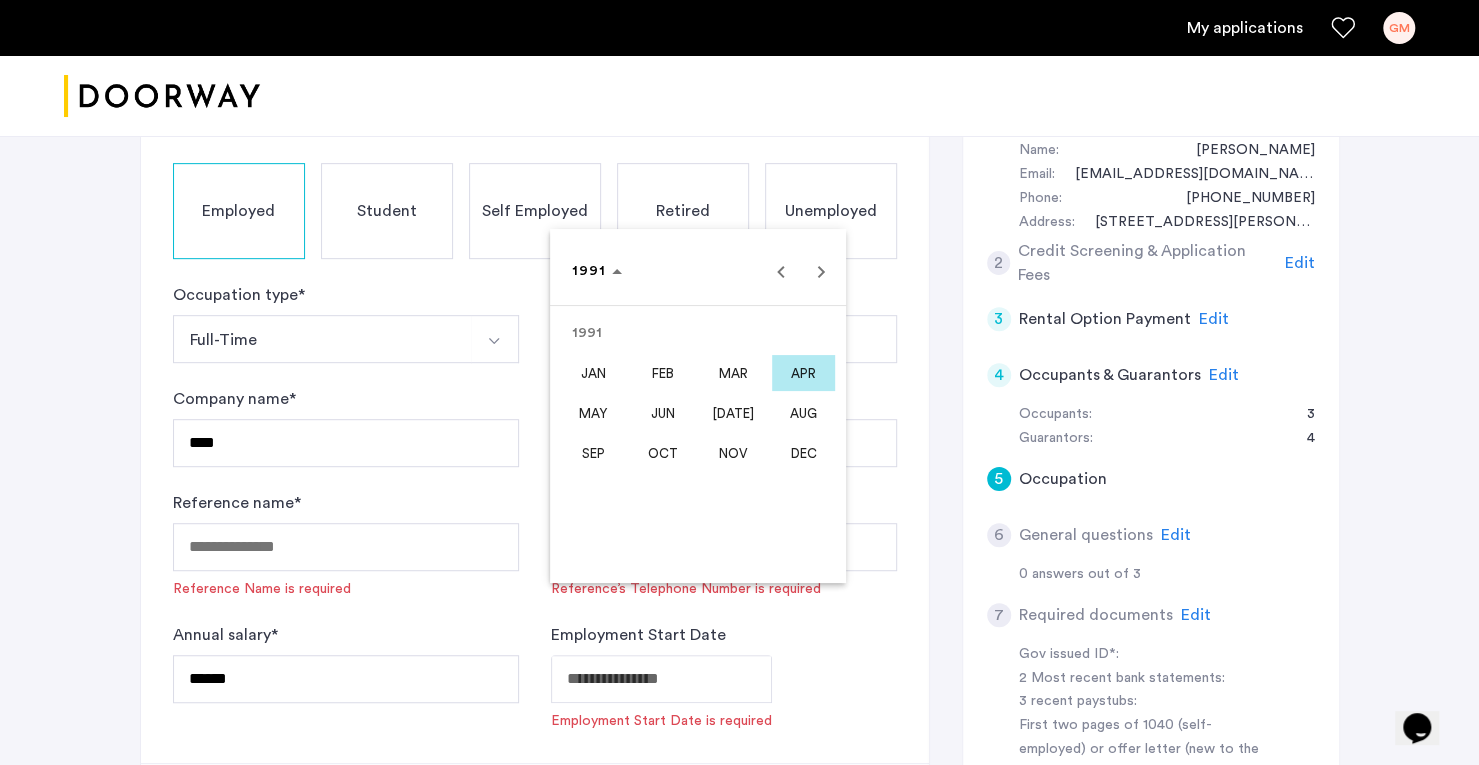 click on "[DATE]" at bounding box center [733, 413] 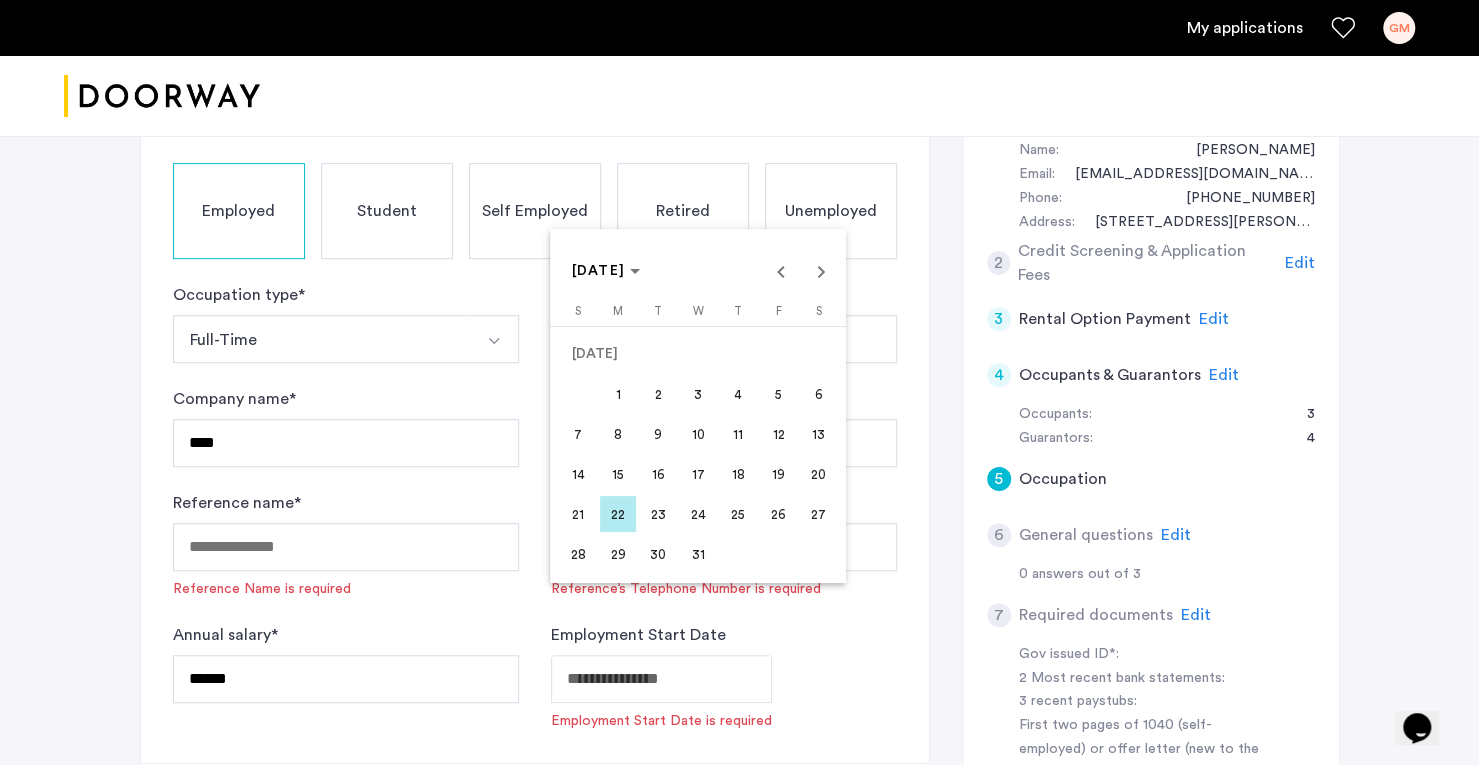 click on "15" at bounding box center [618, 474] 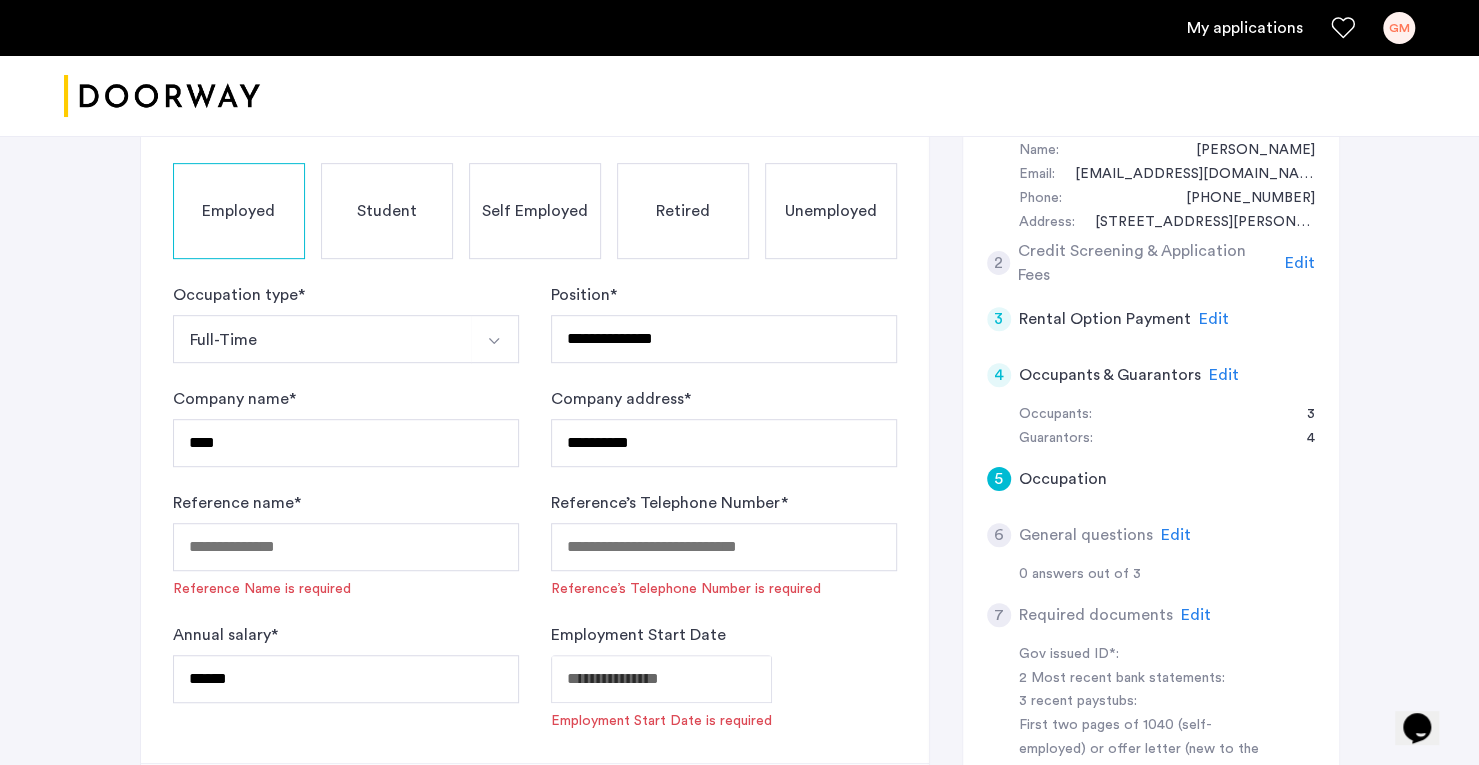 type on "**********" 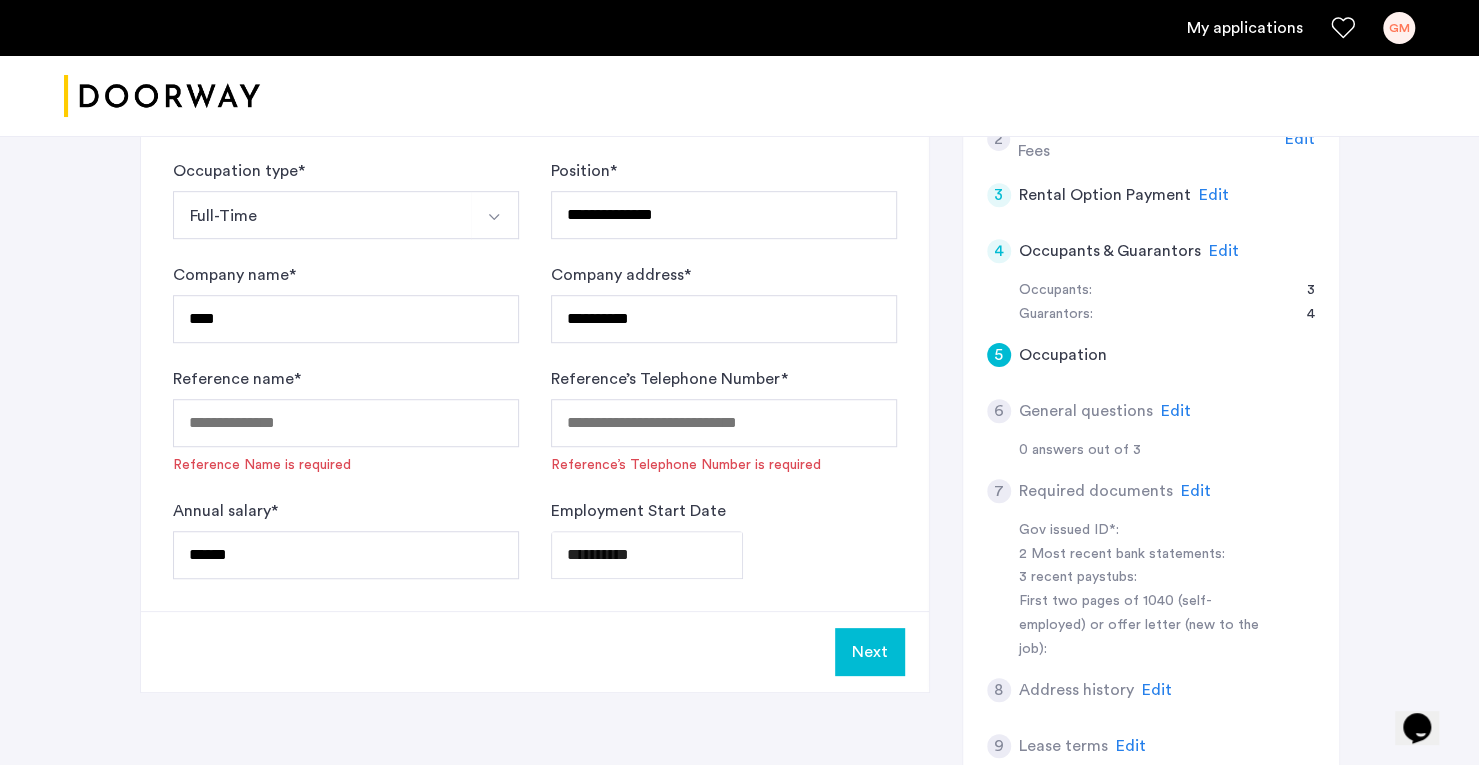 scroll, scrollTop: 571, scrollLeft: 0, axis: vertical 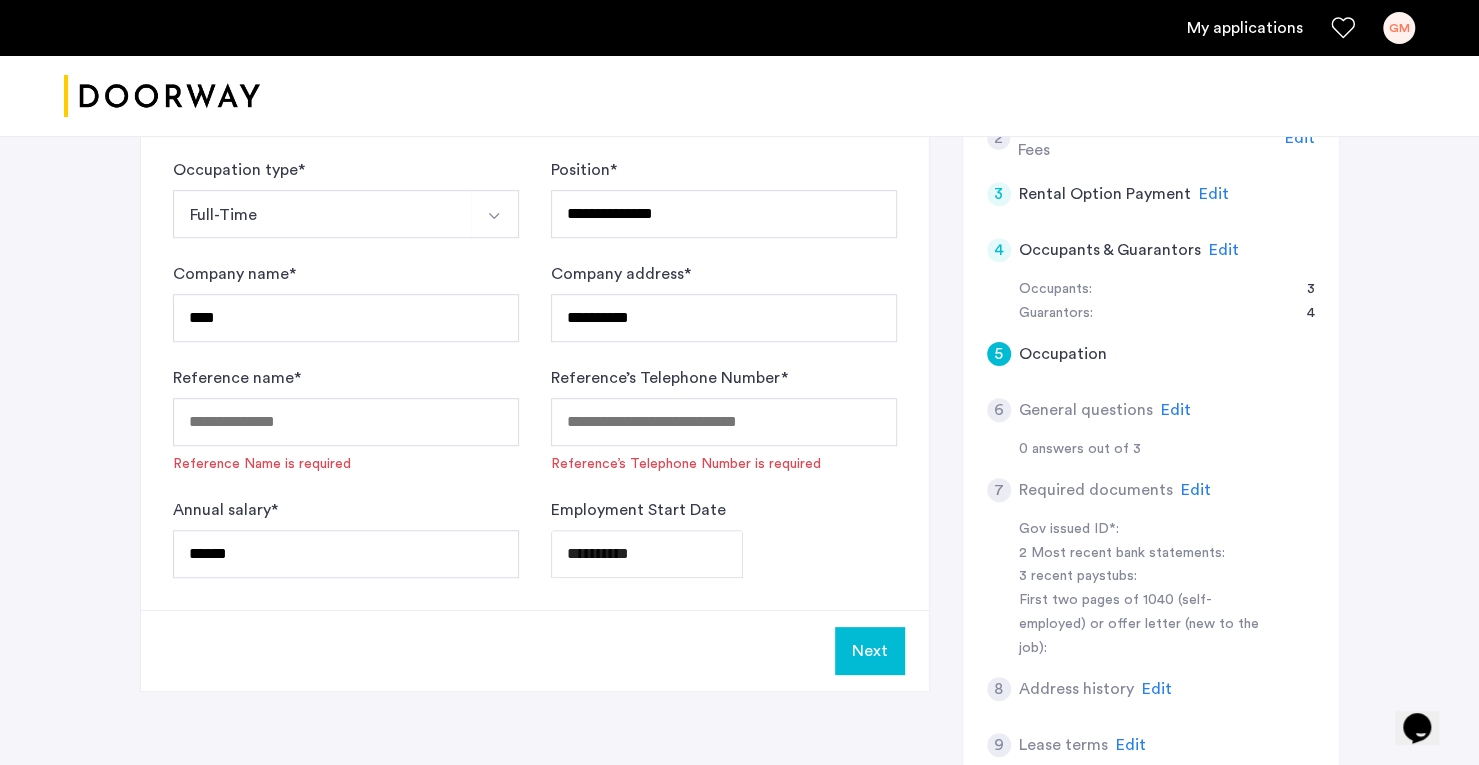 click on "Next" 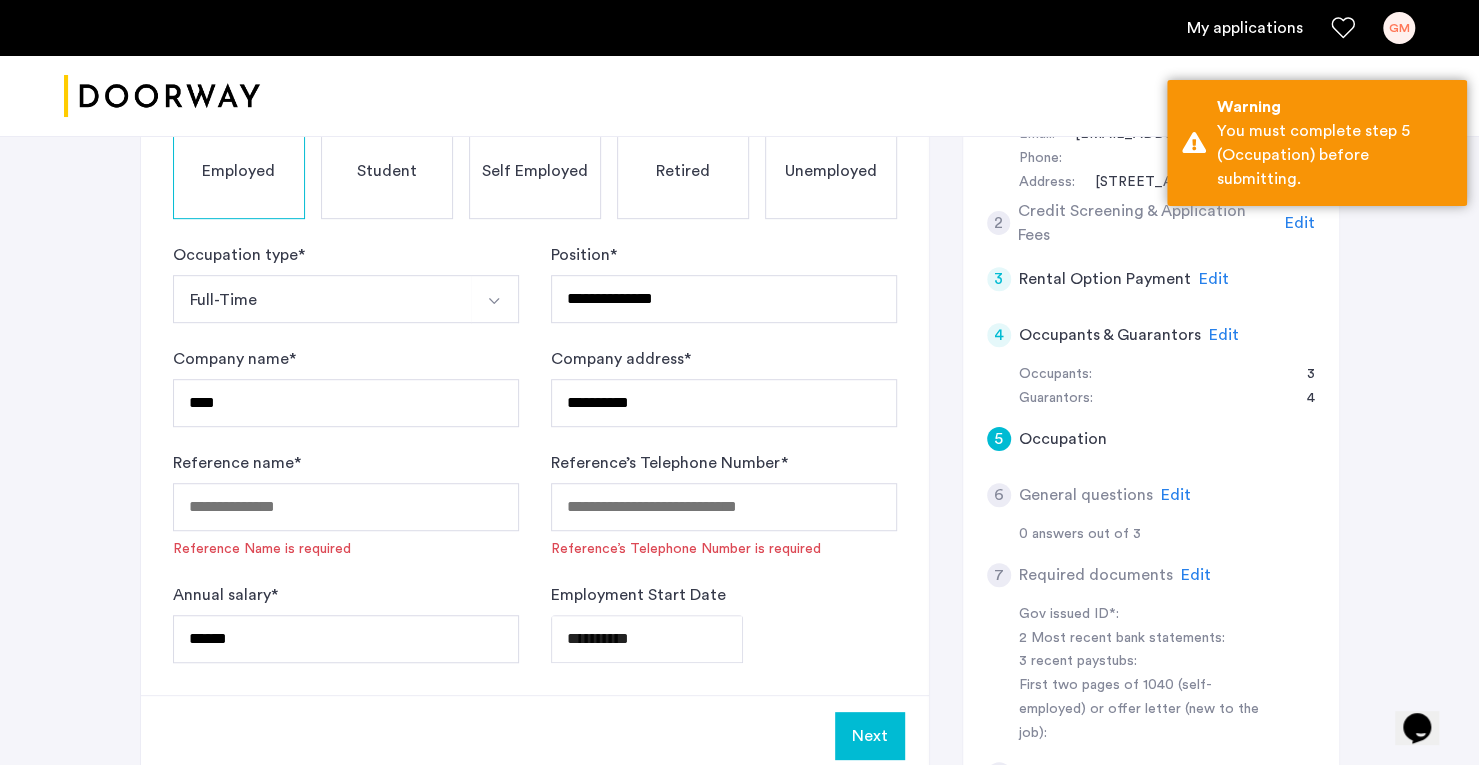 scroll, scrollTop: 482, scrollLeft: 0, axis: vertical 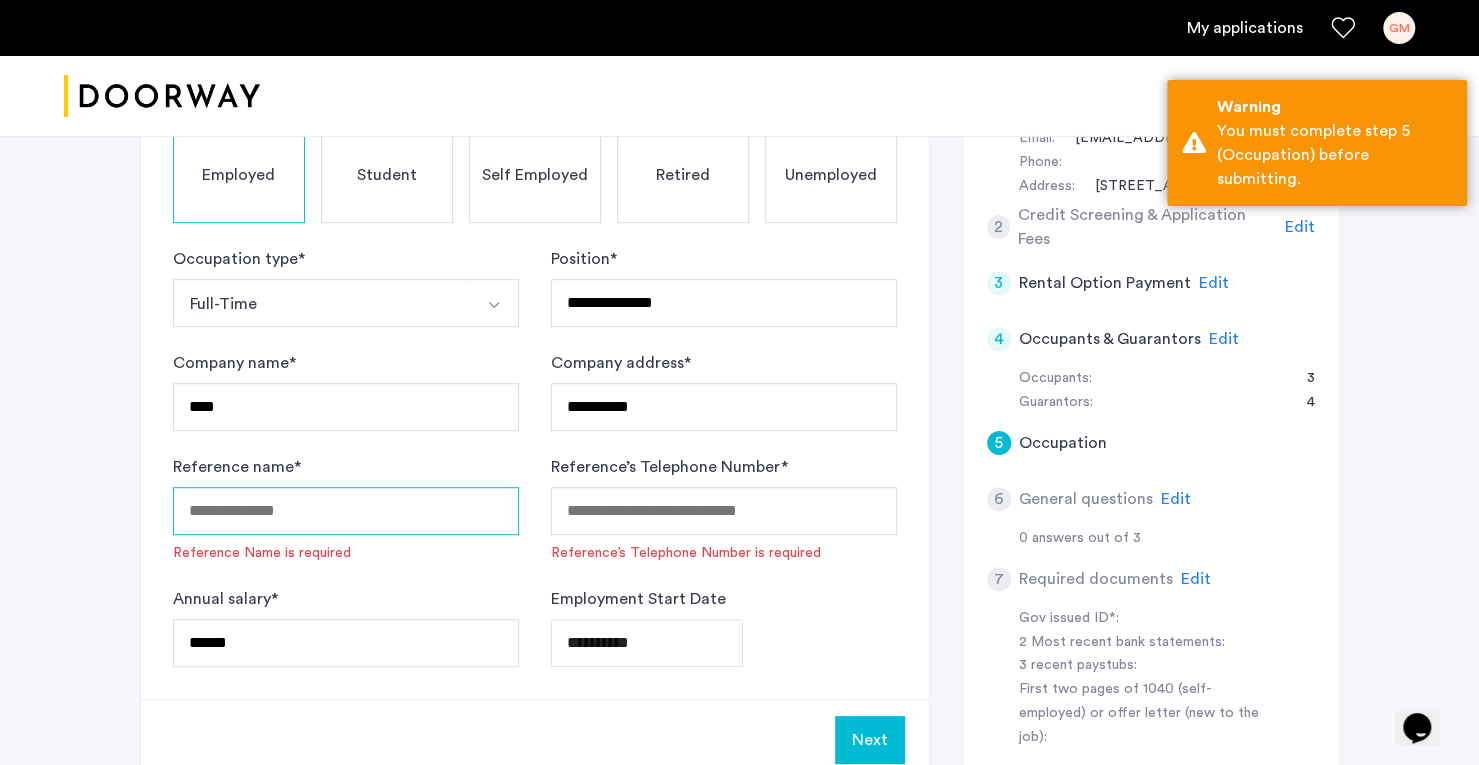 click on "Reference name  *" at bounding box center [346, 511] 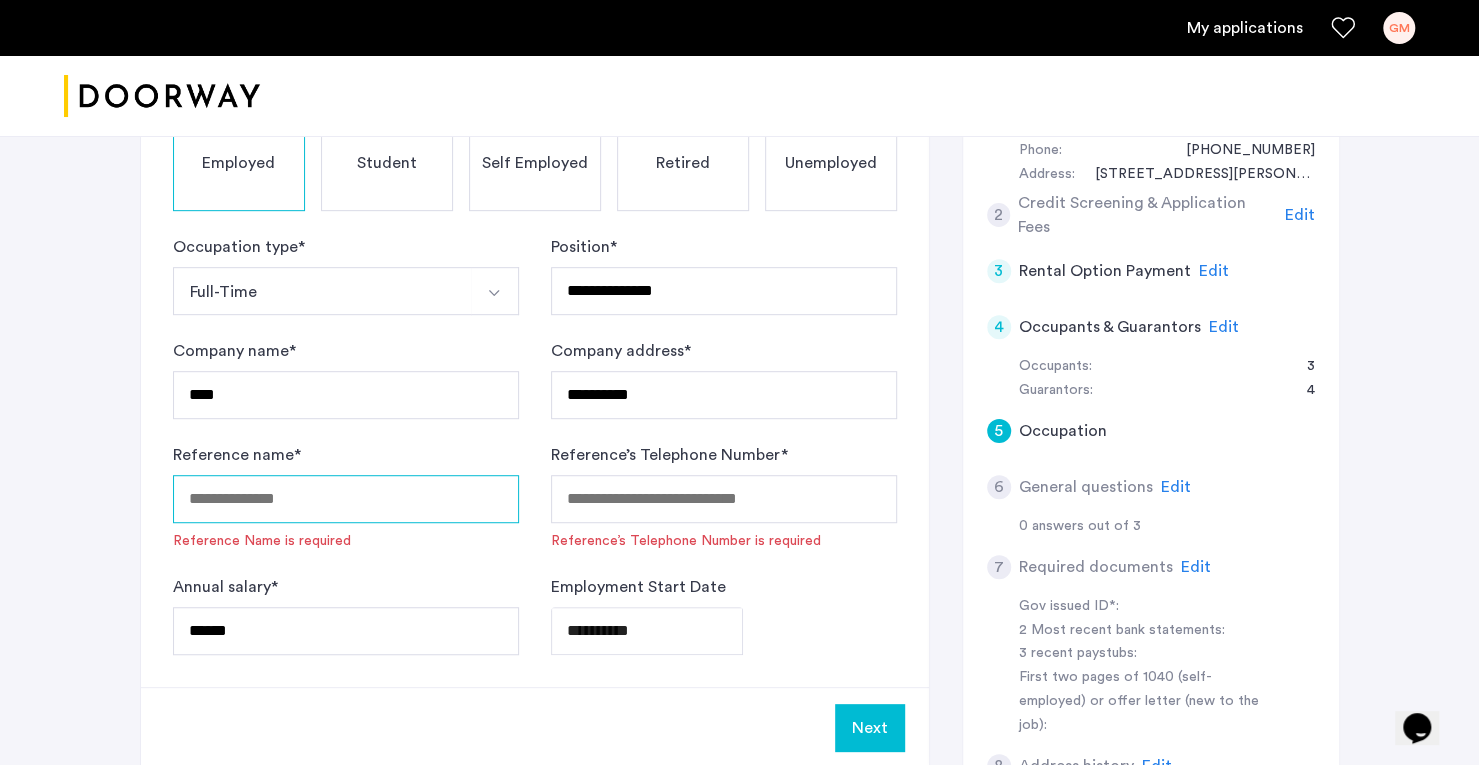 scroll, scrollTop: 535, scrollLeft: 0, axis: vertical 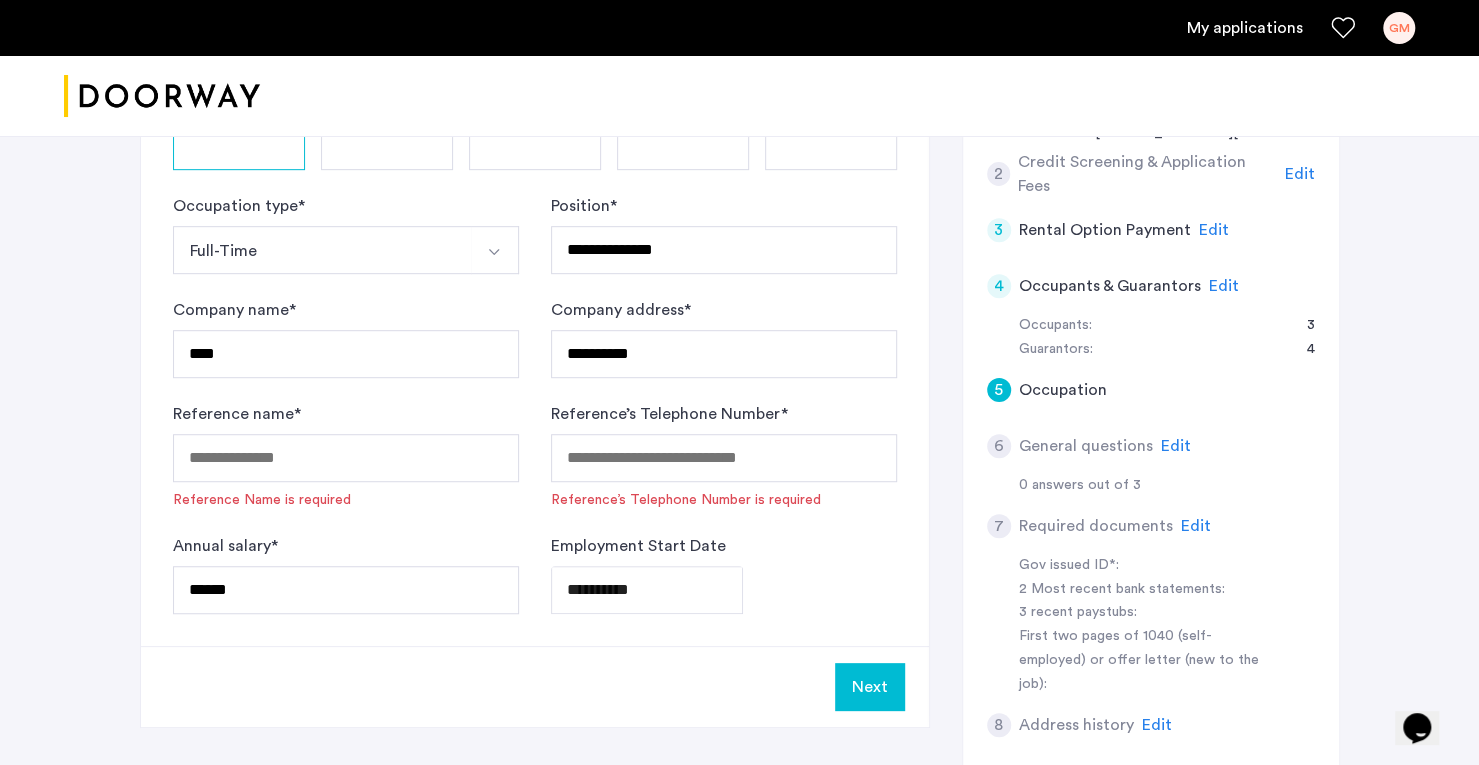 click on "Edit" 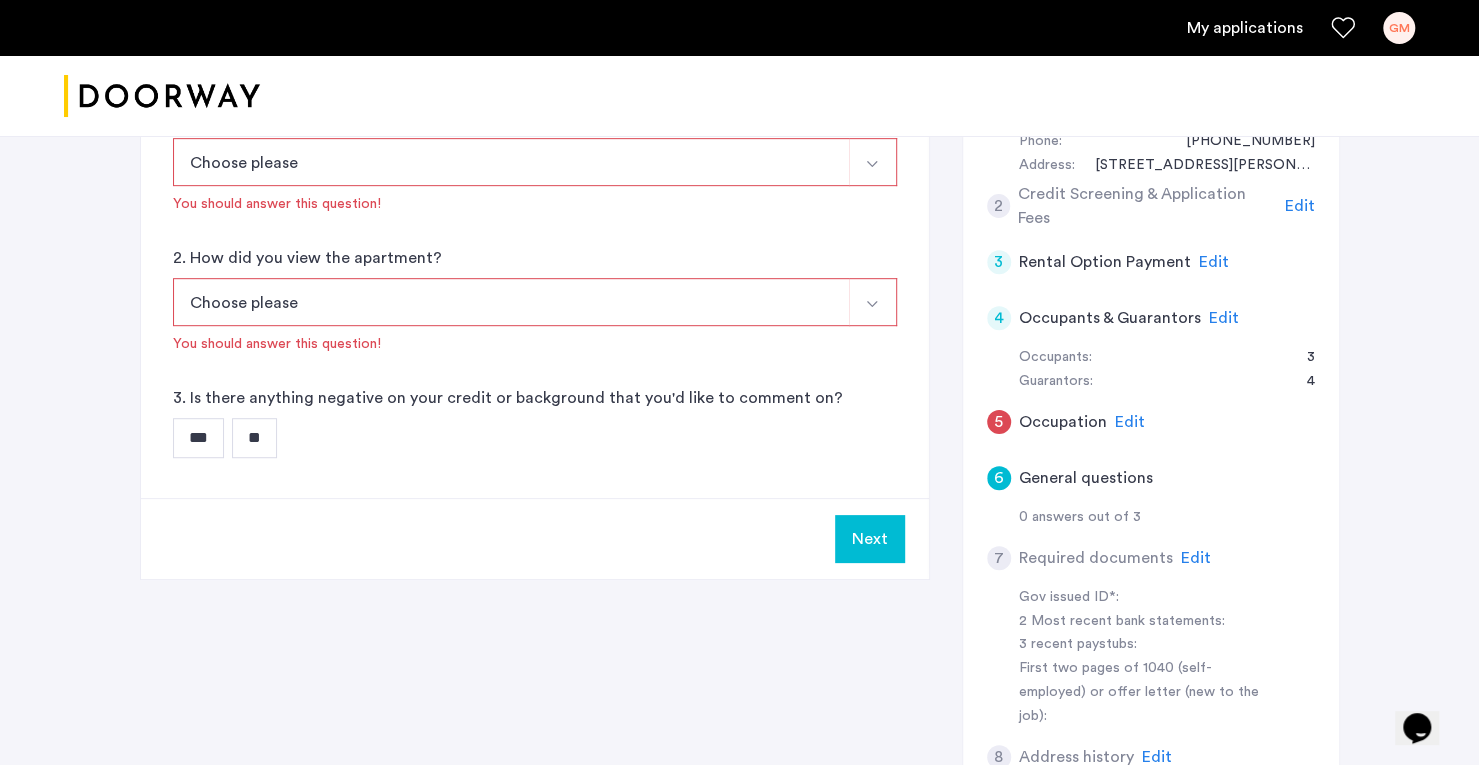 scroll, scrollTop: 442, scrollLeft: 0, axis: vertical 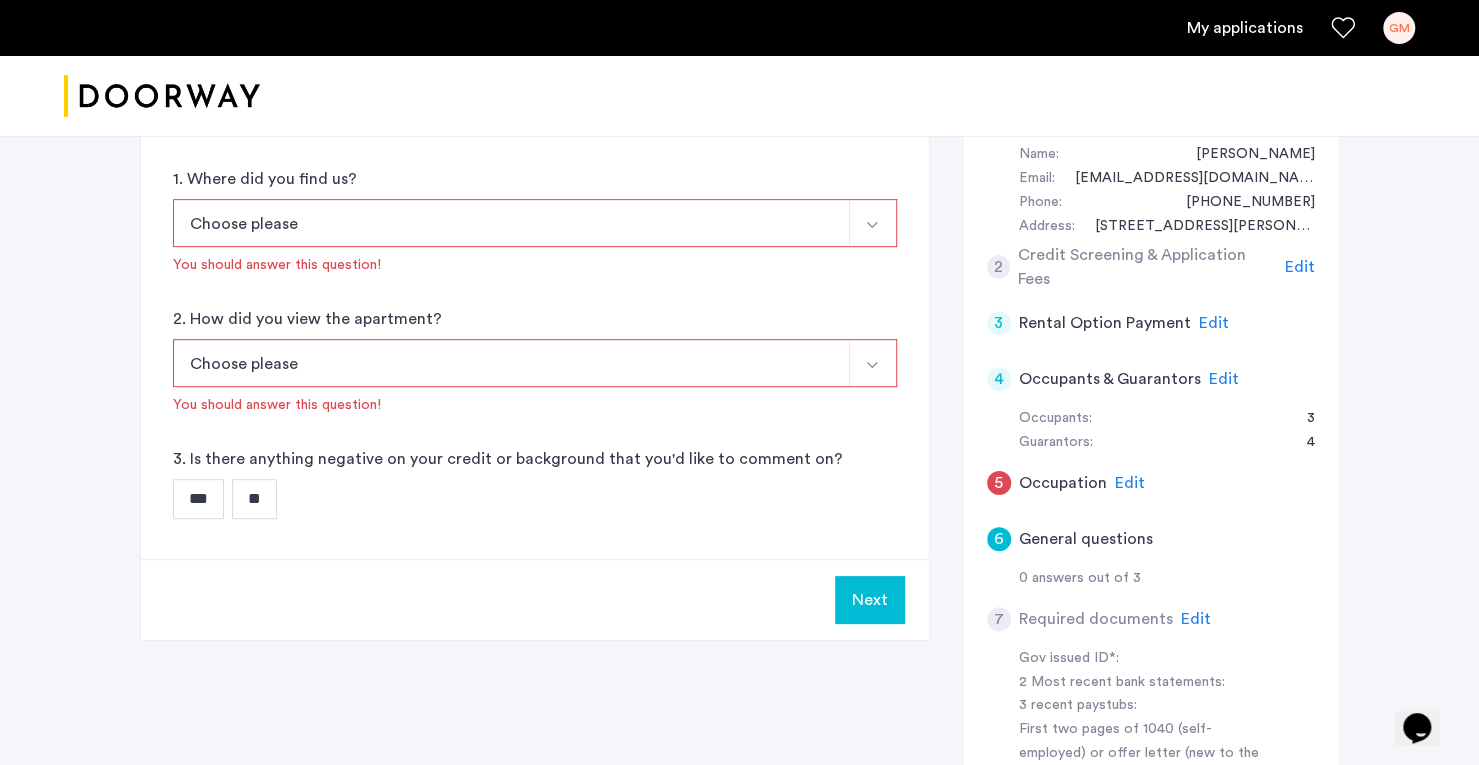 click on "Choose please" at bounding box center (511, 363) 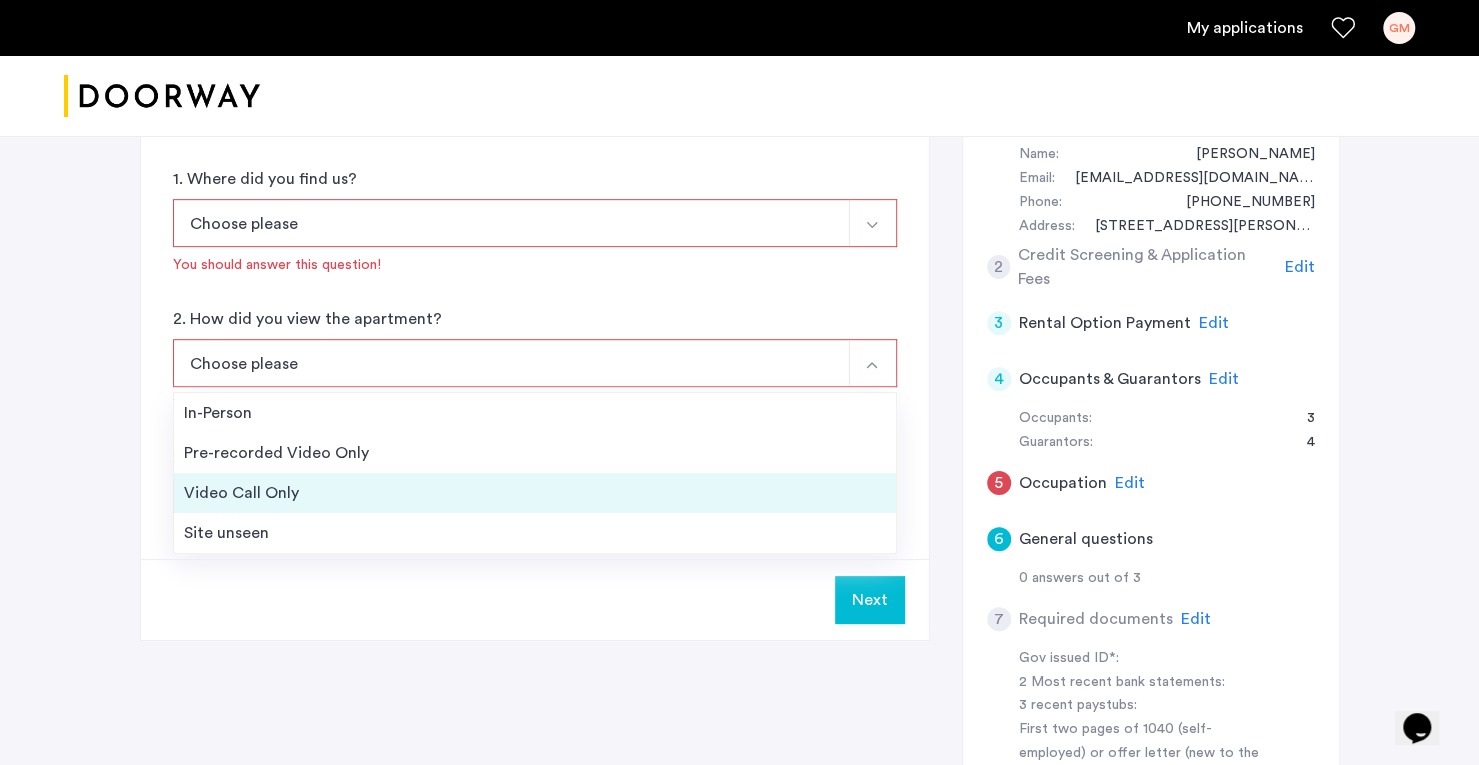 click on "Video Call Only" at bounding box center [535, 493] 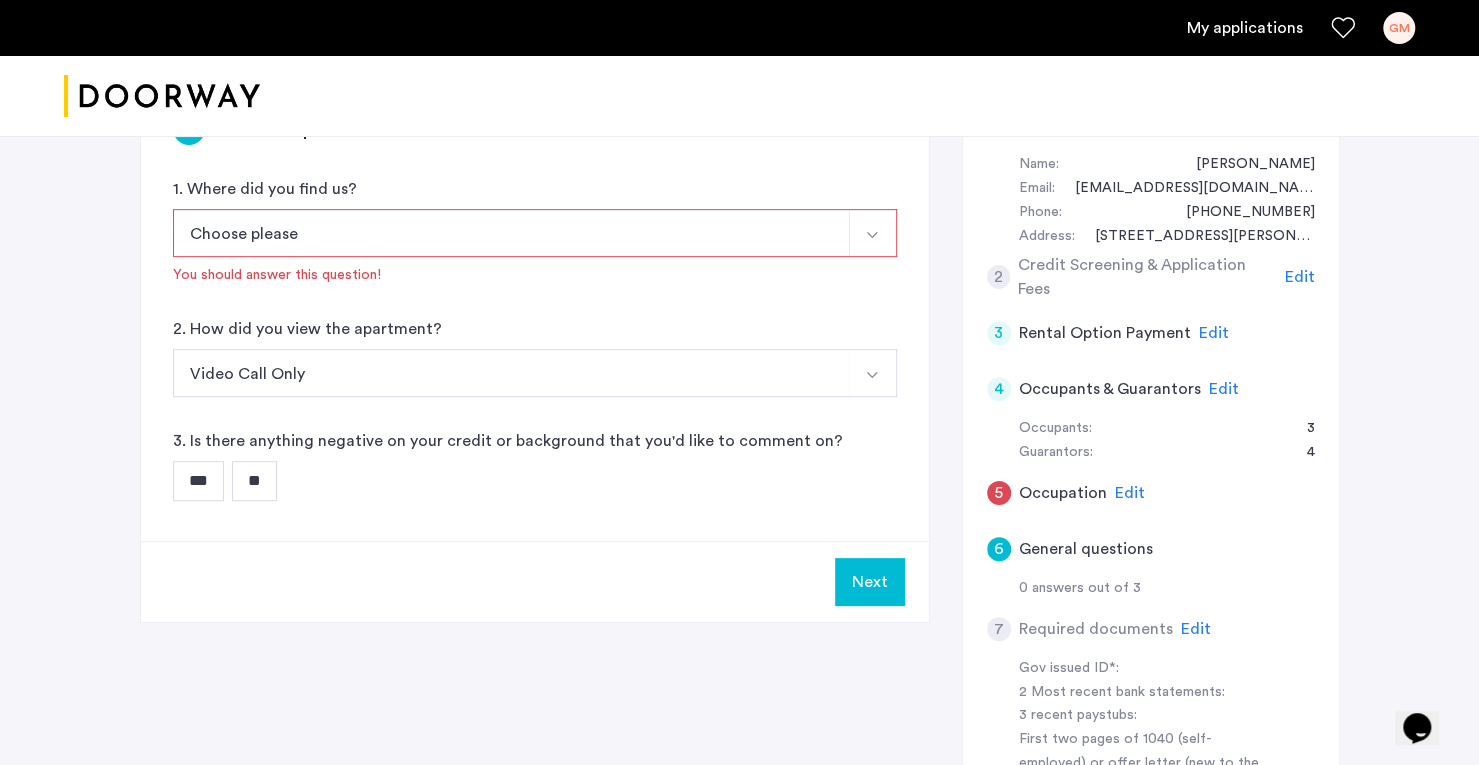 scroll, scrollTop: 431, scrollLeft: 0, axis: vertical 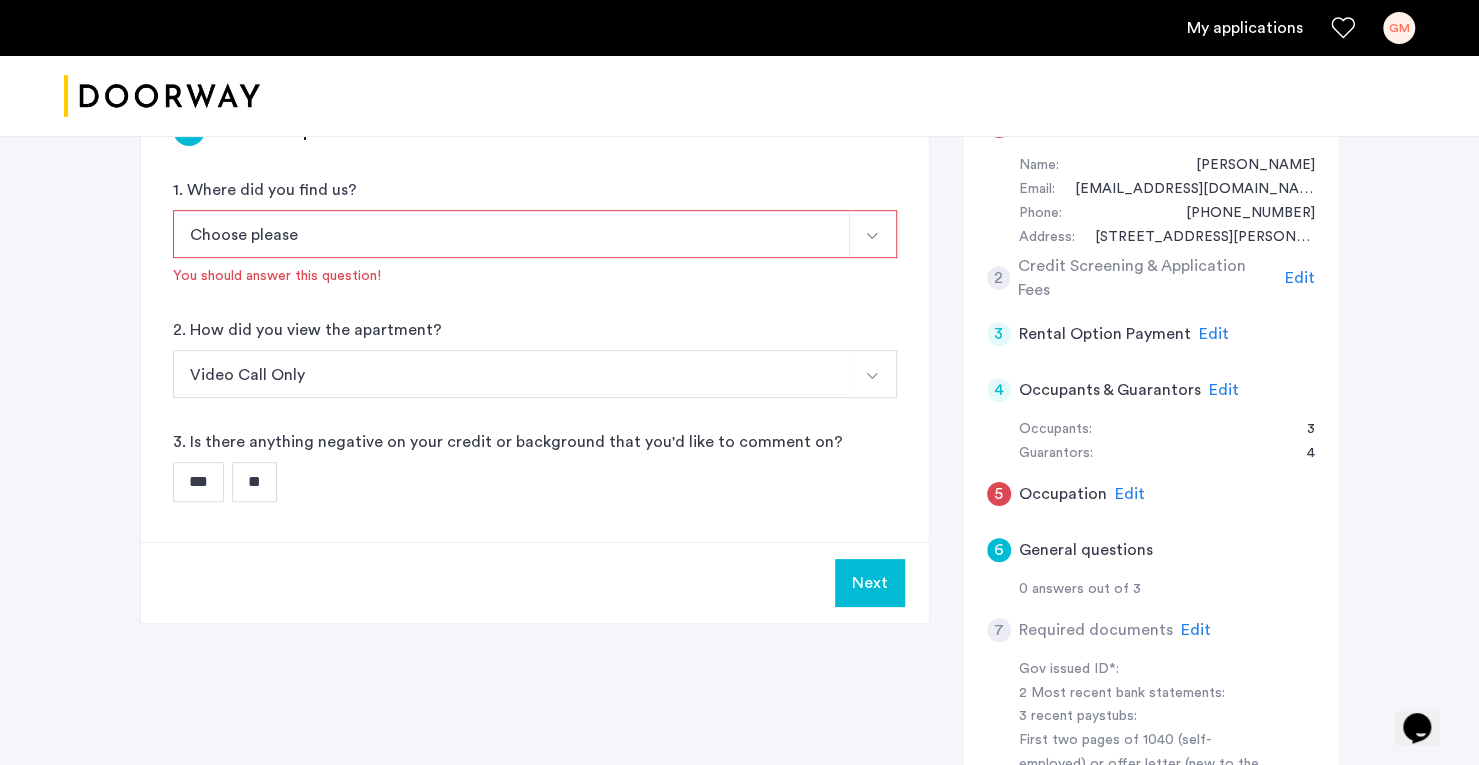 click on "**" at bounding box center [254, 482] 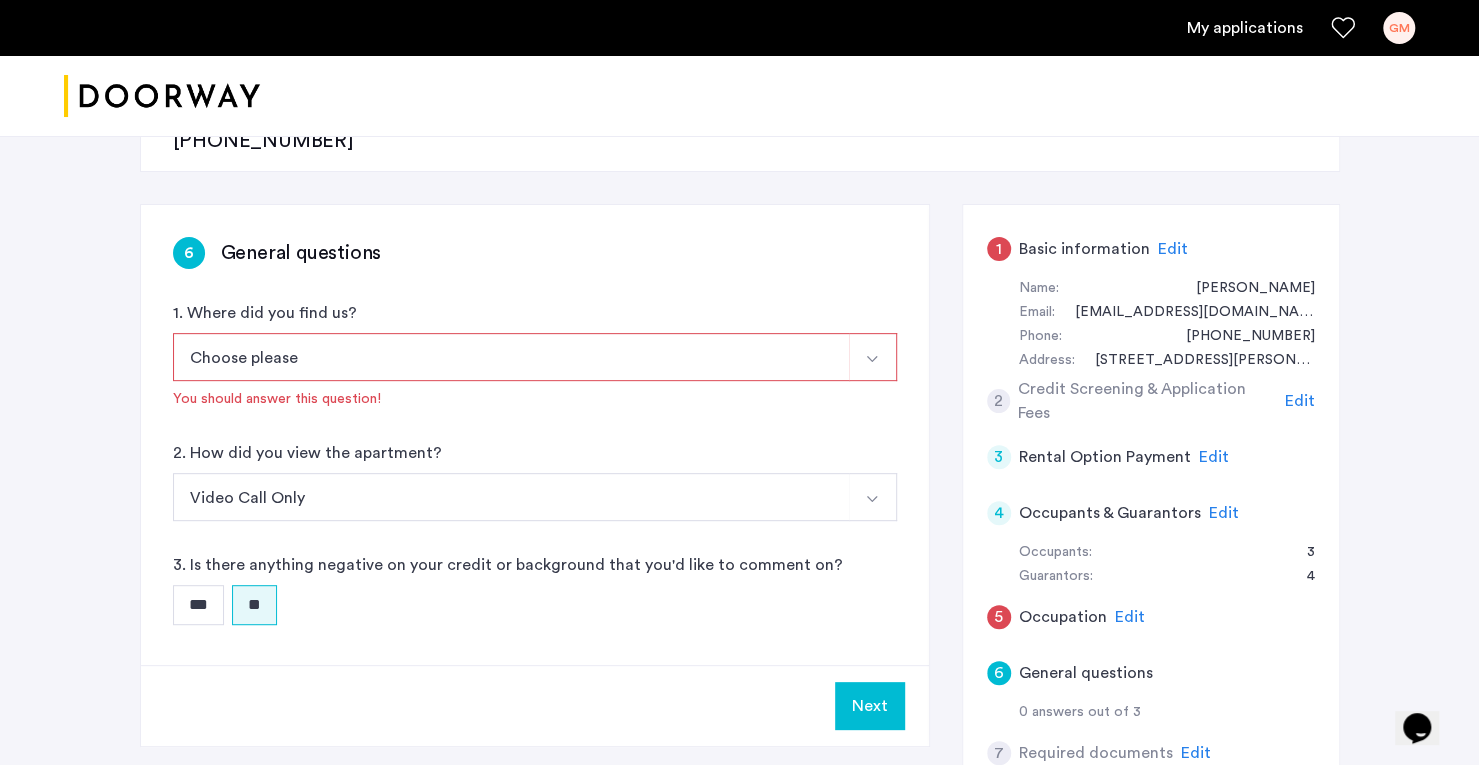 scroll, scrollTop: 302, scrollLeft: 0, axis: vertical 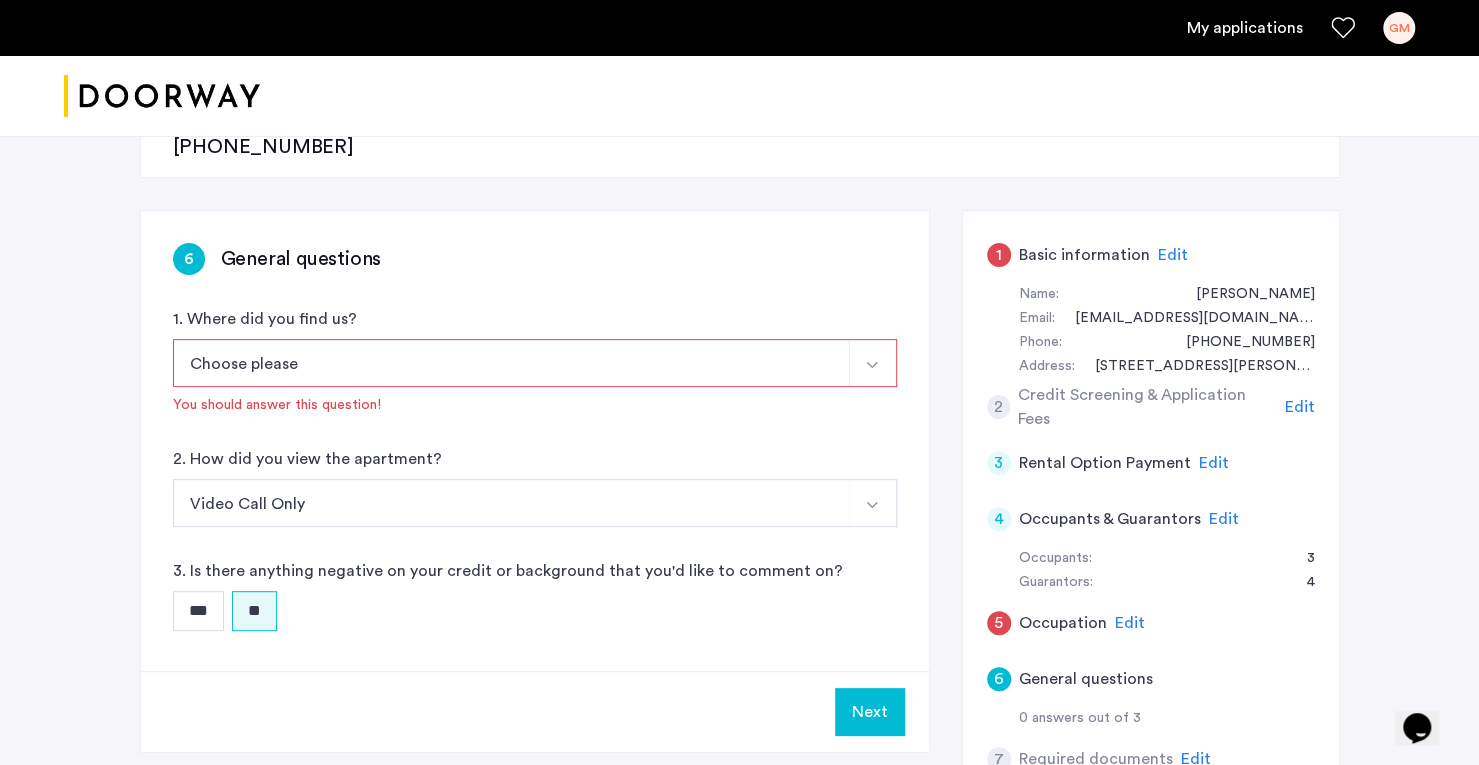 click on "Choose please" at bounding box center (511, 363) 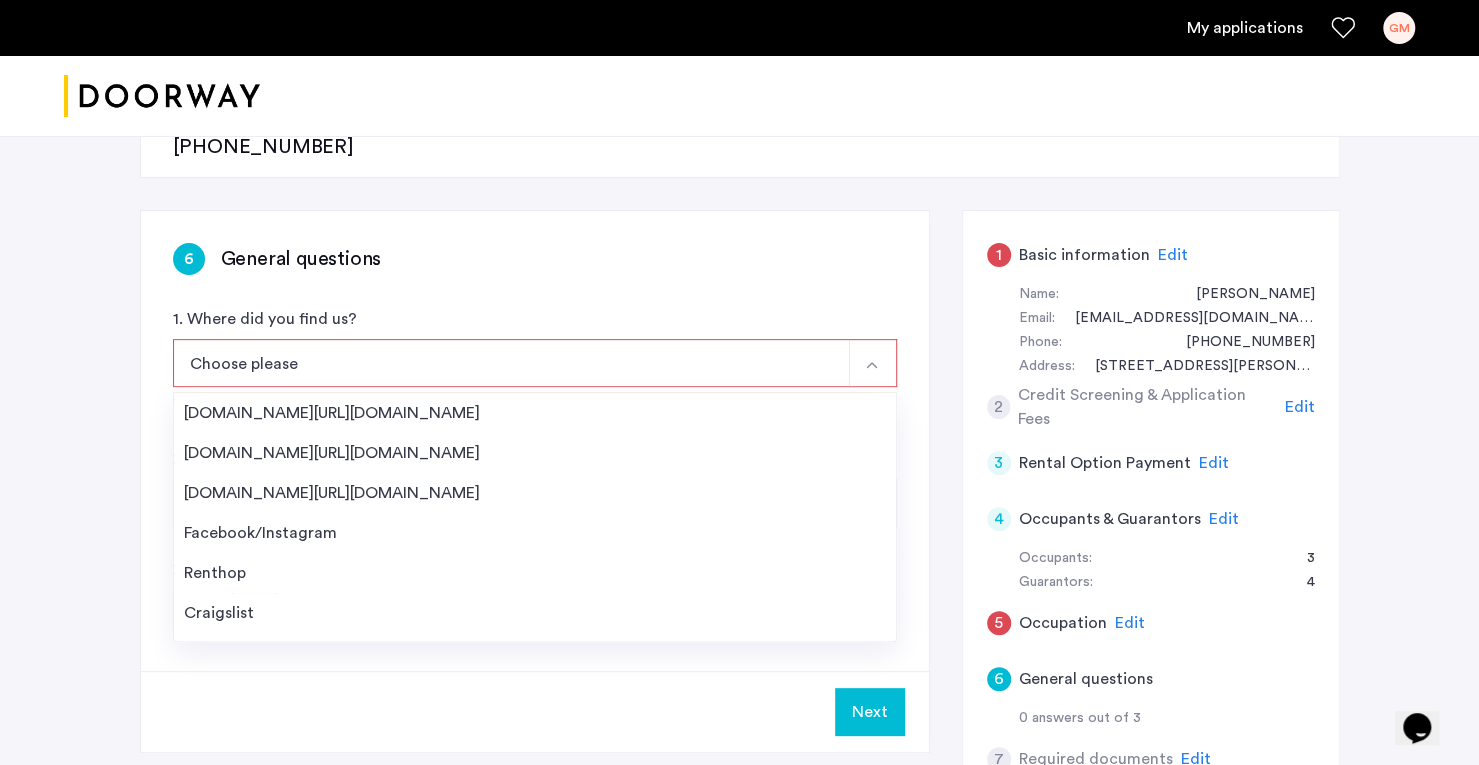 scroll, scrollTop: 31, scrollLeft: 0, axis: vertical 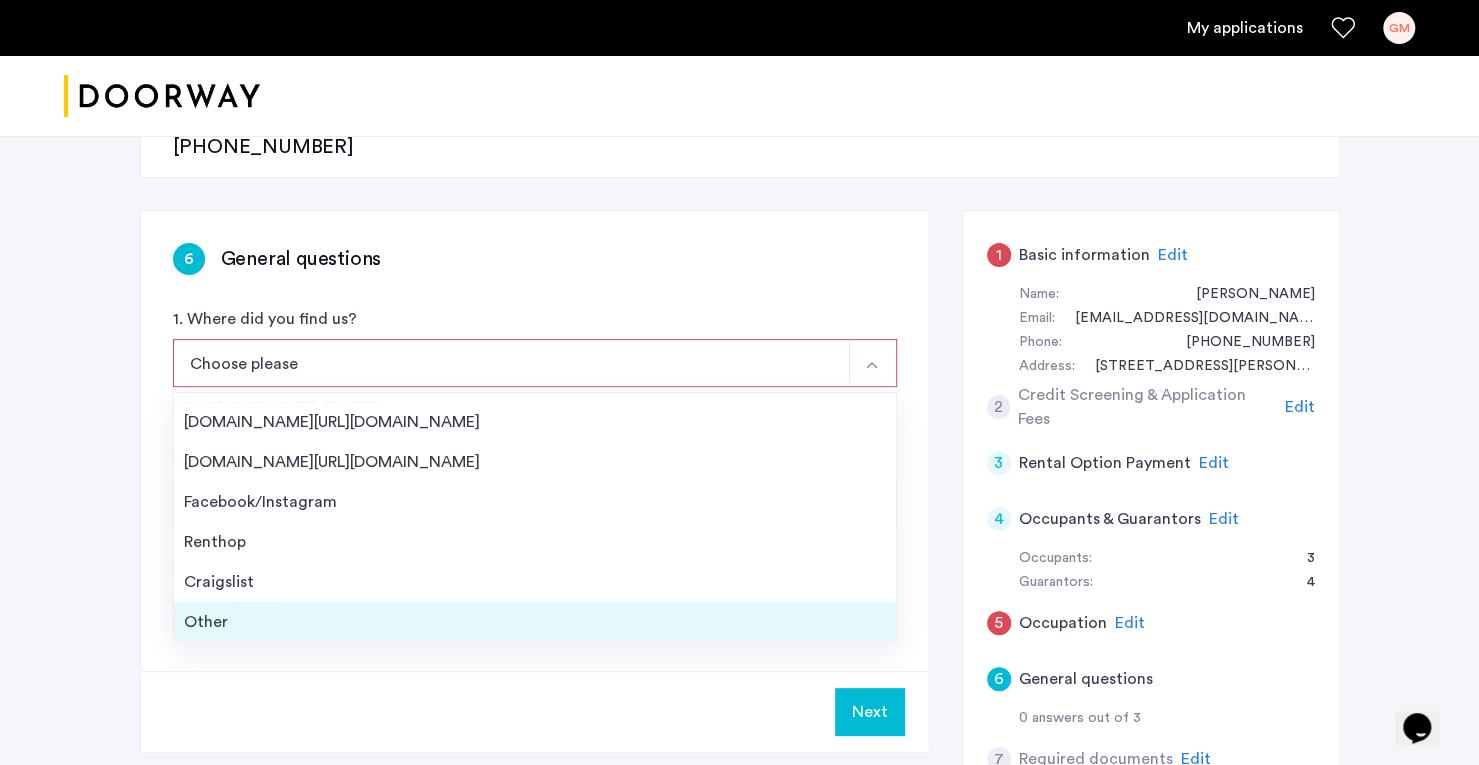 click on "Other" at bounding box center (535, 622) 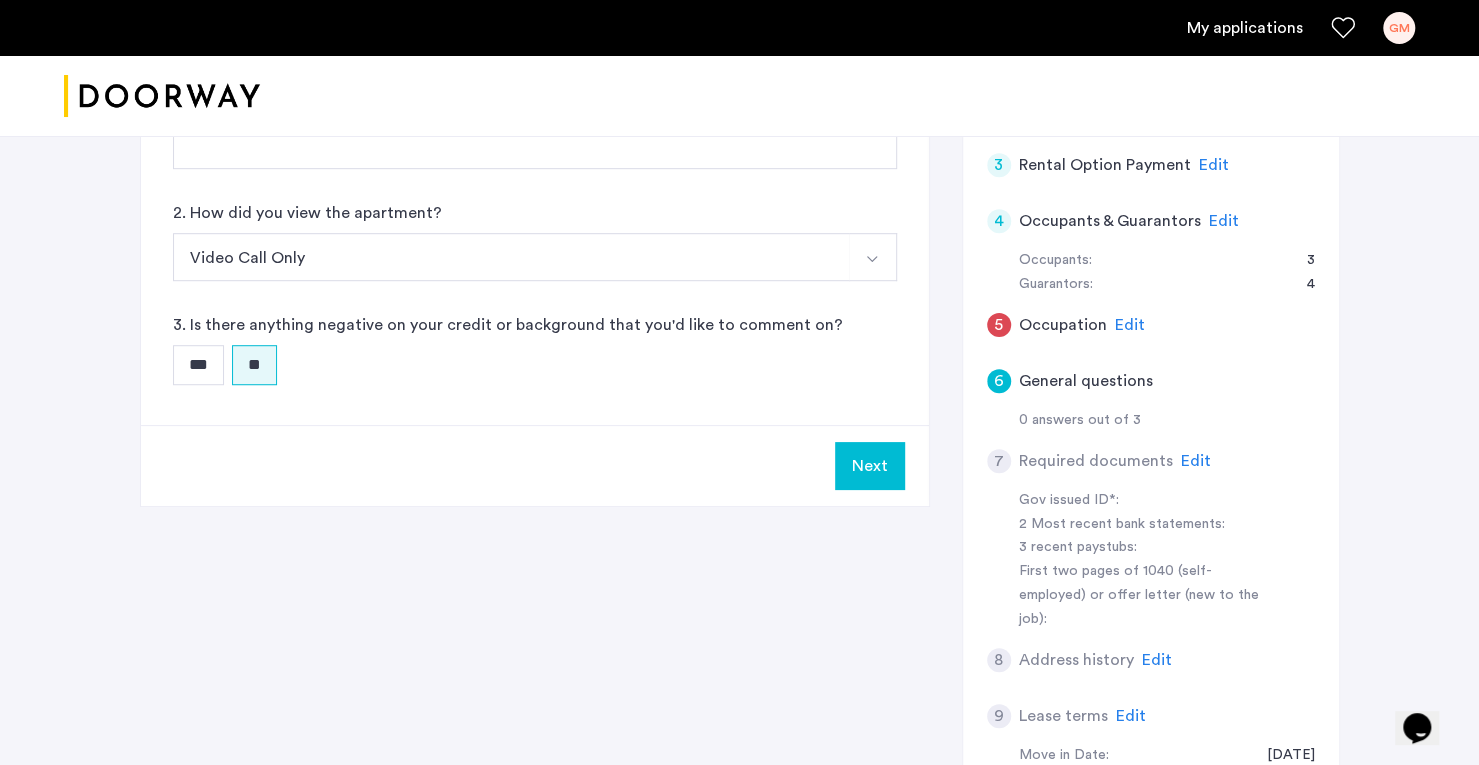 scroll, scrollTop: 611, scrollLeft: 0, axis: vertical 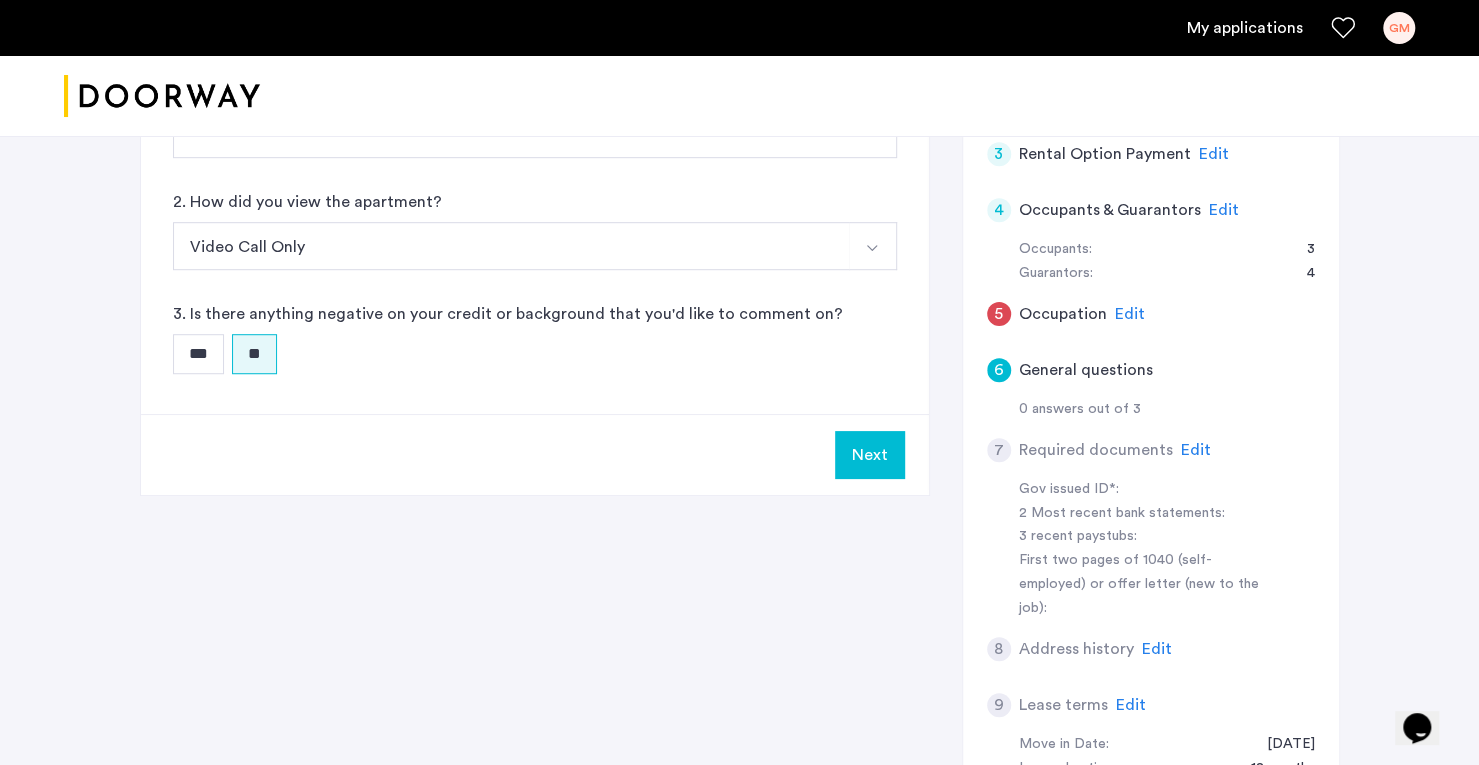 click on "Next" at bounding box center [870, 455] 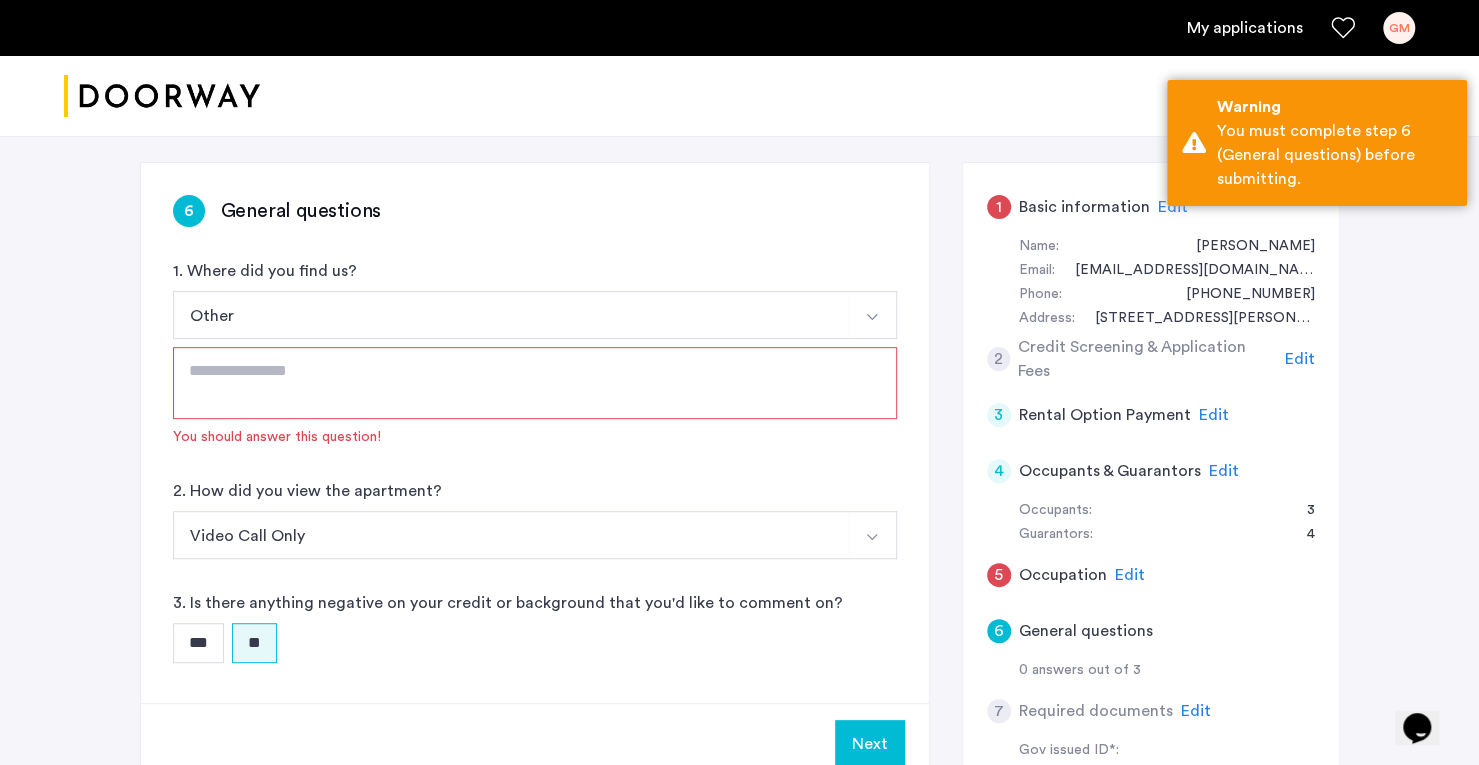 scroll, scrollTop: 349, scrollLeft: 0, axis: vertical 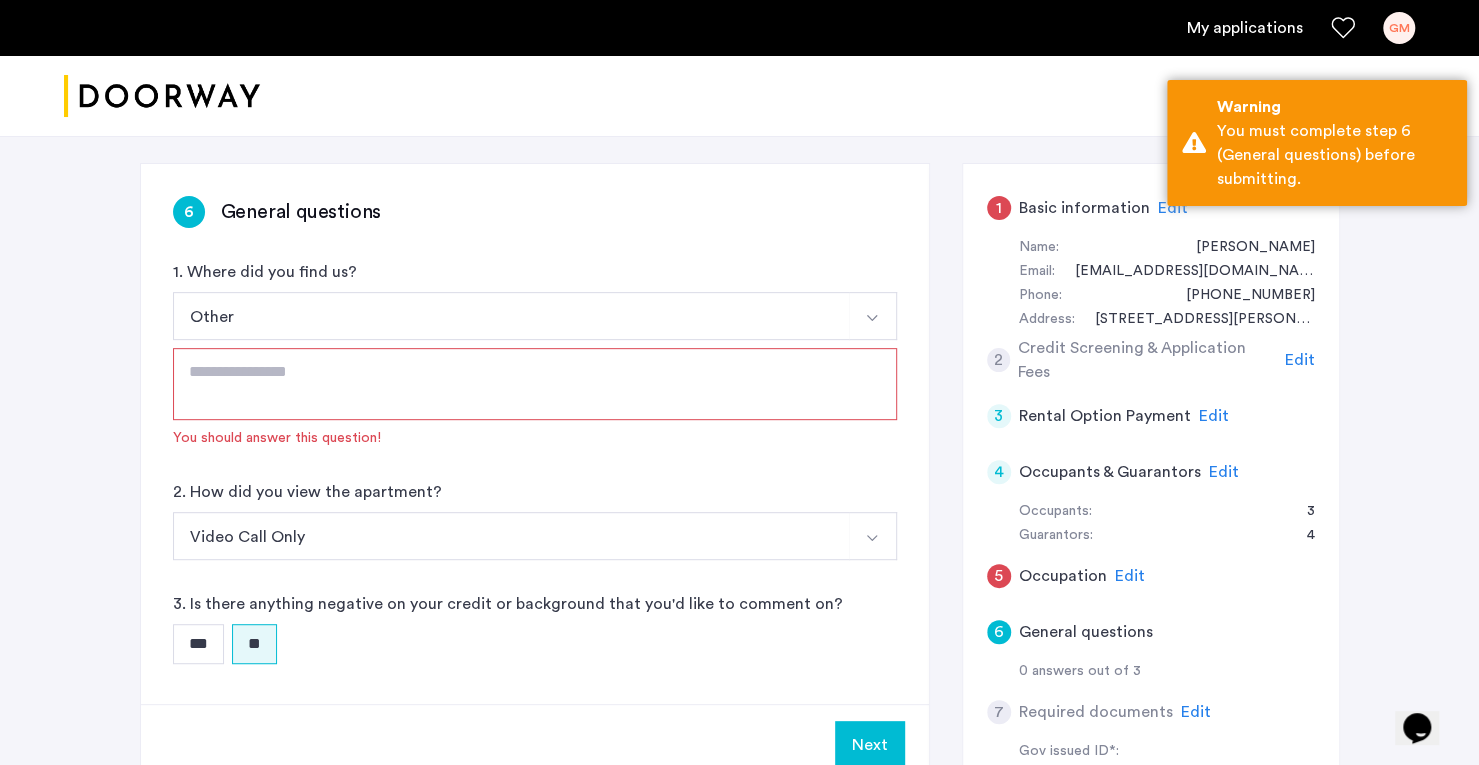 click at bounding box center (535, 384) 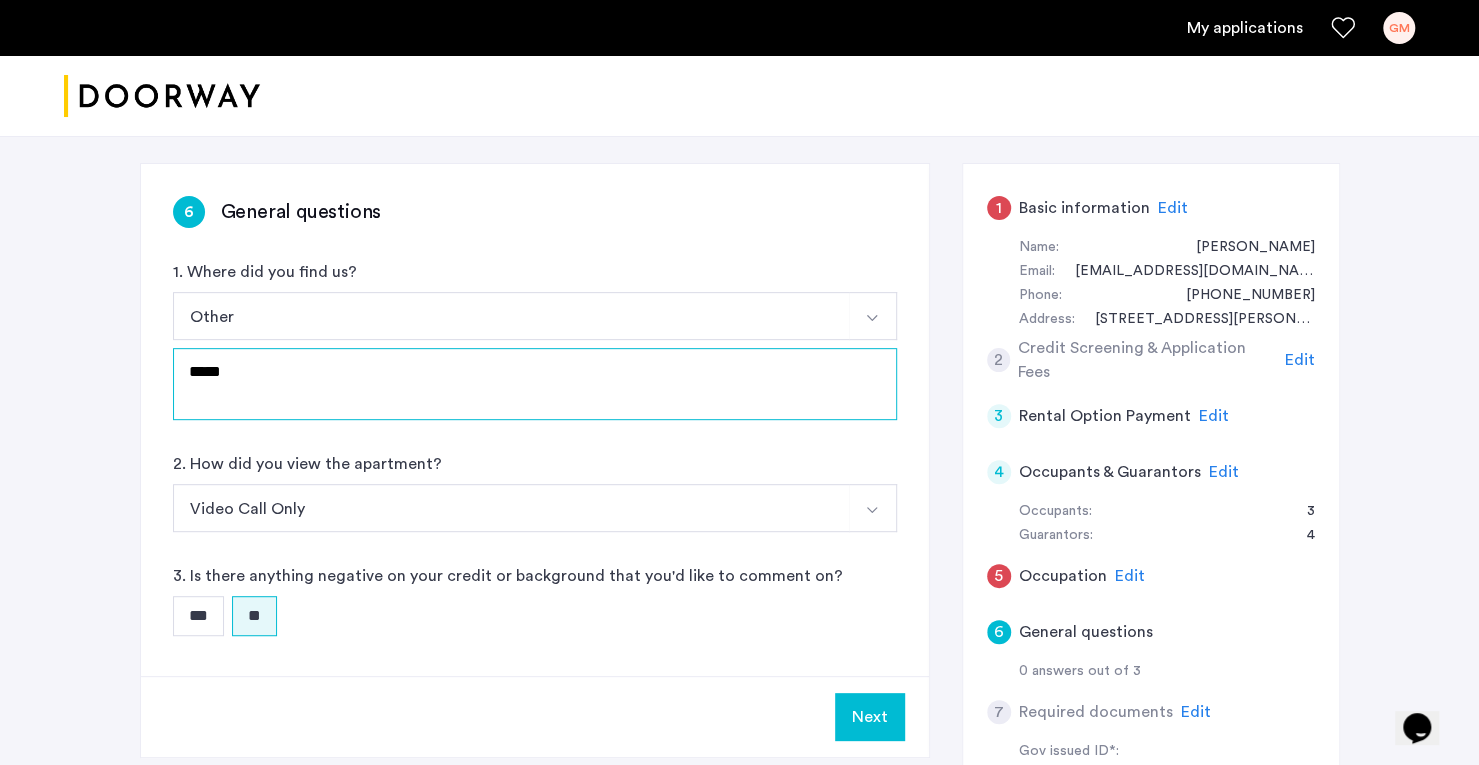 type on "******" 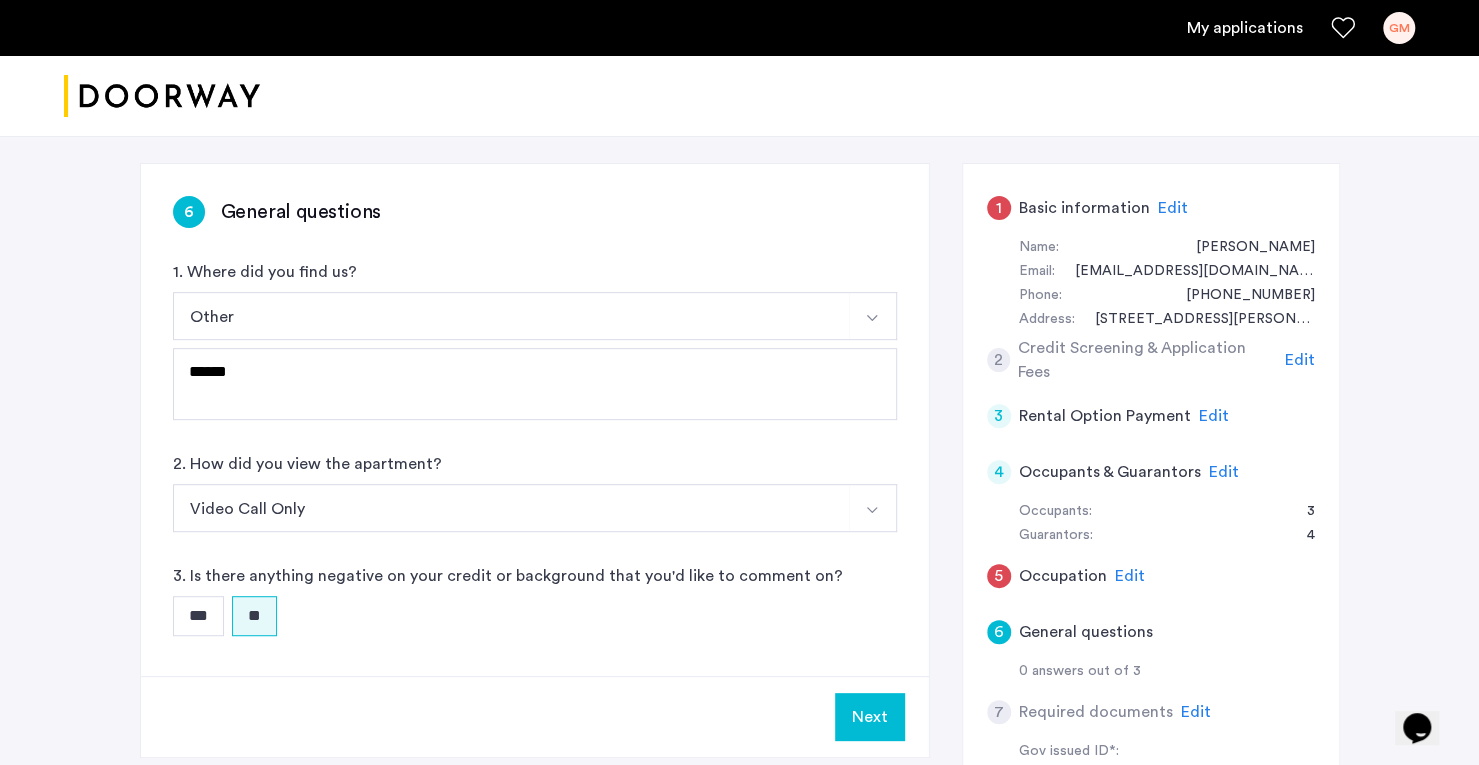 click on "Next" at bounding box center [870, 717] 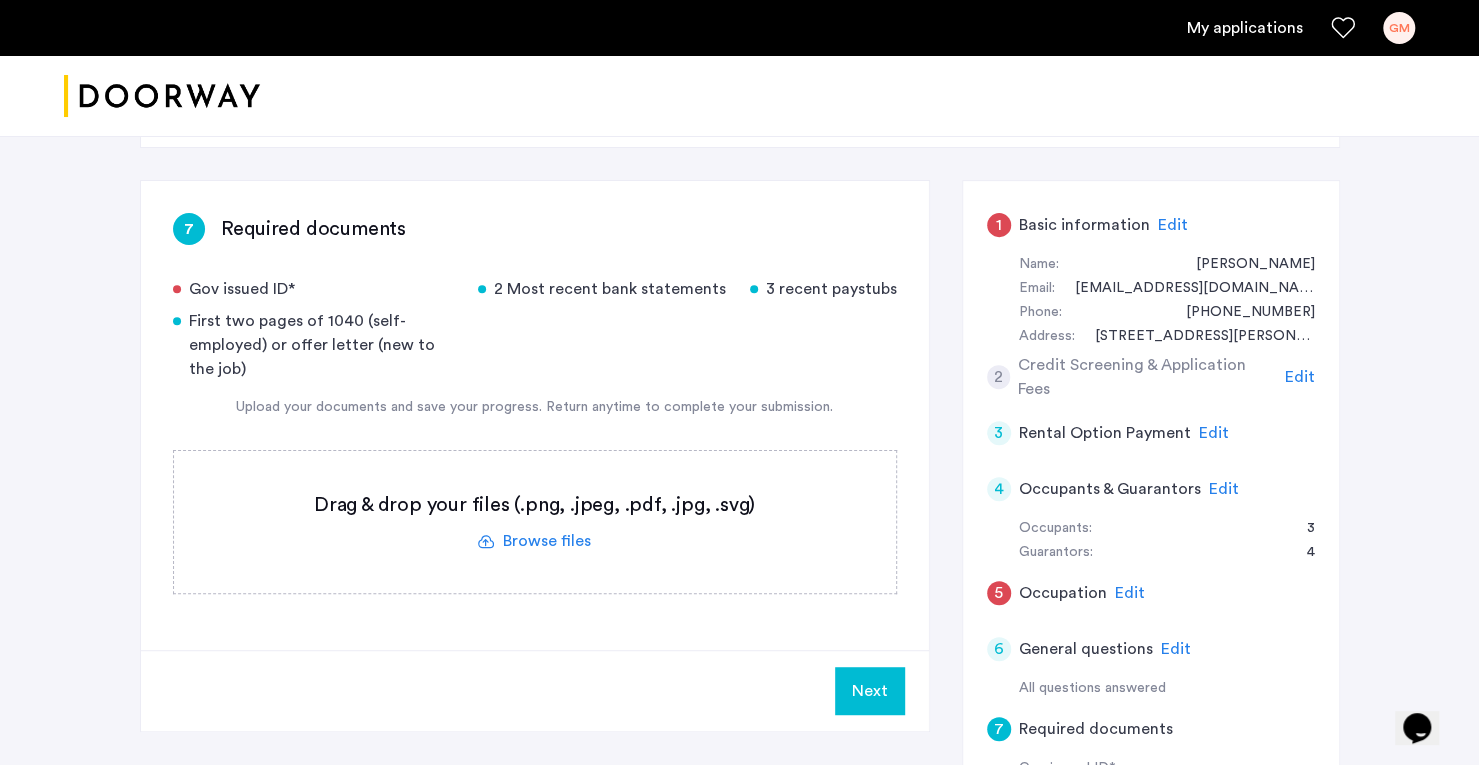 scroll, scrollTop: 332, scrollLeft: 0, axis: vertical 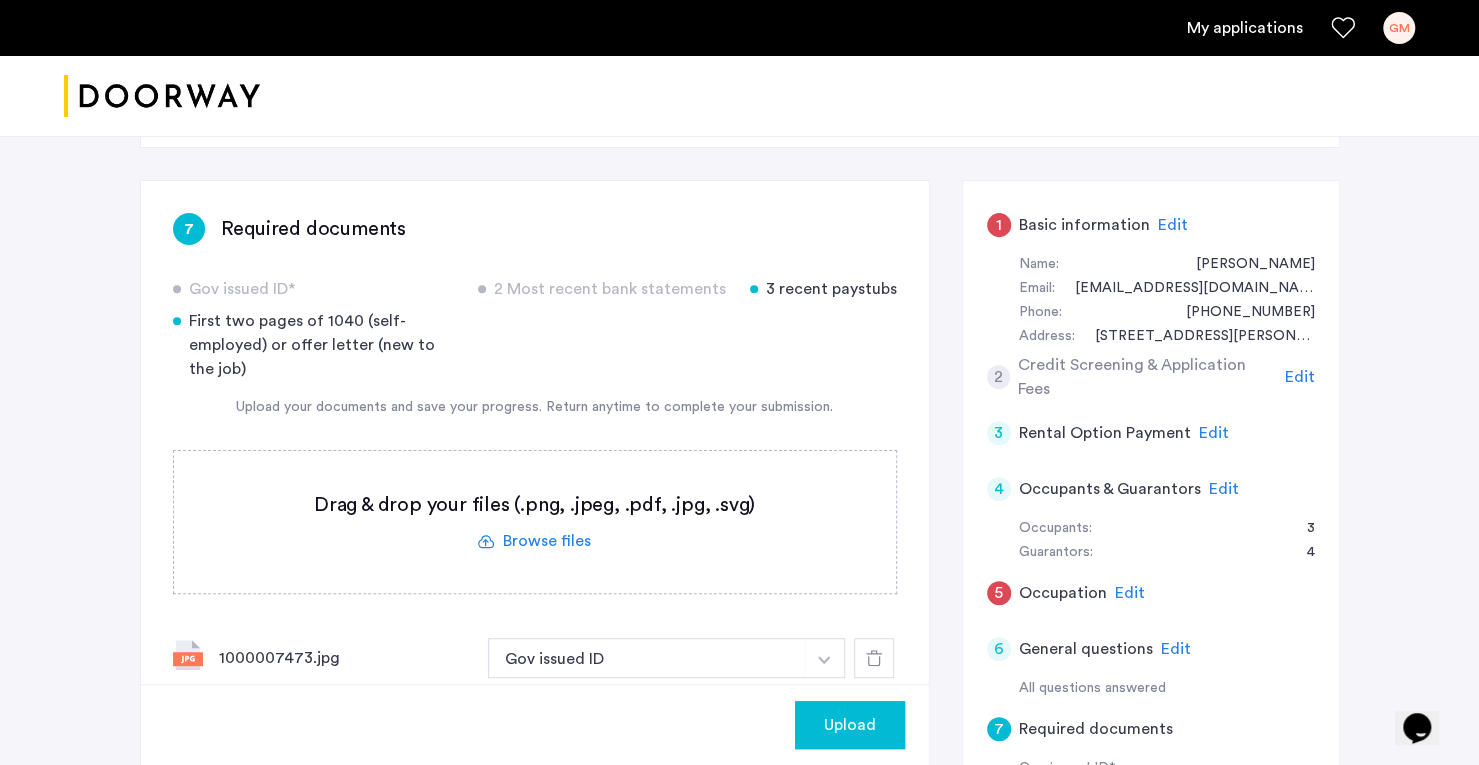 click on "1000007473.jpg" 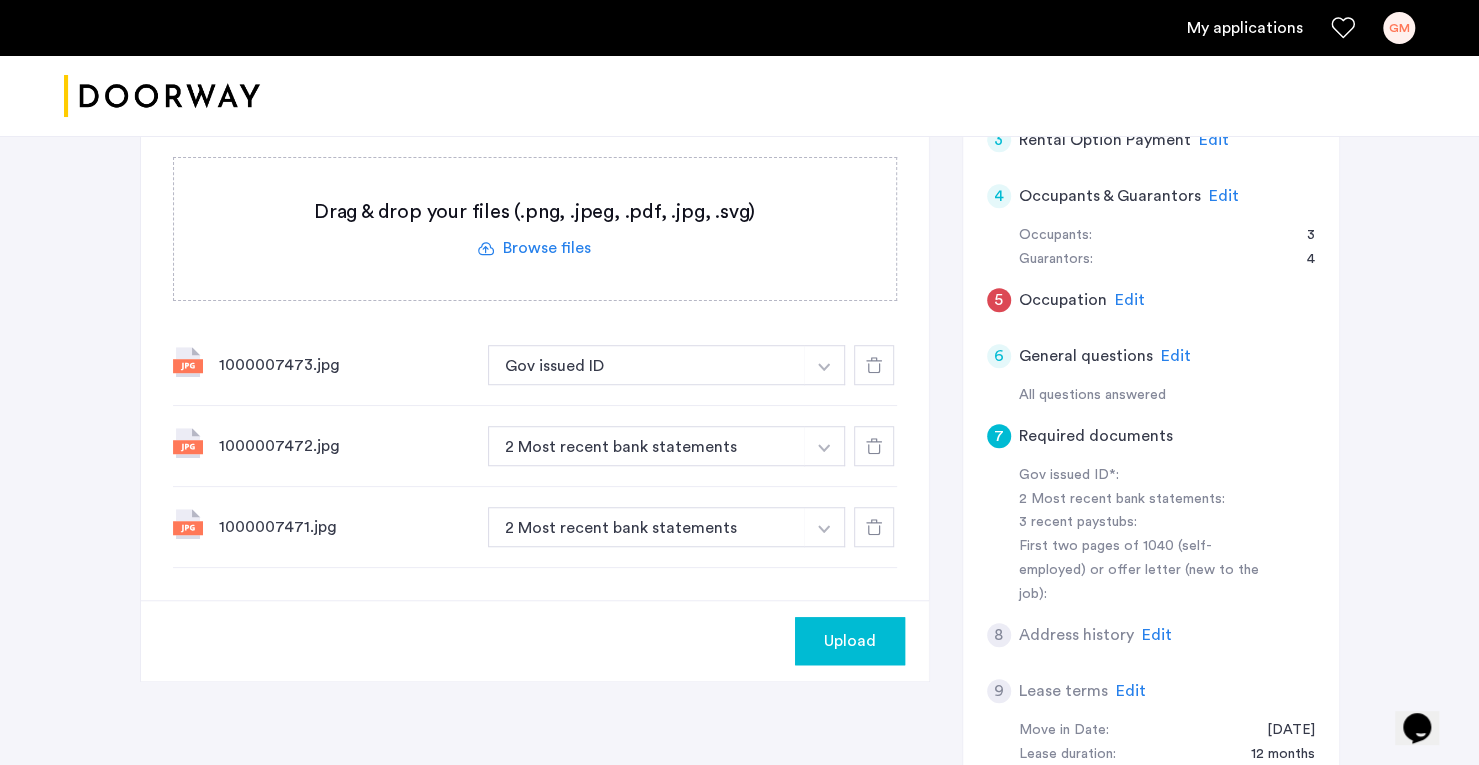 scroll, scrollTop: 626, scrollLeft: 0, axis: vertical 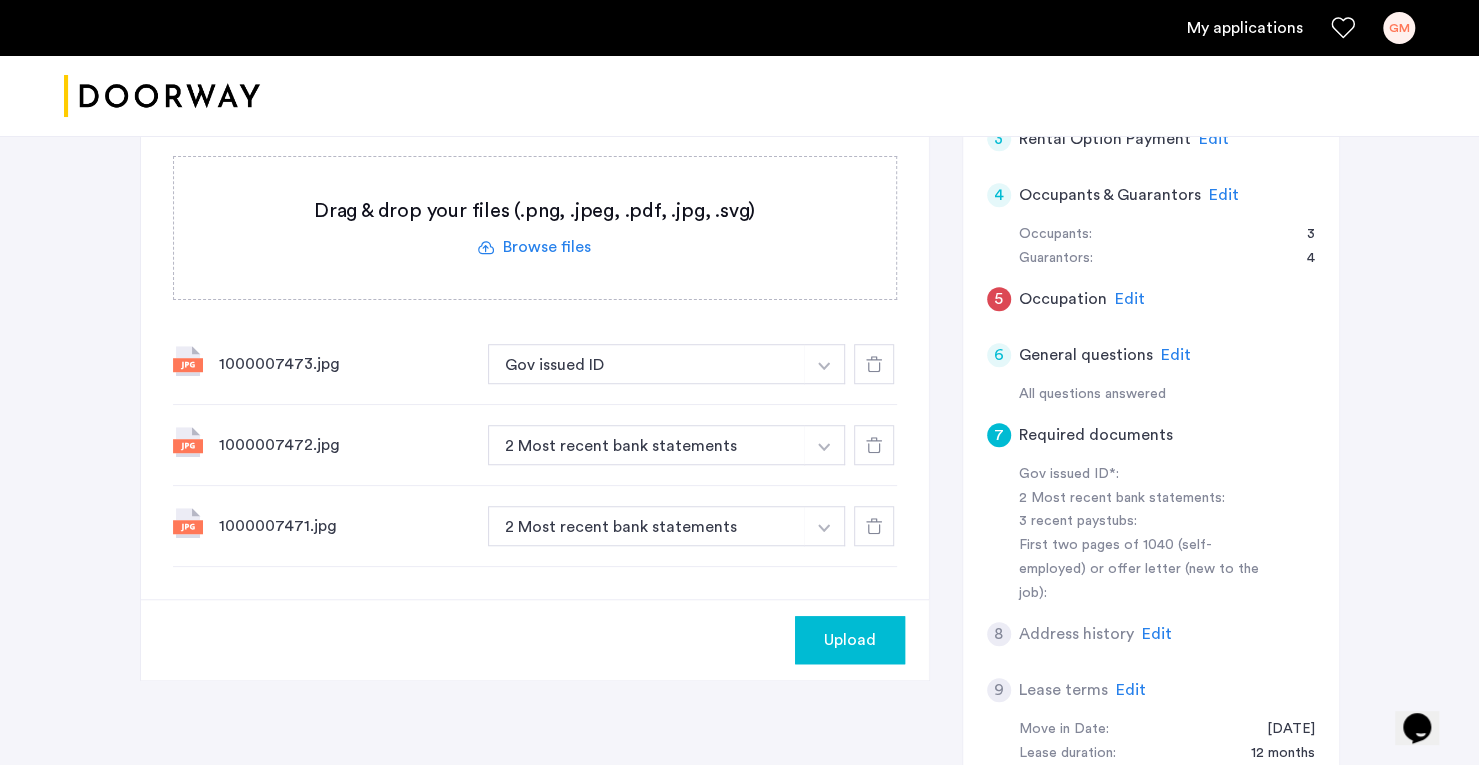 click on "1000007472.jpg" 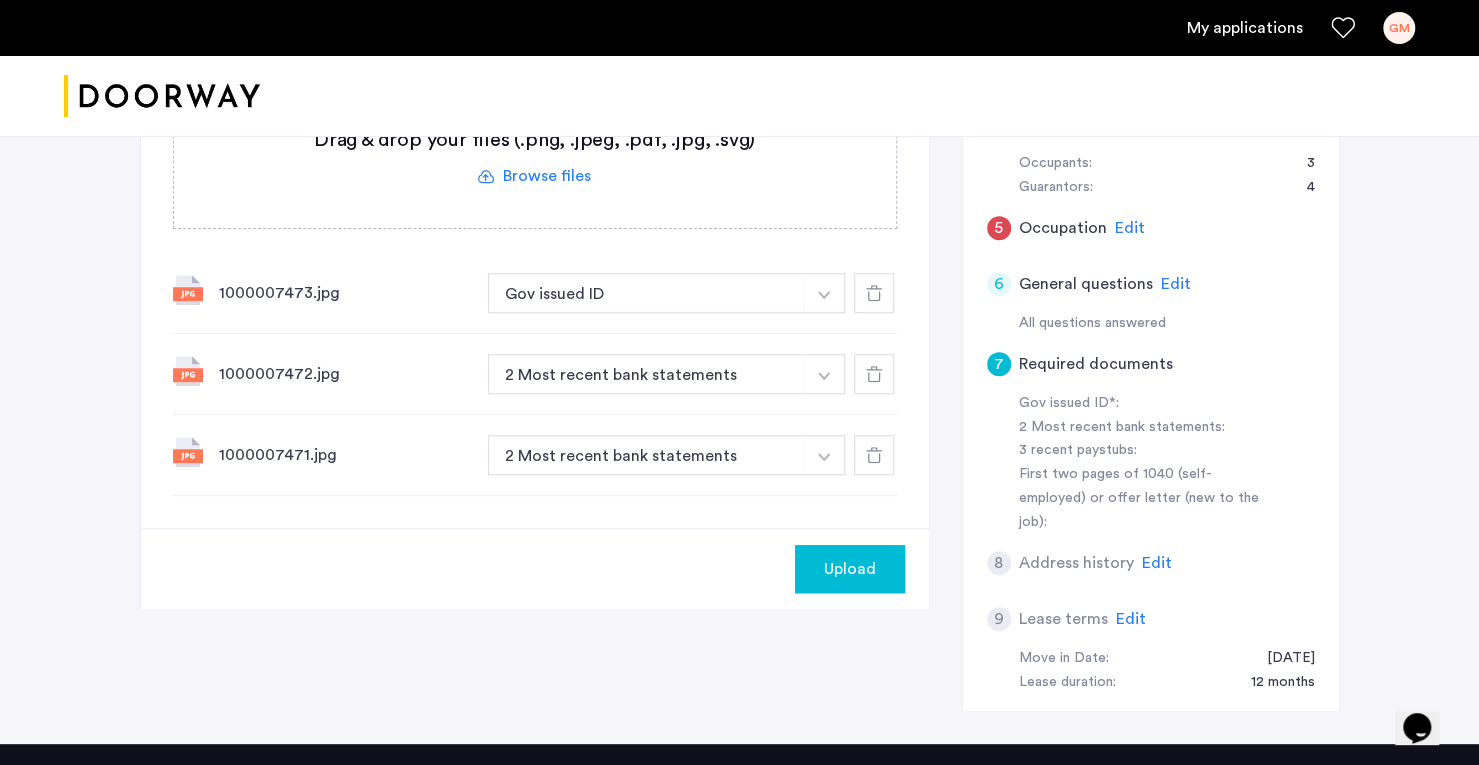 scroll, scrollTop: 698, scrollLeft: 0, axis: vertical 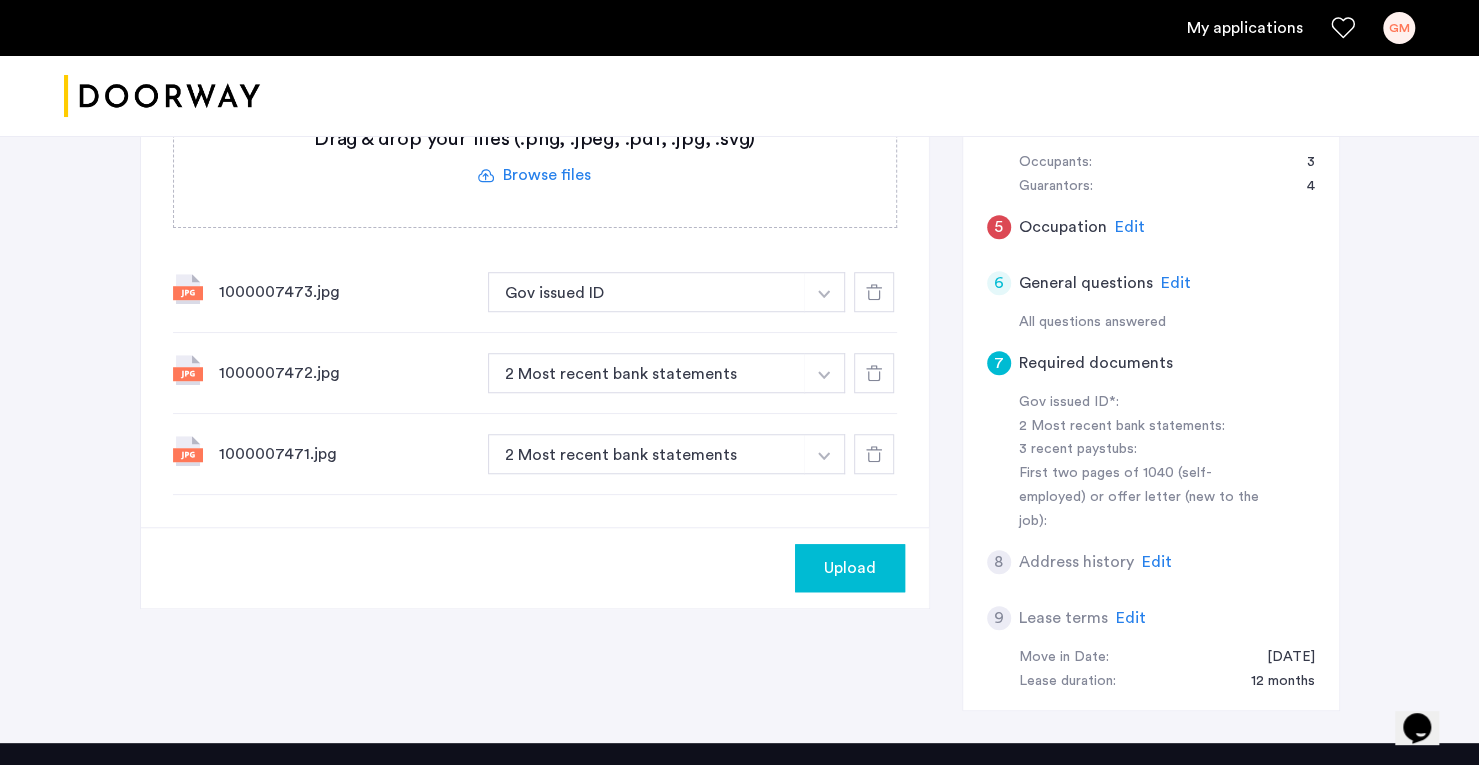 click at bounding box center (824, 294) 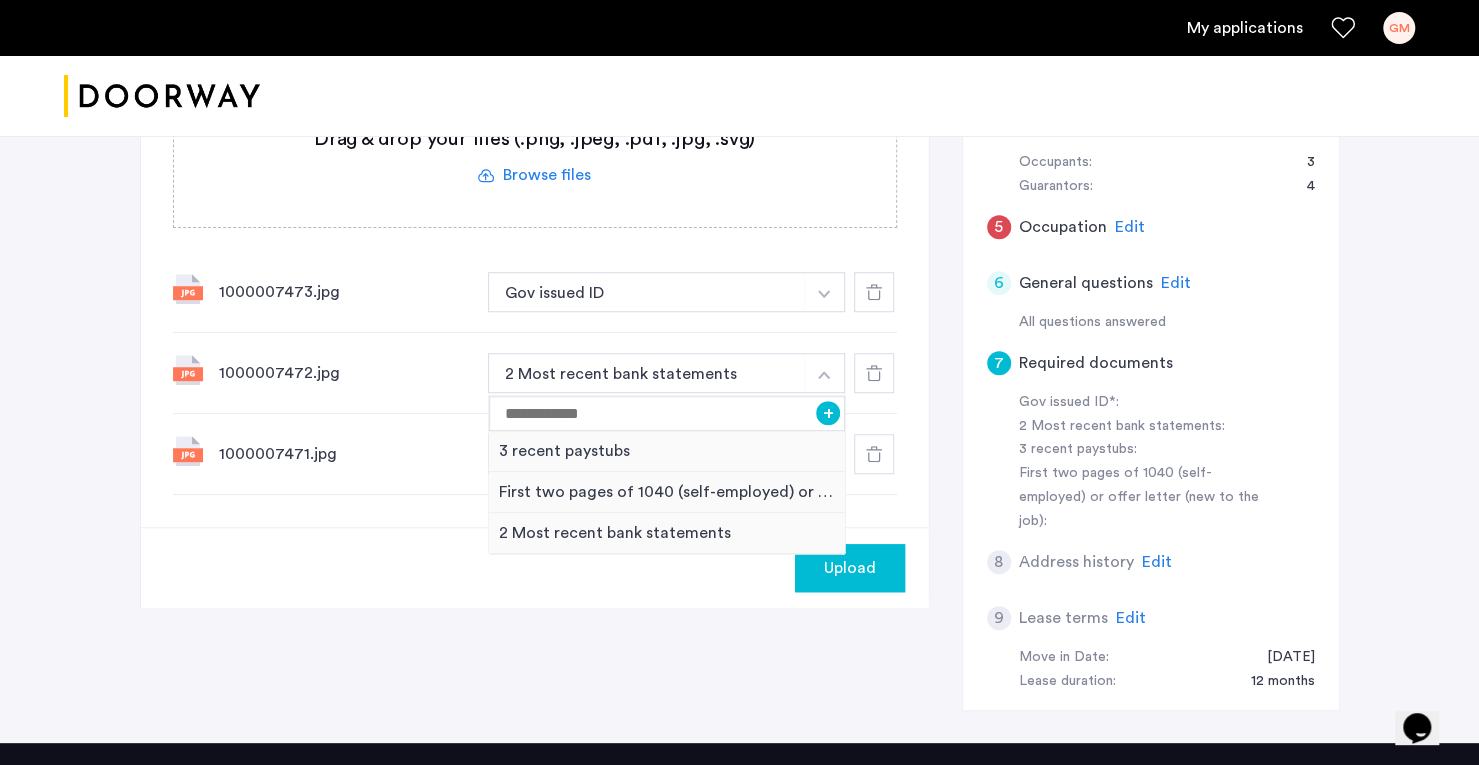 click on "First two pages of 1040 (self-employed) or offer letter (new to the job)" at bounding box center [667, 492] 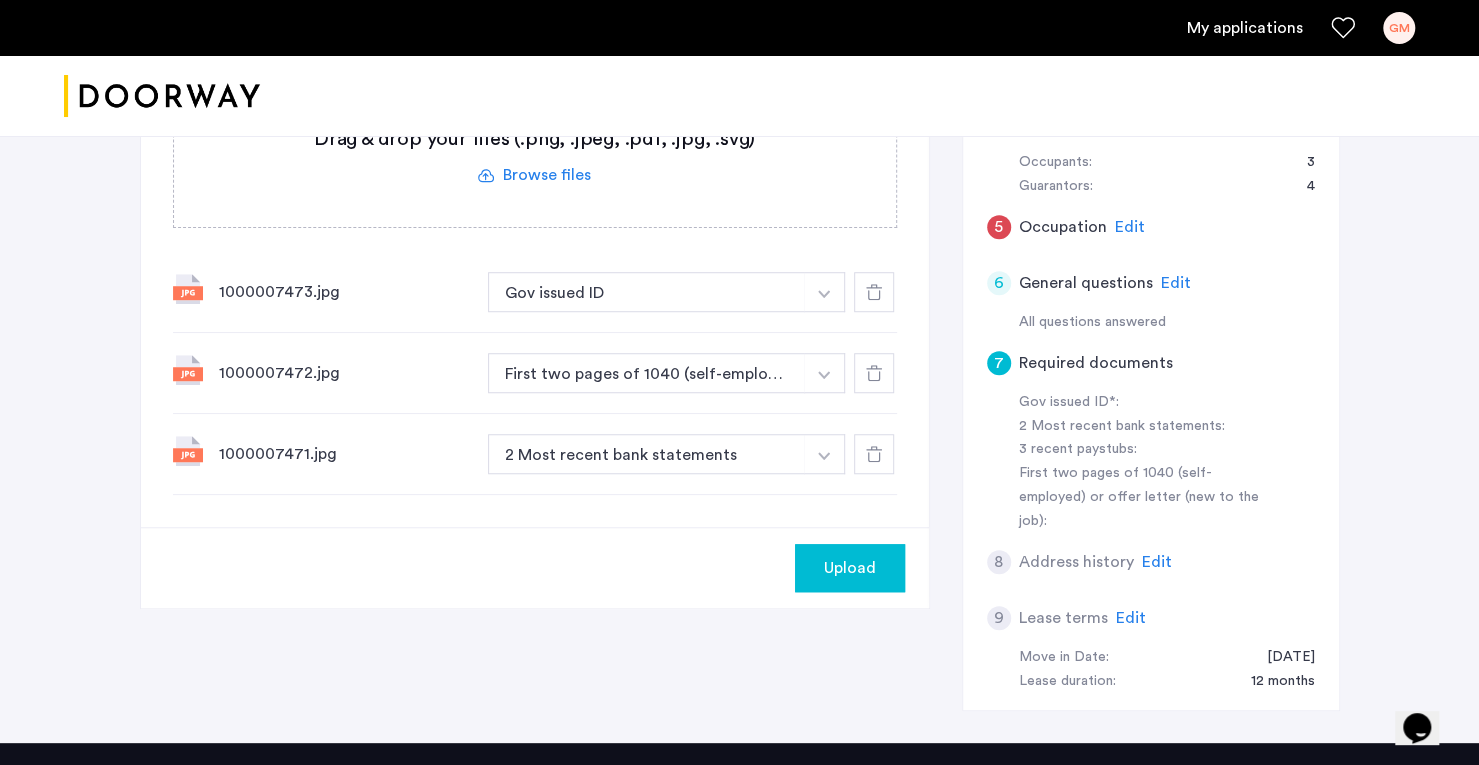 click on "1000007471.jpg" 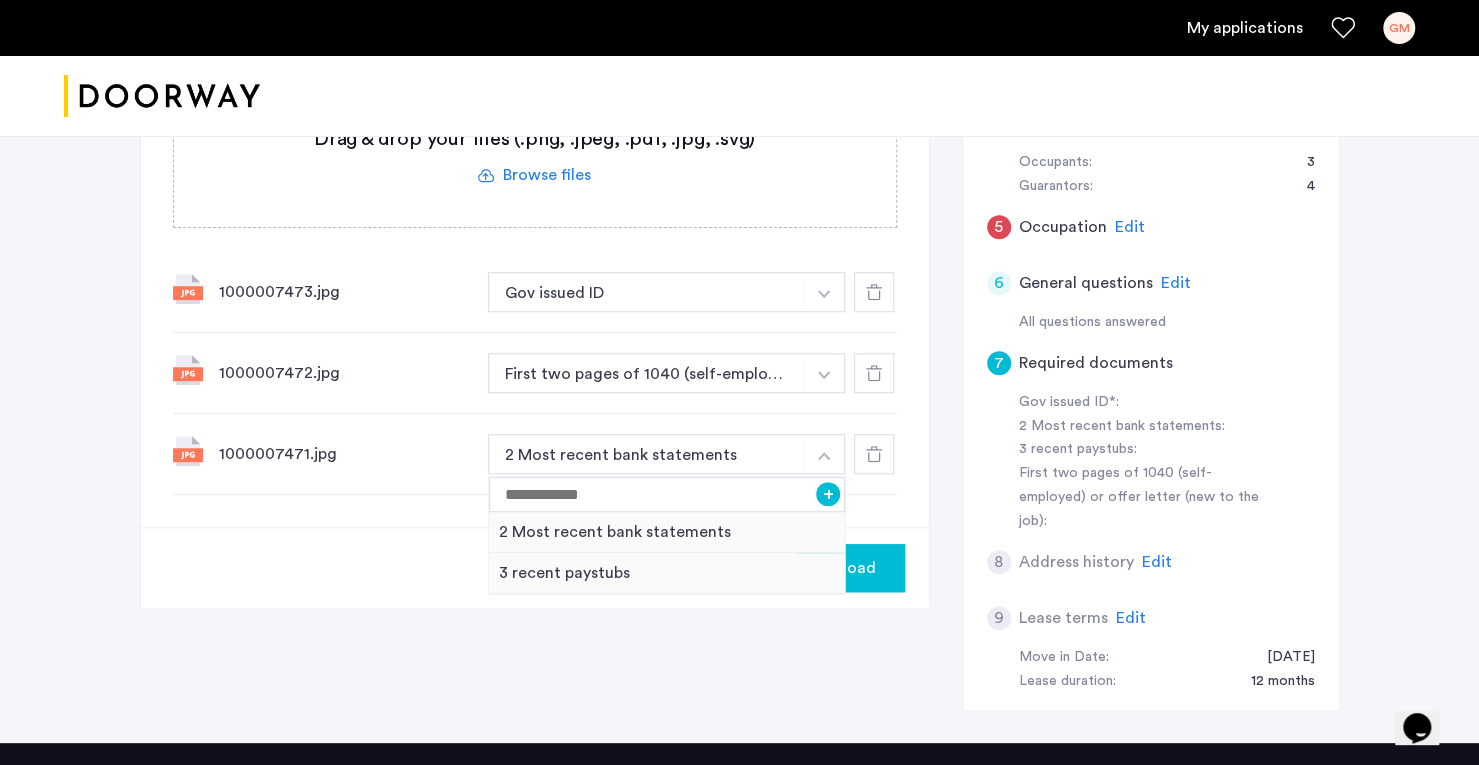 click on "2 Most recent bank statements" at bounding box center [647, 454] 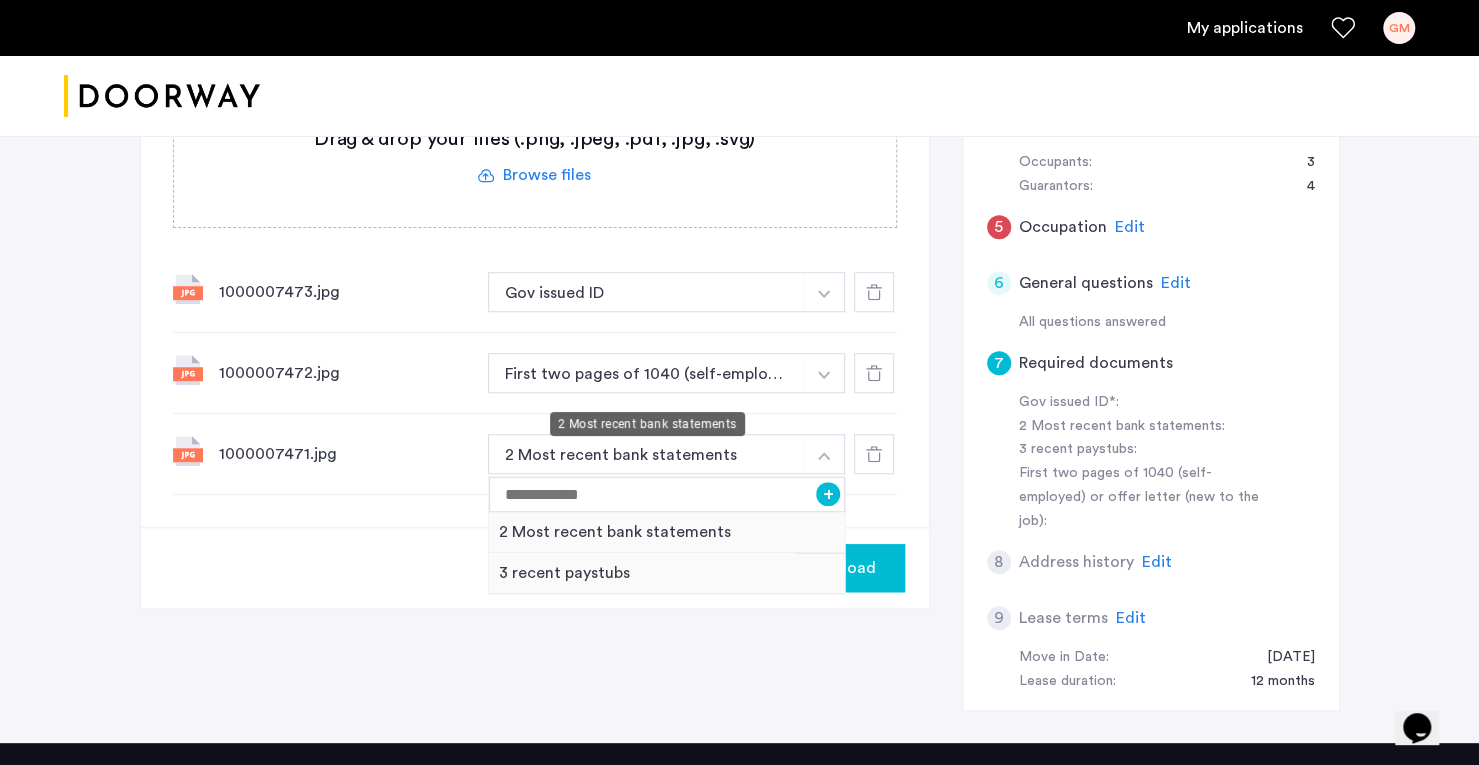 click on "First two pages of 1040 (self-employed) or offer letter (new to the job)" at bounding box center (647, 373) 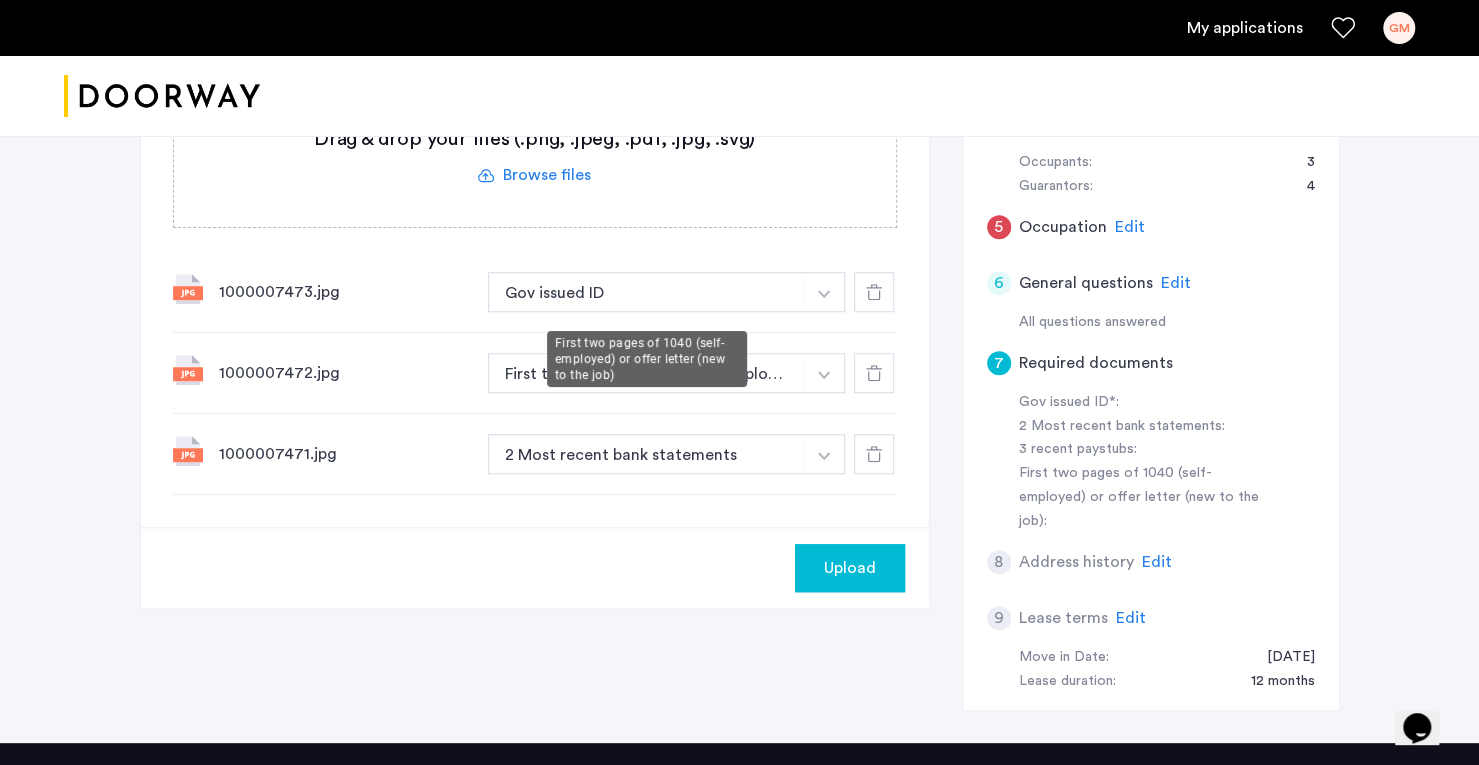 click on "First two pages of 1040 (self-employed) or offer letter (new to the job)" at bounding box center [647, 373] 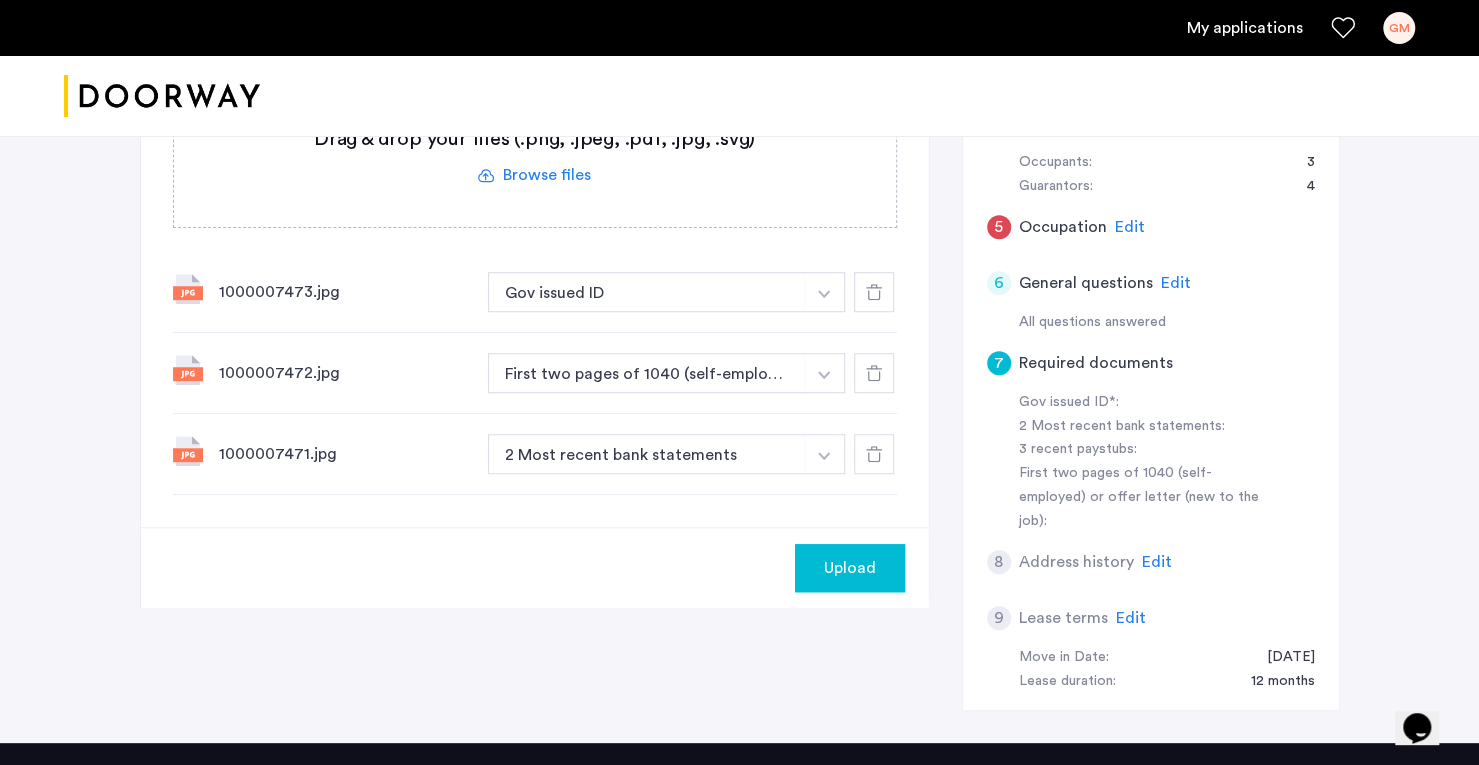 click at bounding box center [824, 292] 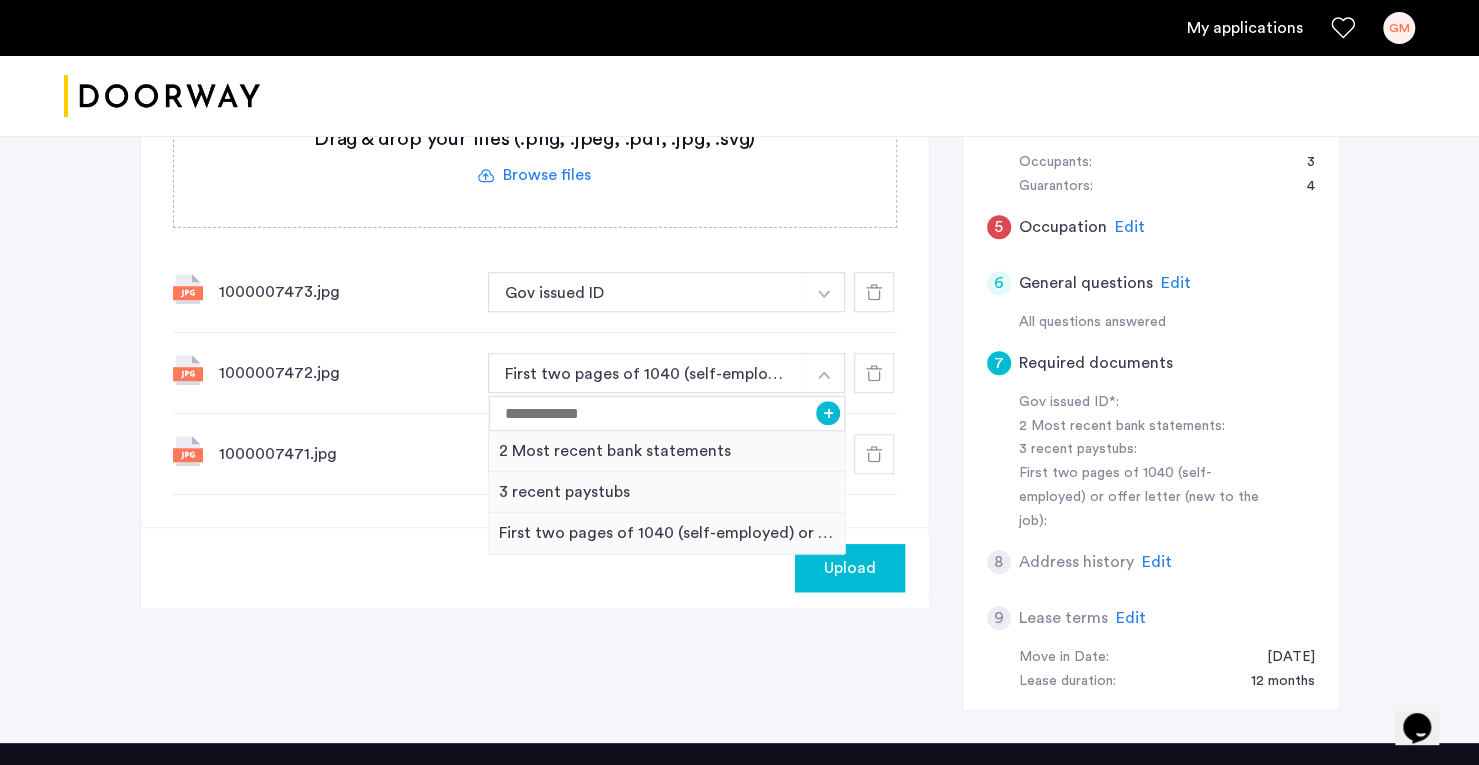 click on "Upload" 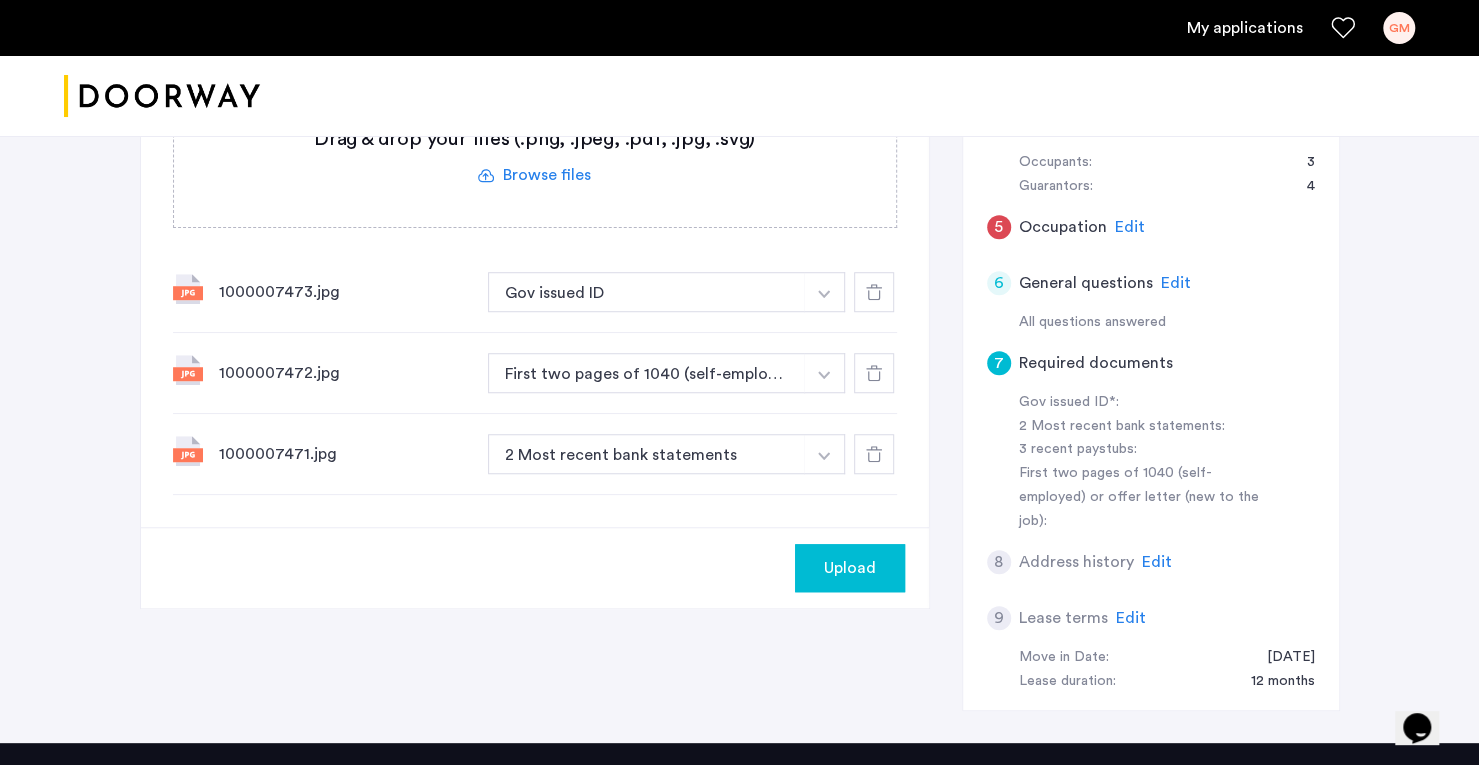 click on "2 Most recent bank statements" at bounding box center (647, 454) 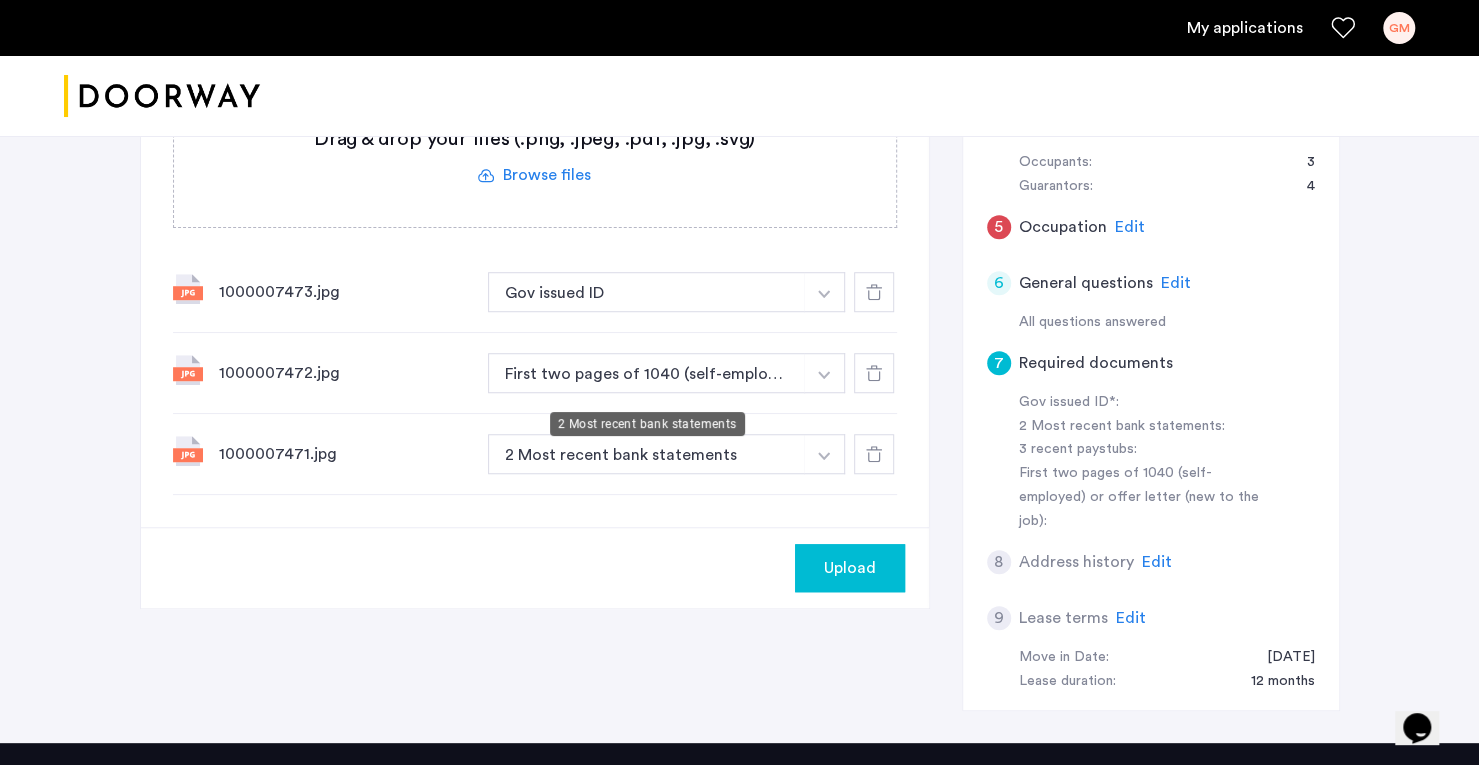 click on "Upload" 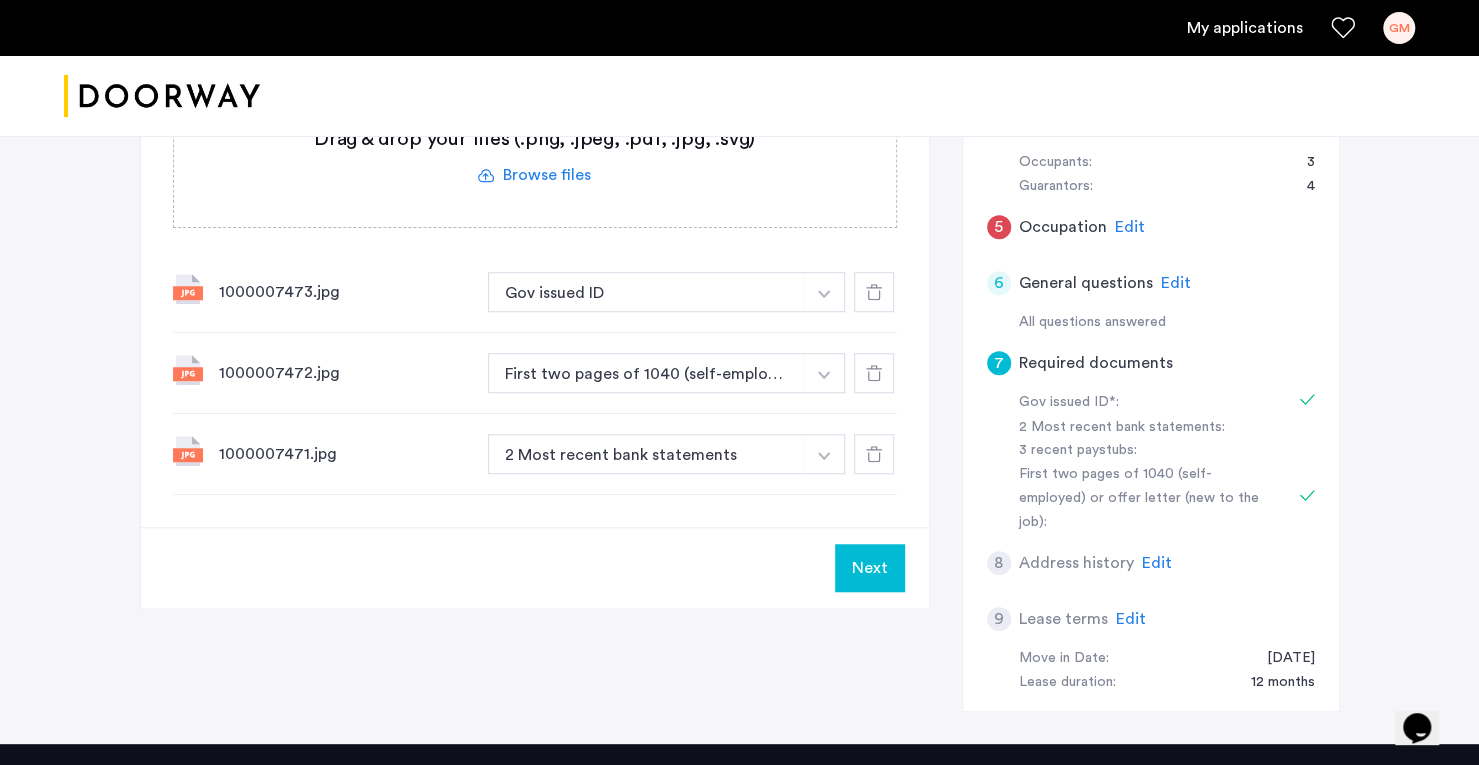 click on "Edit" 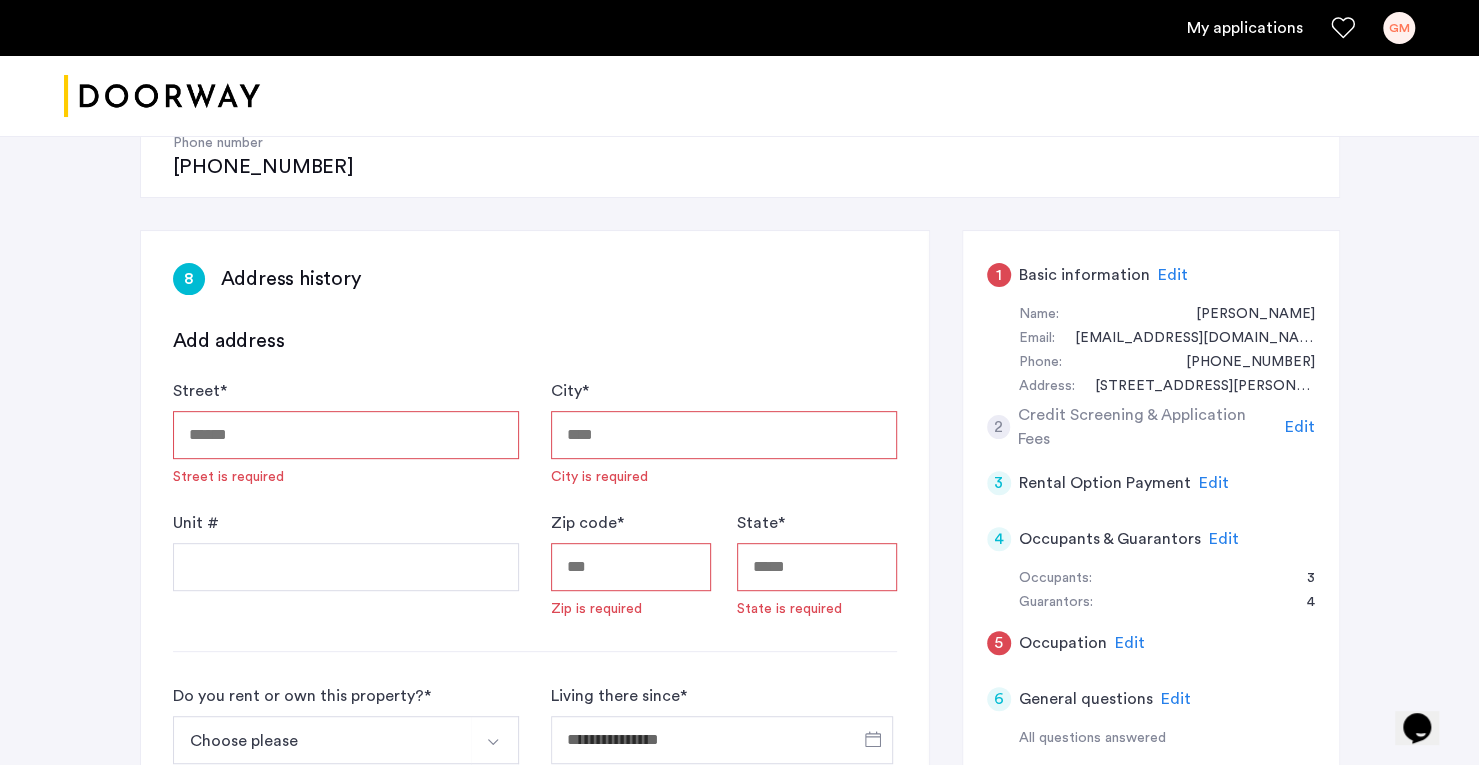scroll, scrollTop: 283, scrollLeft: 0, axis: vertical 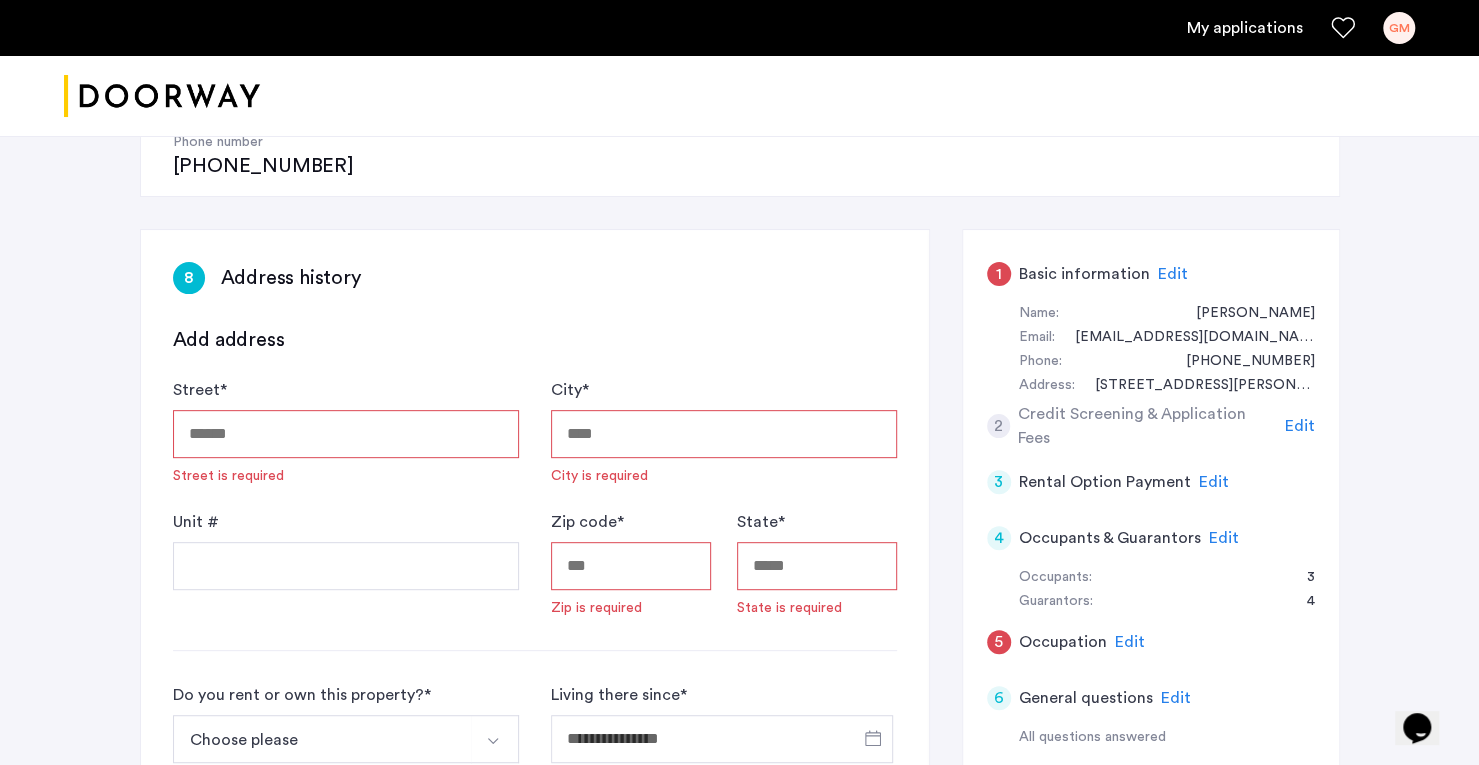 click on "Edit" 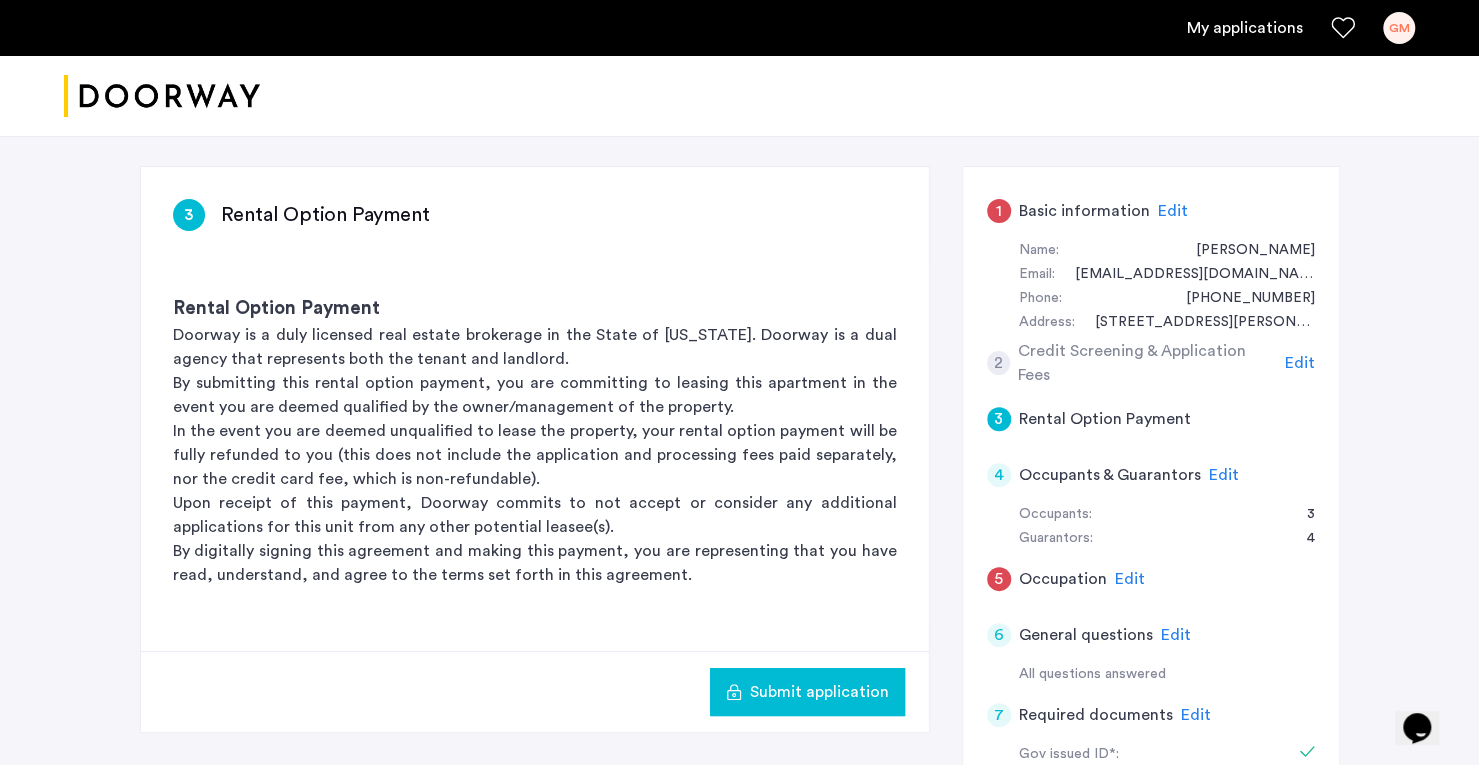 scroll, scrollTop: 368, scrollLeft: 0, axis: vertical 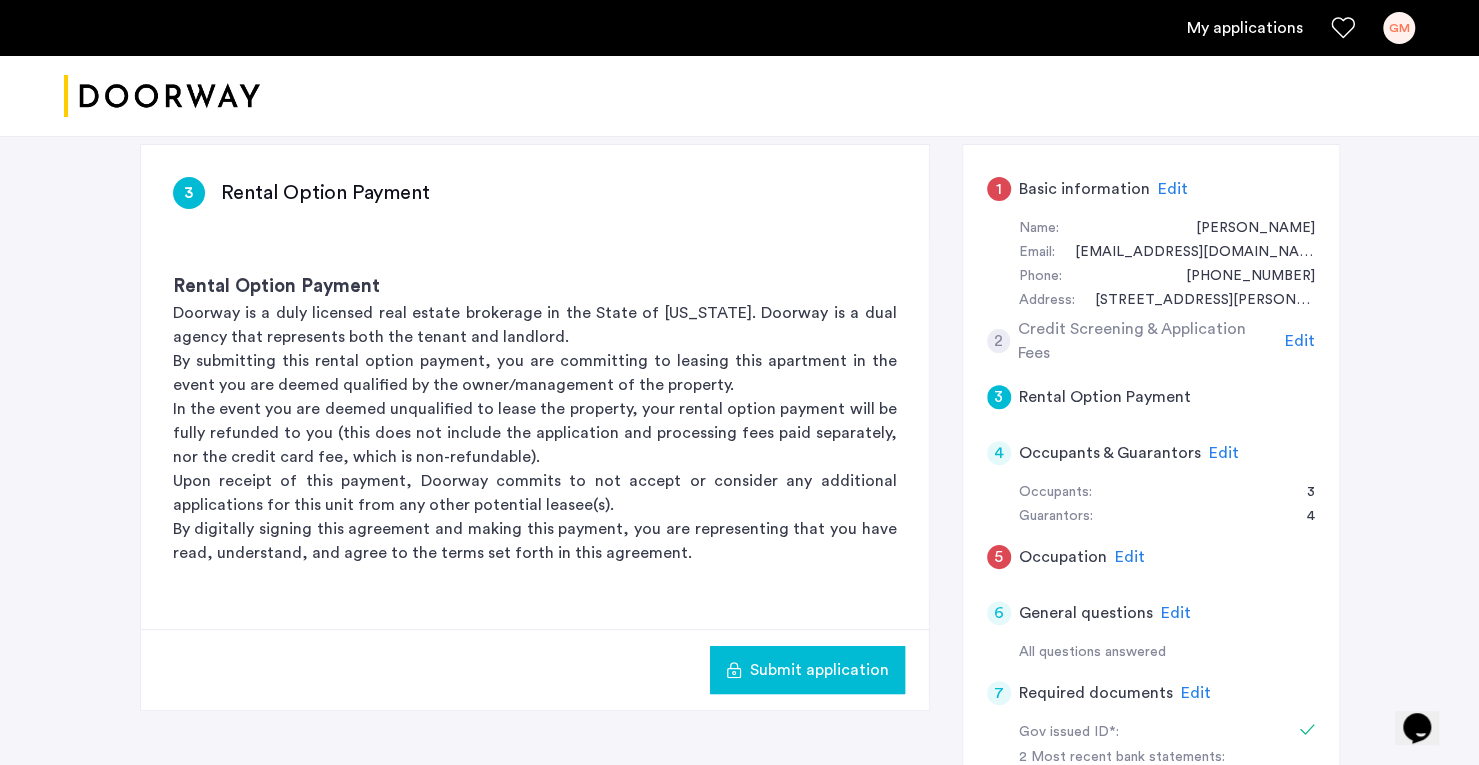 click on "Edit" 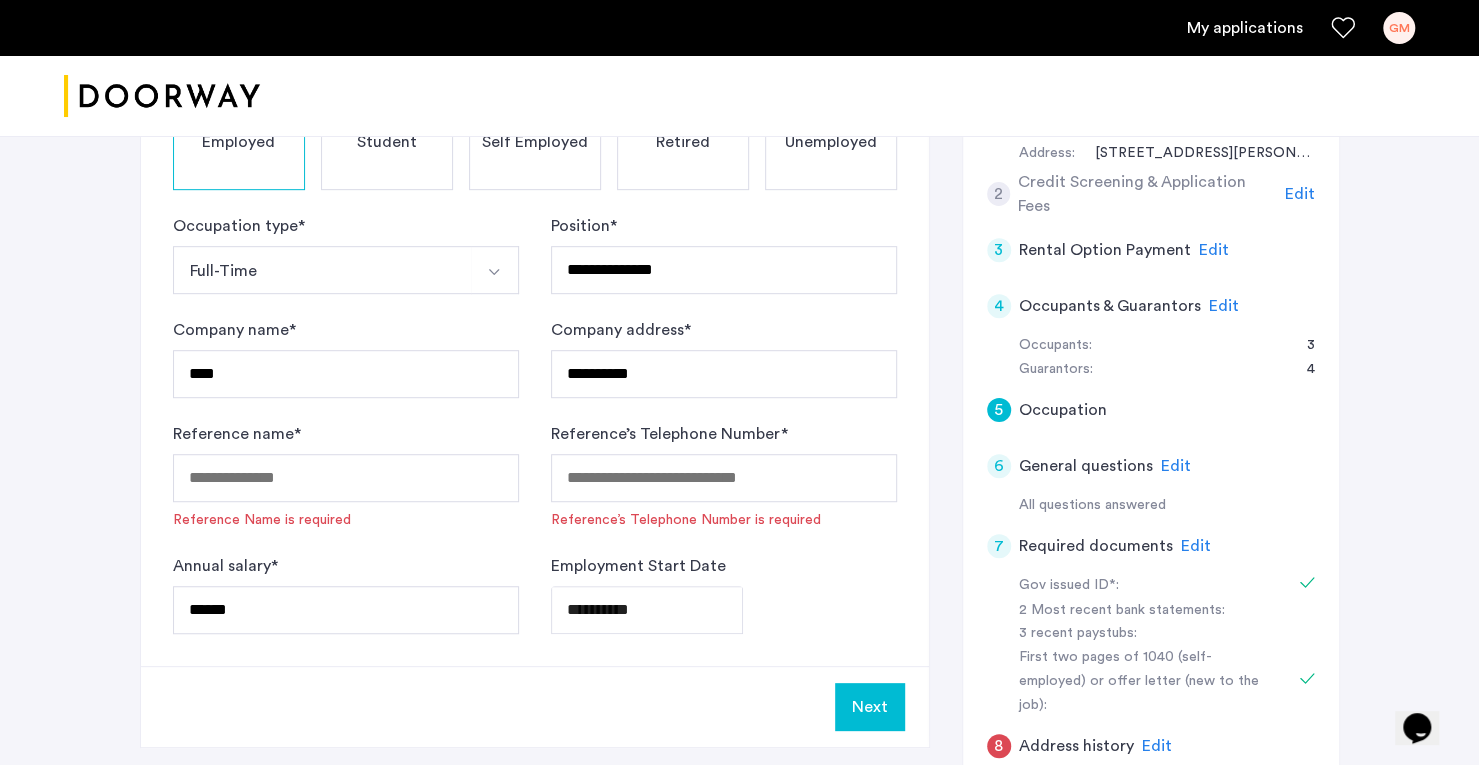 scroll, scrollTop: 514, scrollLeft: 0, axis: vertical 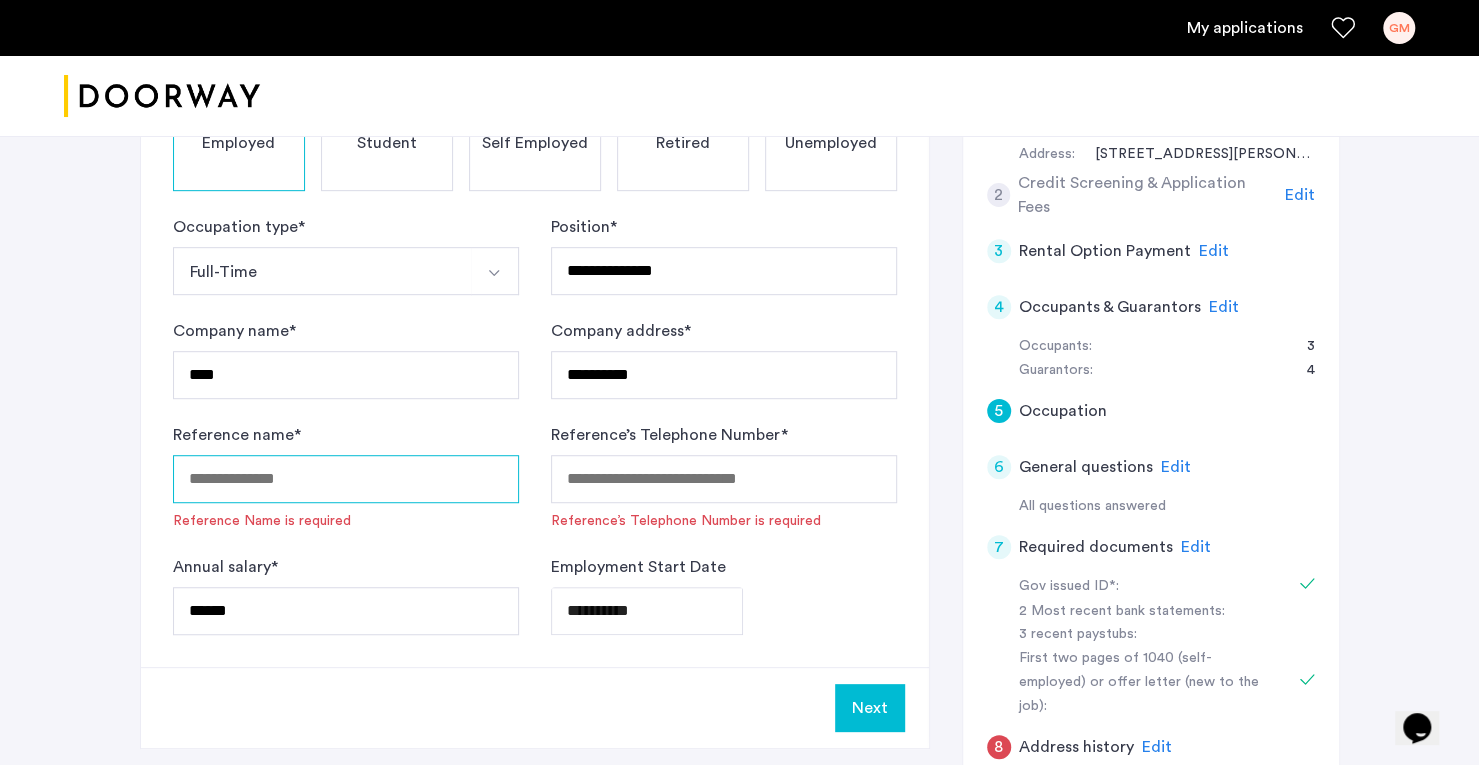 click on "Reference name  *" at bounding box center (346, 479) 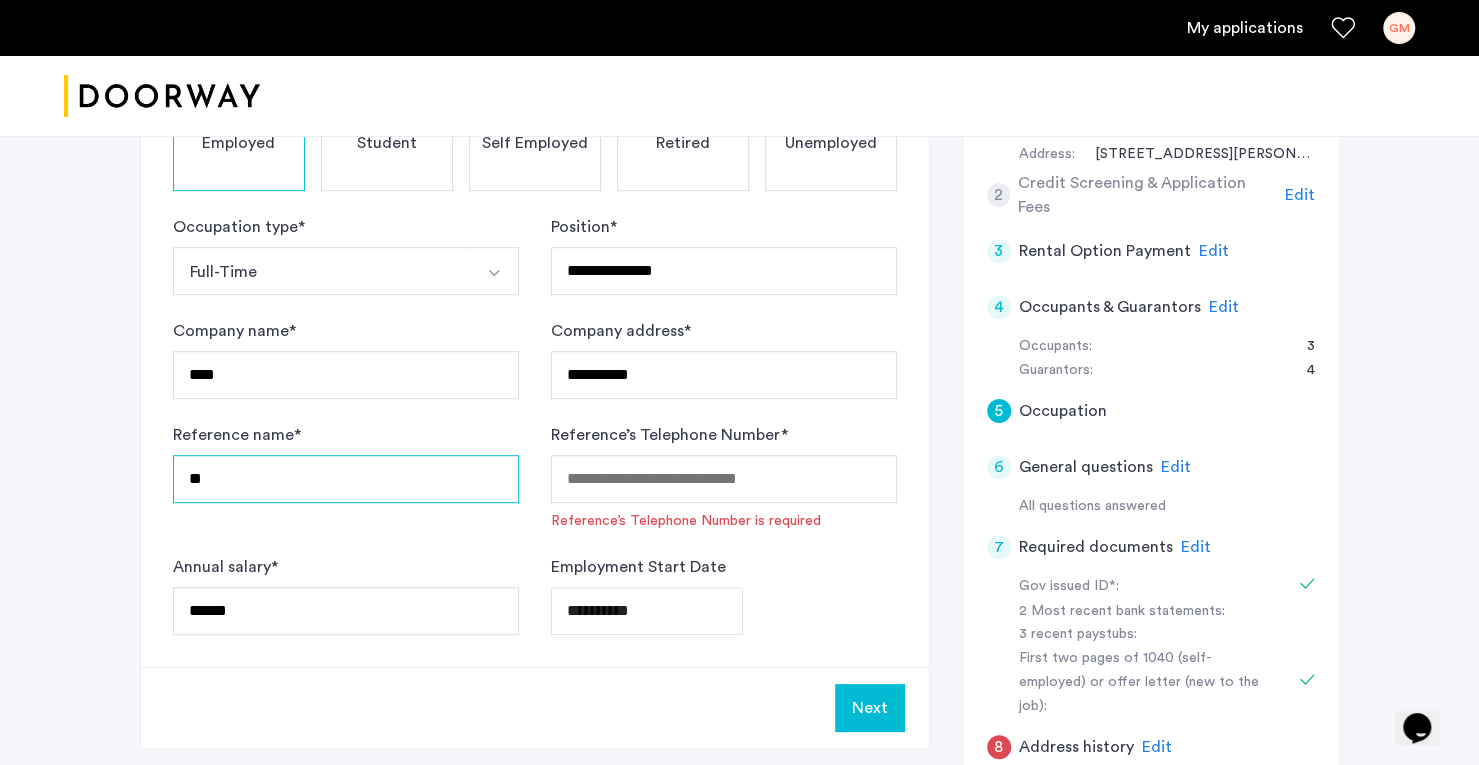 type on "*" 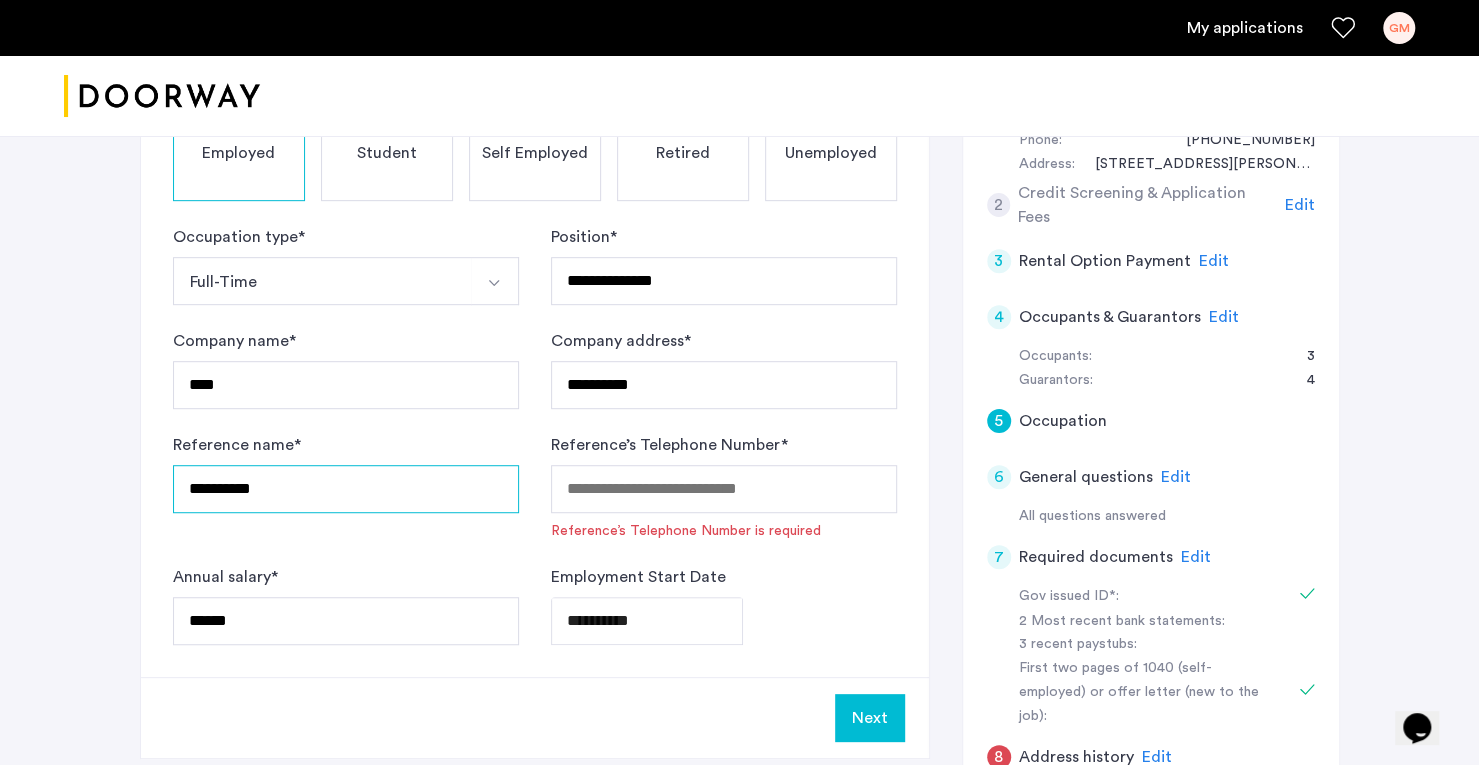 scroll, scrollTop: 500, scrollLeft: 0, axis: vertical 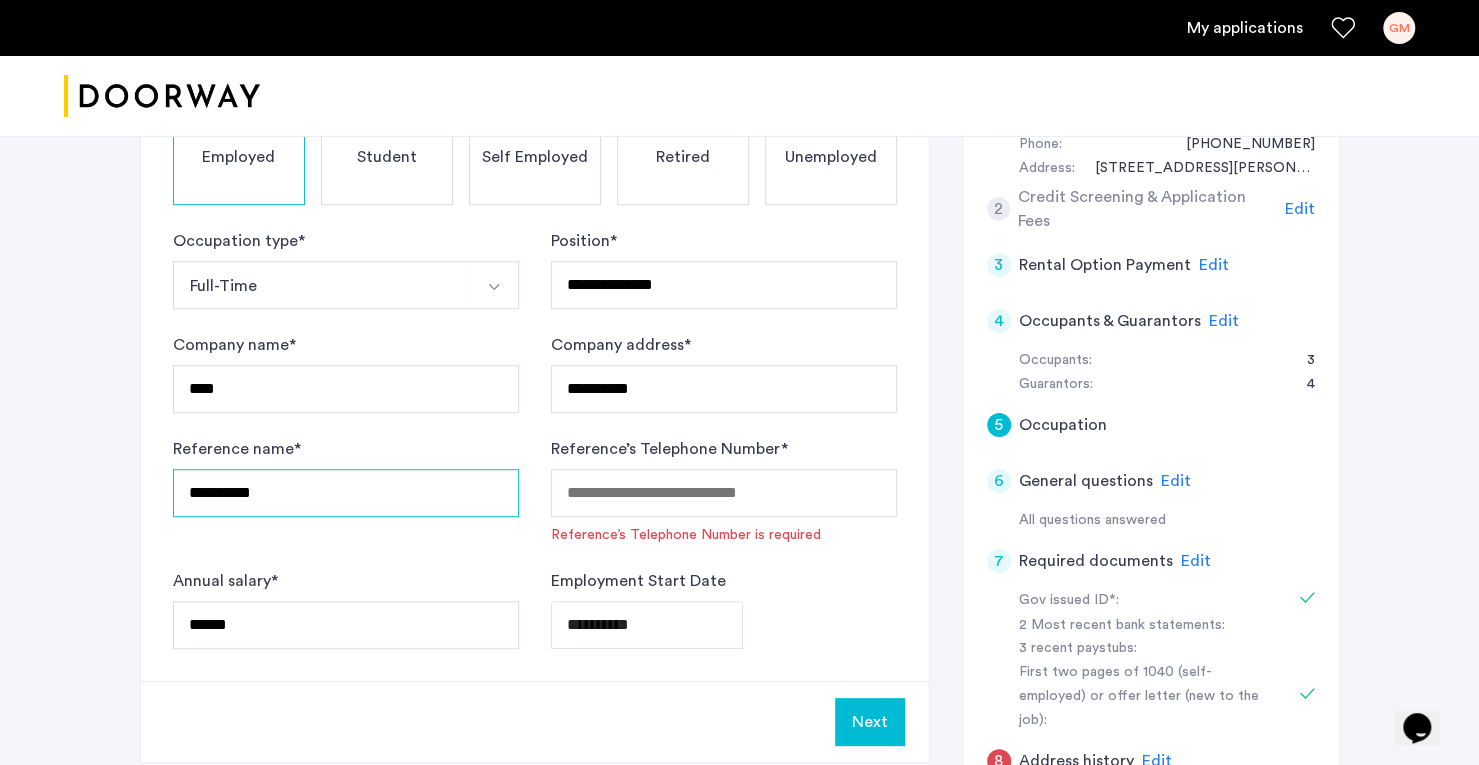 type on "**********" 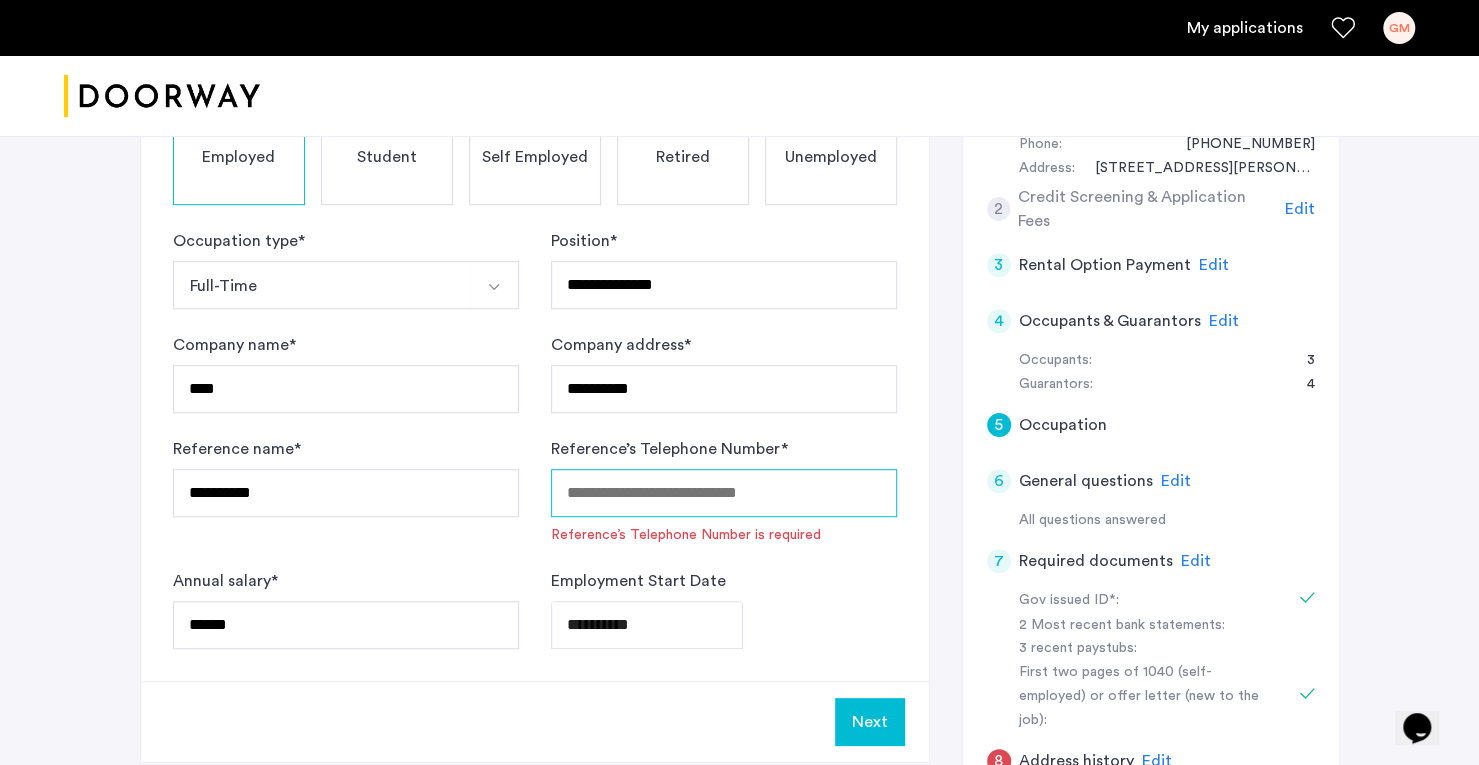 click on "Reference’s Telephone Number  *" at bounding box center [724, 493] 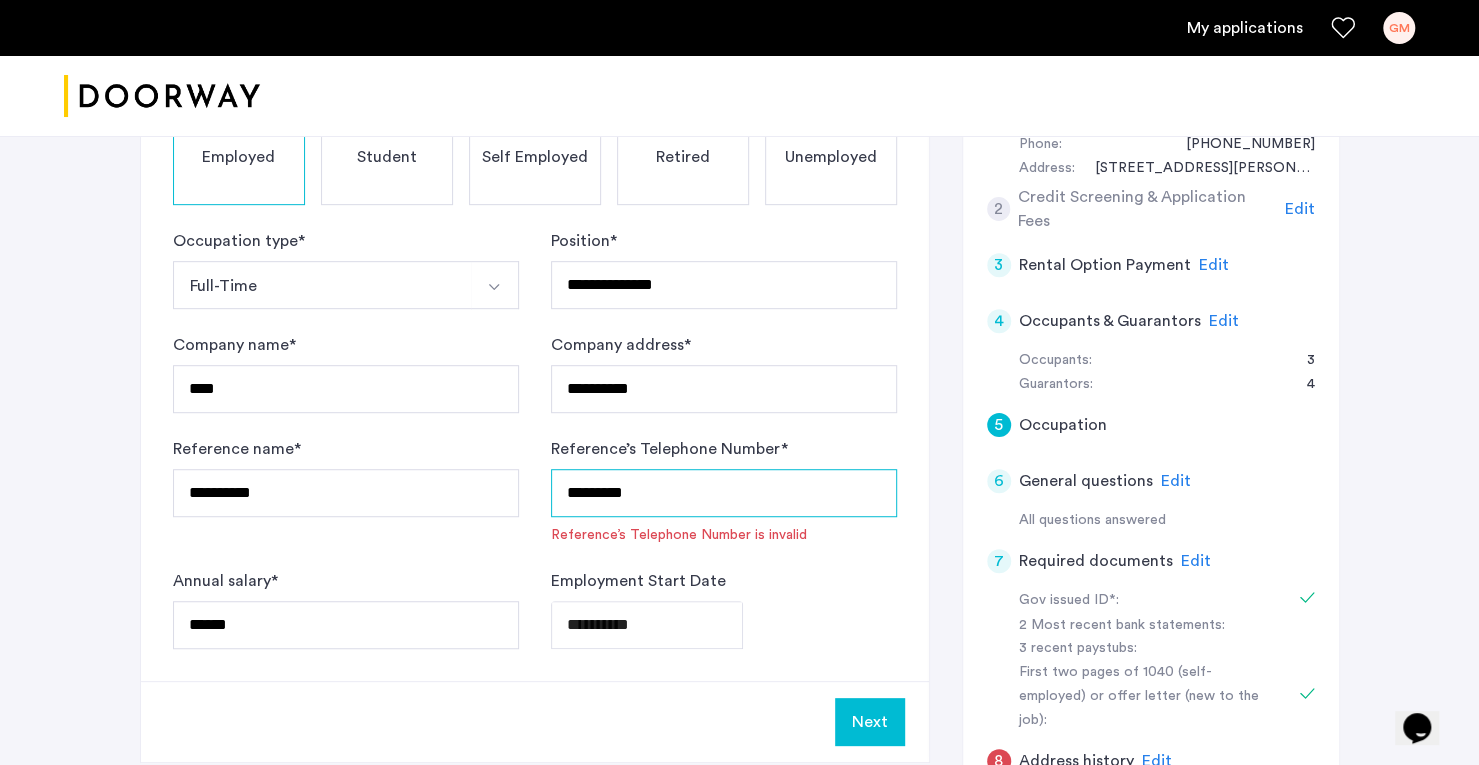 type on "**********" 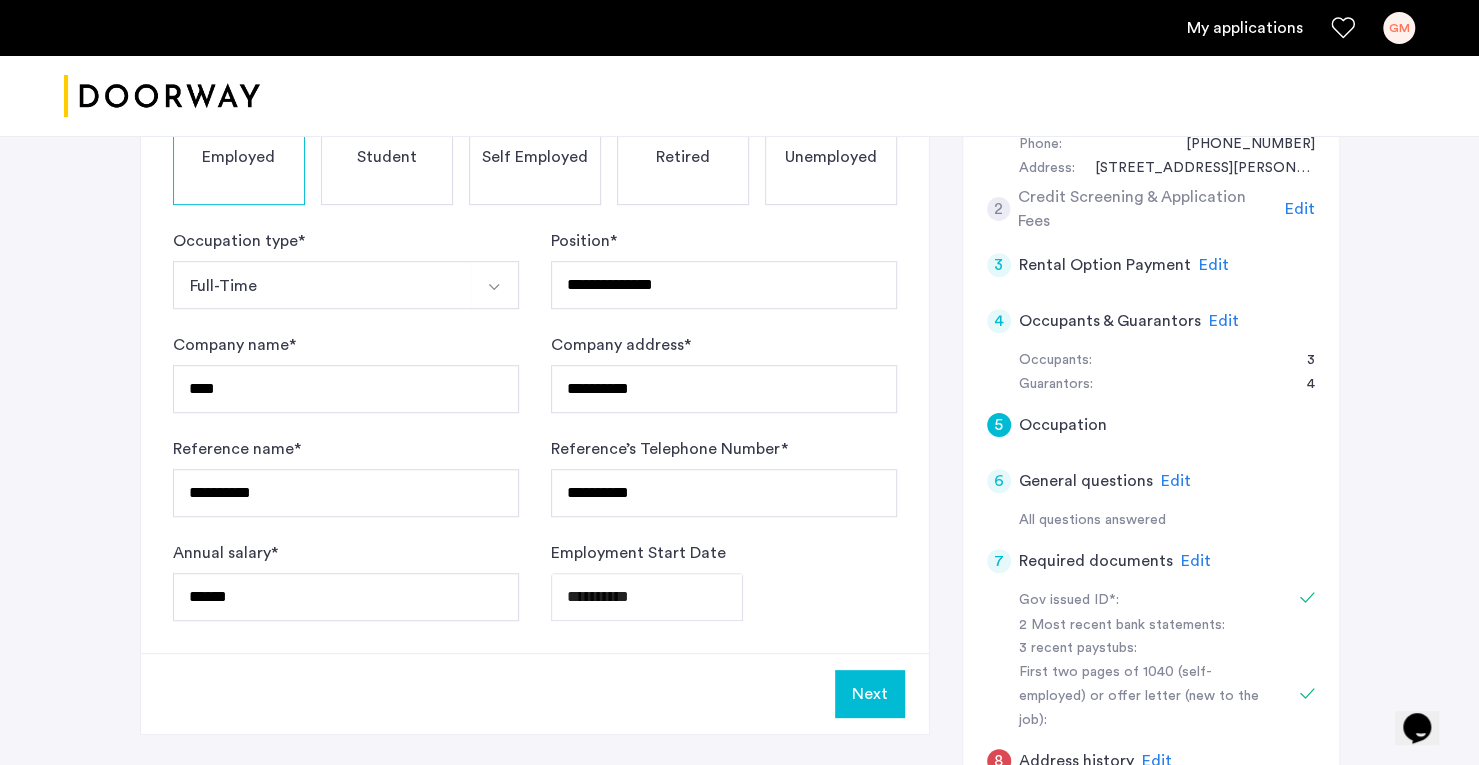 click on "Next" 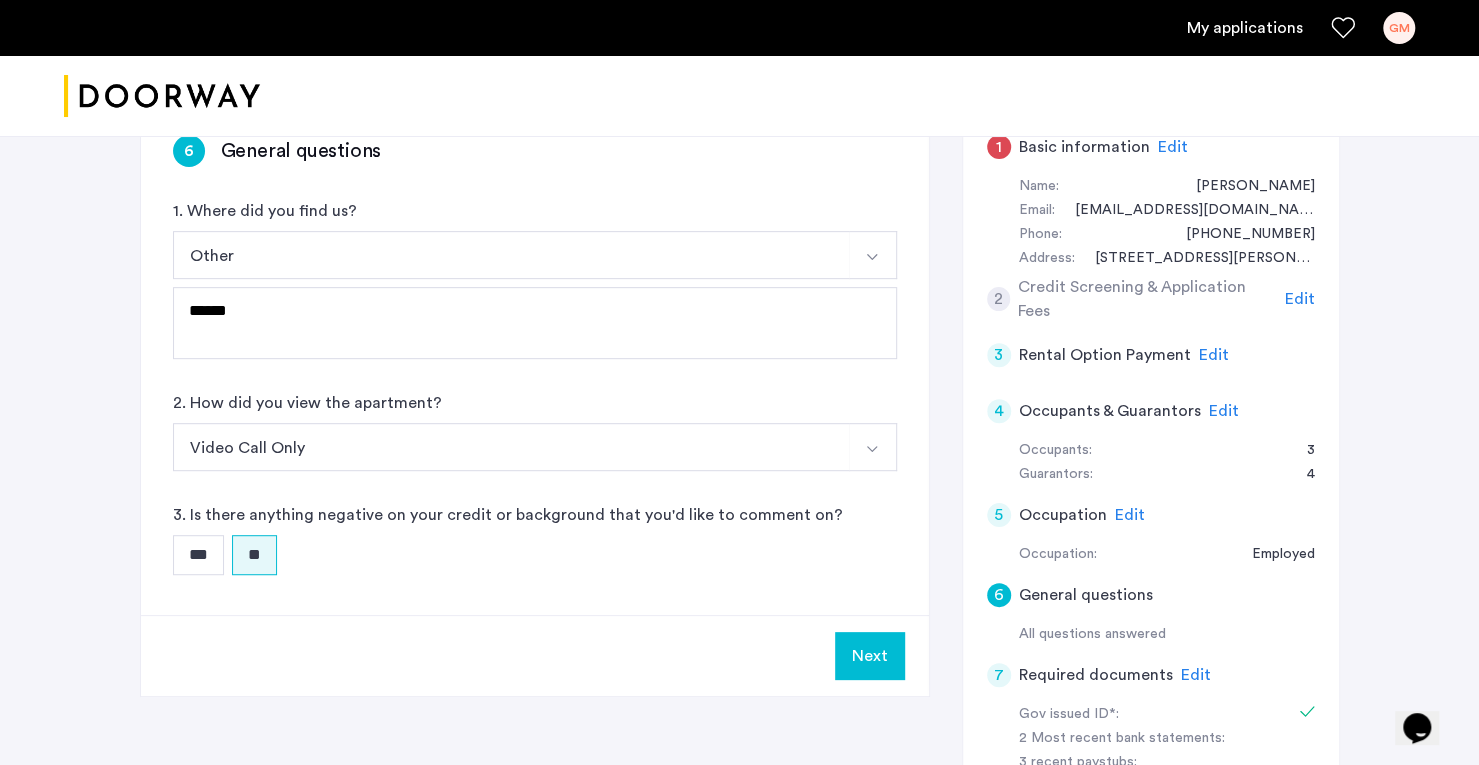 scroll, scrollTop: 411, scrollLeft: 0, axis: vertical 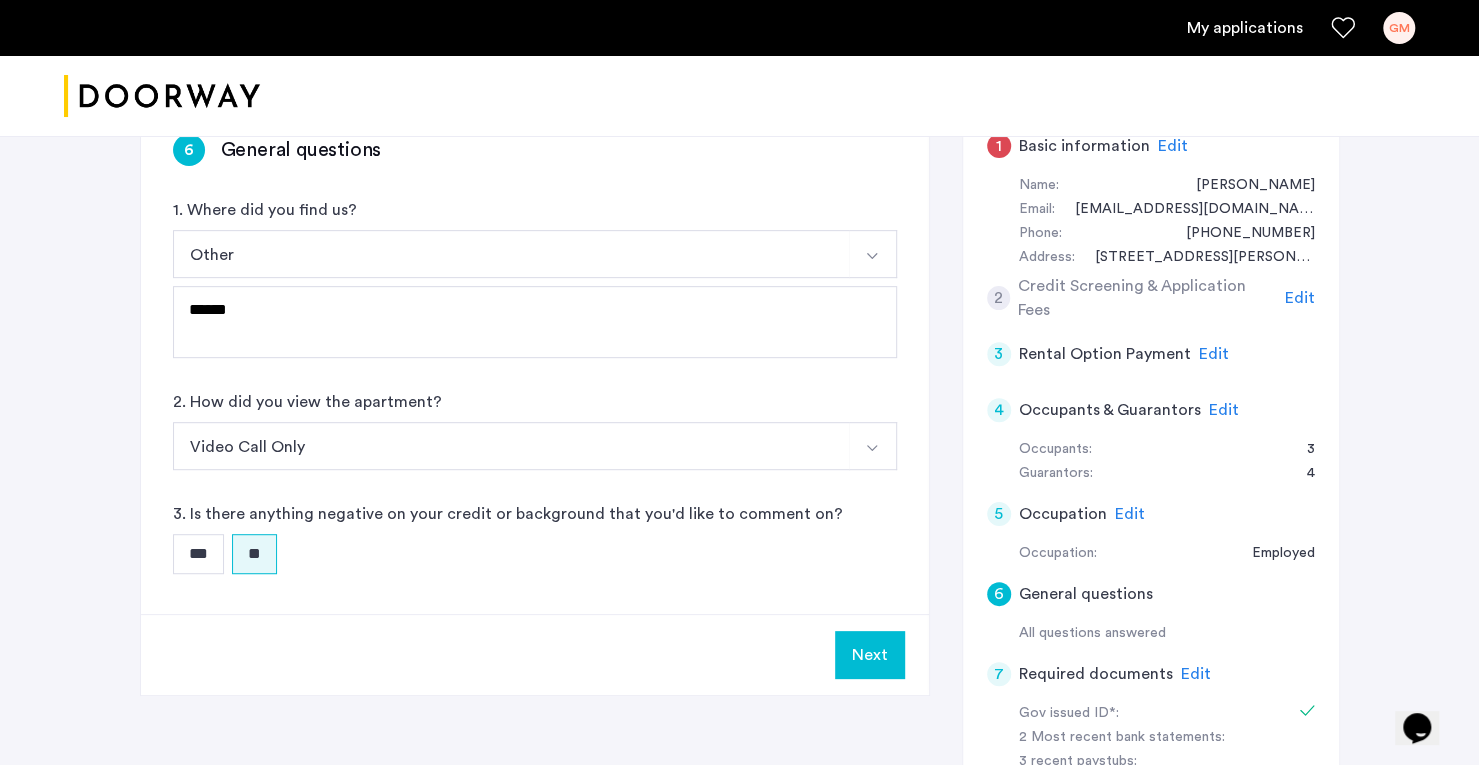 click on "Next" at bounding box center [870, 655] 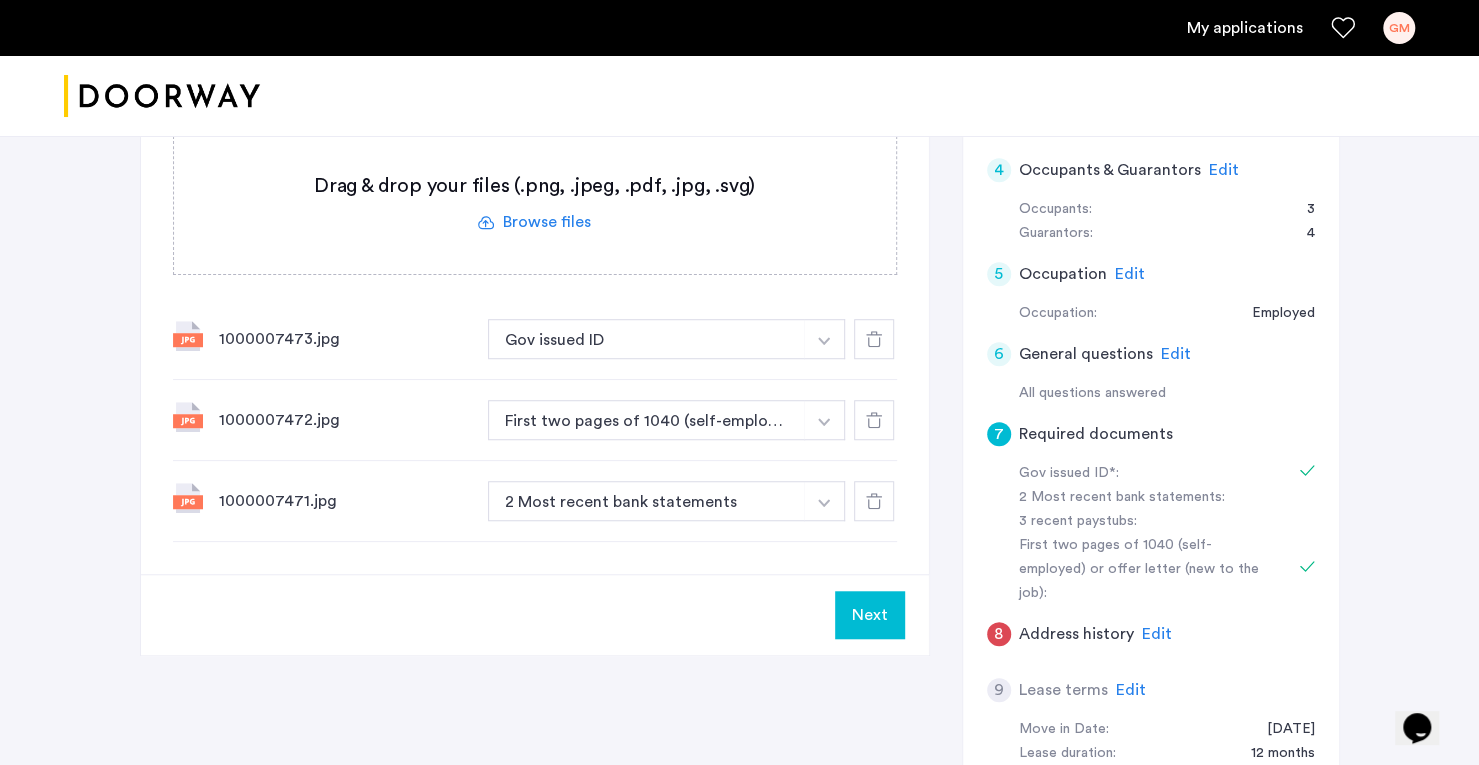 scroll, scrollTop: 652, scrollLeft: 0, axis: vertical 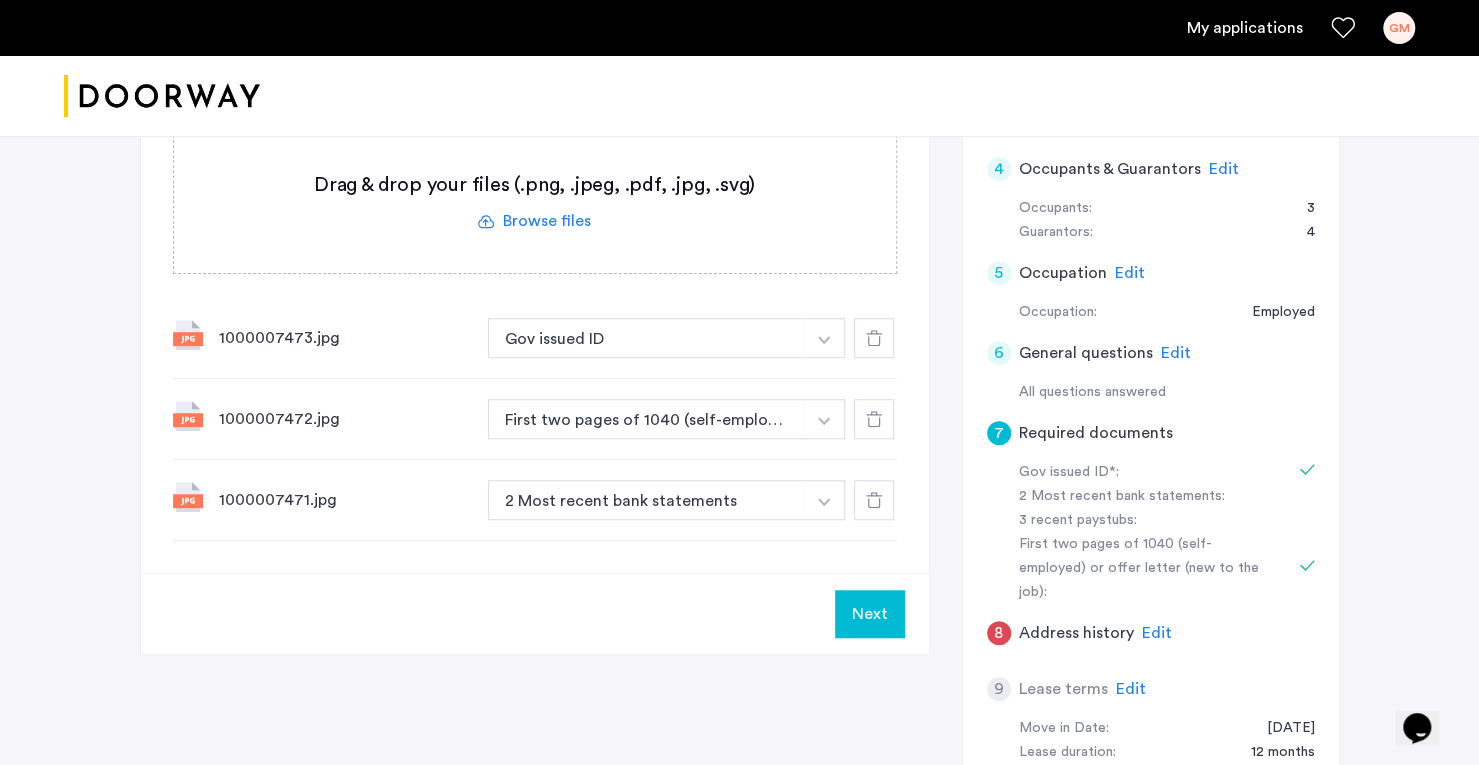 click 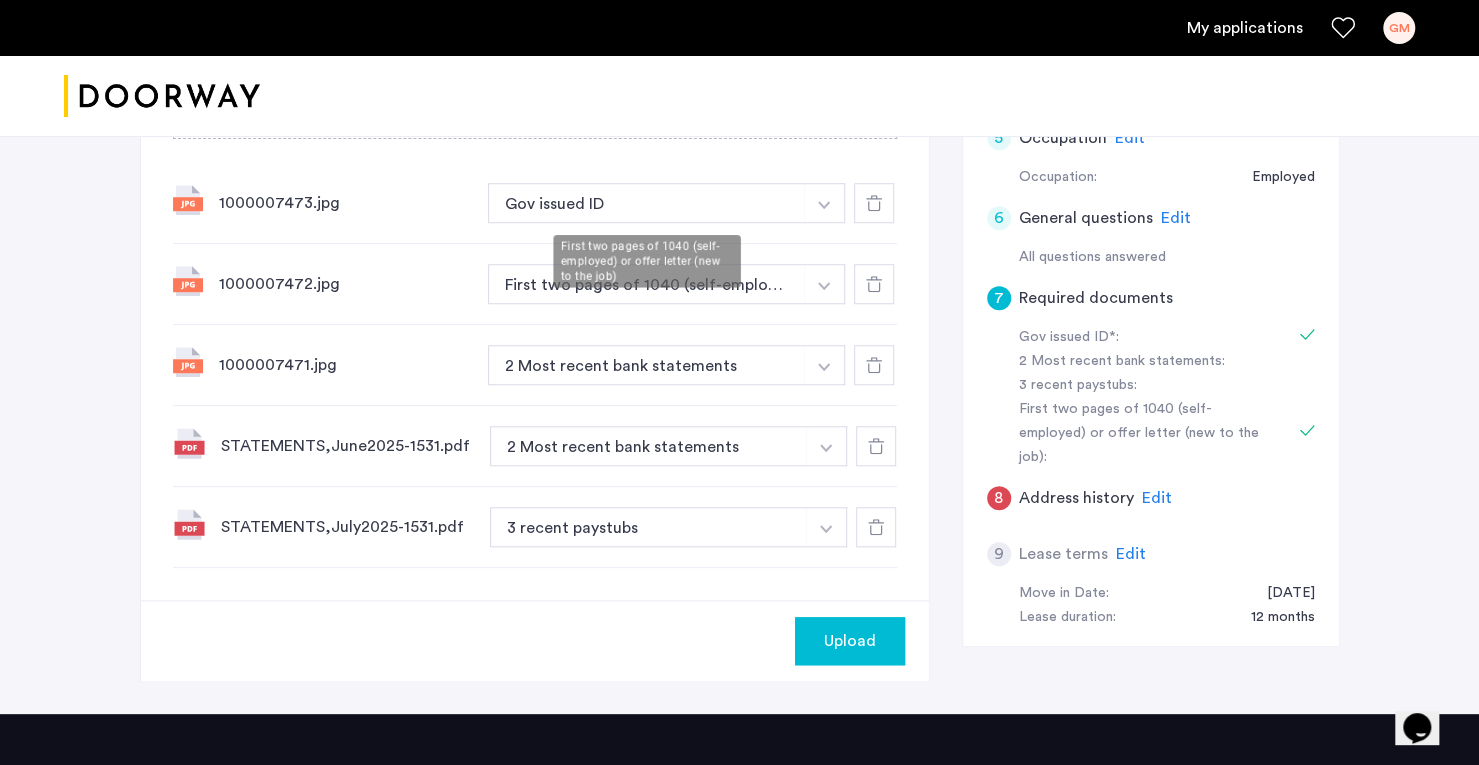 scroll, scrollTop: 795, scrollLeft: 0, axis: vertical 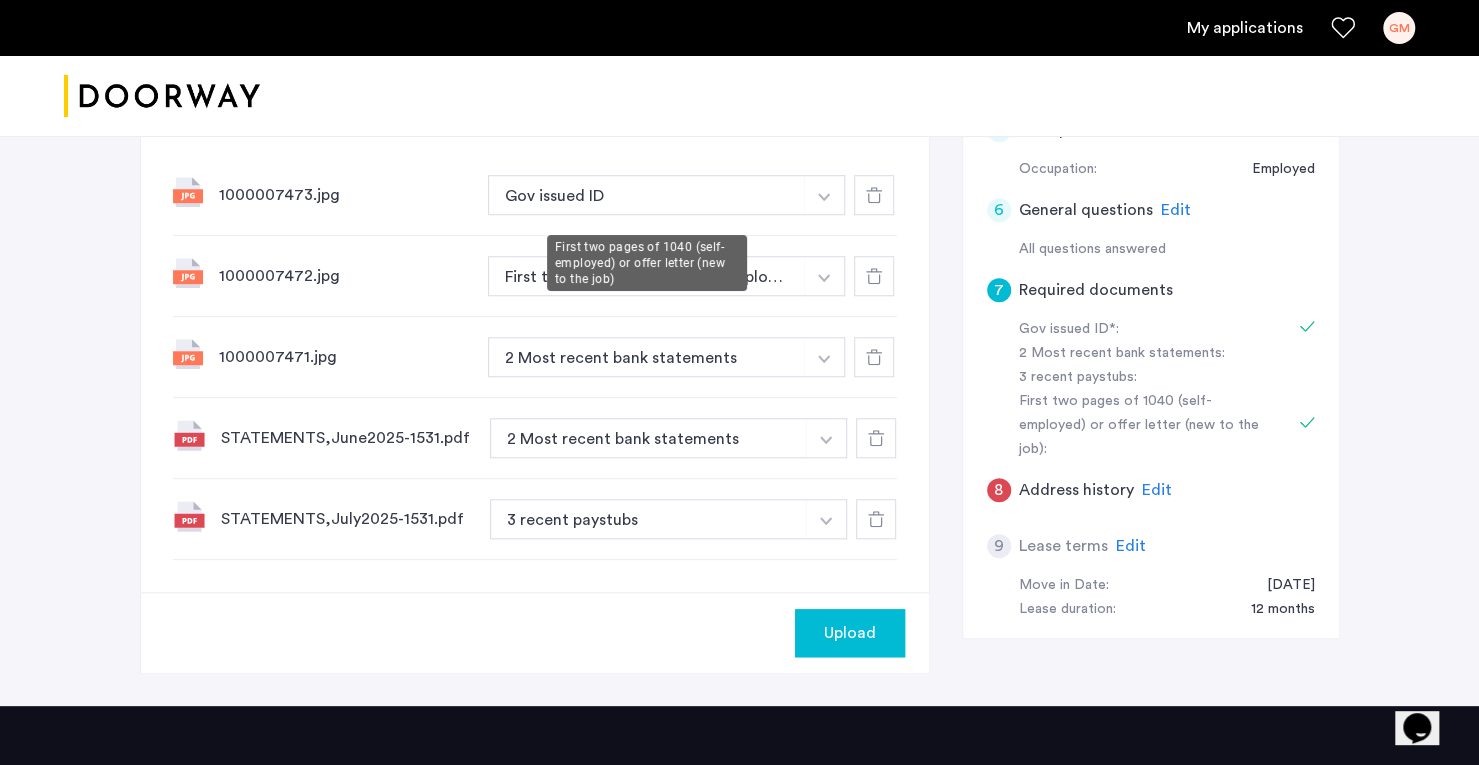 click at bounding box center [824, 197] 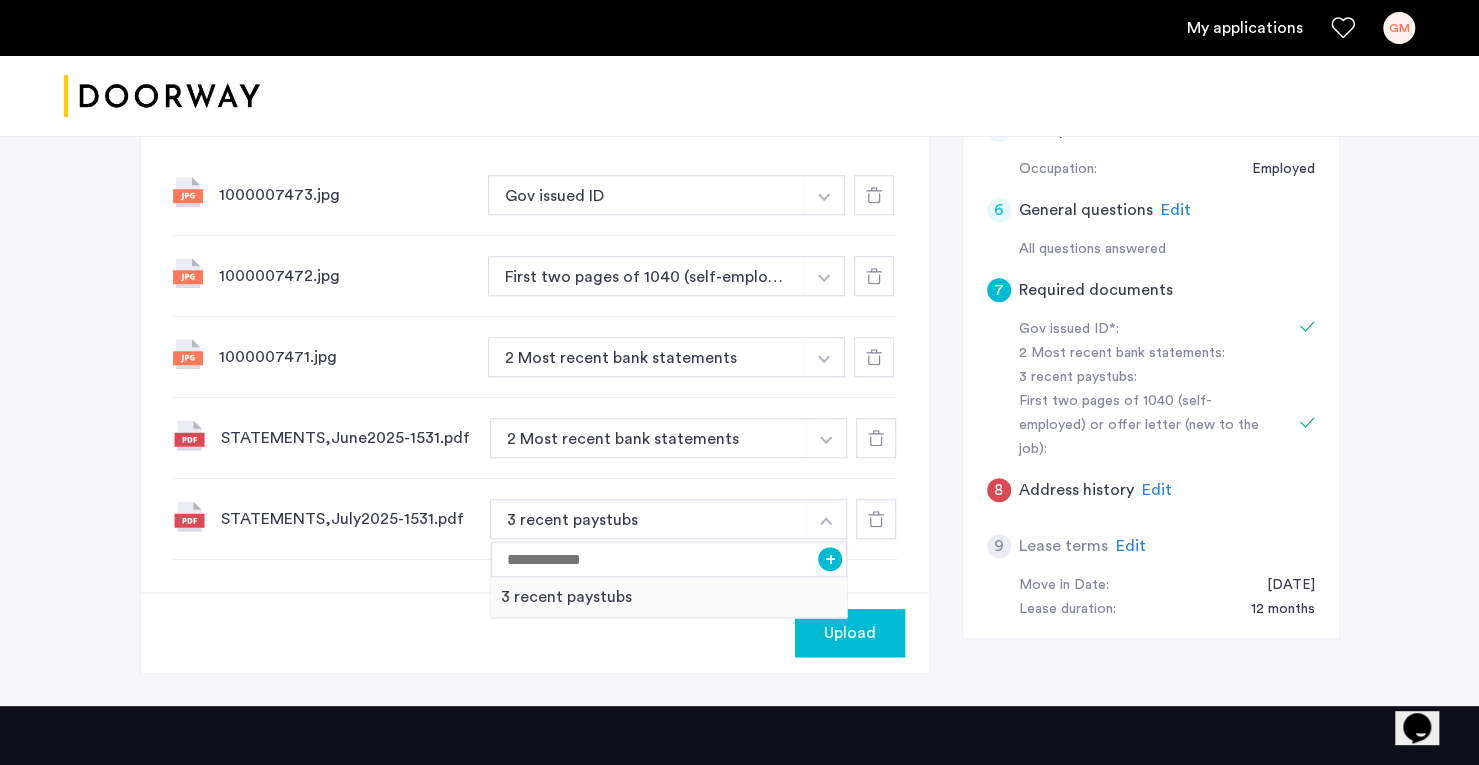 click on "3 recent paystubs" at bounding box center (649, 519) 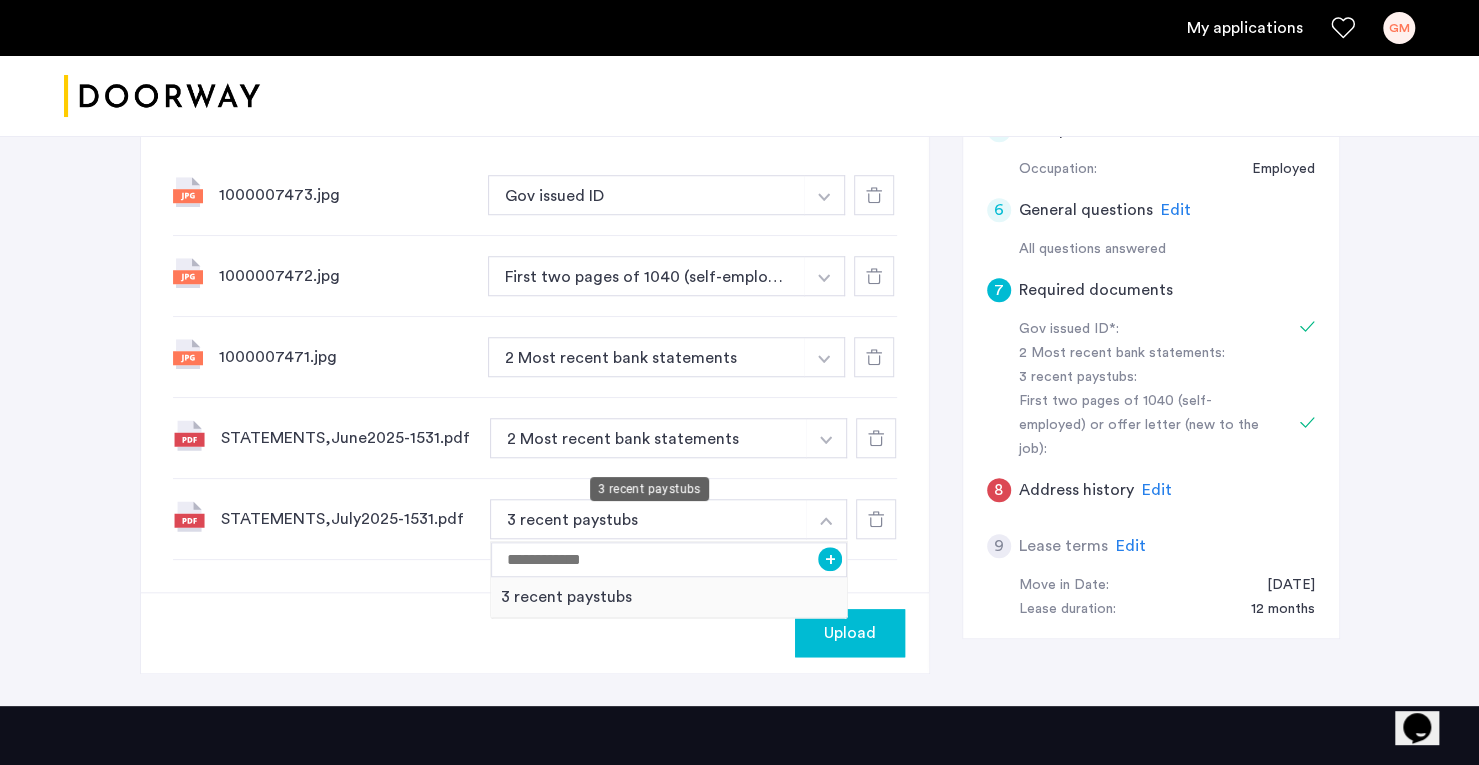 click on "7 Required documents  Gov issued ID*  2 Most recent bank statements  3 recent paystubs  First two pages of 1040 (self-employed) or offer letter (new to the job)  Upload your documents and save your progress. Return anytime to complete your submission.  Drag & drop your files (.png, .jpeg, .pdf, .jpg, .svg) Browse files Upload documents (.png, .jpeg, .pdf, .jpg, .svg) Uploaded files 1000007473.jpg Gov issued ID + 3 recent paystubs Gov issued ID 1000007472.jpg First two pages of 1040 (self-employed) or offer letter (new to the job) + 3 recent paystubs First two pages of 1040 (self-employed) or offer letter (new to the job) 1000007471.jpg 2 Most recent bank statements + 3 recent paystubs 2 Most recent bank statements STATEMENTS,June2025-1531.pdf 2 Most recent bank statements + 3 recent paystubs 2 Most recent bank statements STATEMENTS,July2025-1531.pdf 3 recent paystubs + 3 recent paystubs Upload 1 Basic information Edit 2 Credit Screening & Application Fees Edit 3 Rental Option Payment Edit Paid 4 Edit Name 5 6" 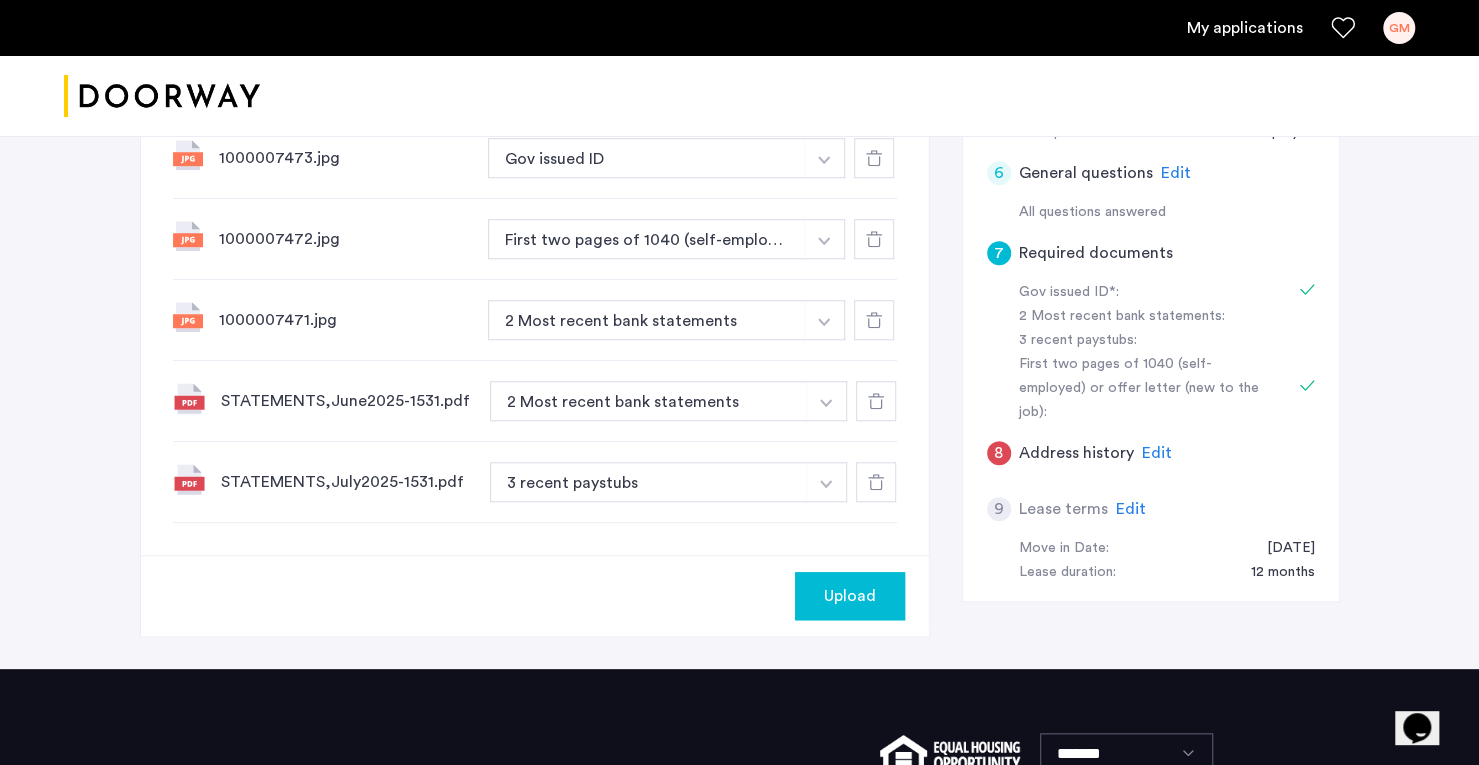scroll, scrollTop: 831, scrollLeft: 0, axis: vertical 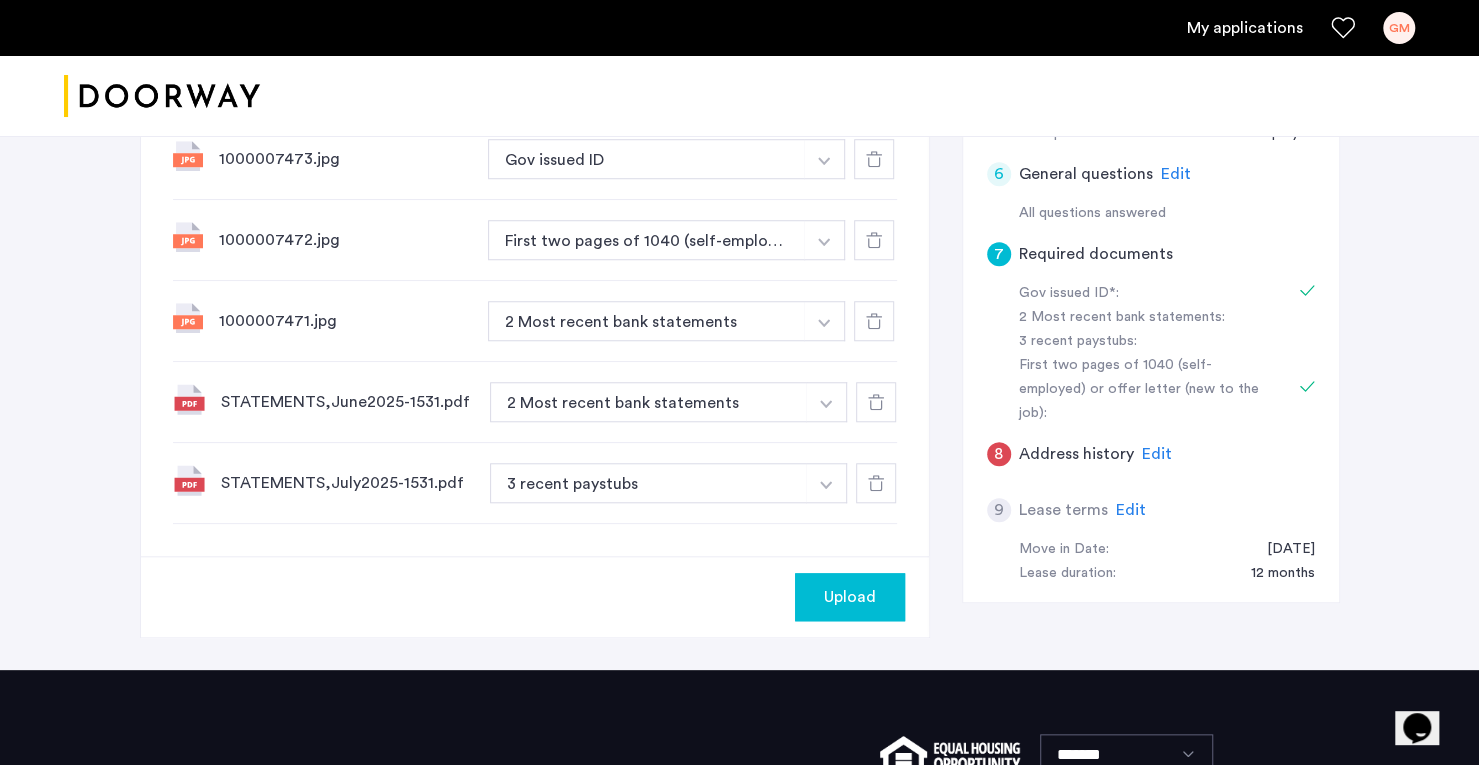 click on "Edit" 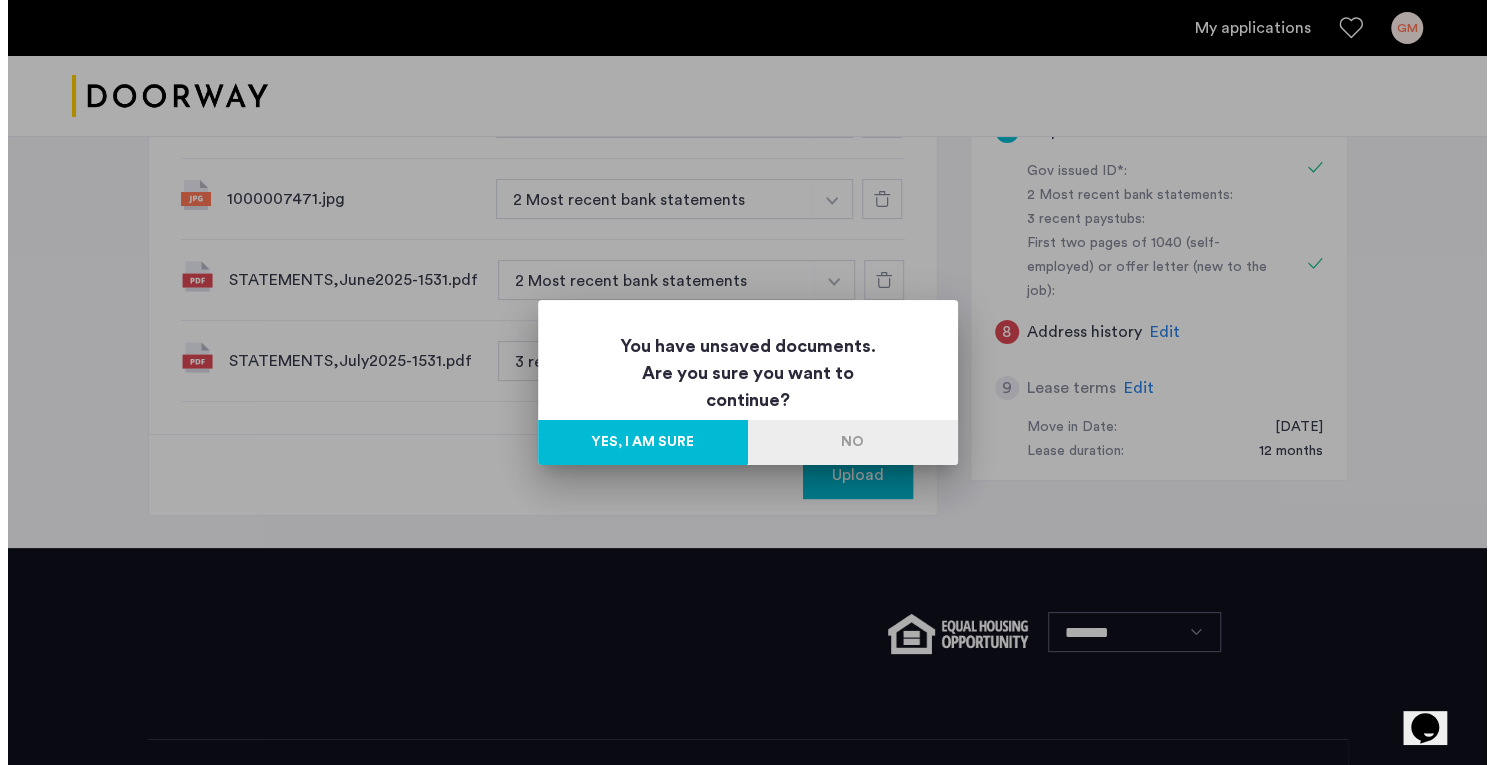 scroll, scrollTop: 0, scrollLeft: 0, axis: both 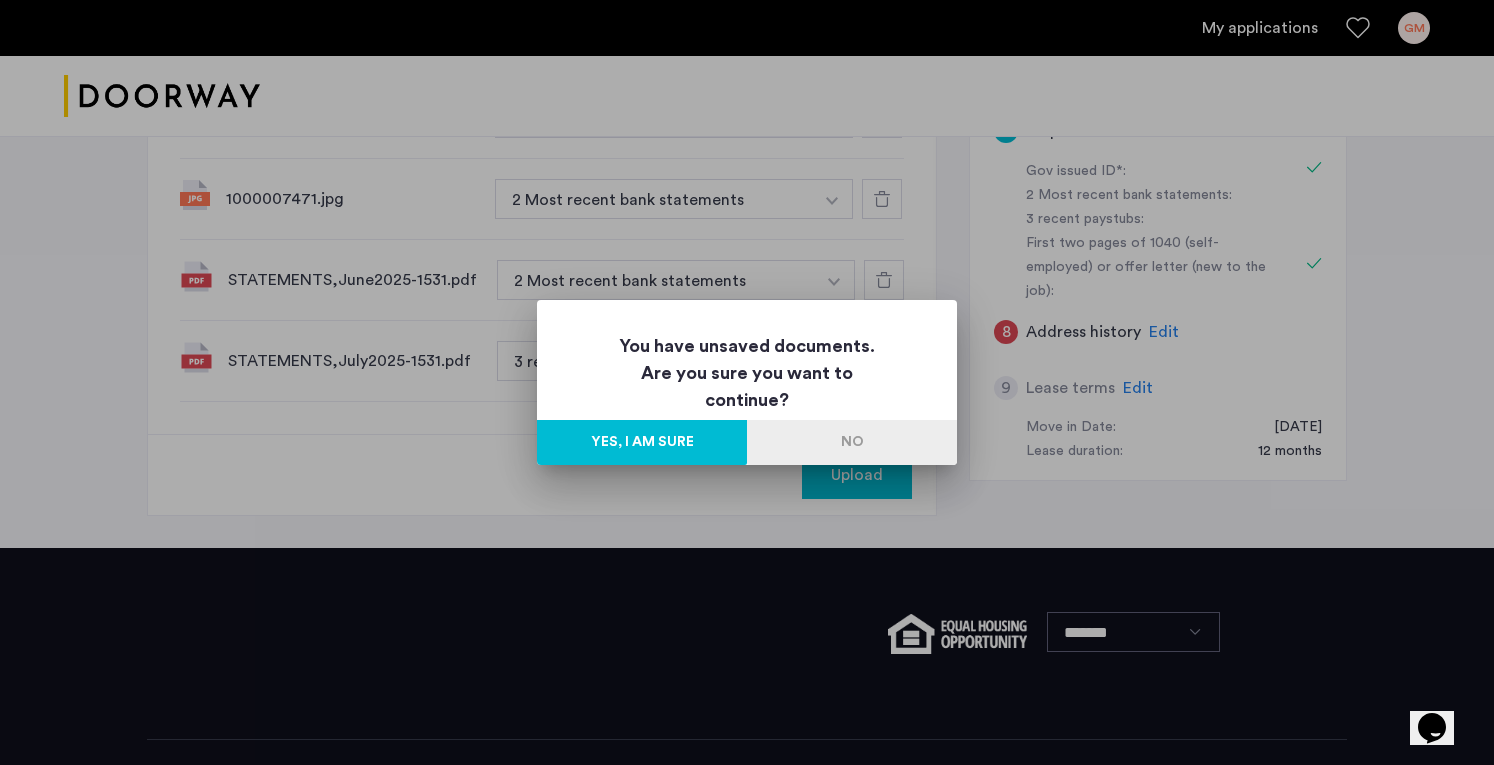 click on "Yes, I am sure" at bounding box center (642, 442) 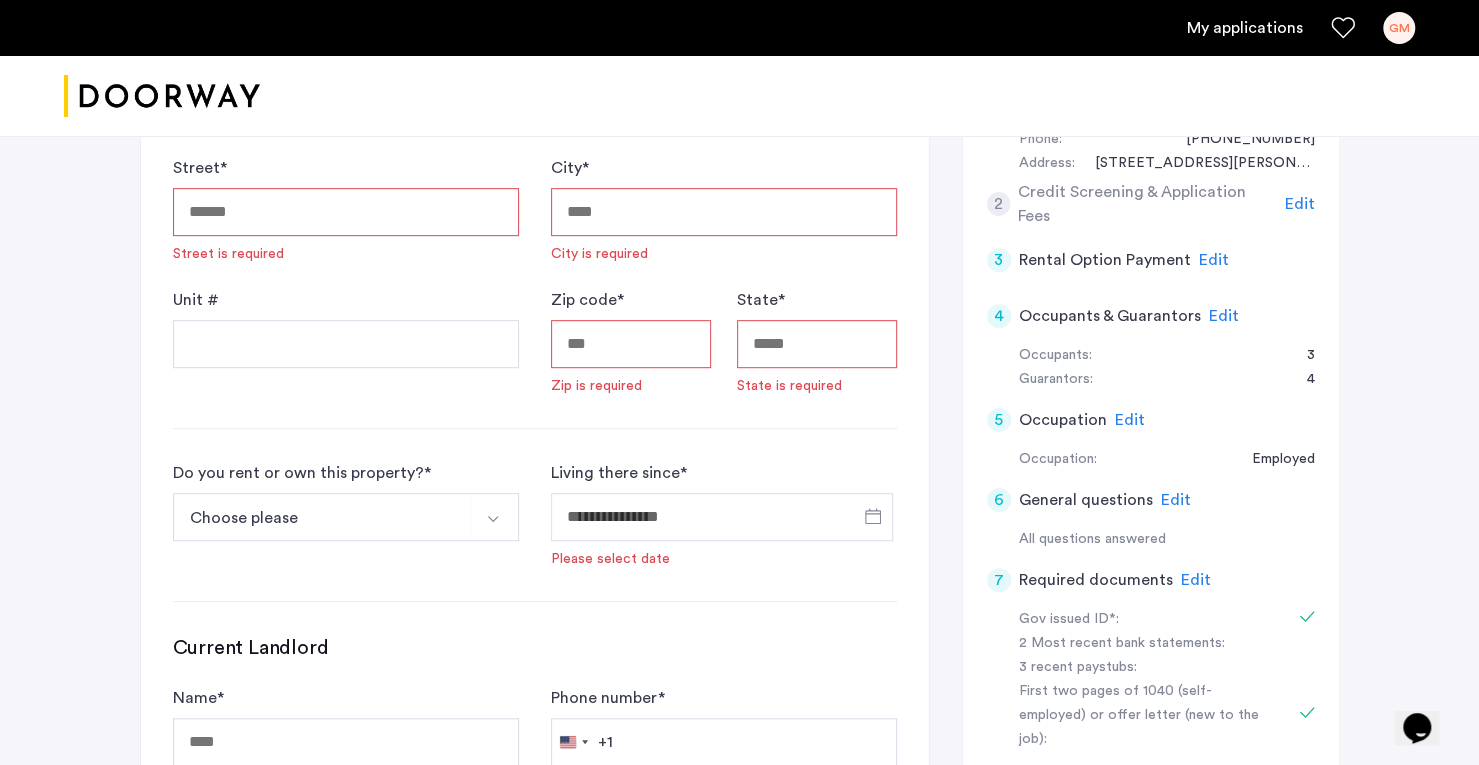 scroll, scrollTop: 506, scrollLeft: 0, axis: vertical 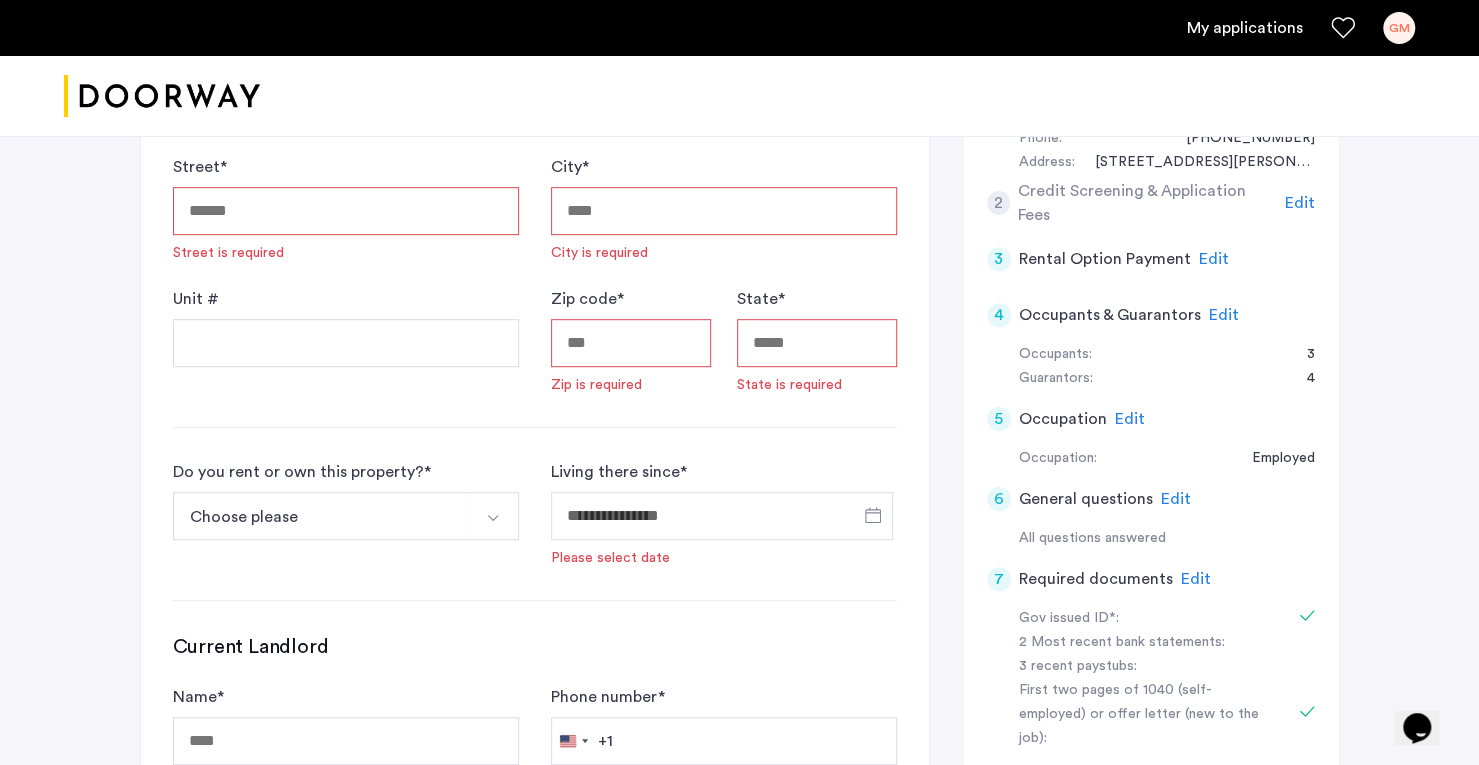 click on "Edit" 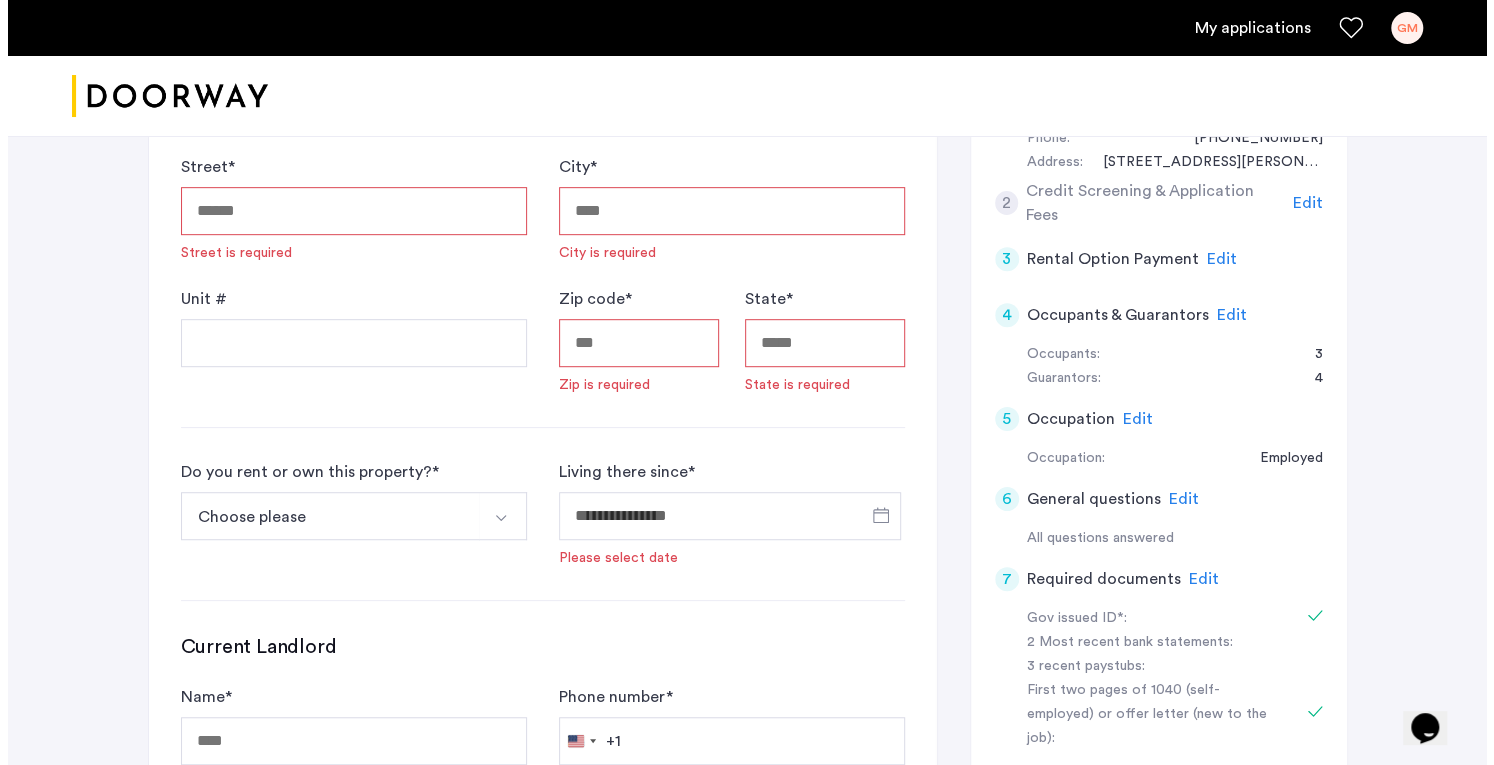 scroll, scrollTop: 0, scrollLeft: 0, axis: both 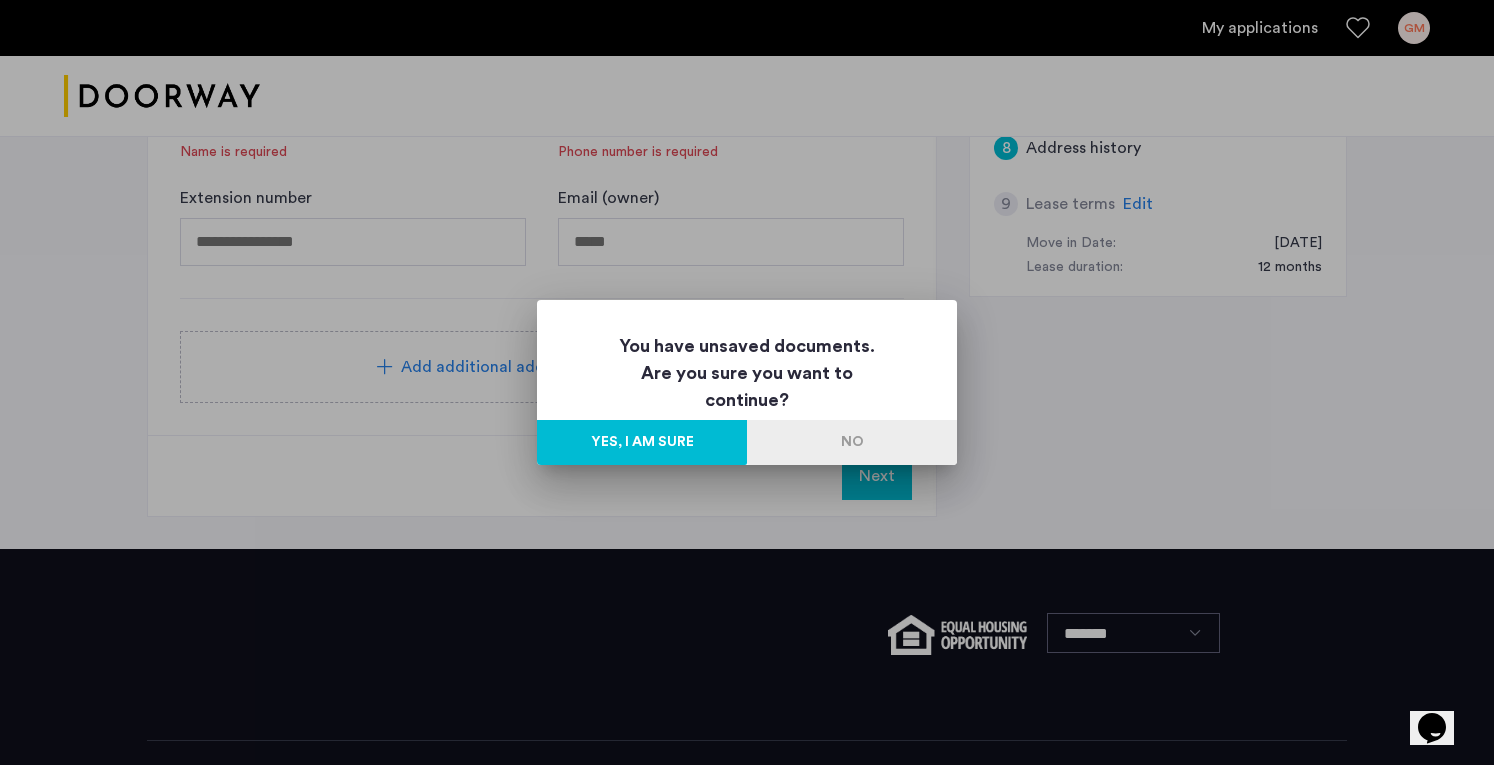click on "Yes, I am sure" at bounding box center (642, 442) 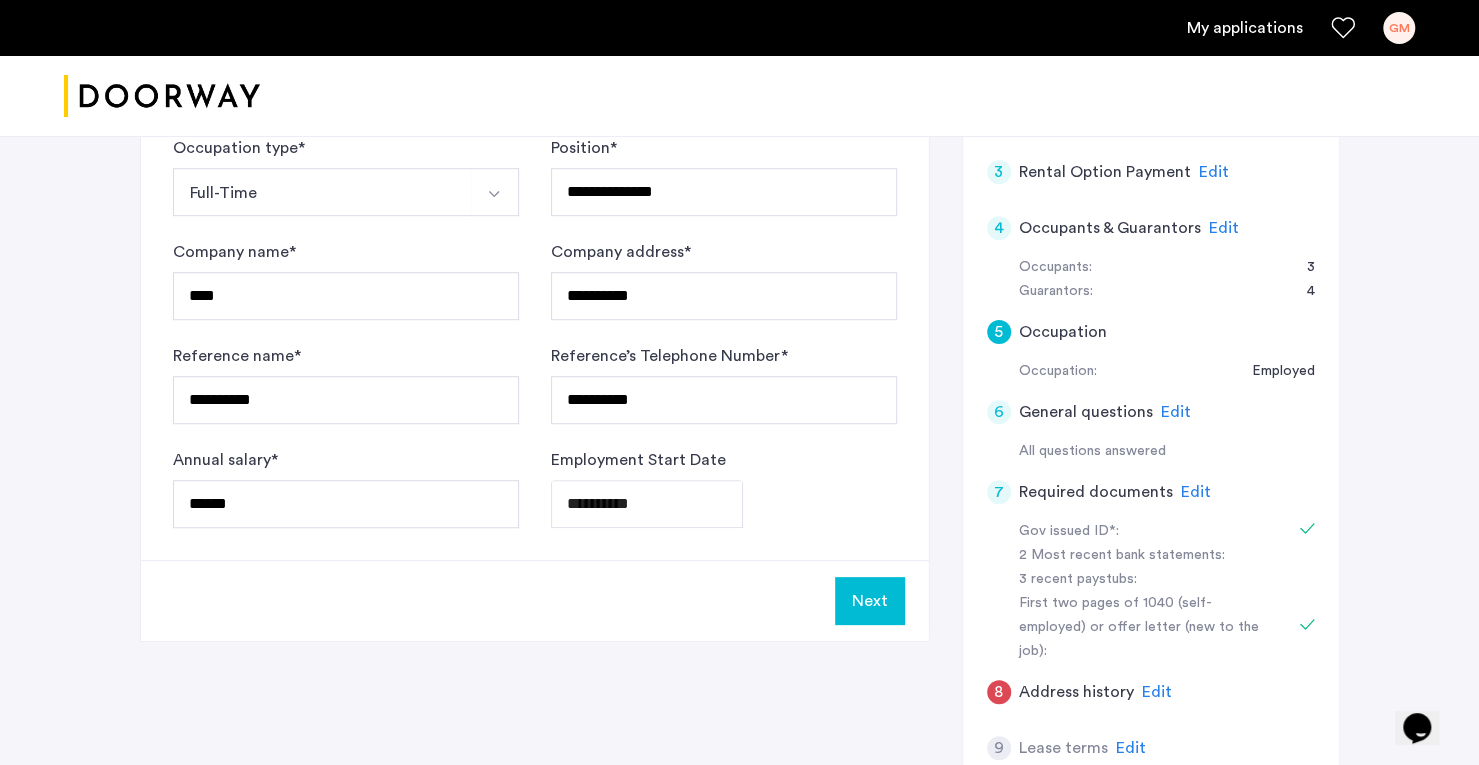 scroll, scrollTop: 592, scrollLeft: 0, axis: vertical 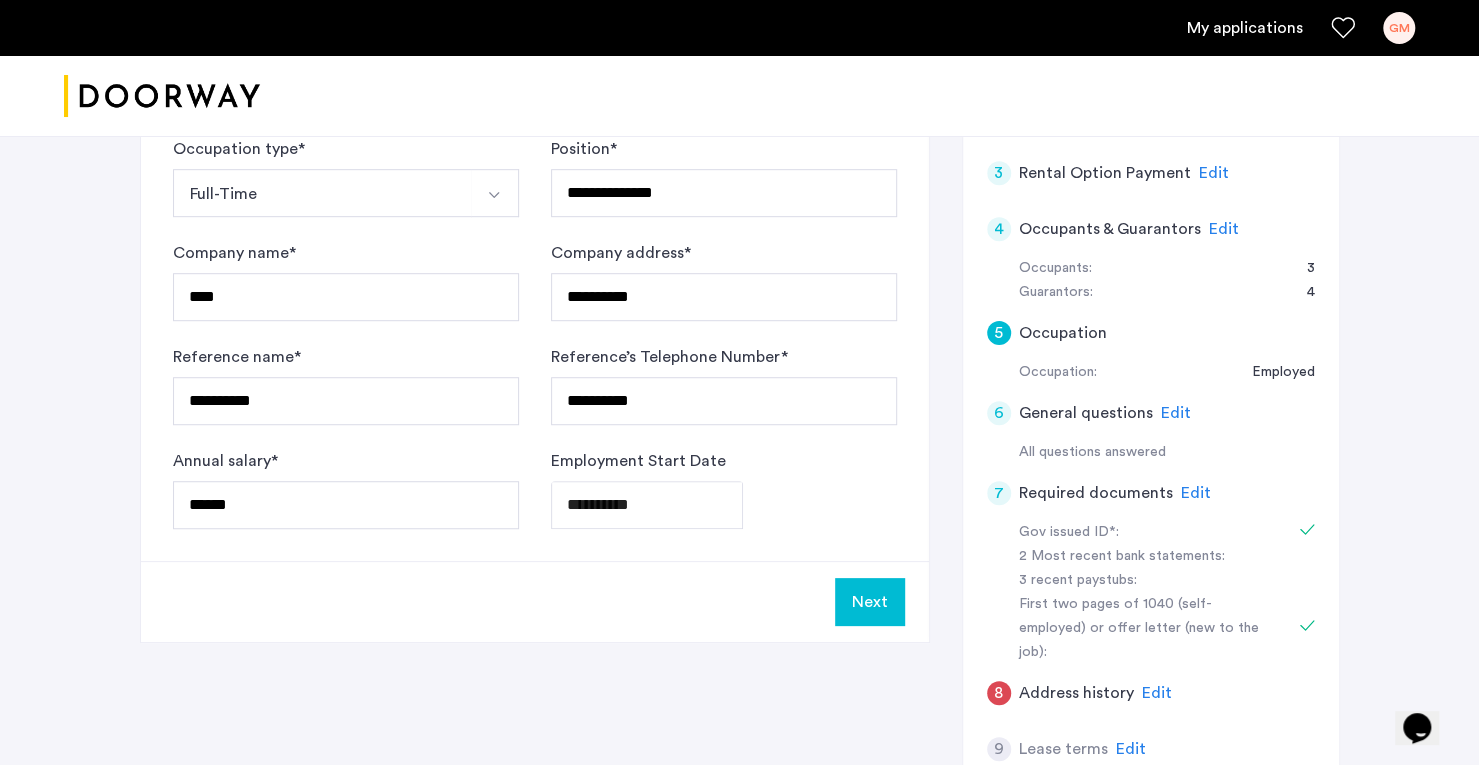 click on "Edit" 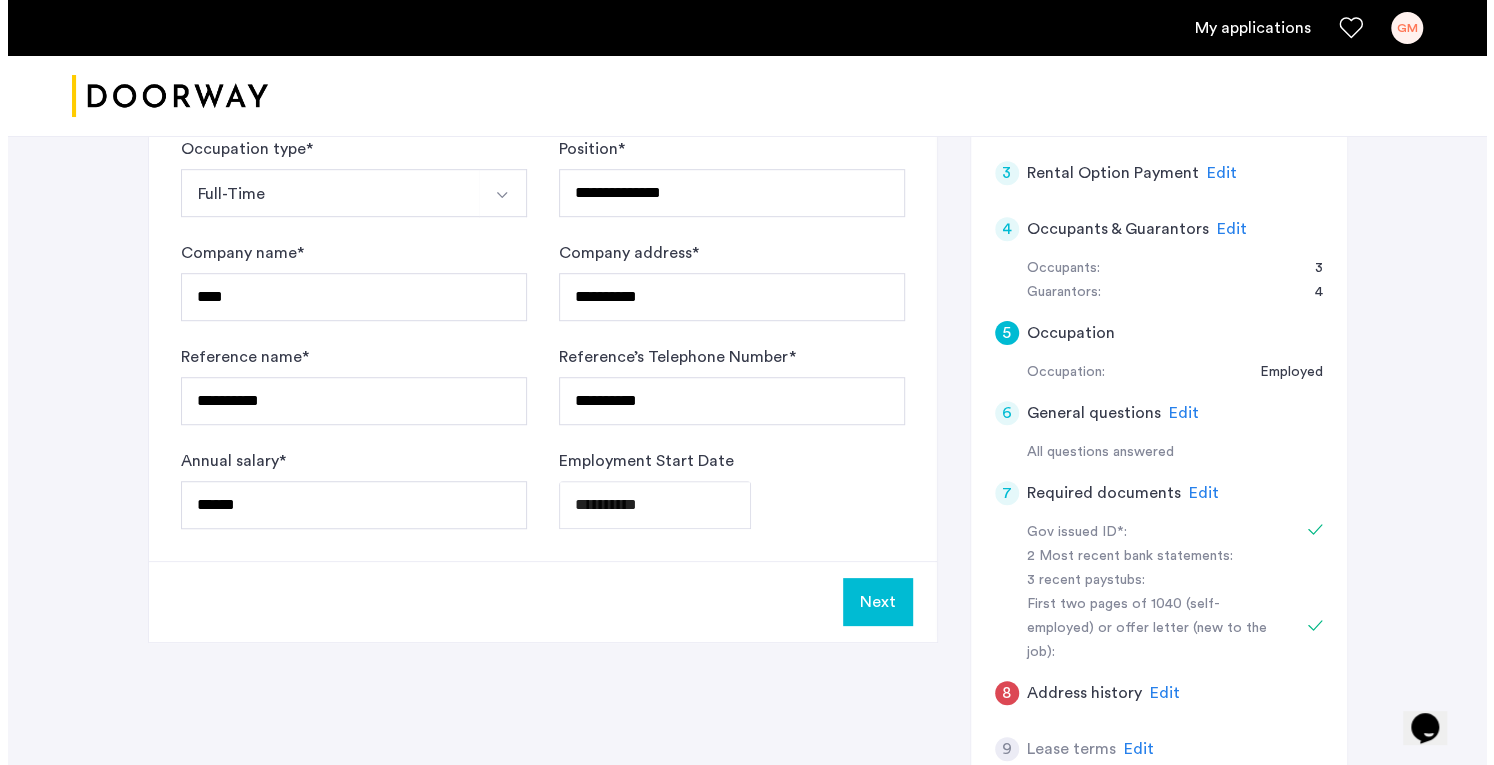 scroll, scrollTop: 0, scrollLeft: 0, axis: both 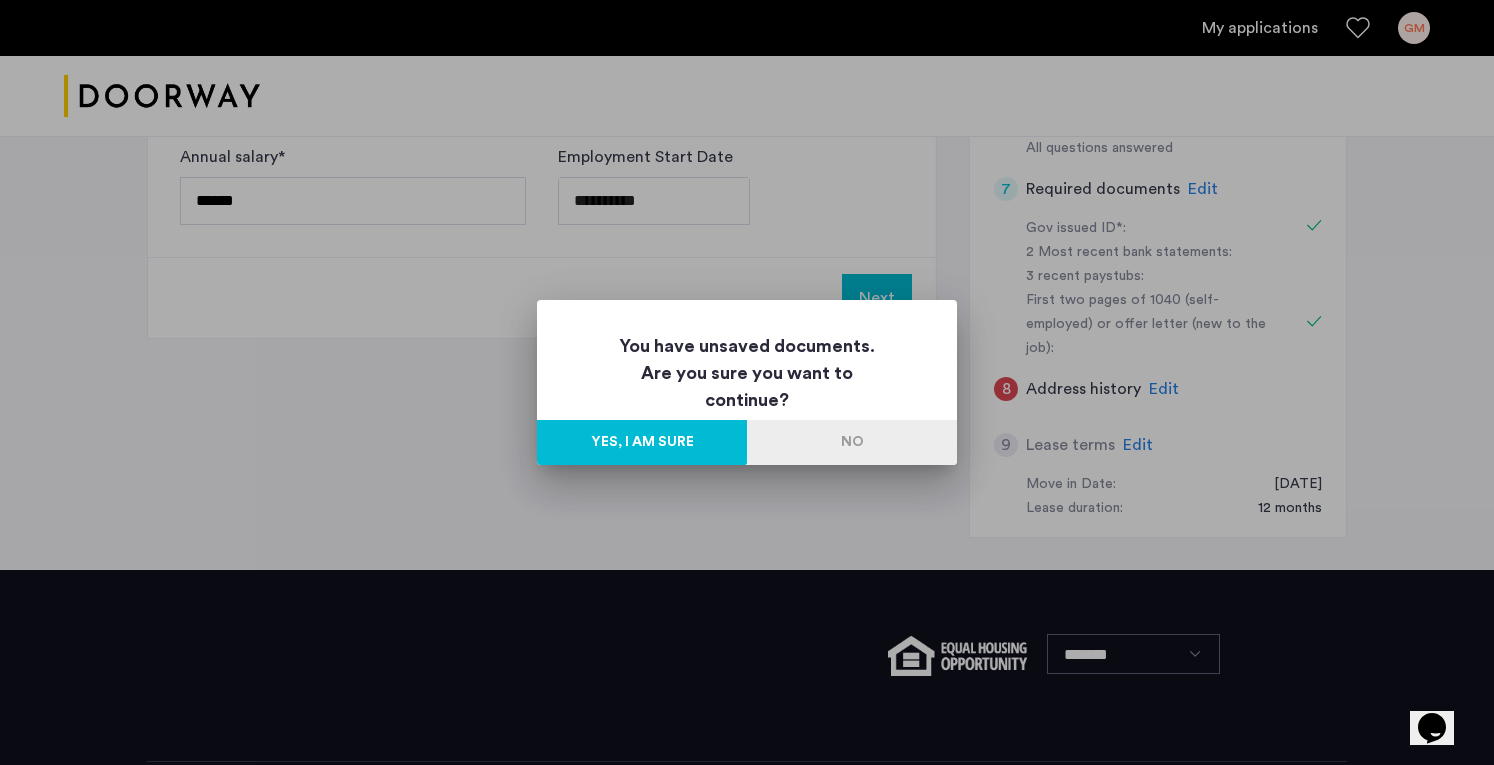 click on "Yes, I am sure" at bounding box center (642, 442) 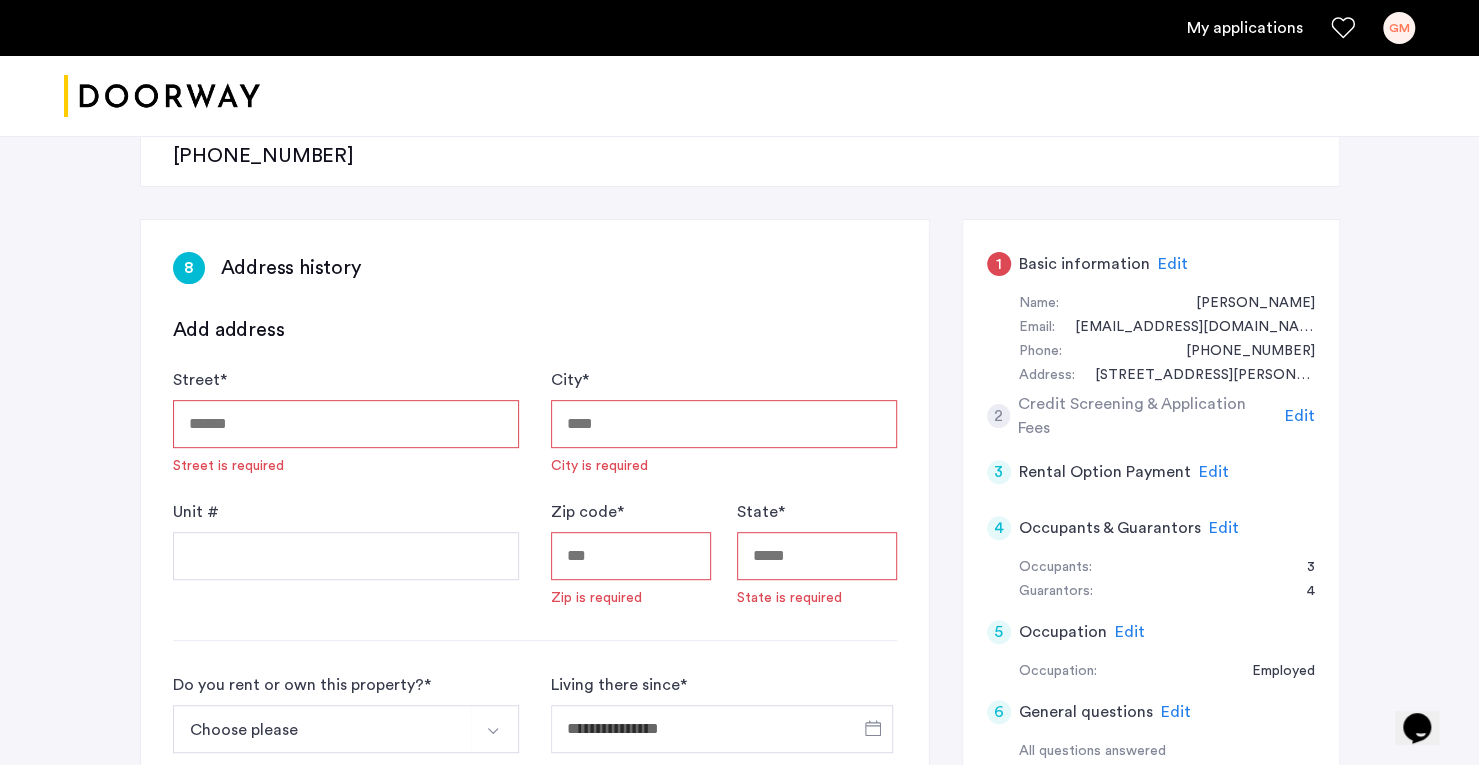scroll, scrollTop: 294, scrollLeft: 0, axis: vertical 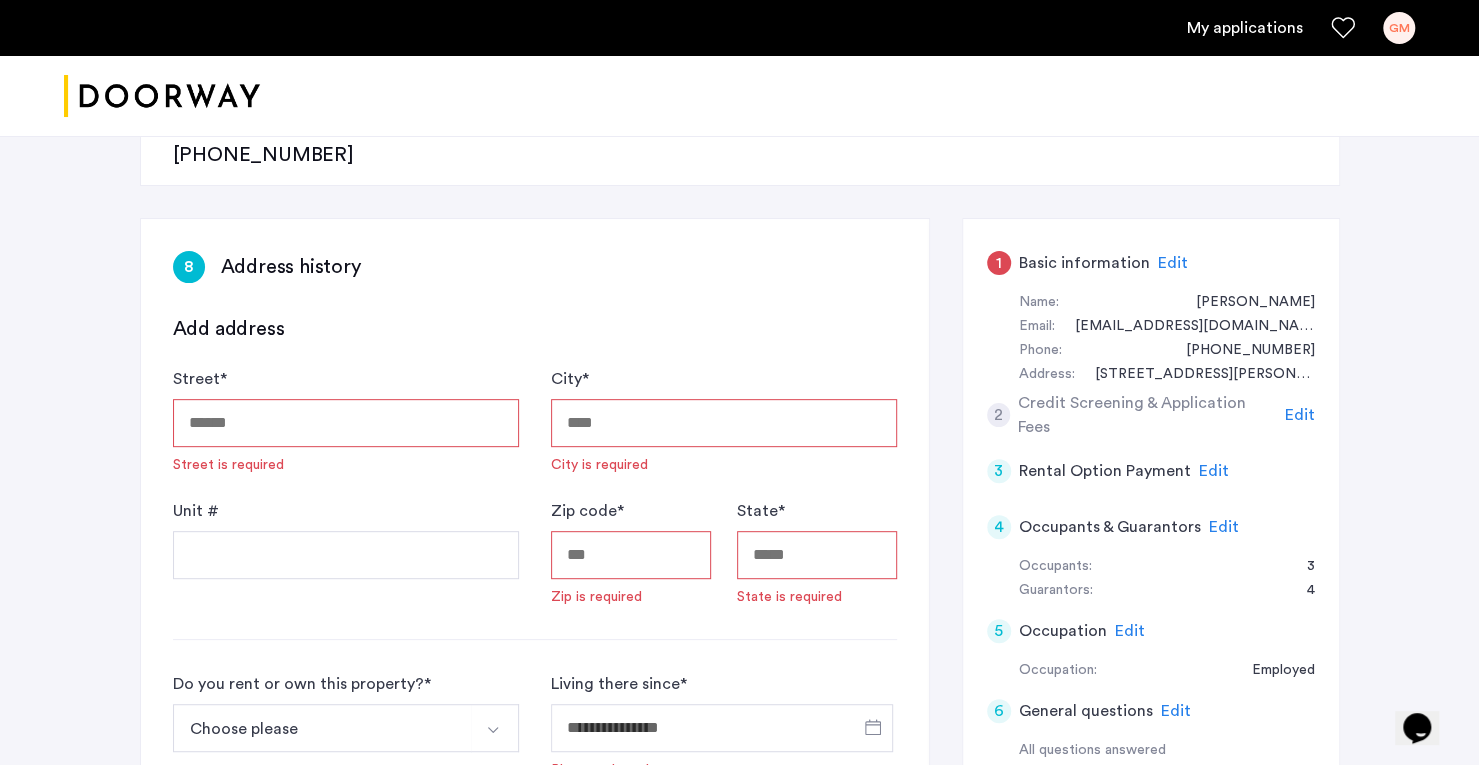 click on "Street  *" at bounding box center (346, 423) 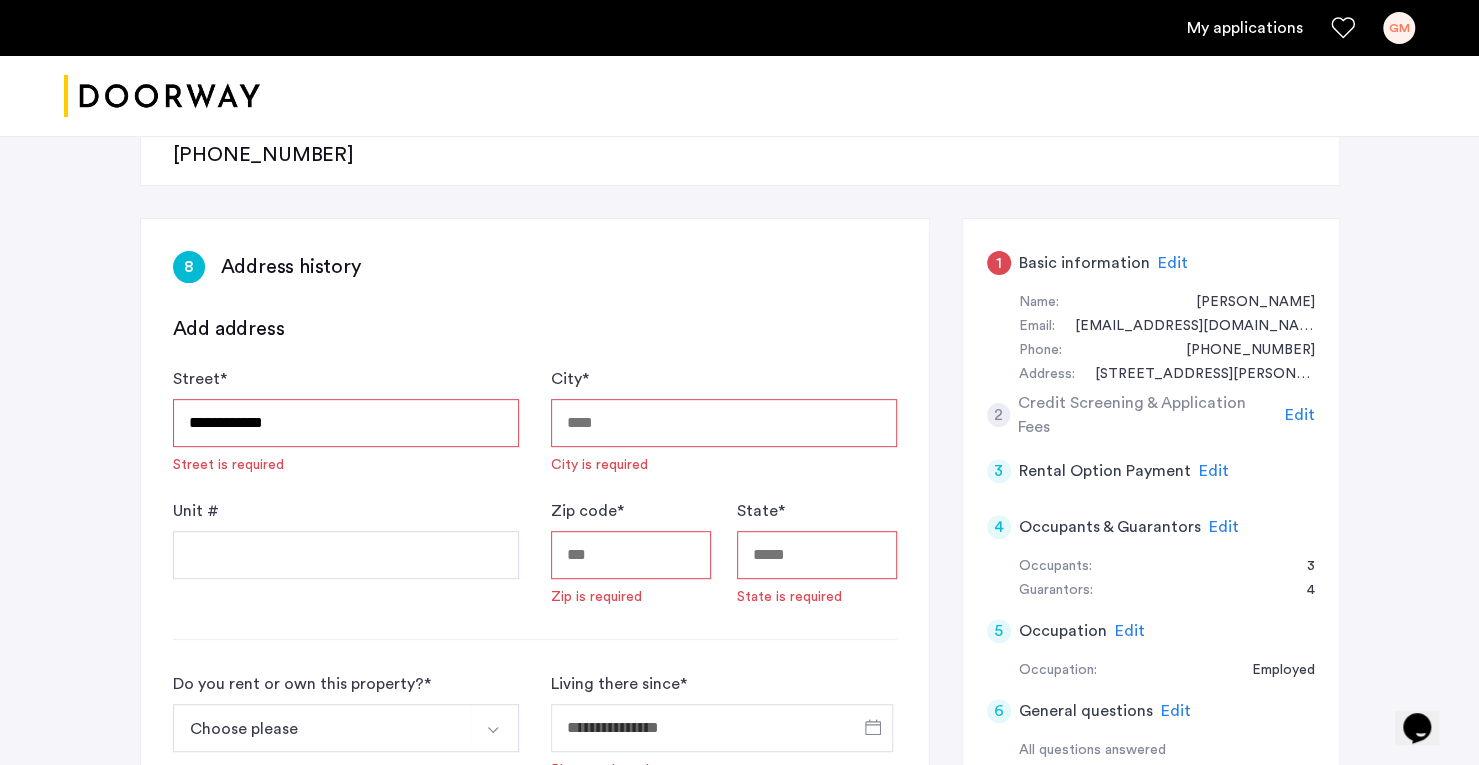 type on "*********" 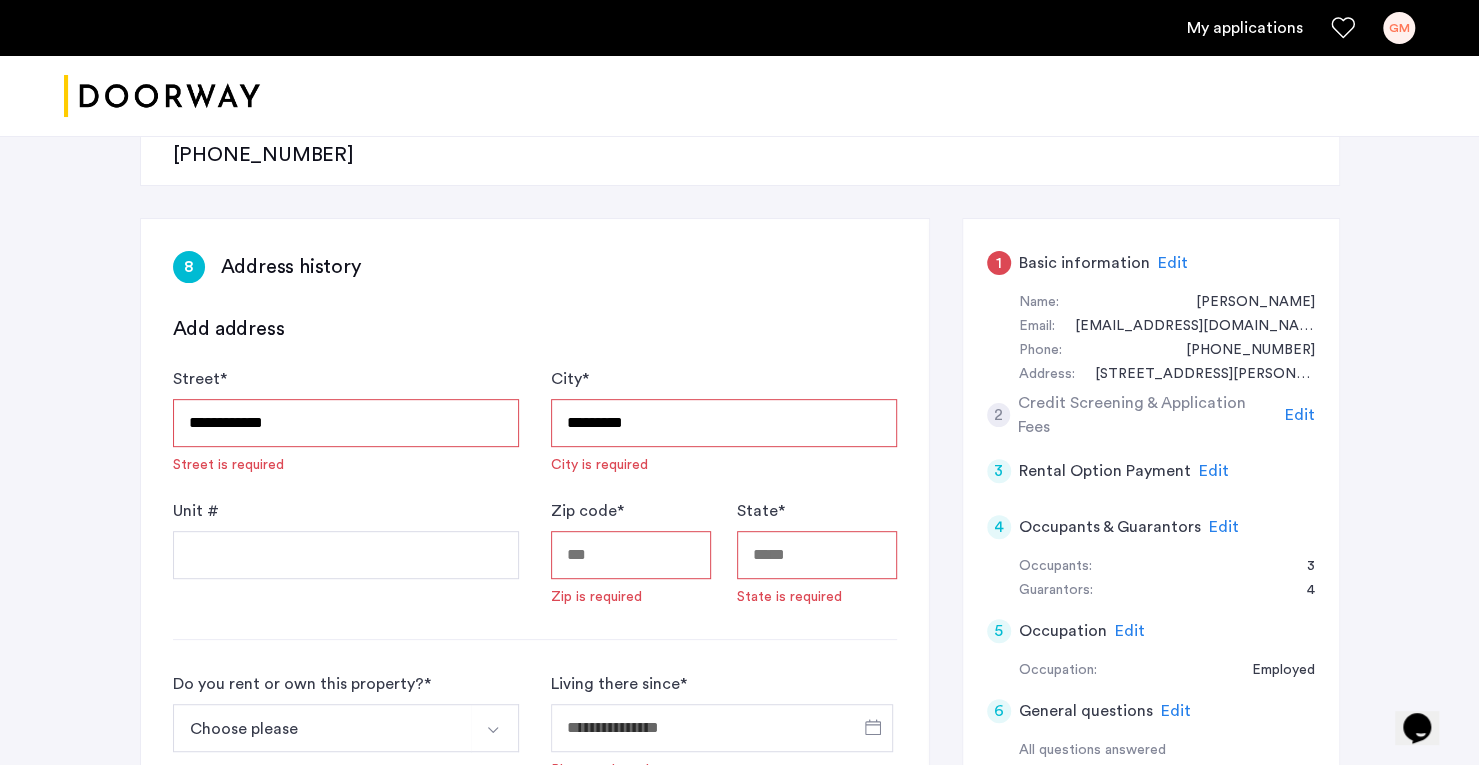 type on "*****" 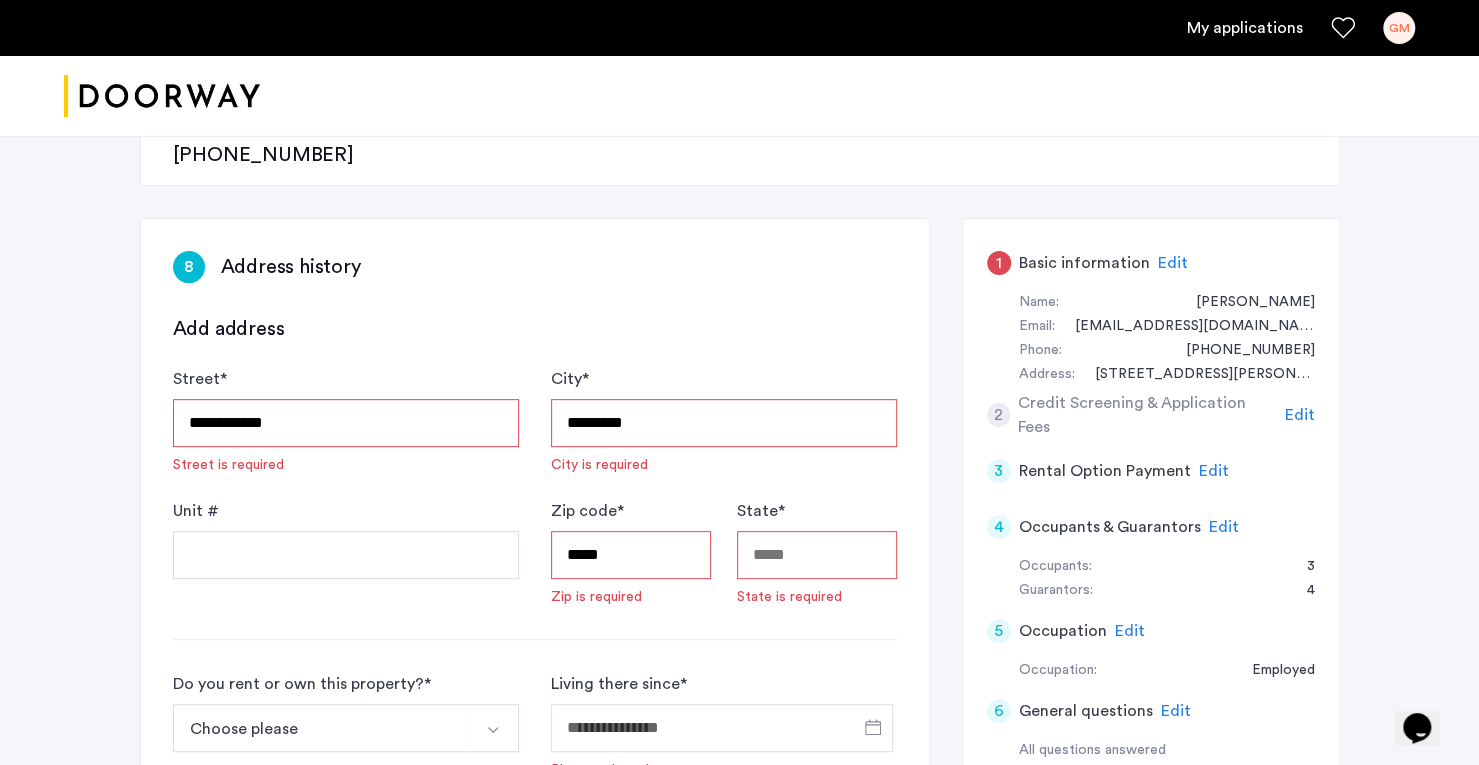 type on "**" 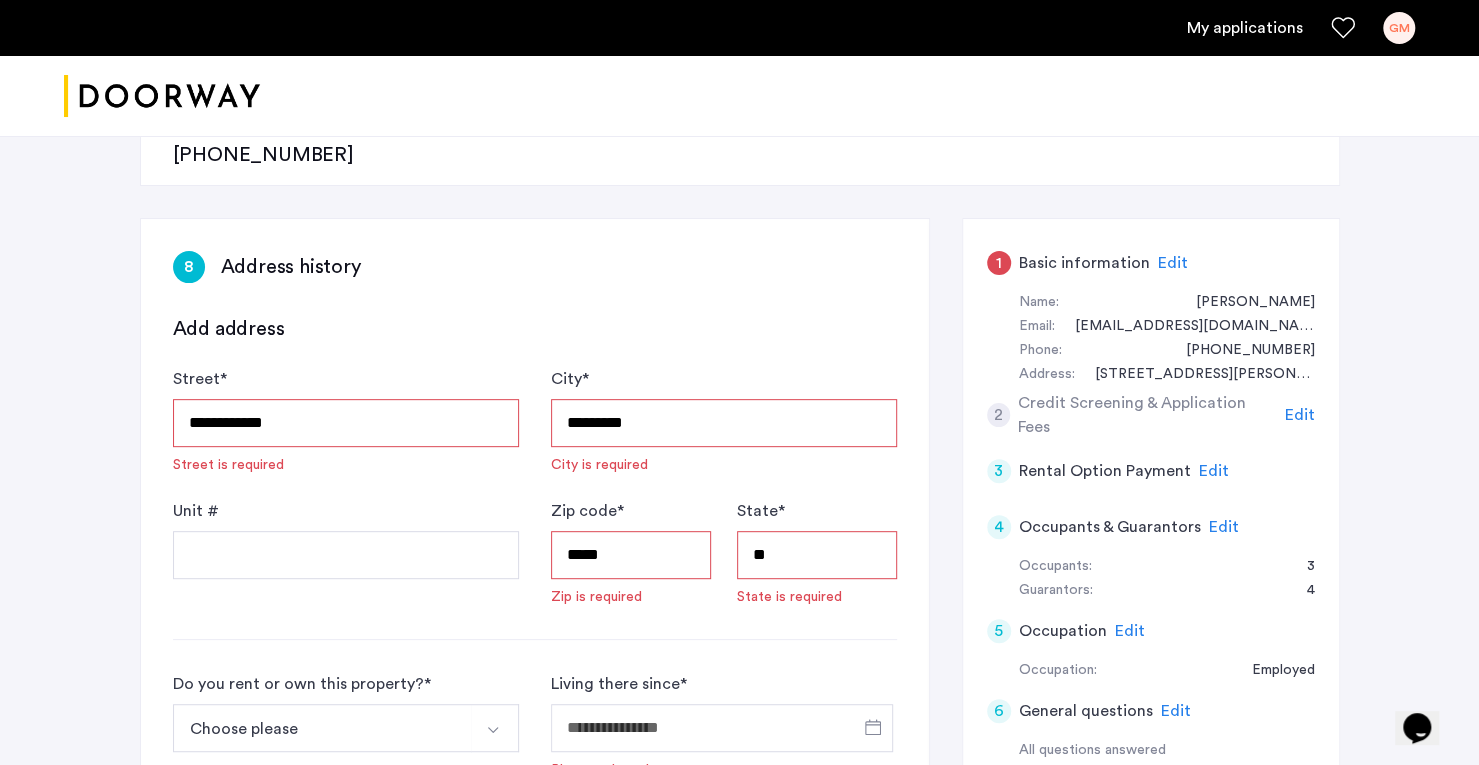 type on "**********" 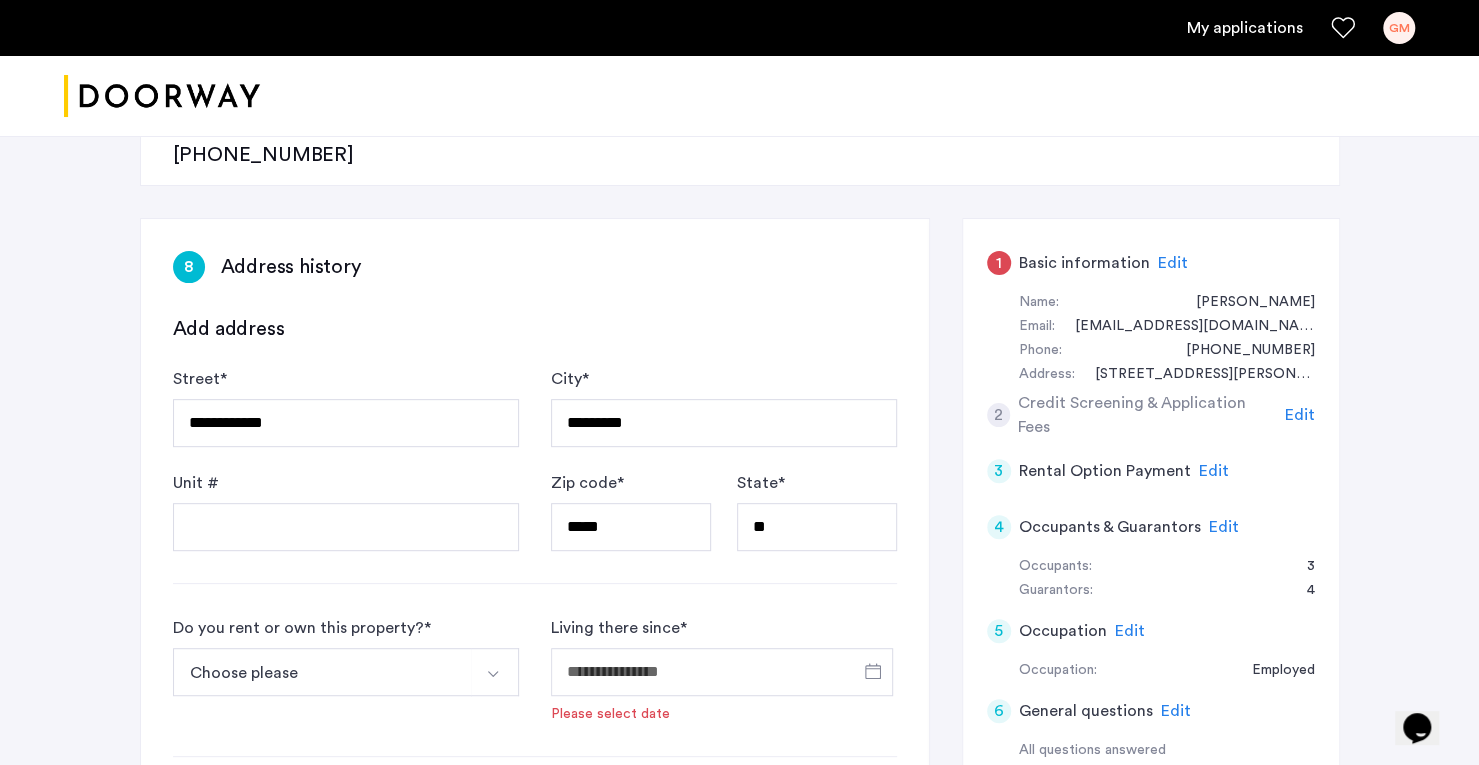 click on "Choose please" at bounding box center [322, 672] 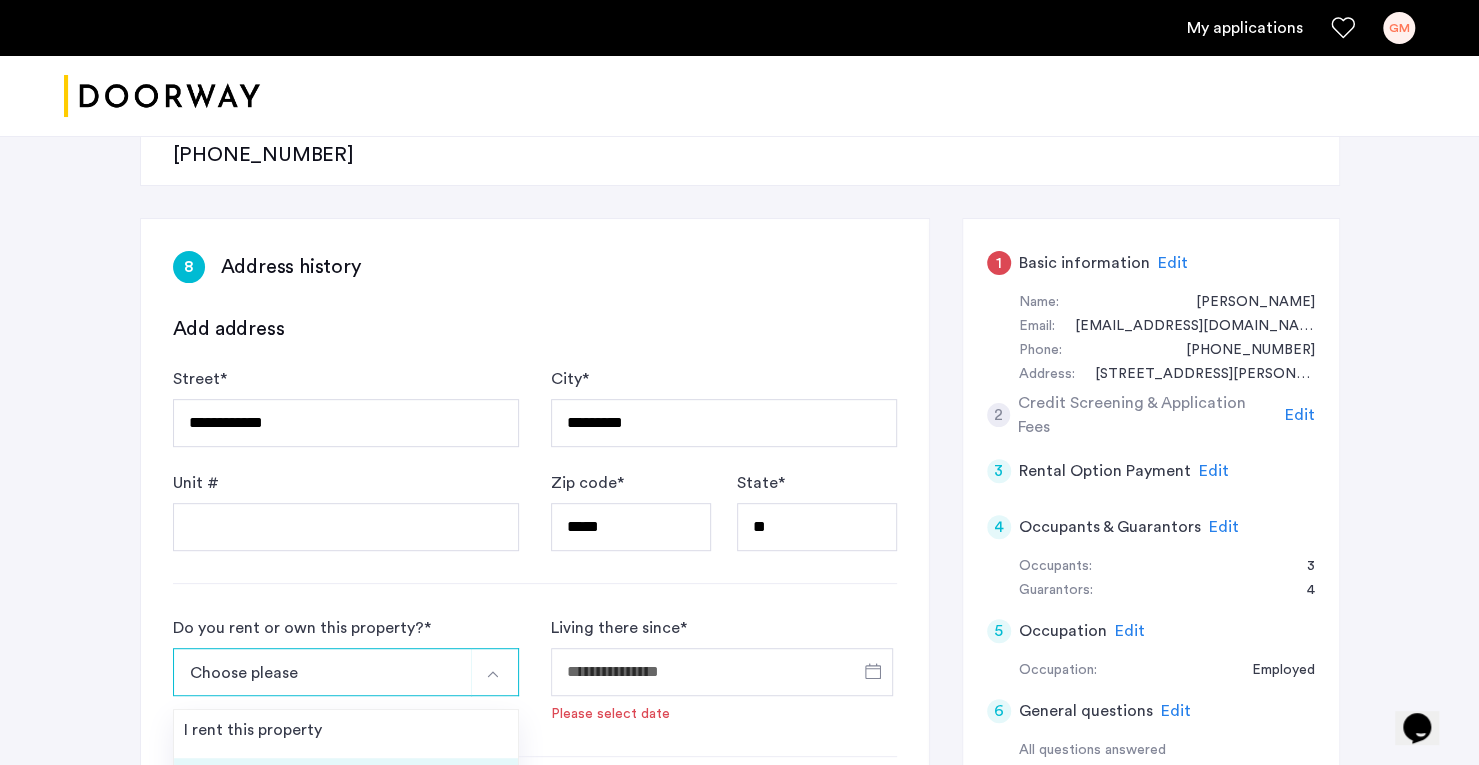 click on "I own this property" at bounding box center (346, 782) 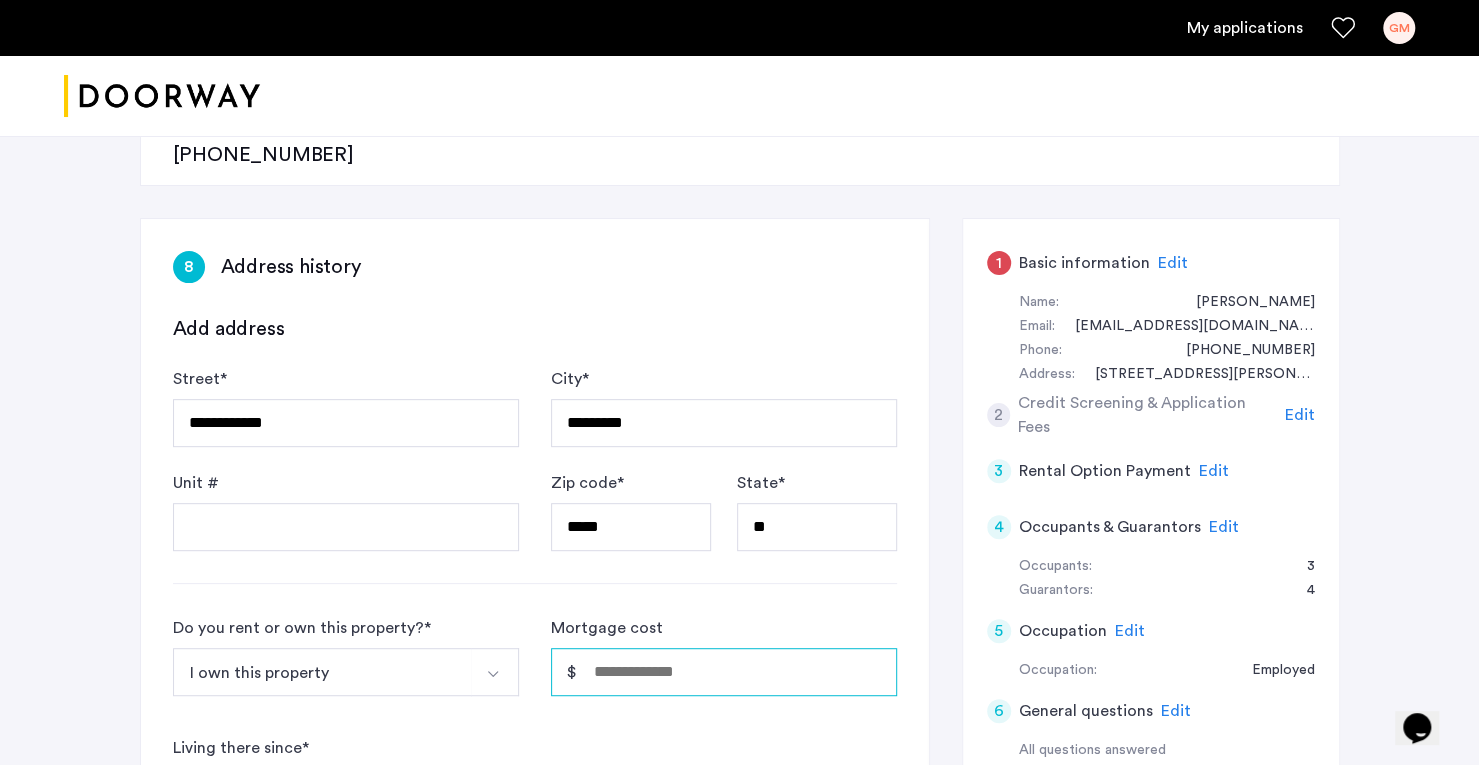 click on "Mortgage cost" at bounding box center (724, 672) 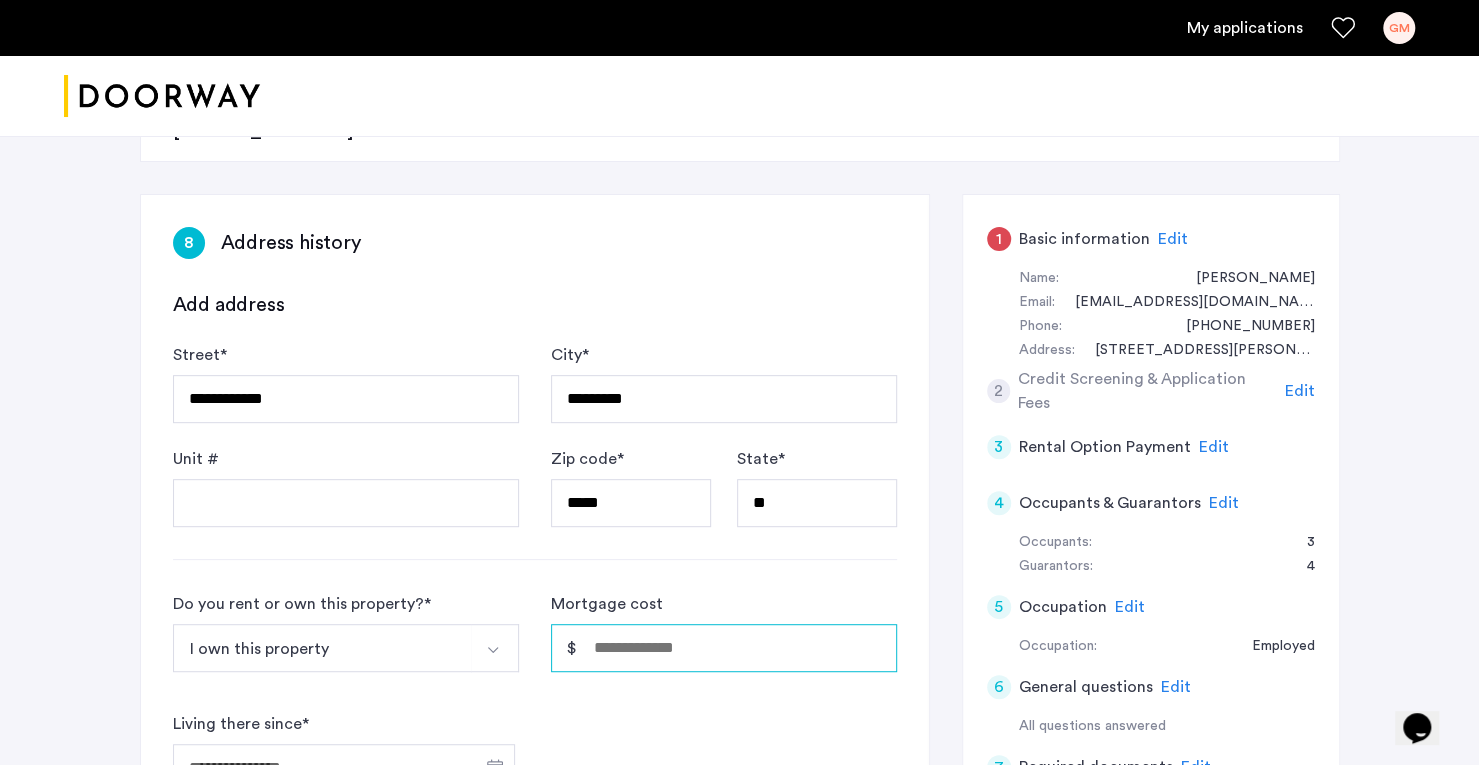 scroll, scrollTop: 366, scrollLeft: 0, axis: vertical 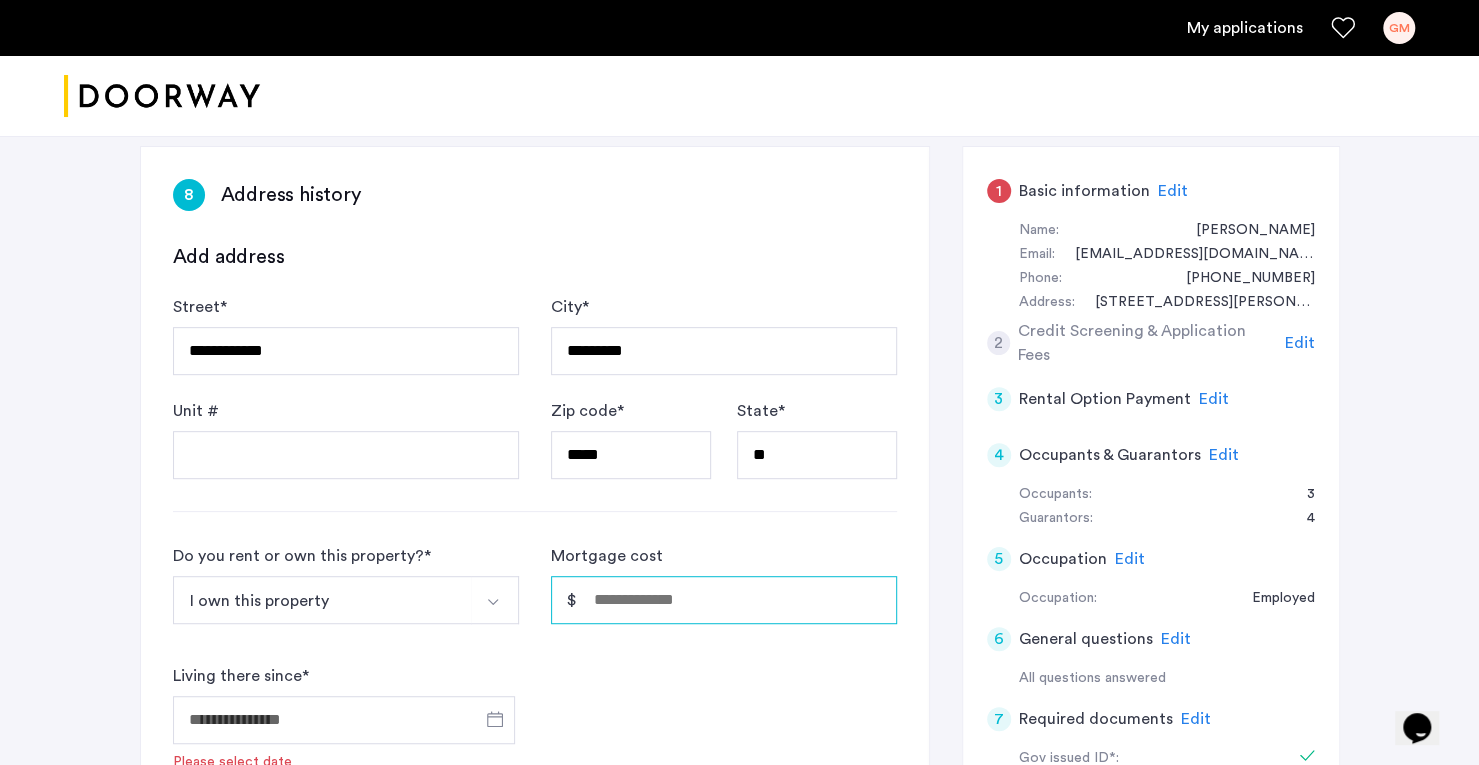 click on "Mortgage cost" at bounding box center (724, 600) 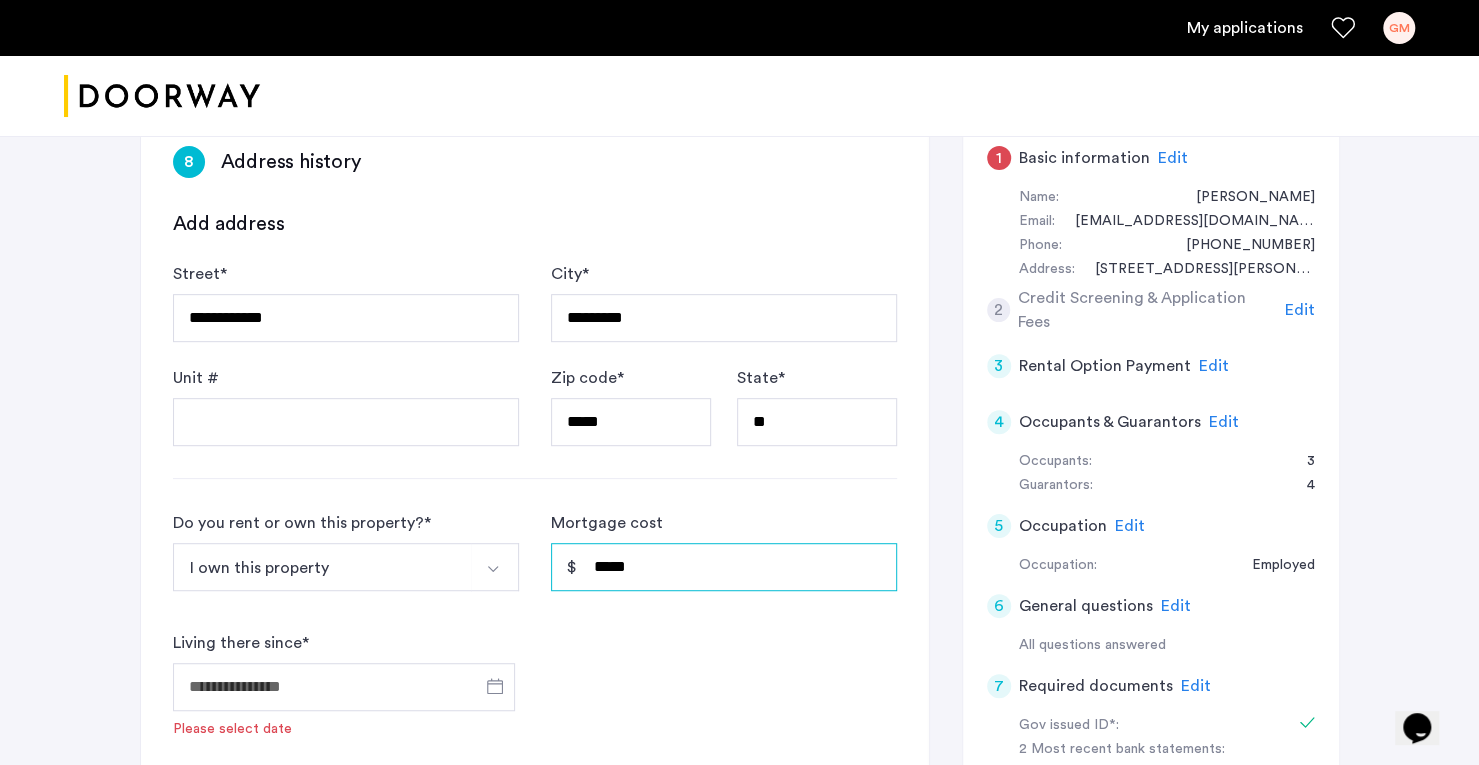 scroll, scrollTop: 490, scrollLeft: 0, axis: vertical 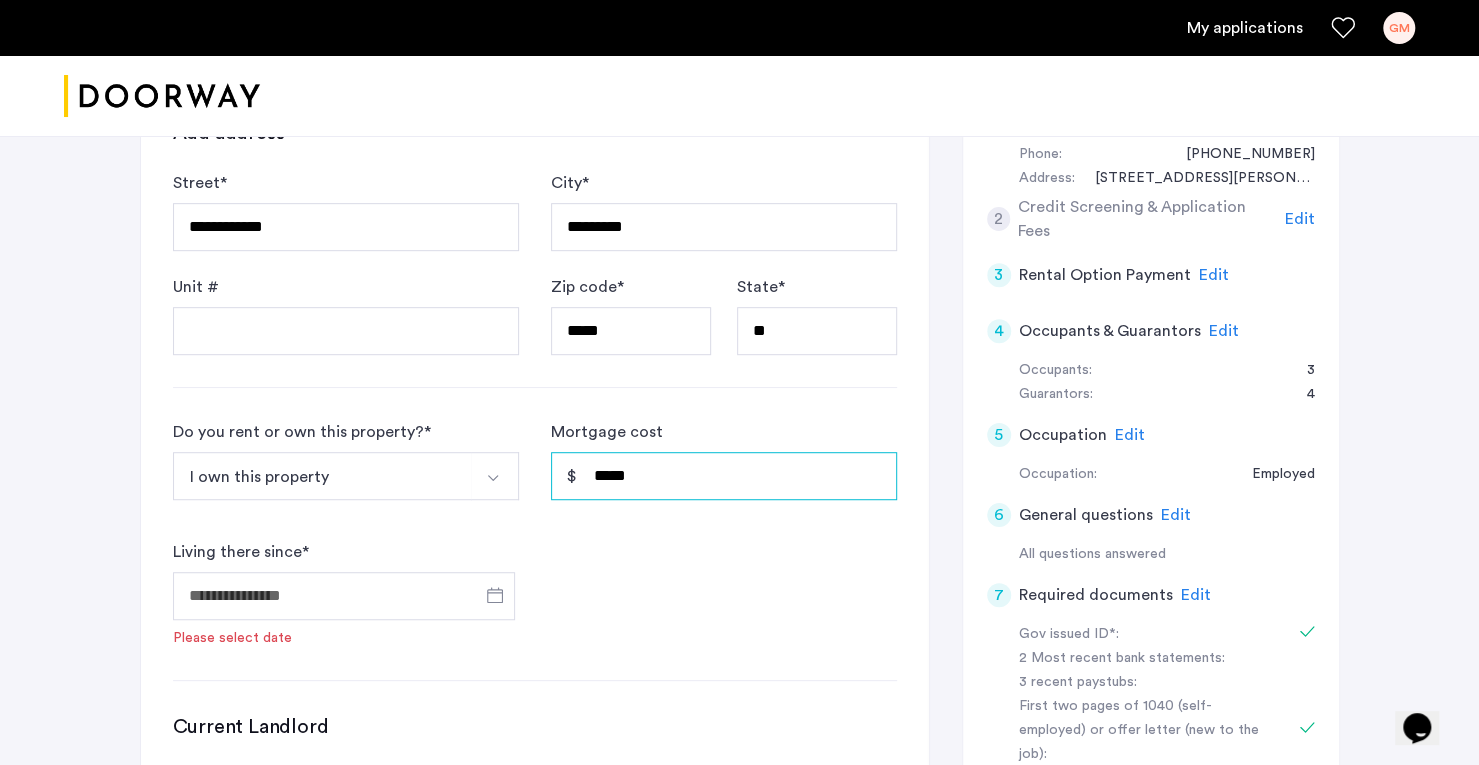 type on "*****" 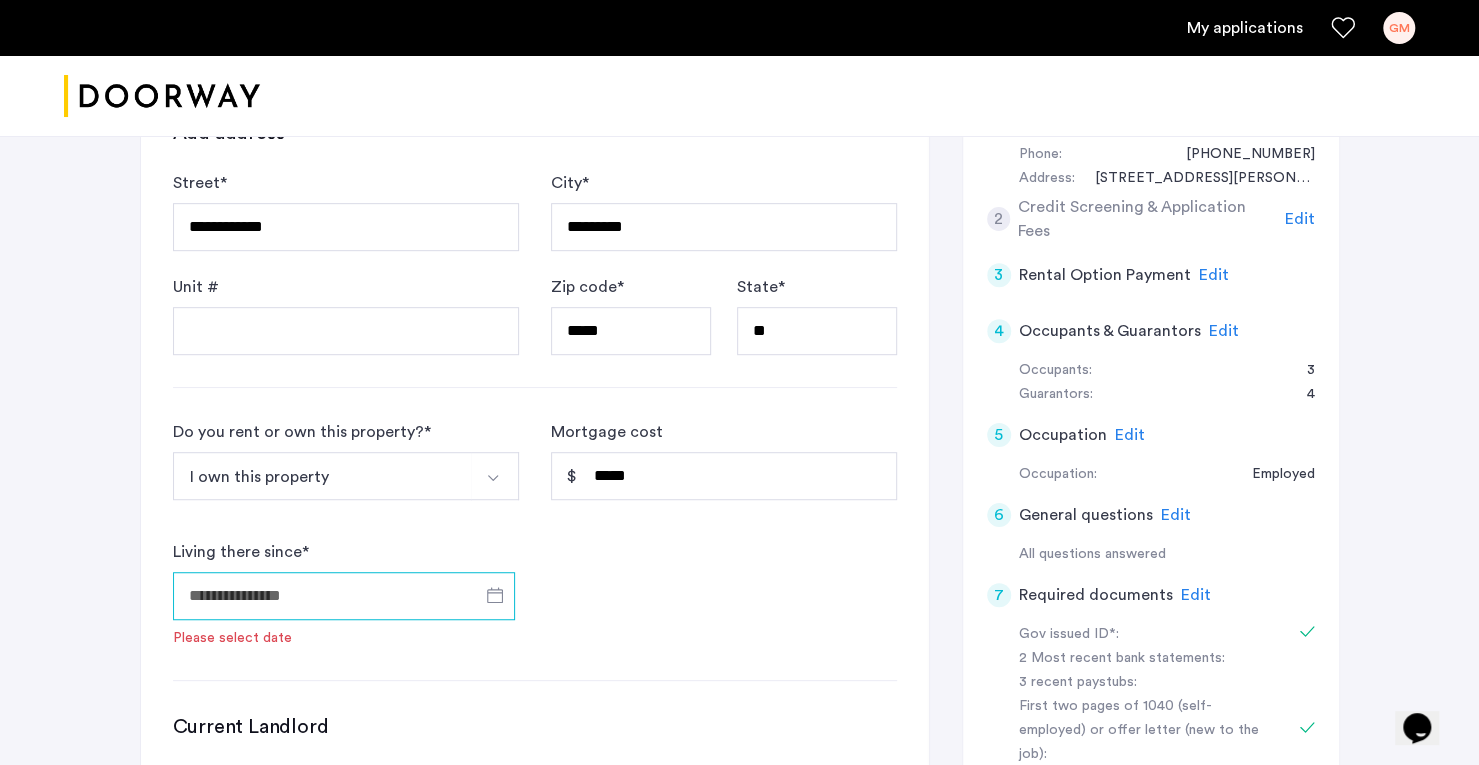 click on "Living there since  *" at bounding box center (344, 596) 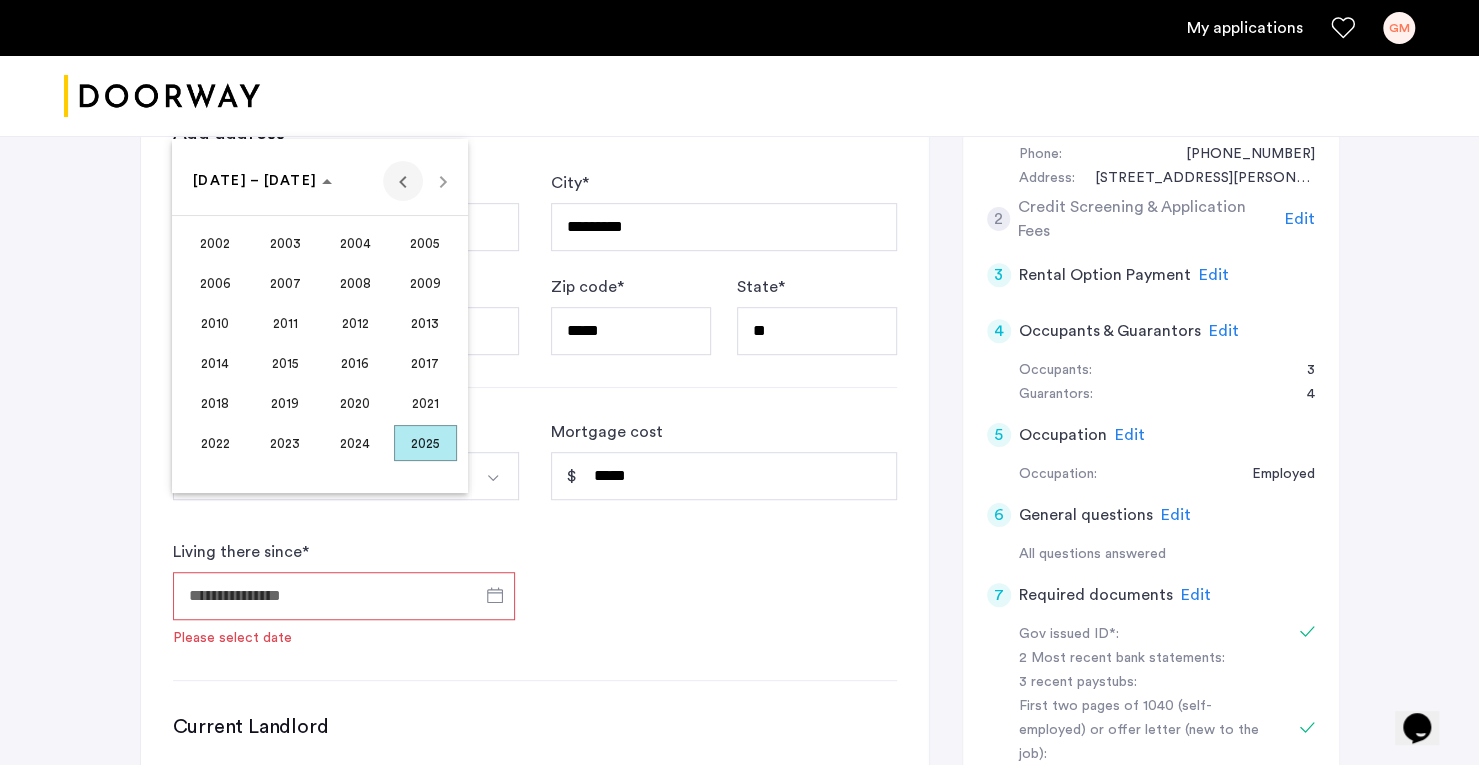 click at bounding box center (403, 181) 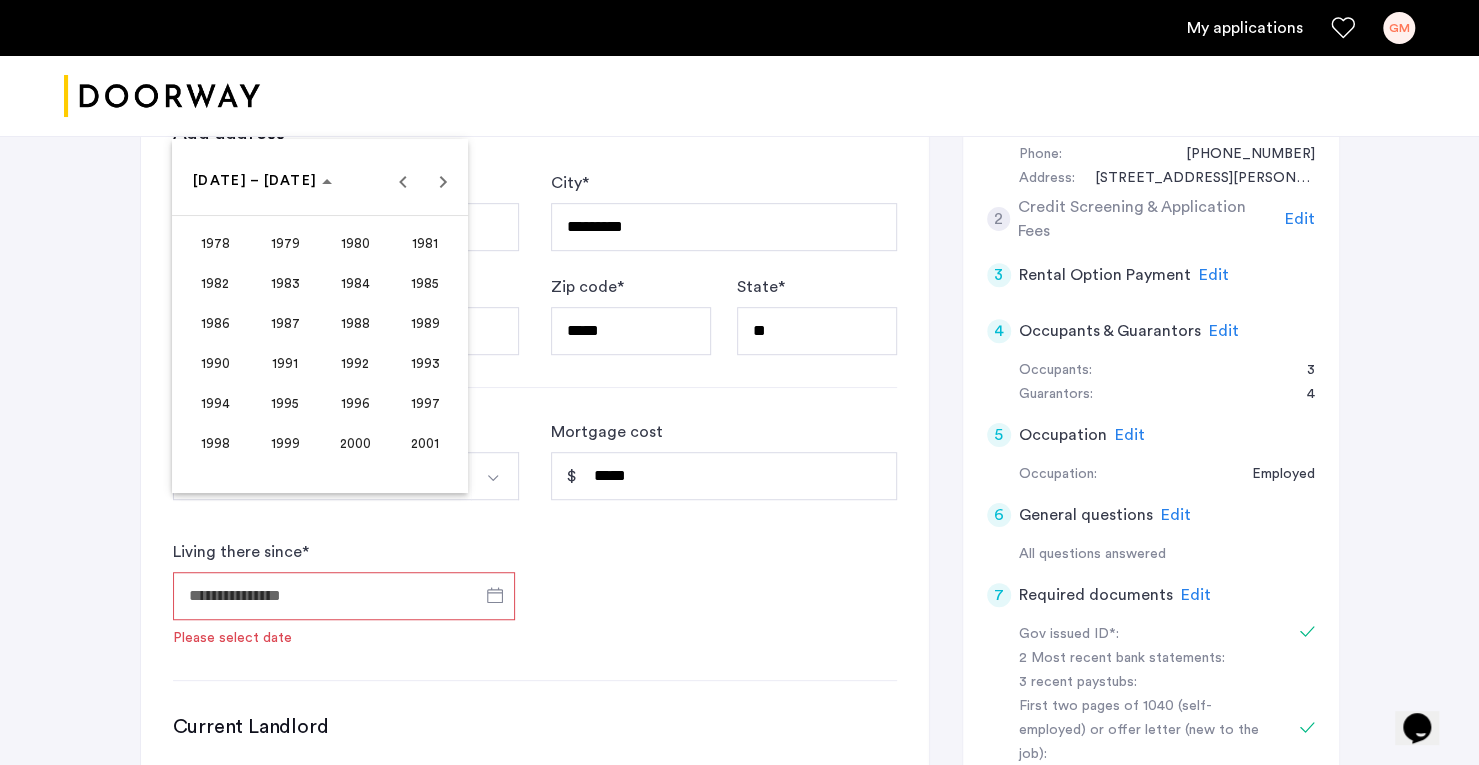 click on "1996" at bounding box center [355, 403] 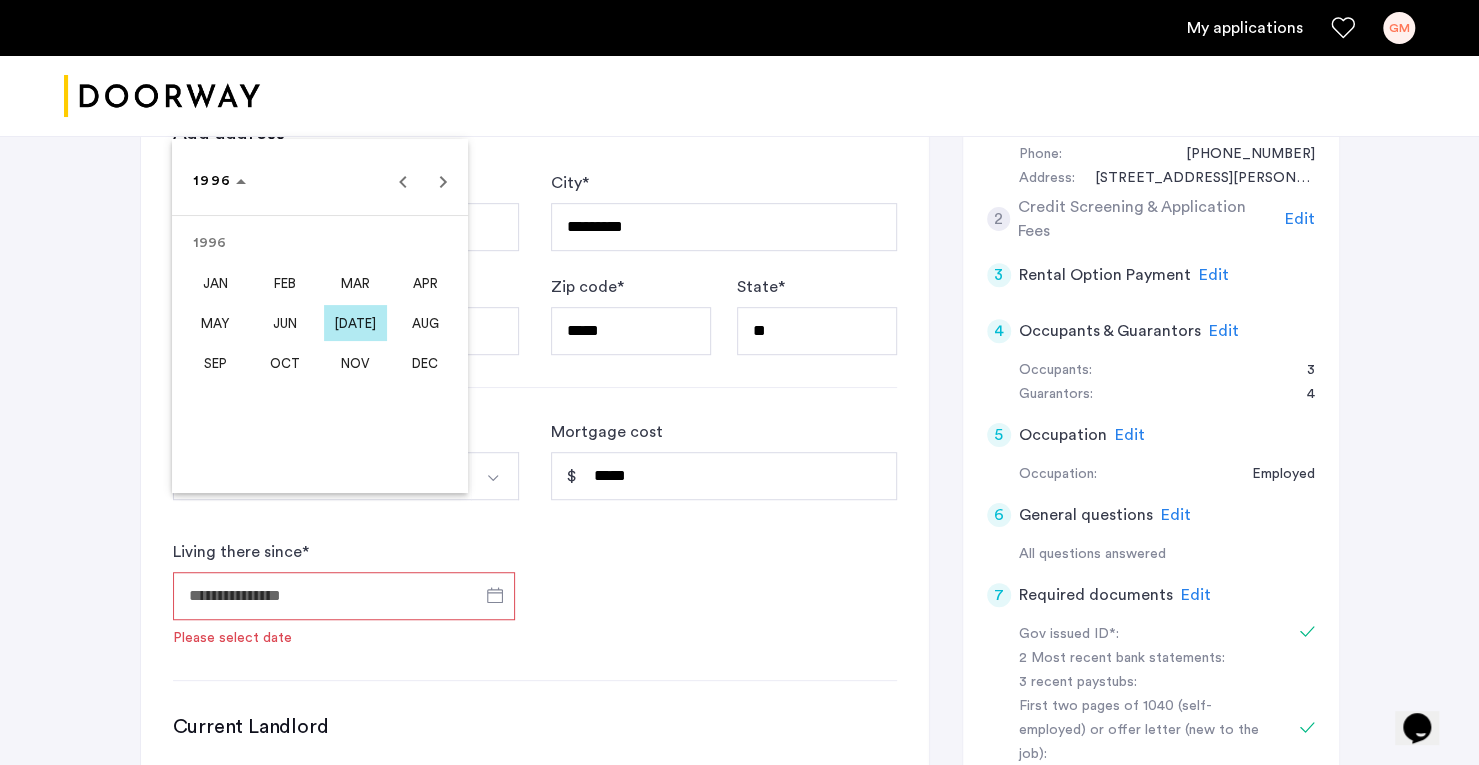 click on "AUG" at bounding box center [425, 323] 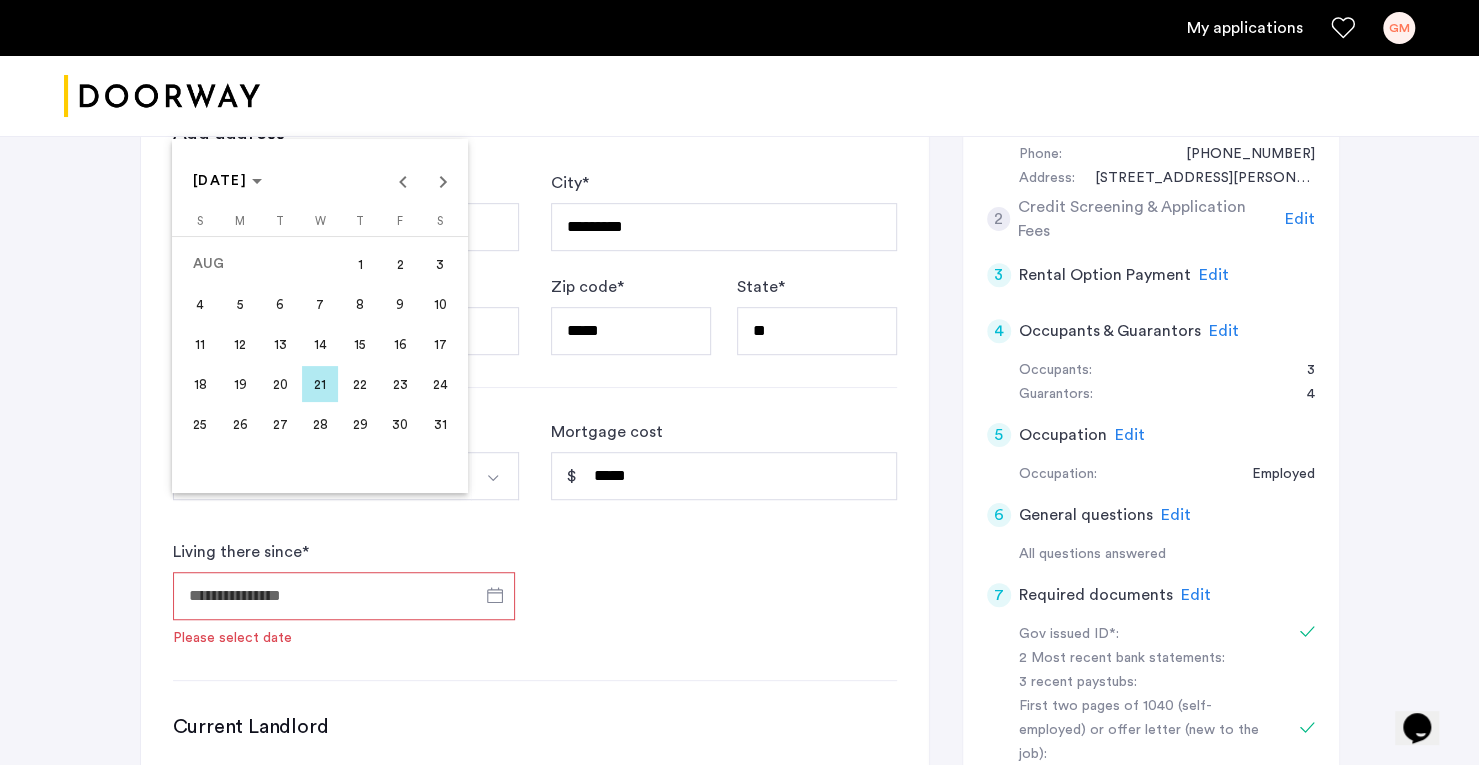 click on "16" at bounding box center (400, 344) 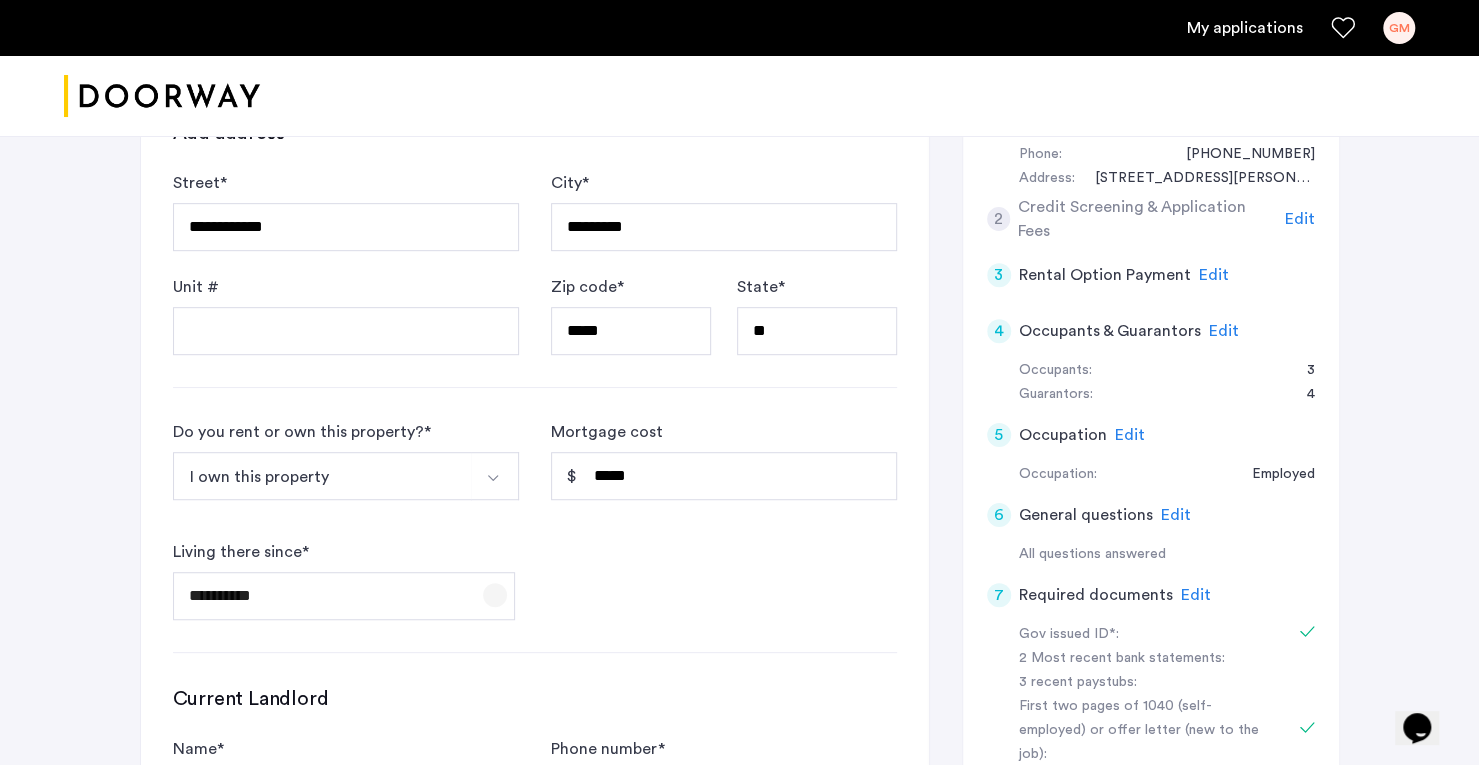 click 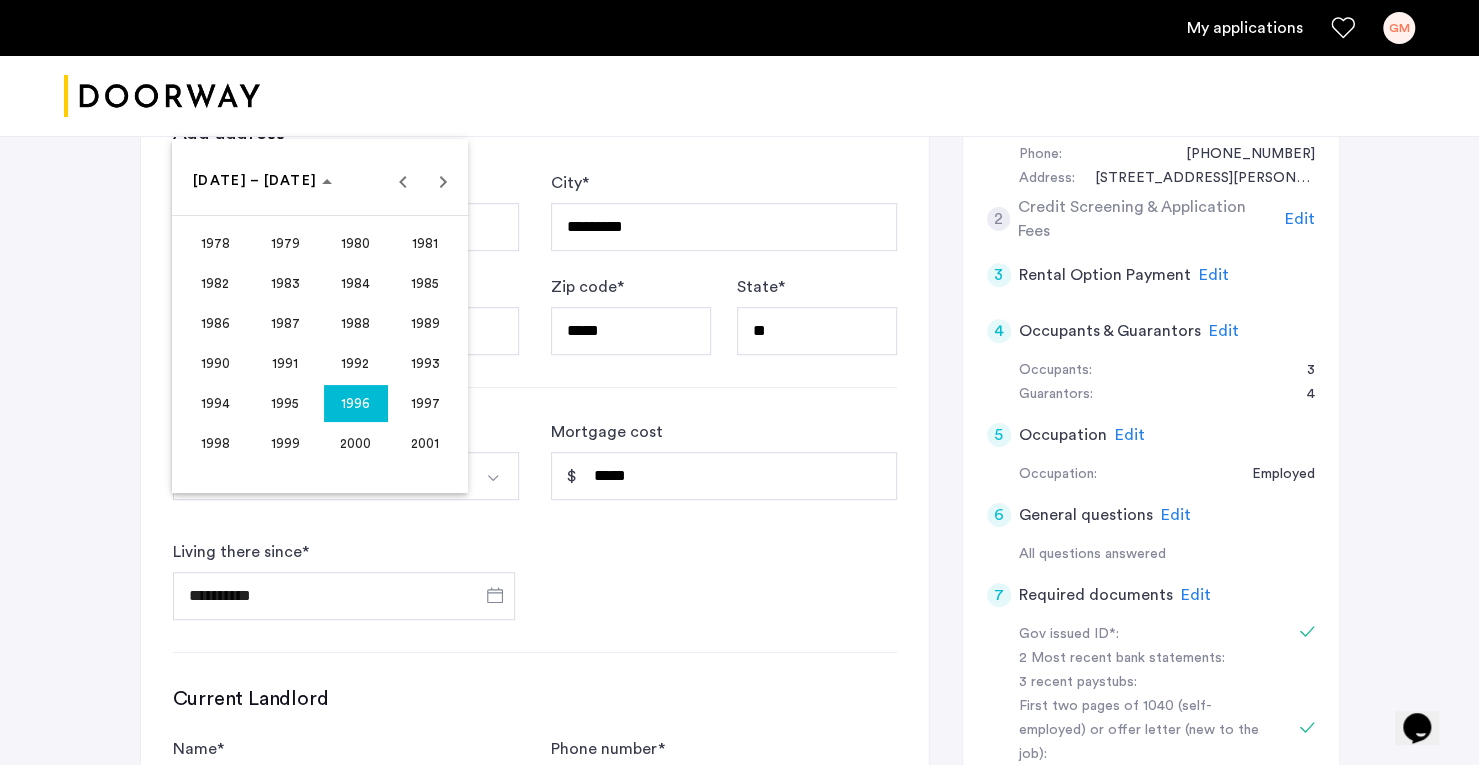 click on "1996" at bounding box center (355, 403) 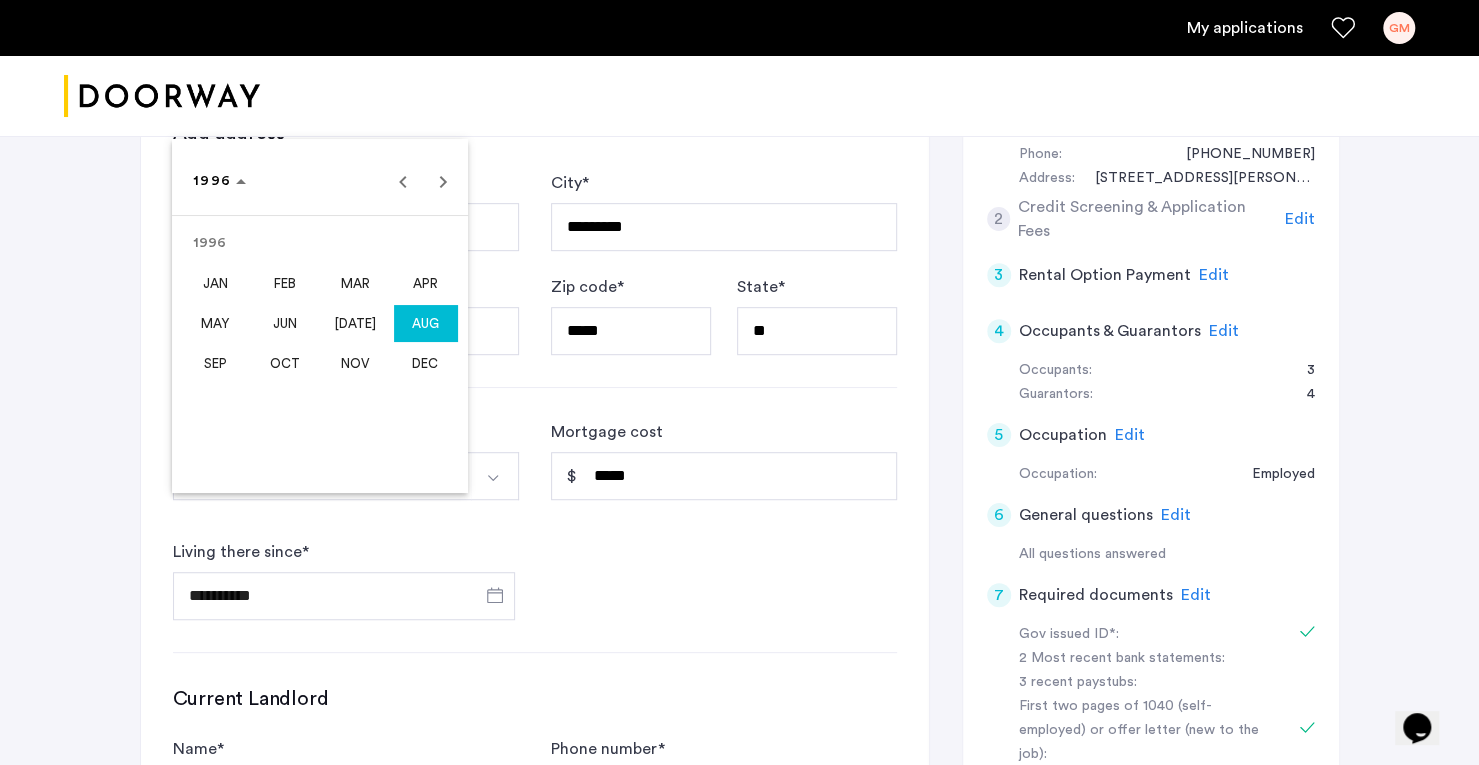 click on "AUG" at bounding box center [425, 323] 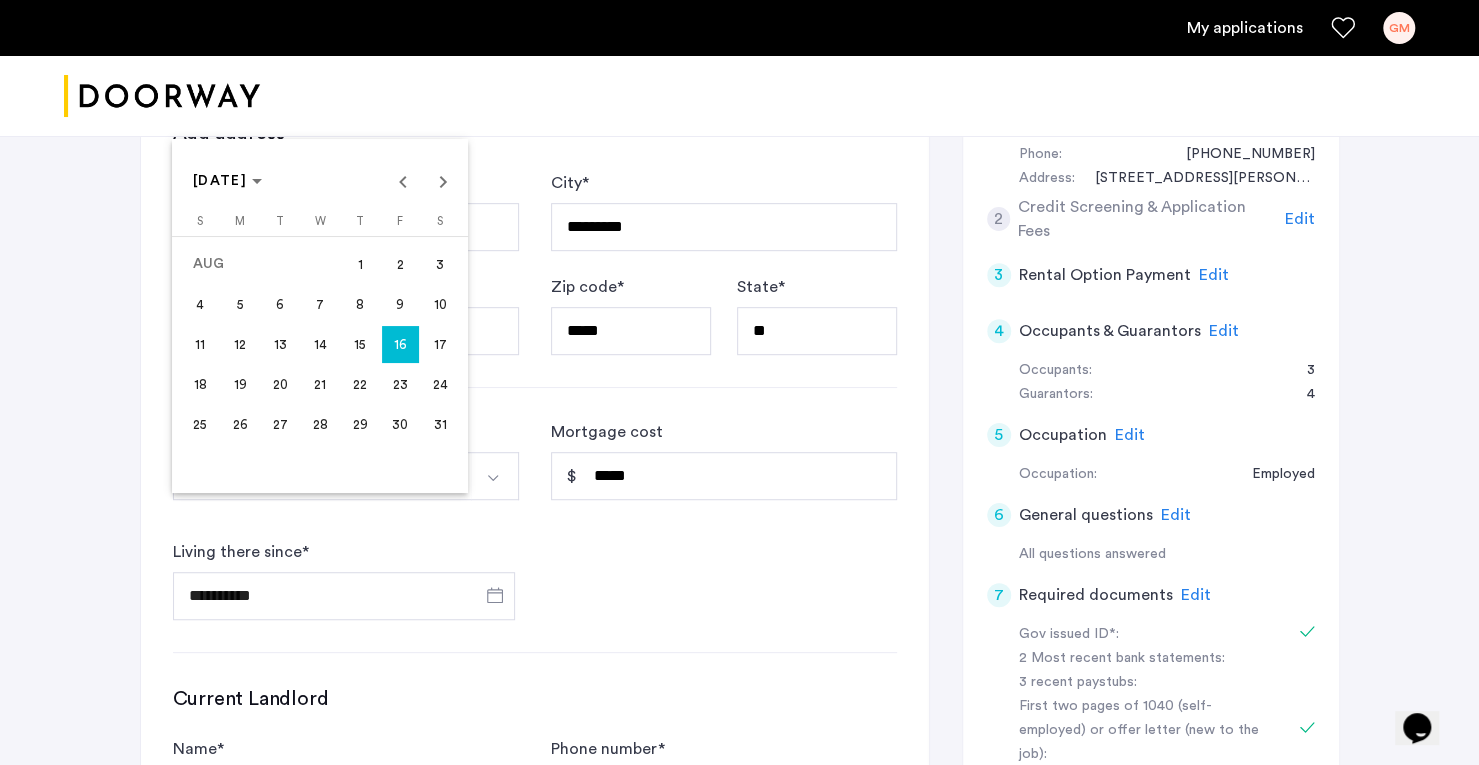 click on "15" at bounding box center [360, 344] 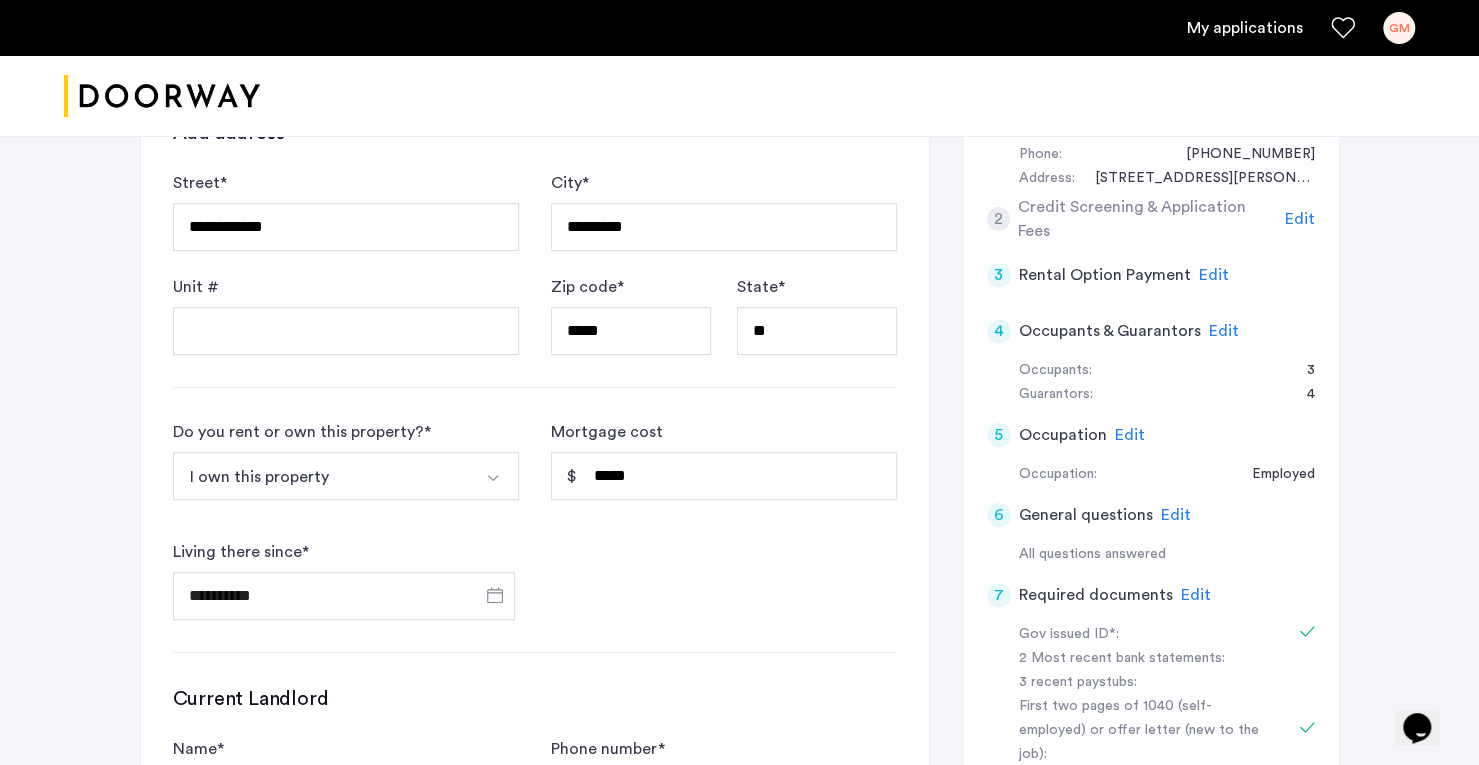 type on "**********" 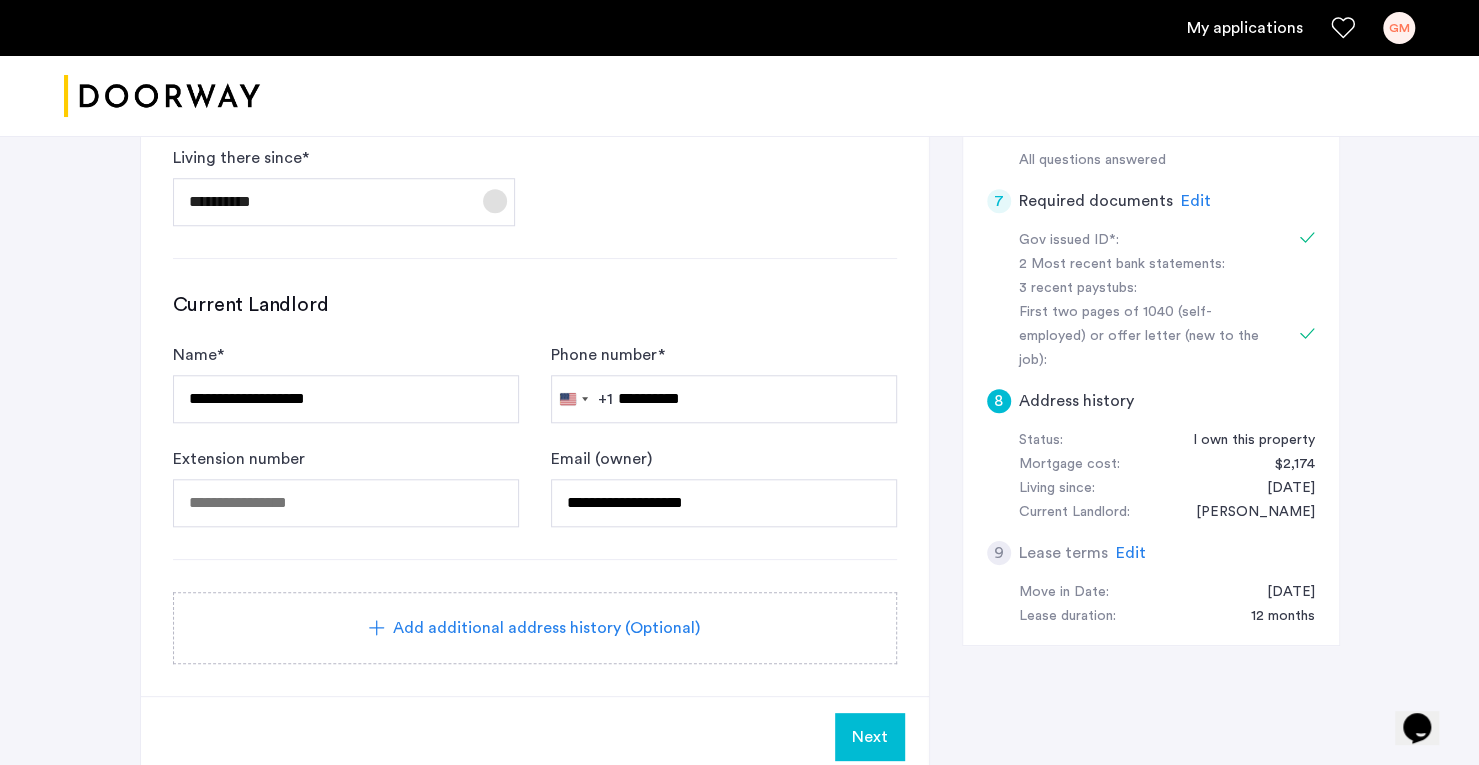 scroll, scrollTop: 924, scrollLeft: 0, axis: vertical 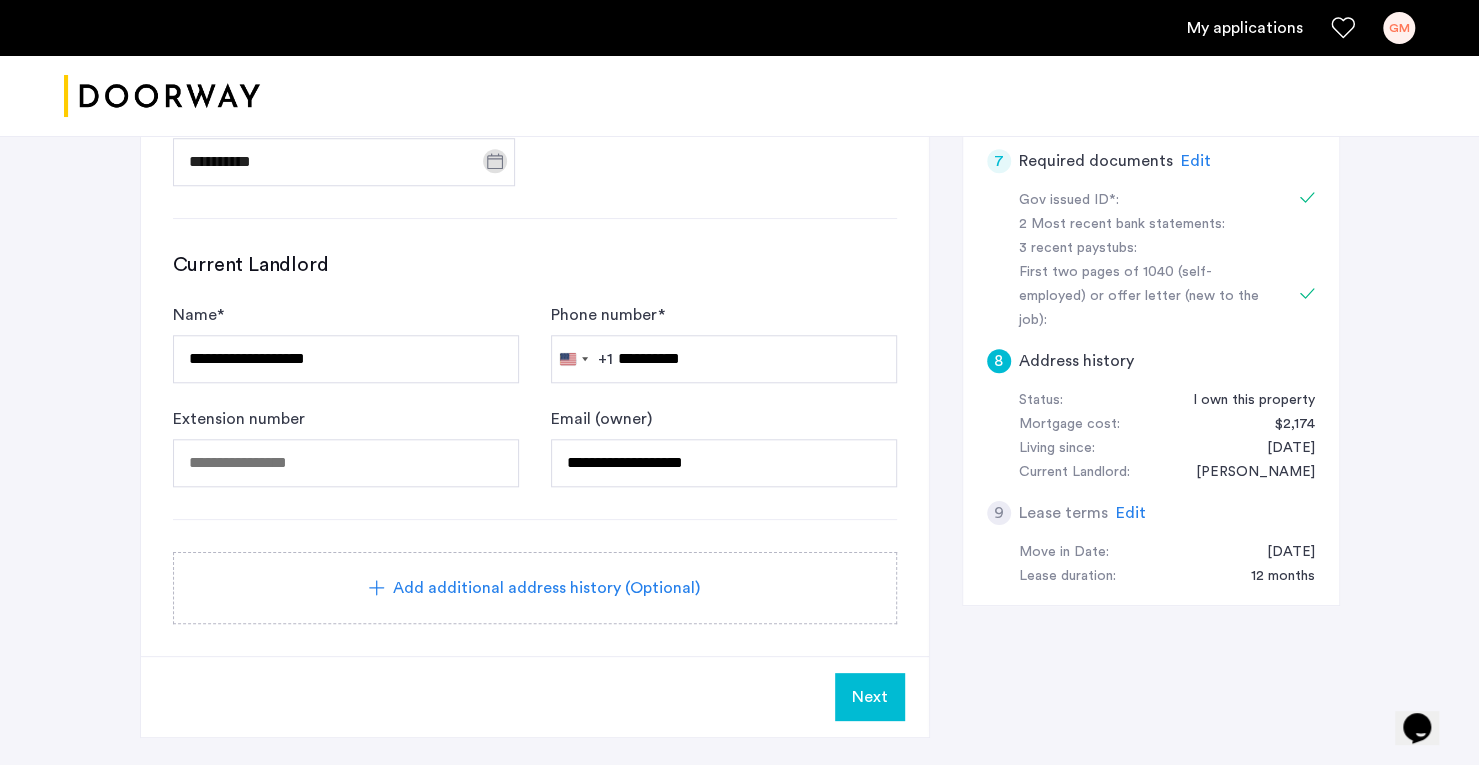 click on "Next" 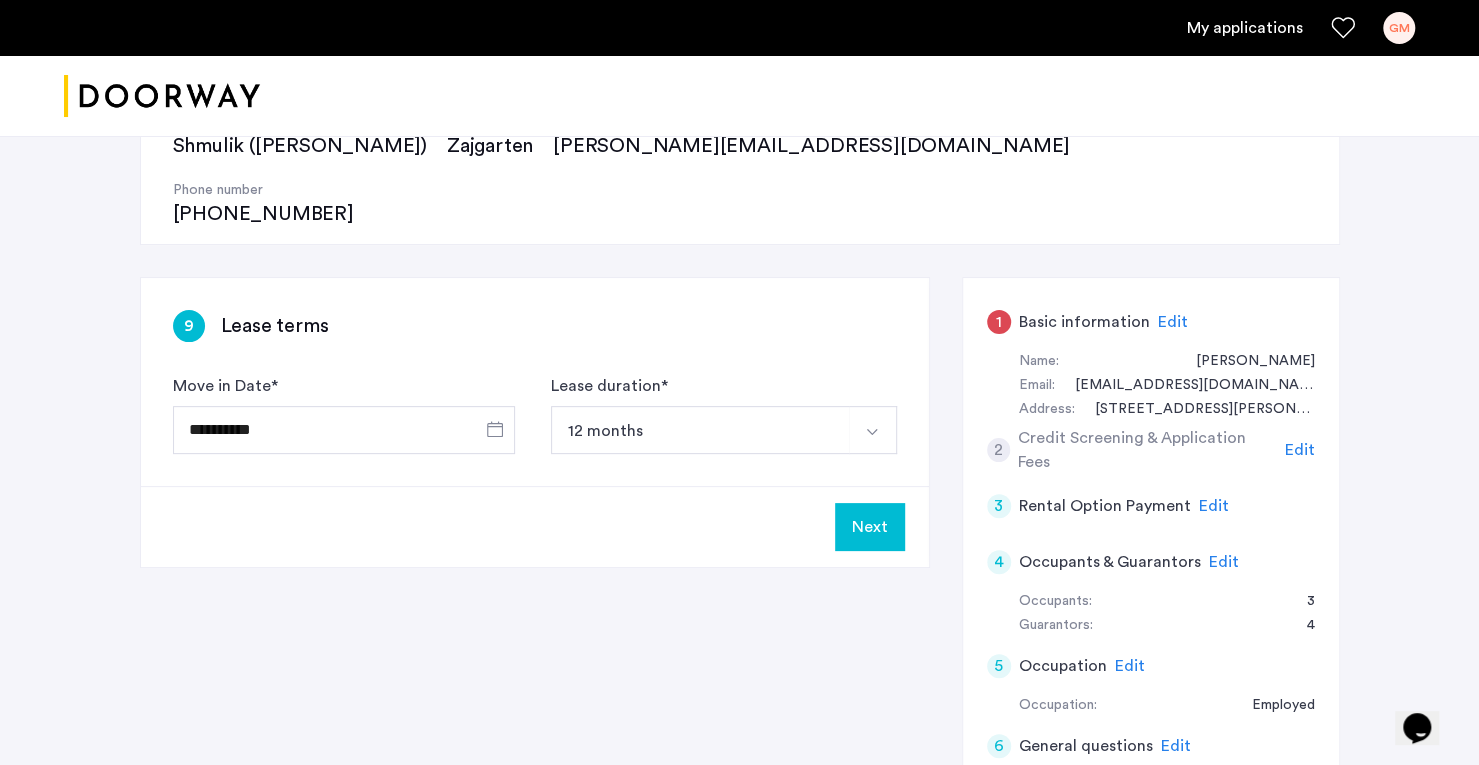 scroll, scrollTop: 238, scrollLeft: 0, axis: vertical 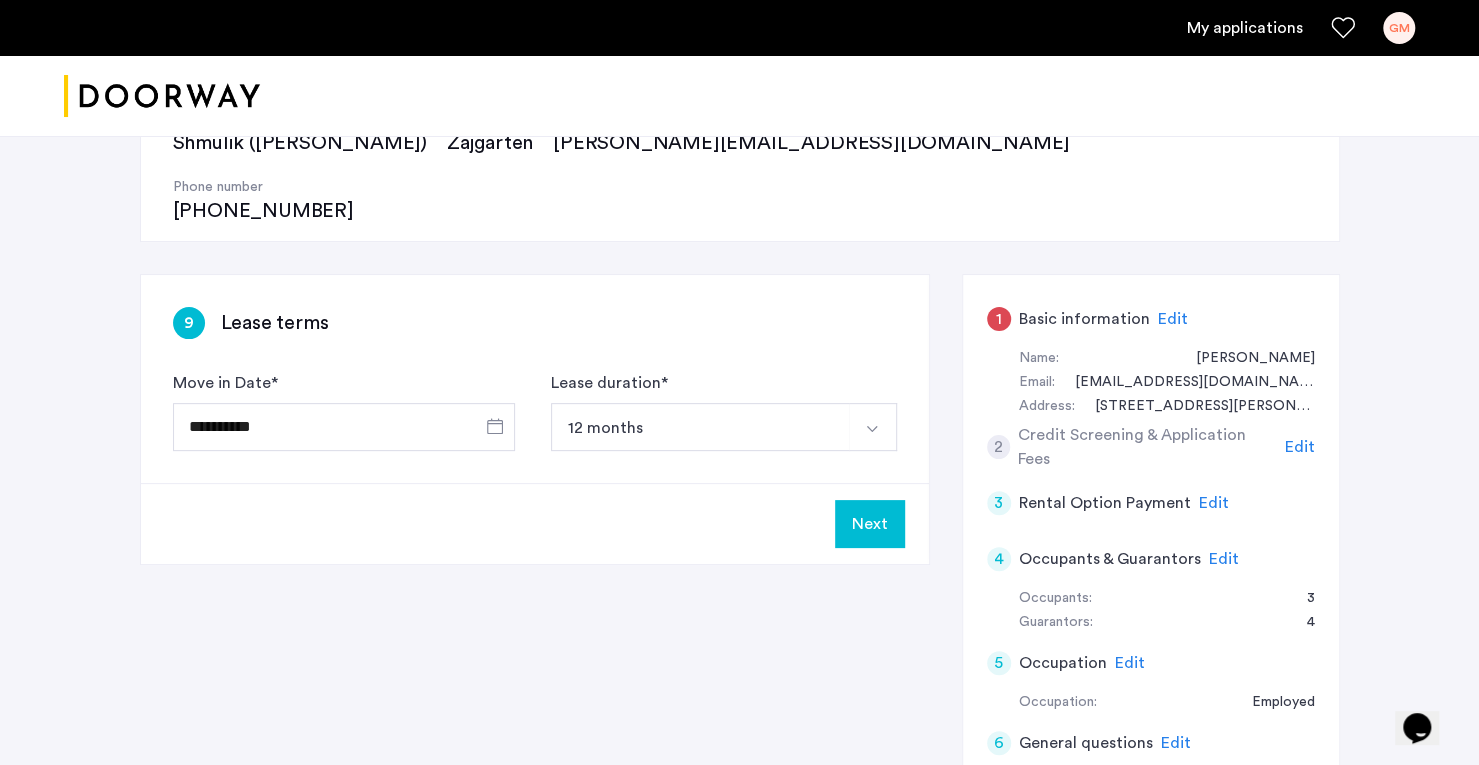click on "Next" 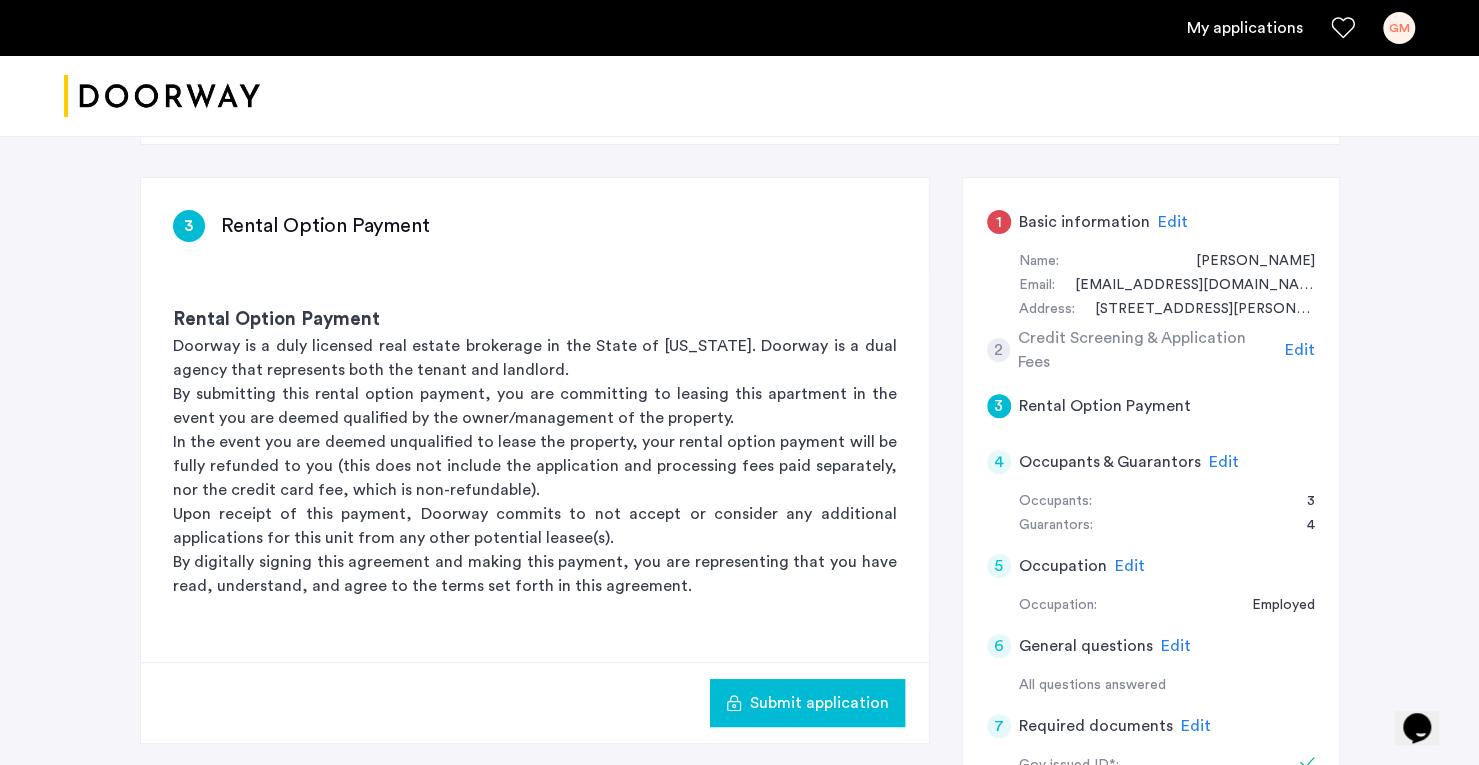 scroll, scrollTop: 334, scrollLeft: 0, axis: vertical 